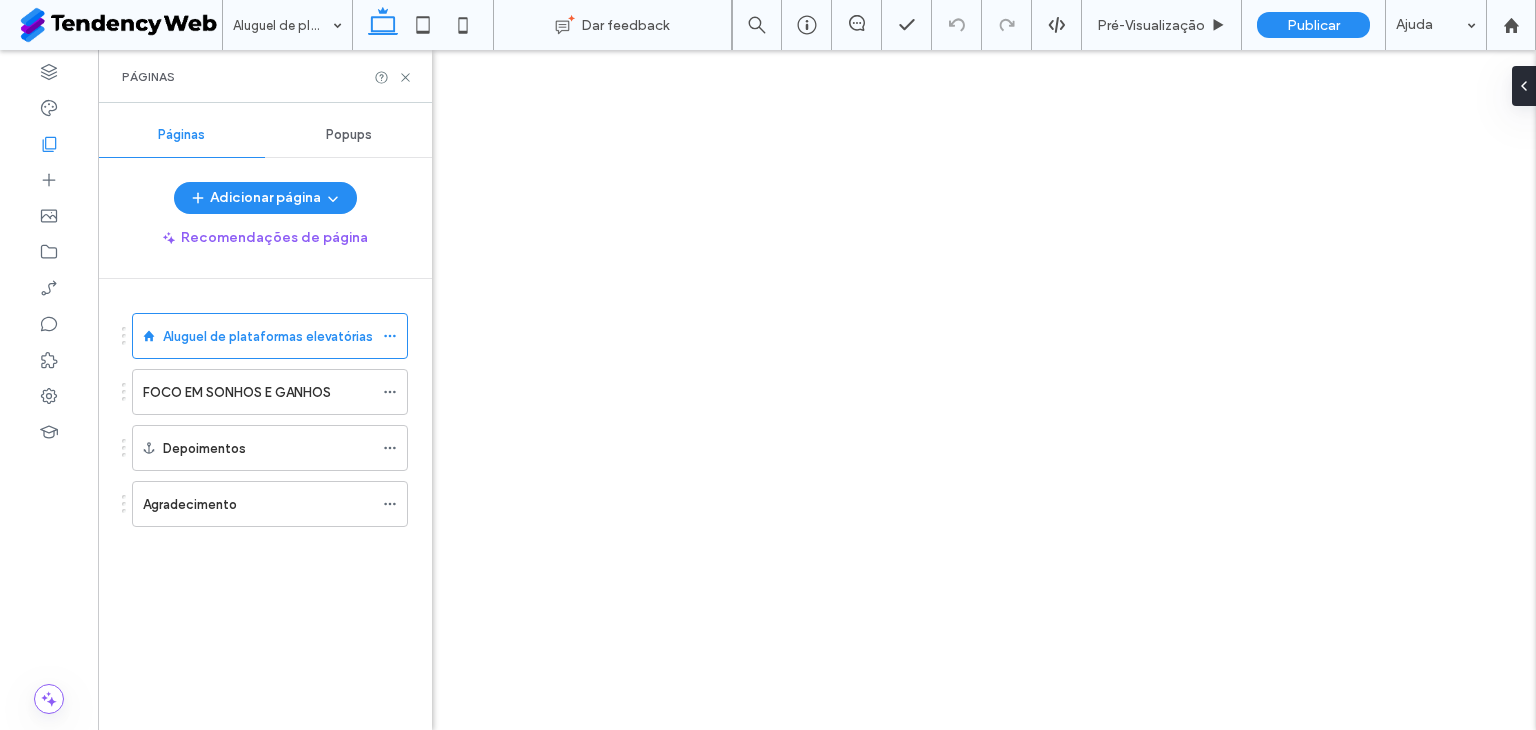 scroll, scrollTop: 0, scrollLeft: 0, axis: both 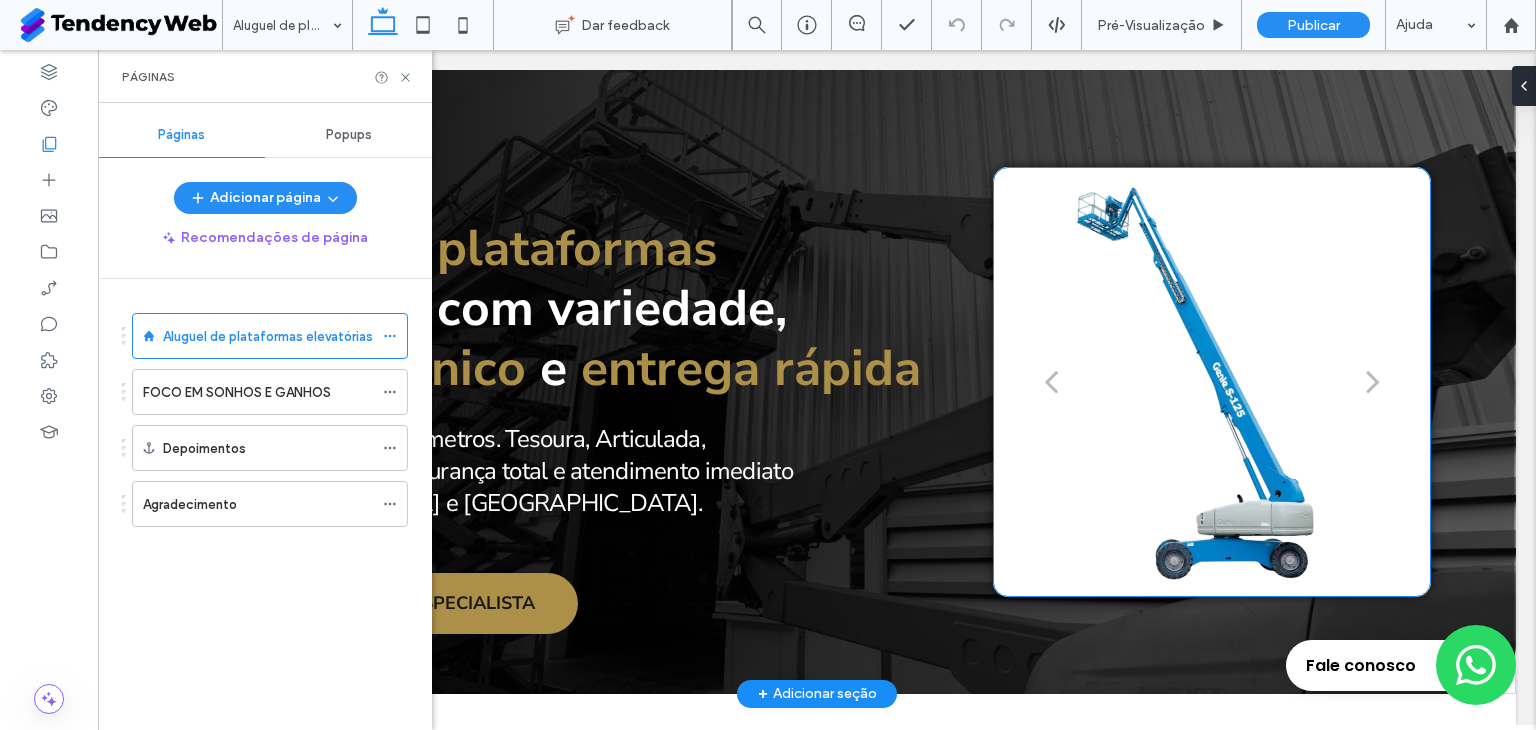 drag, startPoint x: 98, startPoint y: 50, endPoint x: 1219, endPoint y: 296, distance: 1147.6746 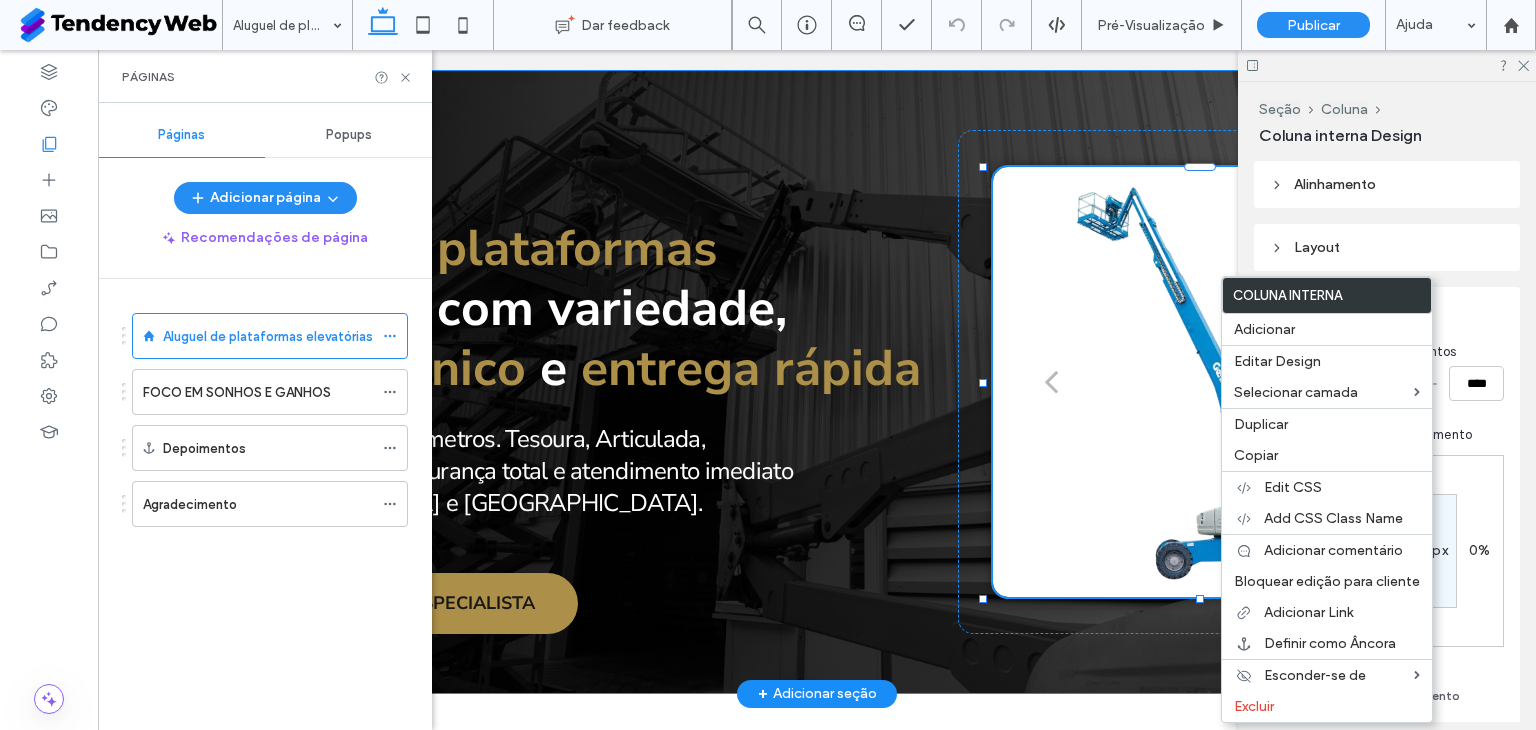 click on "a a a a
Aluguel de
plataformas elevatórias
com variedade,
suporte técnico
e
entrega rápida
Frota completa de 8 a 43 metros. Tesoura, Articulada, Telescópica e Mastro. Segurança total e atendimento imediato em São Paulo e Minas Gerais.
FALE AGORA COM UM ESPECIALISTA
a a a a" at bounding box center [817, 382] 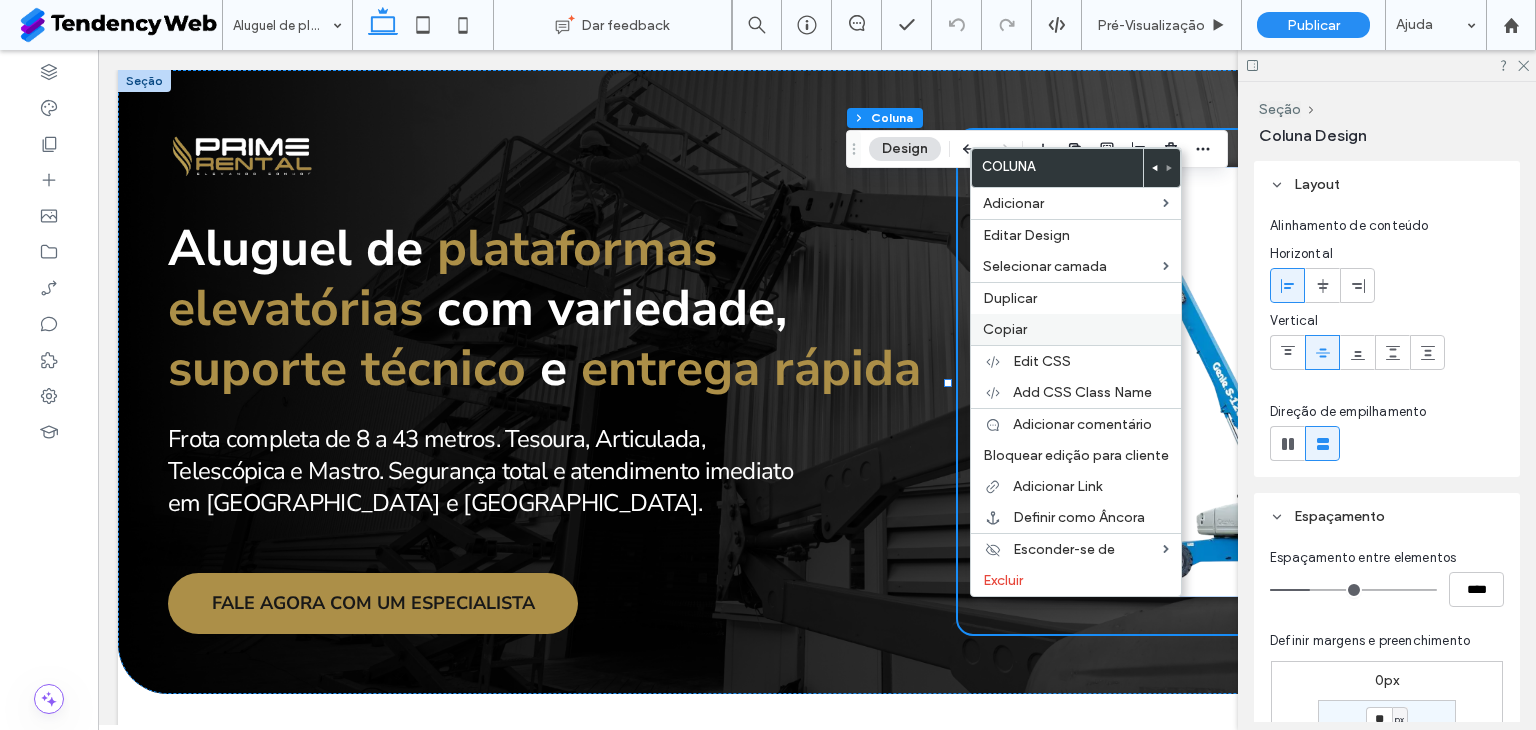 click on "Copiar" at bounding box center [1005, 329] 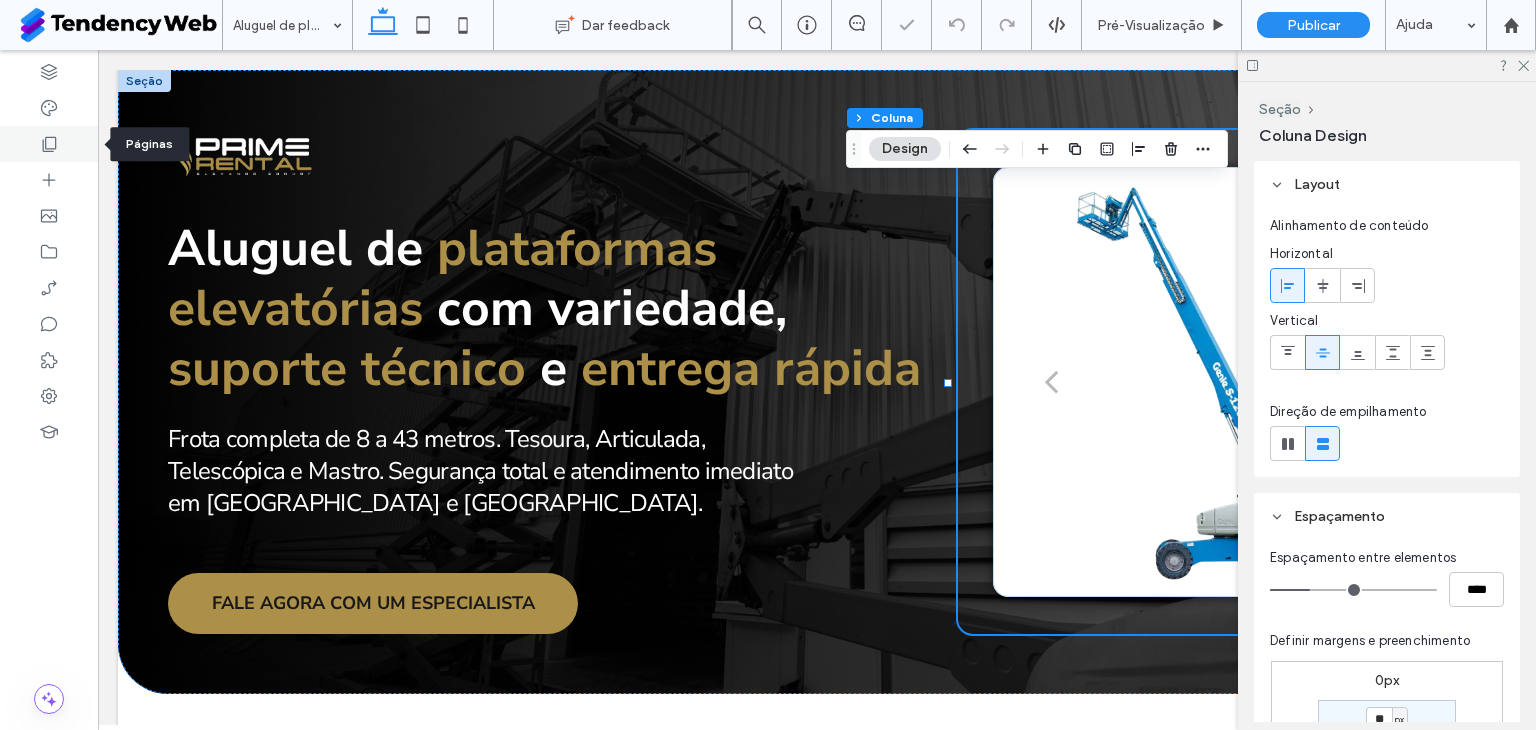 click at bounding box center [49, 144] 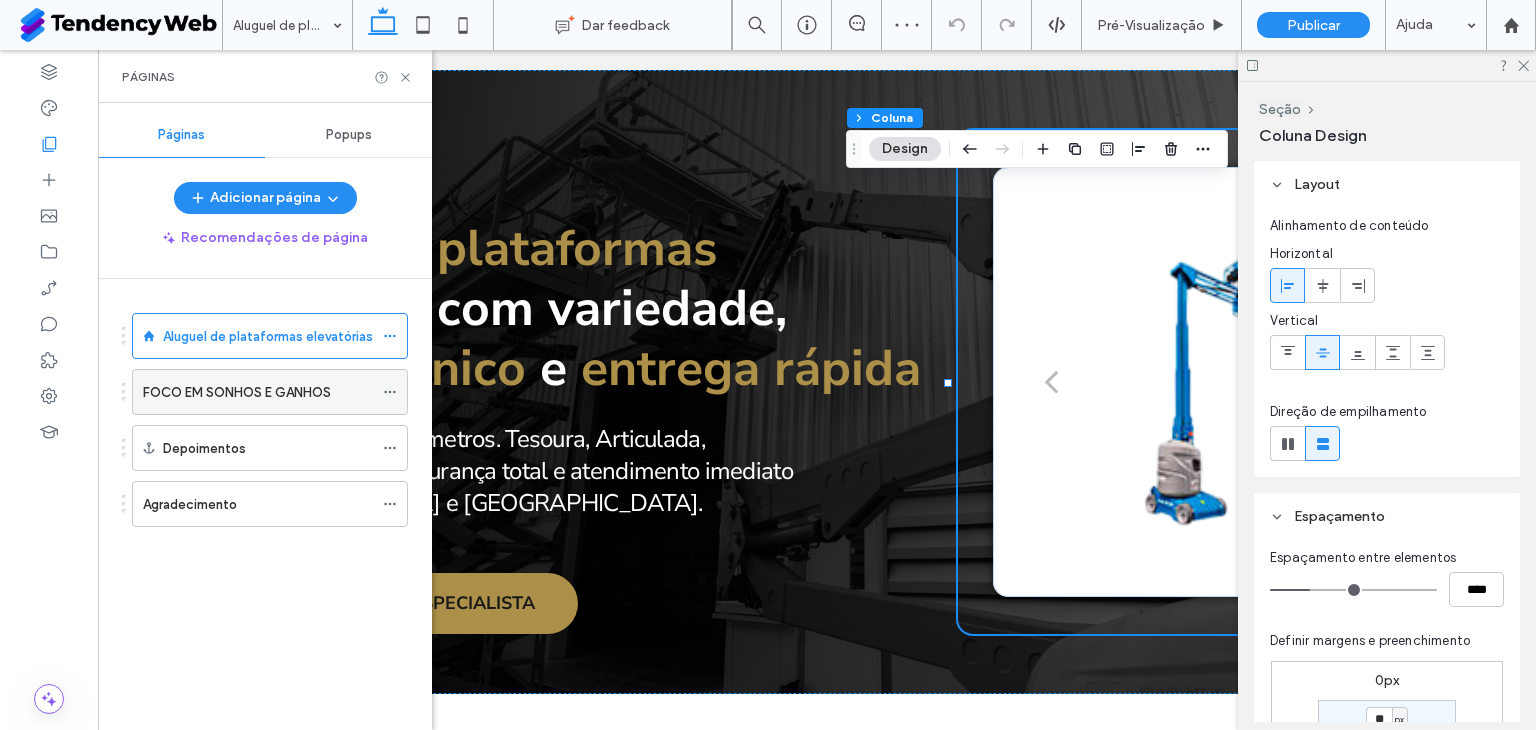 click on "FOCO EM SONHOS E GANHOS" at bounding box center [258, 392] 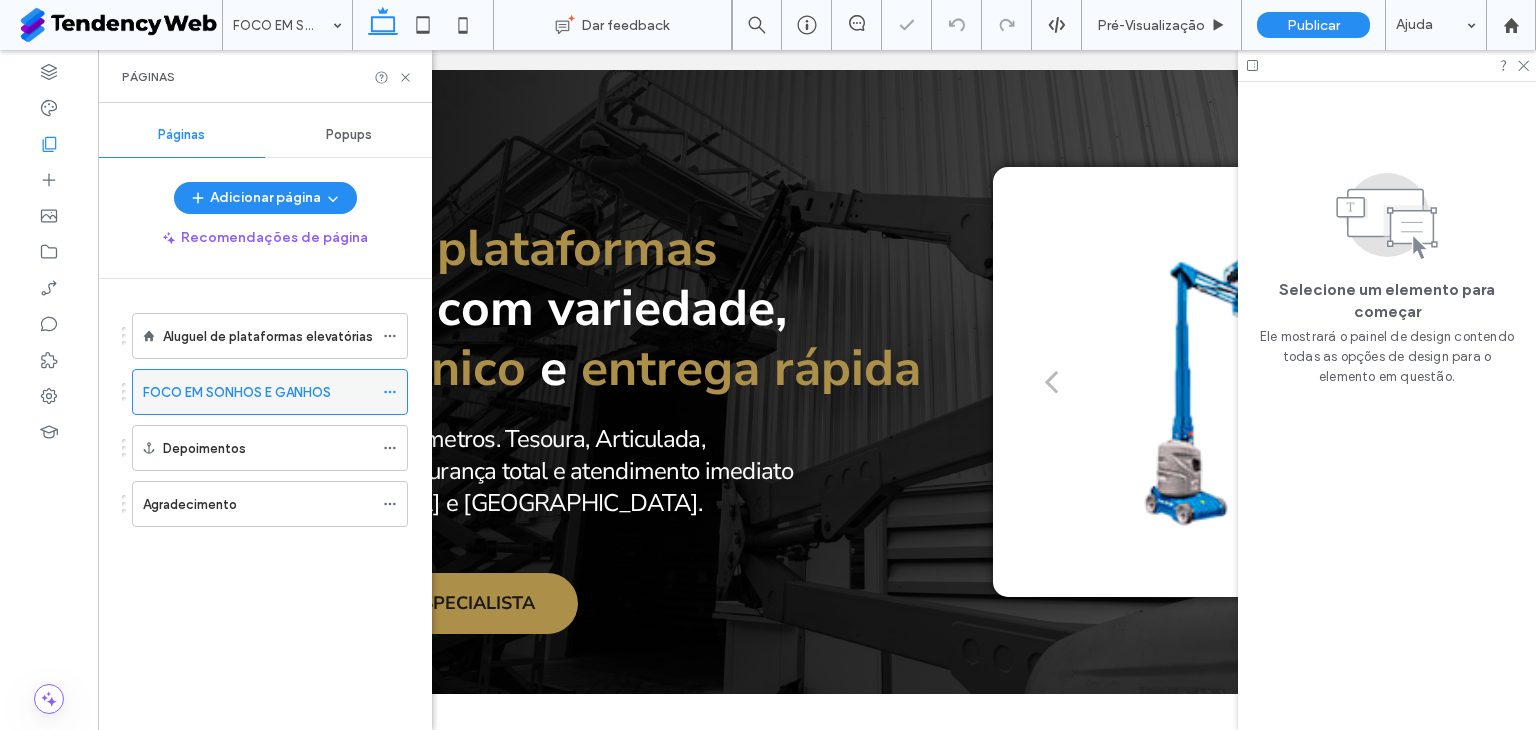 click 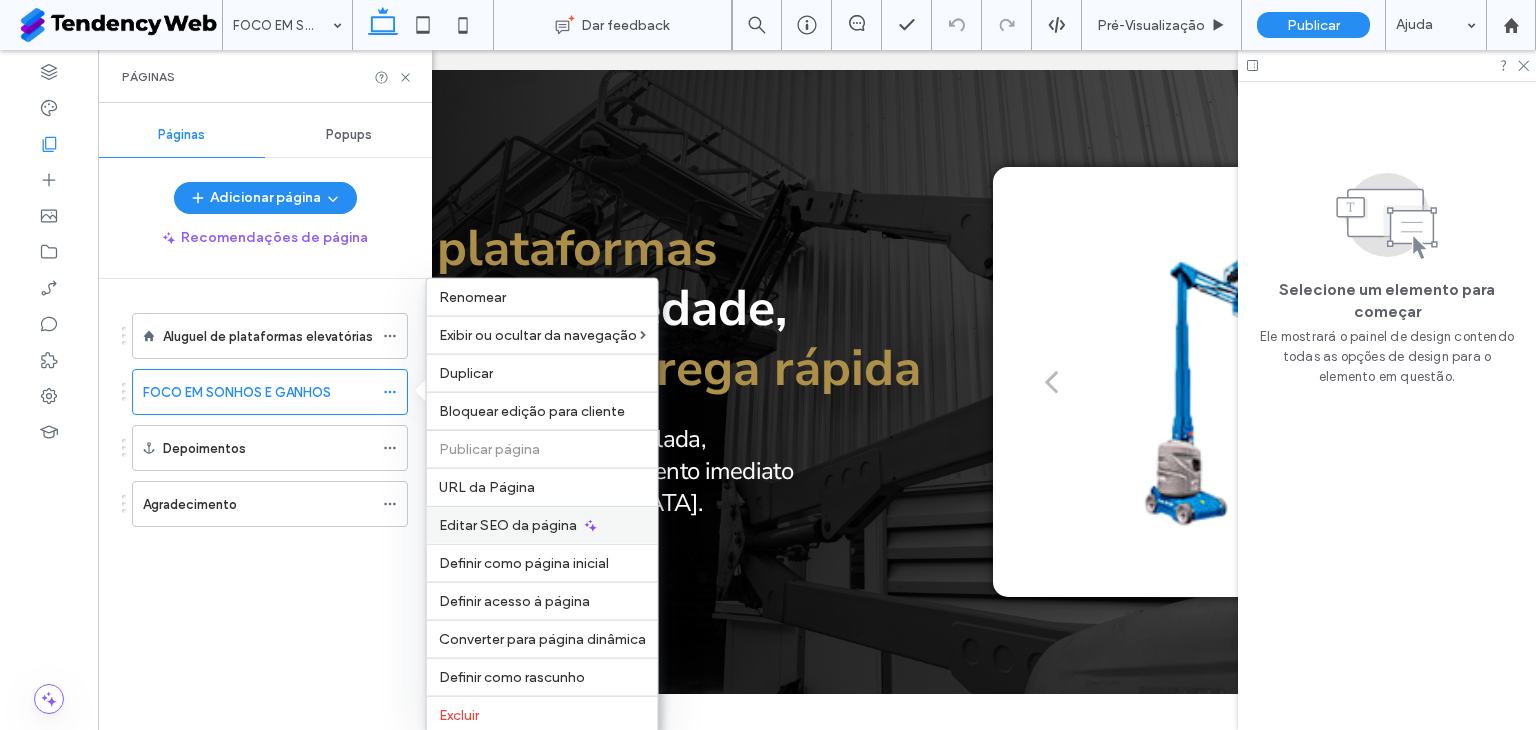 click on "Editar SEO da página" at bounding box center (508, 525) 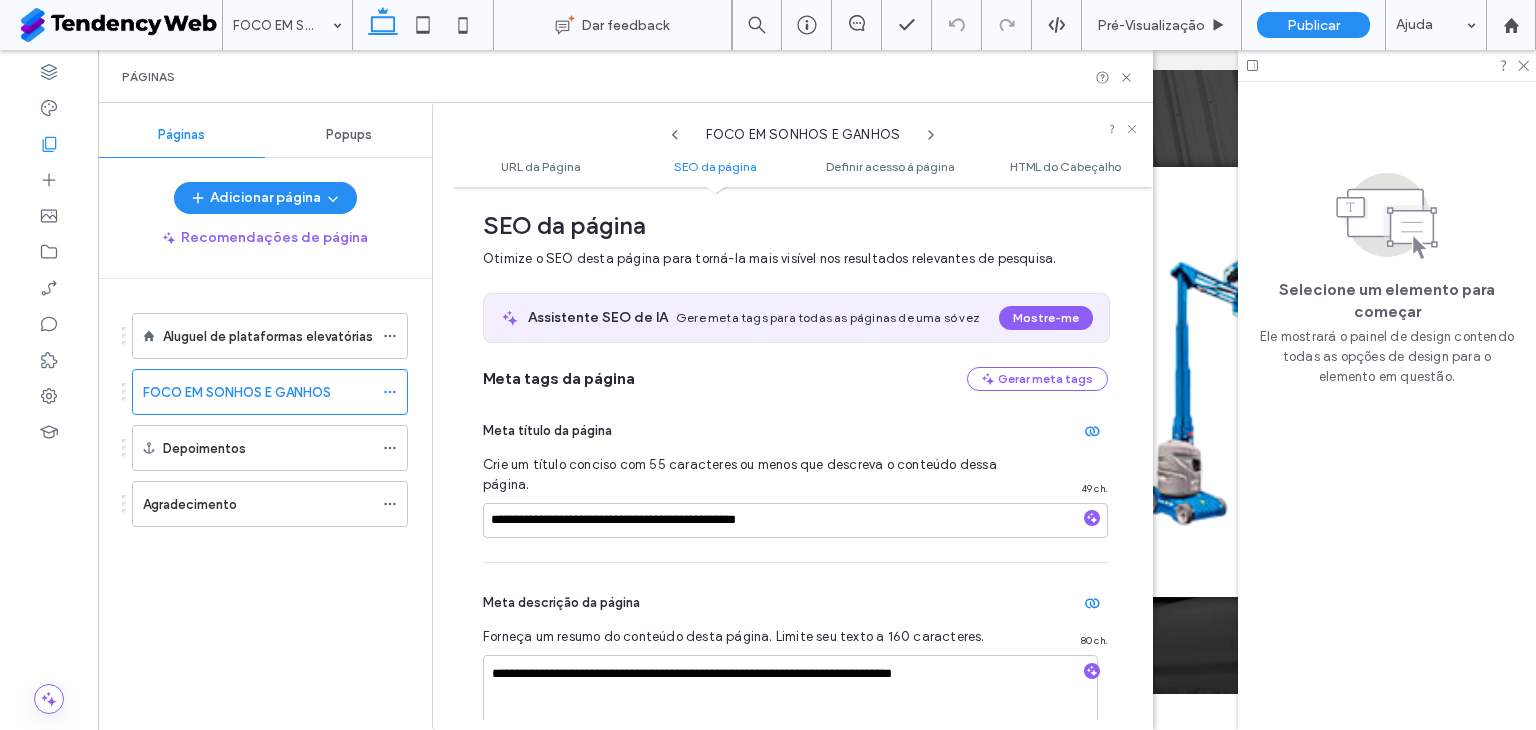 scroll, scrollTop: 0, scrollLeft: 0, axis: both 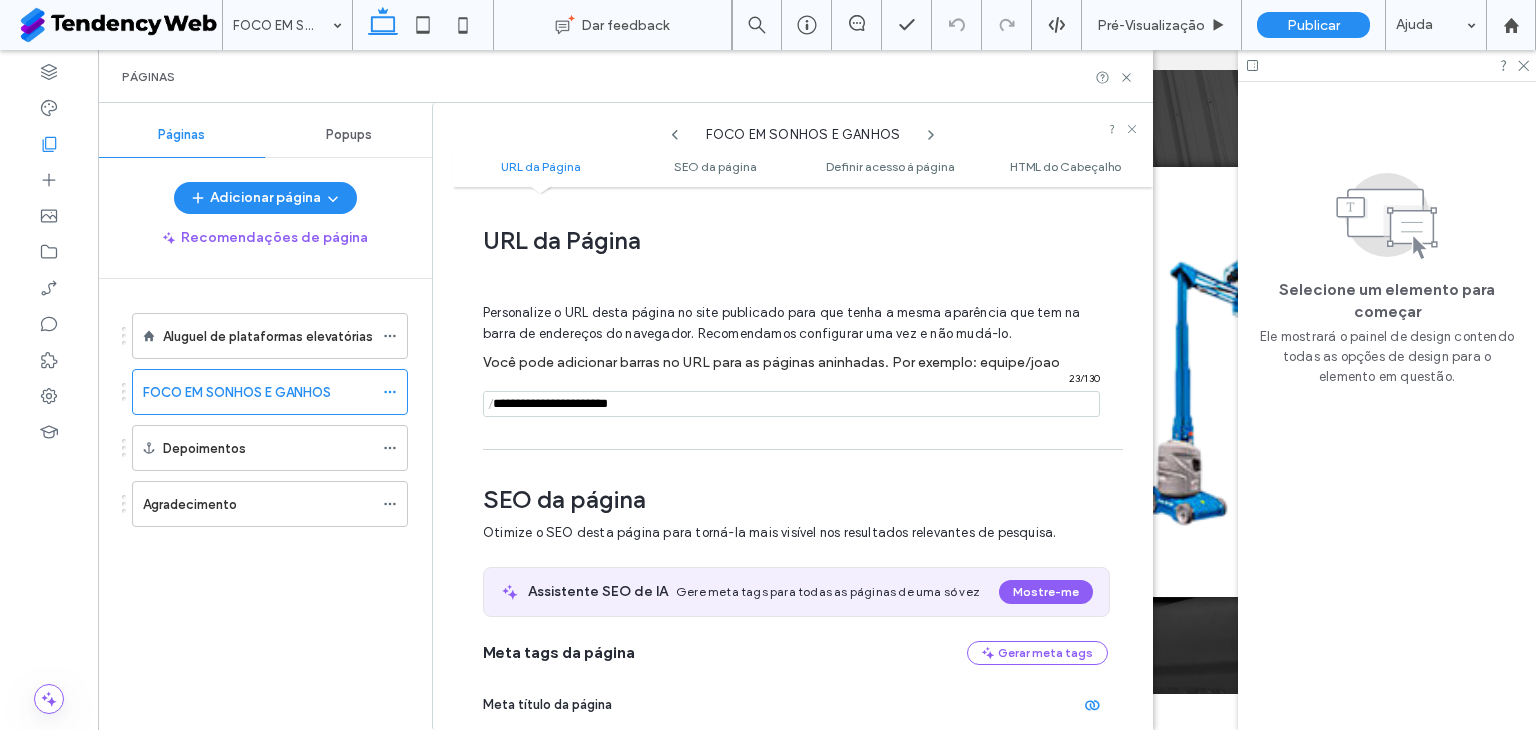 click at bounding box center [791, 404] 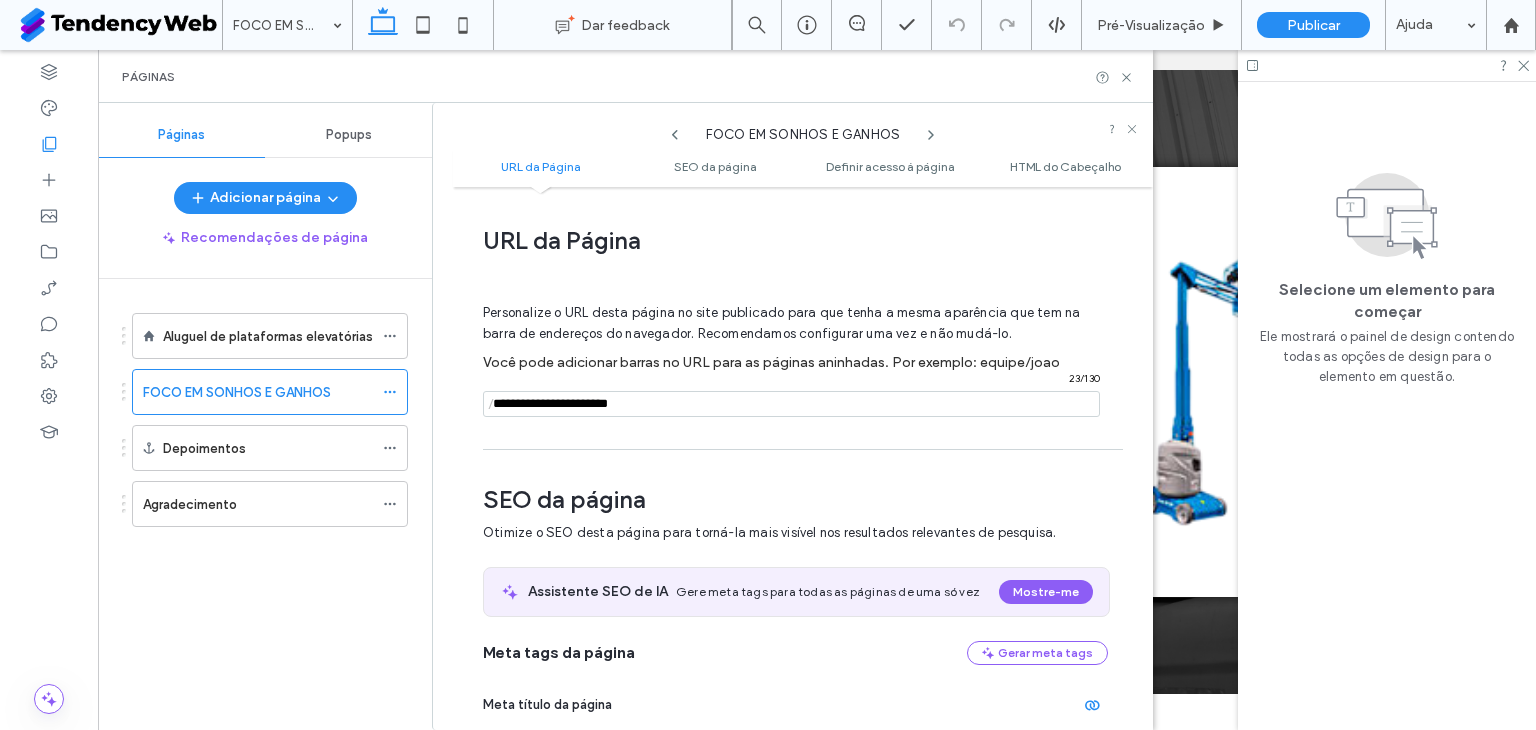 click at bounding box center (791, 404) 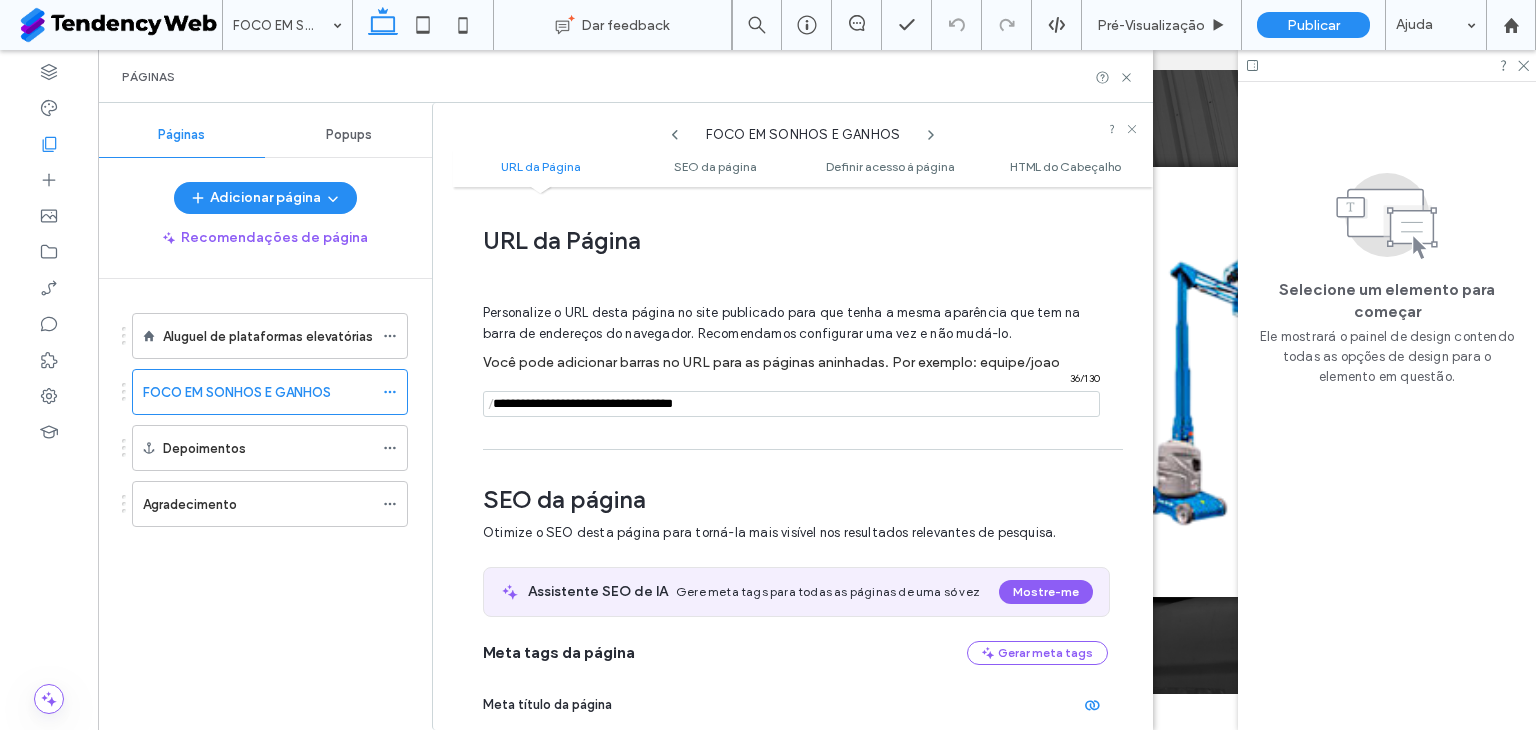 click at bounding box center (791, 404) 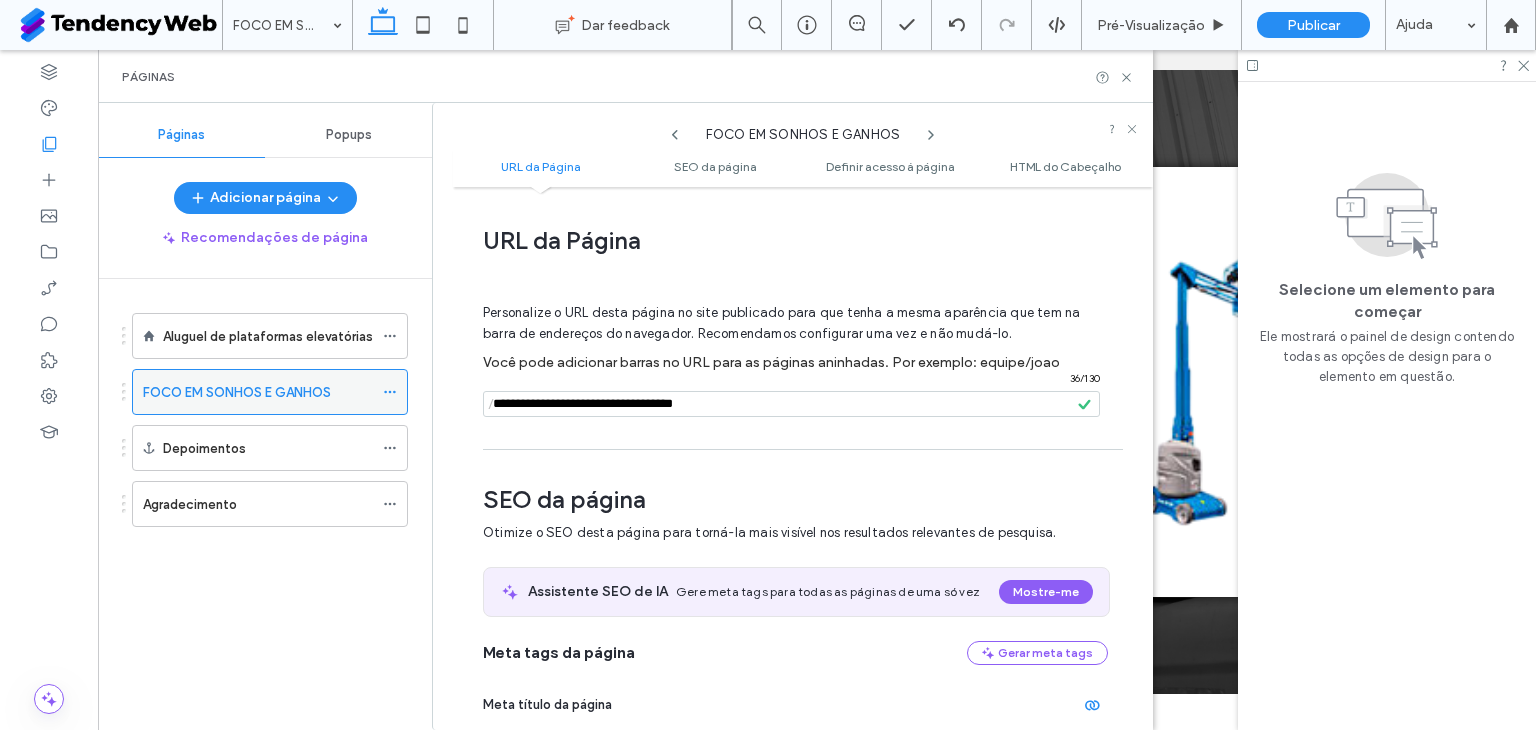 click 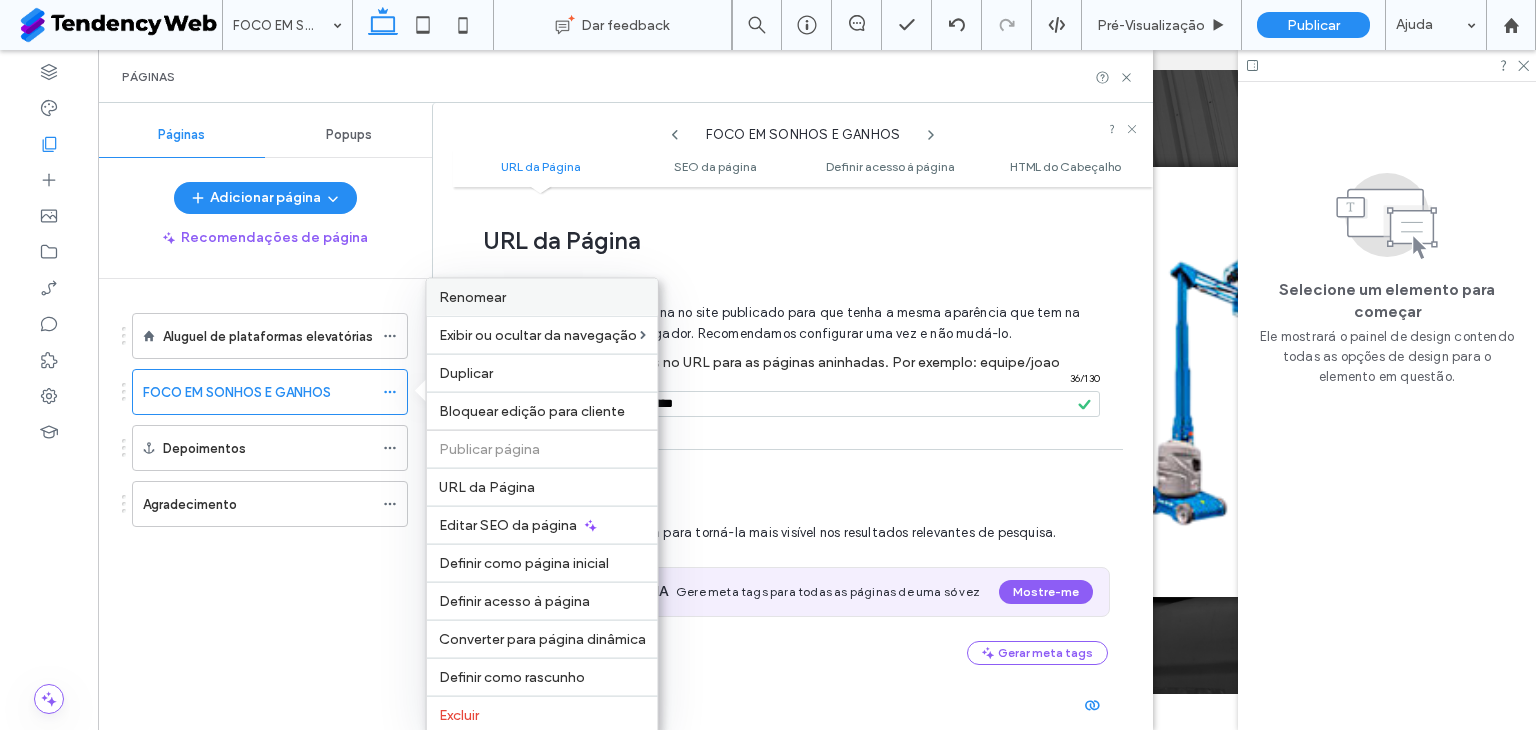 click on "Renomear" at bounding box center [472, 297] 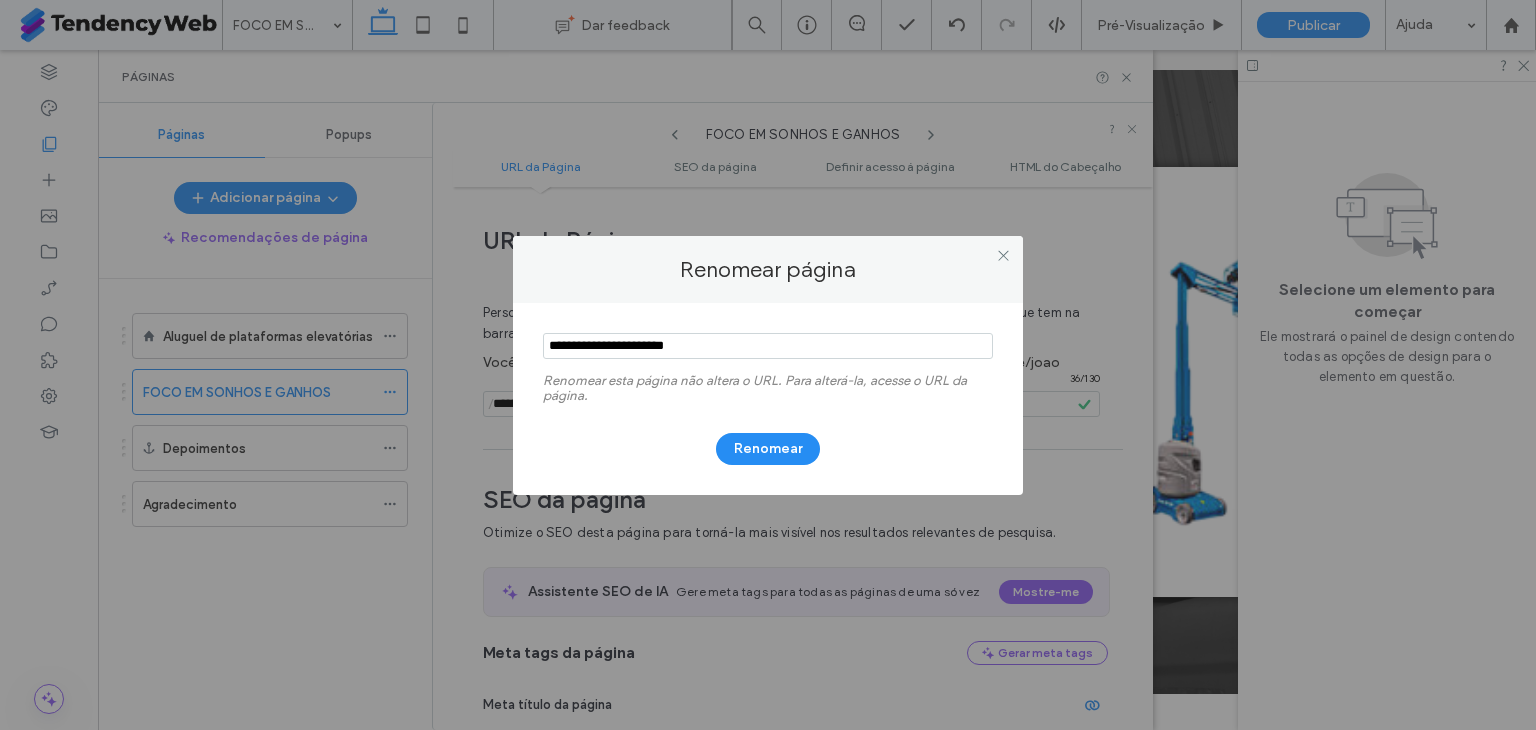 click at bounding box center [768, 346] 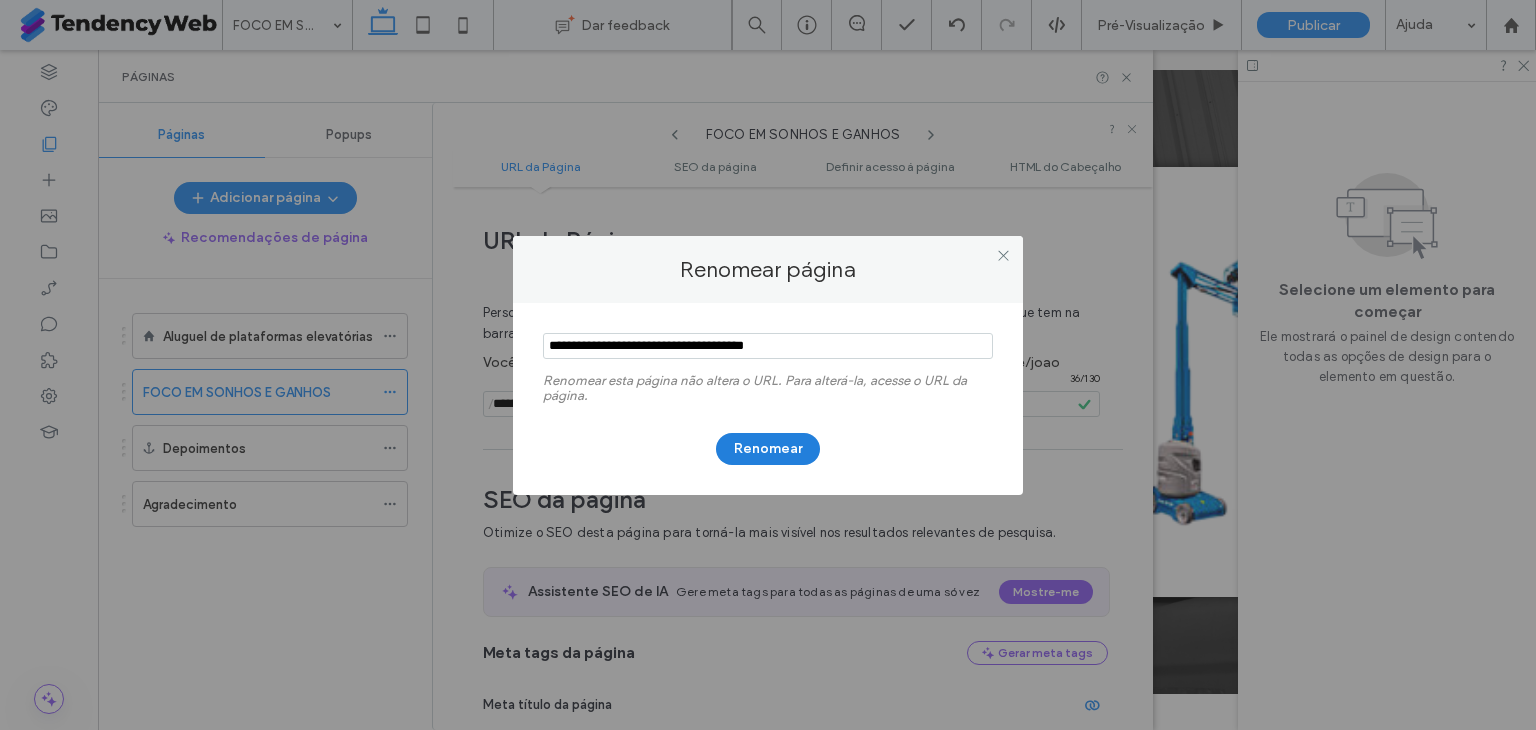 type on "**********" 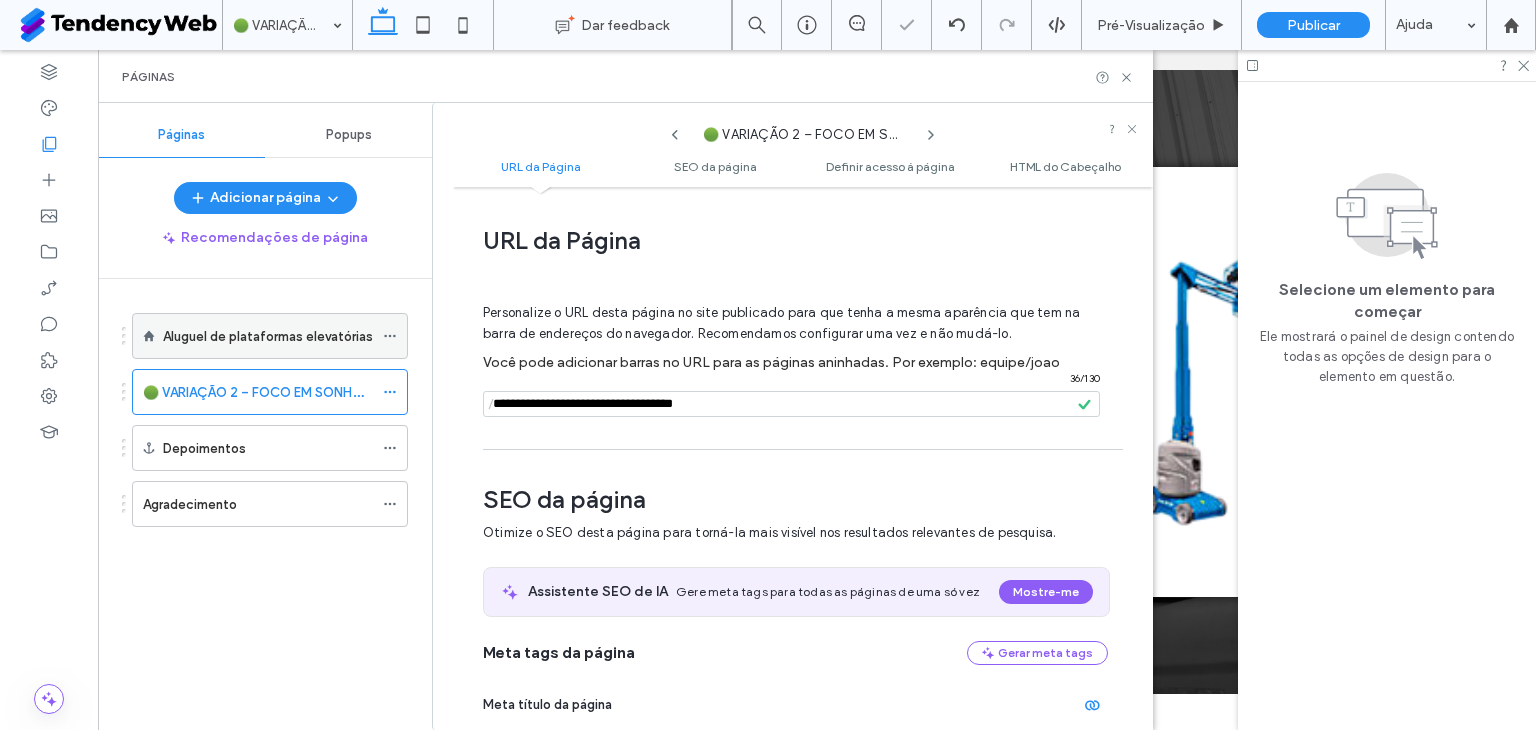 click 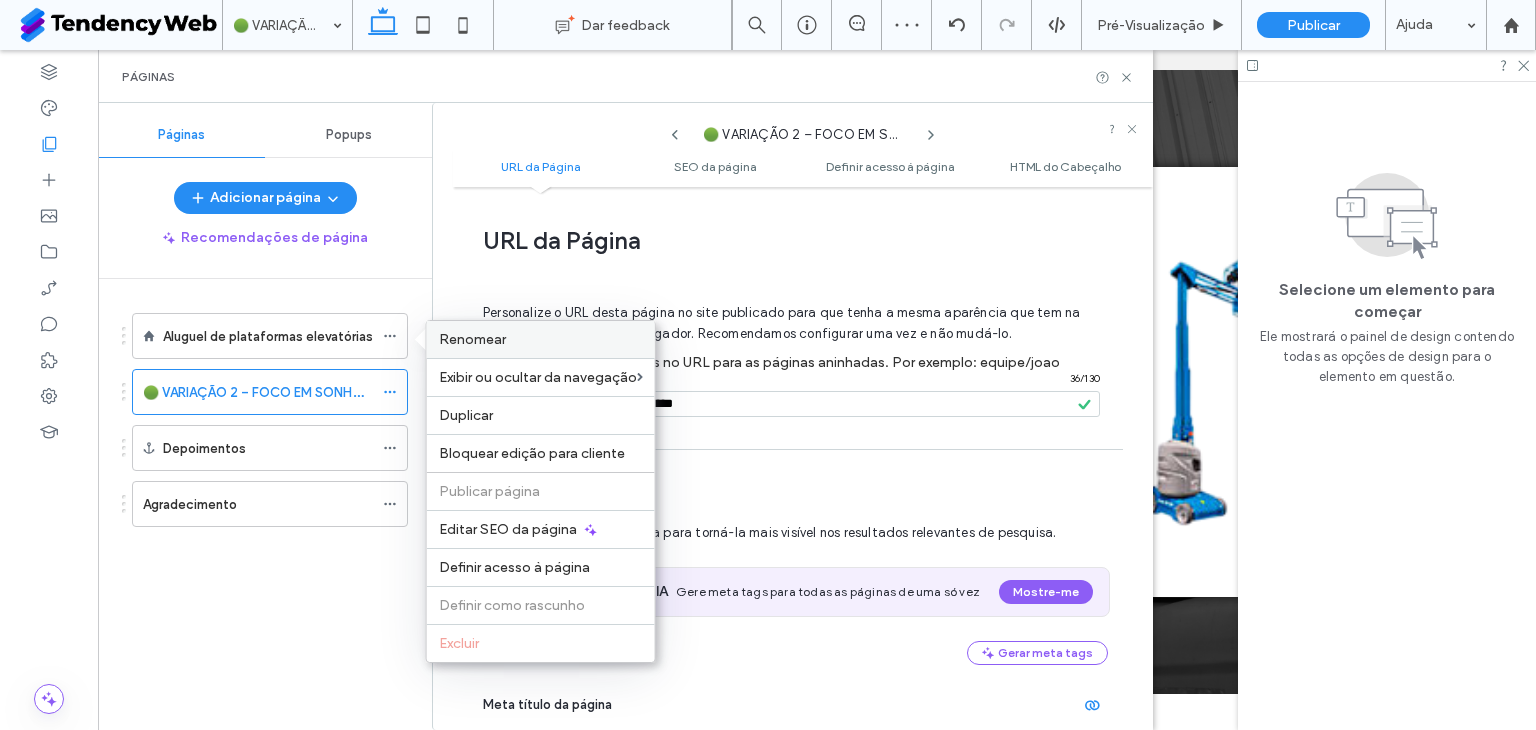 click on "Renomear" at bounding box center (472, 339) 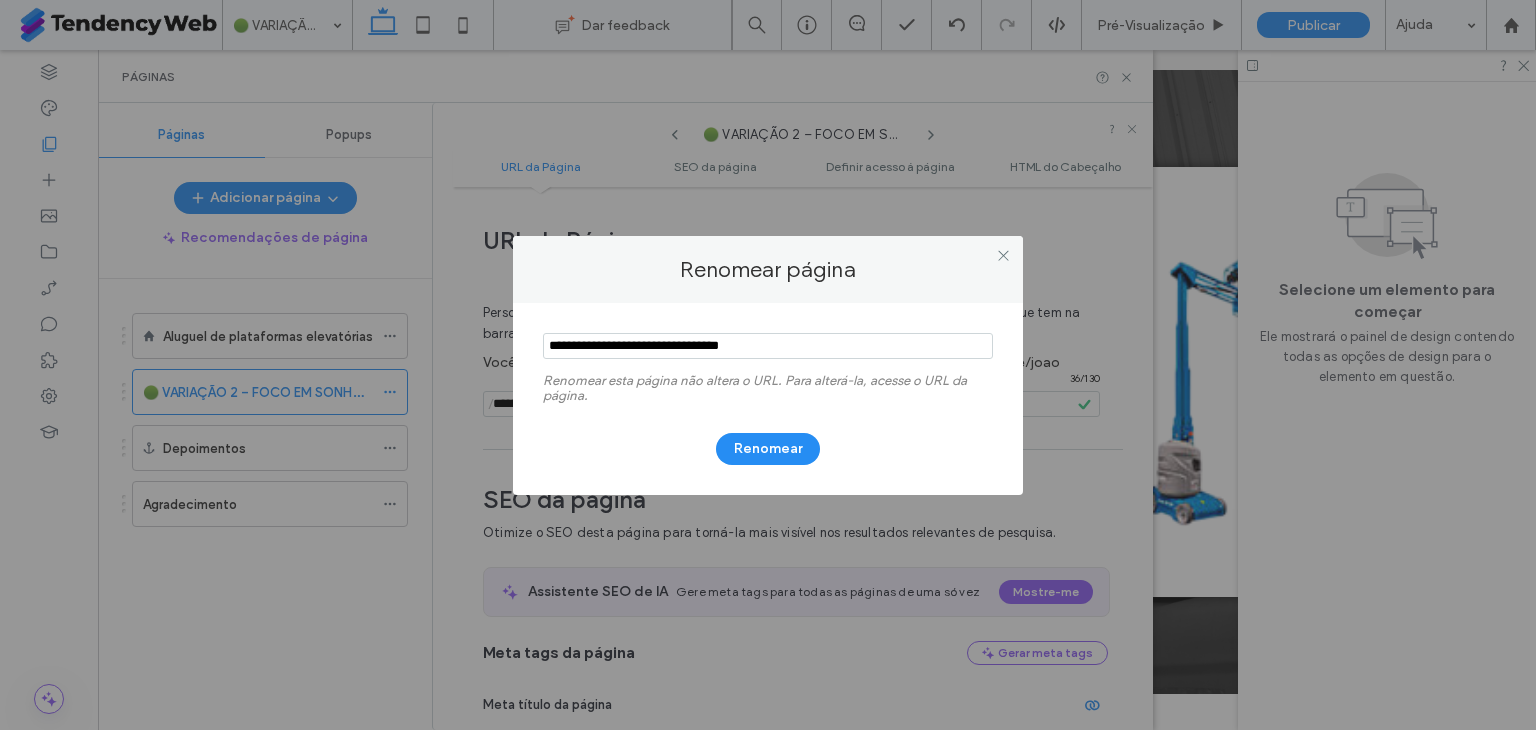 click at bounding box center [768, 346] 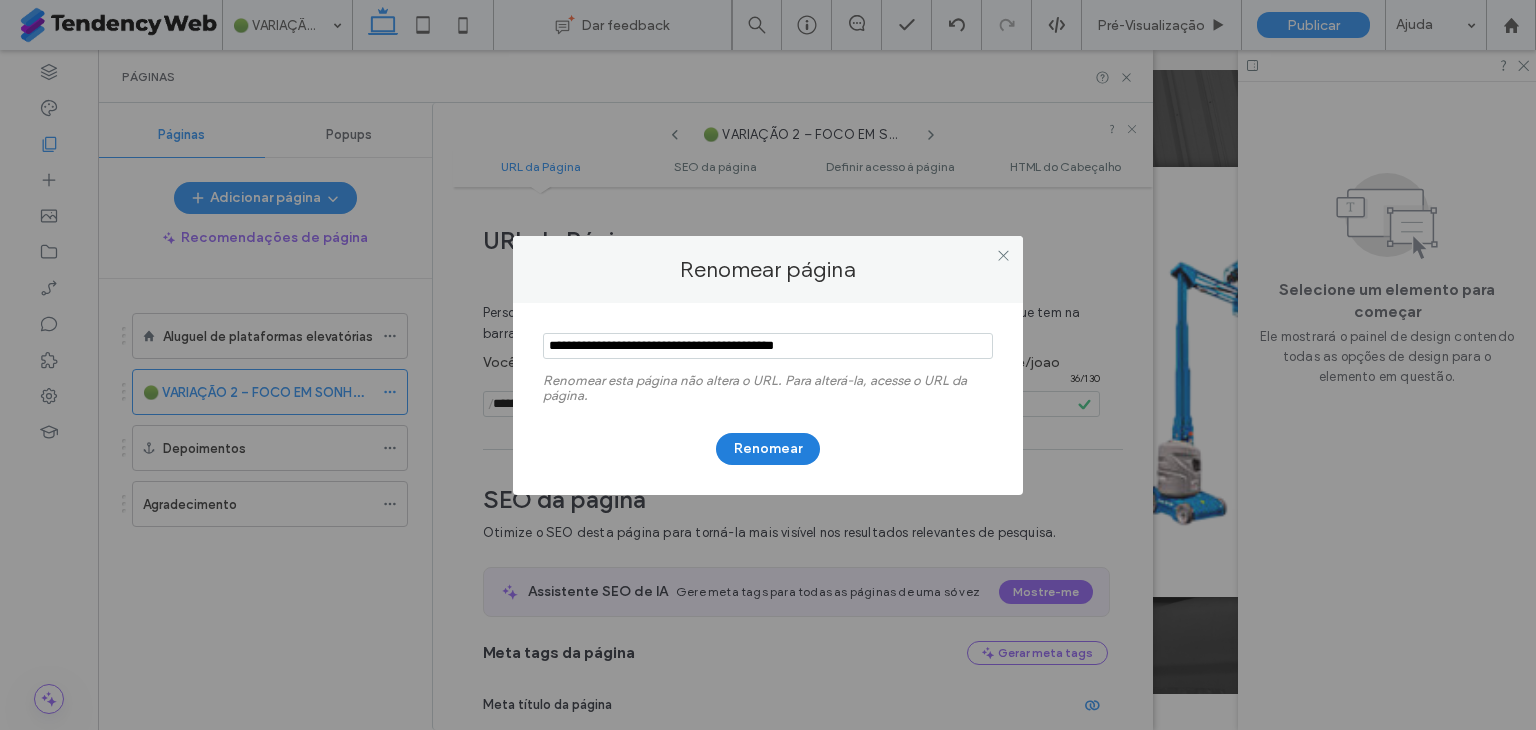 type on "**********" 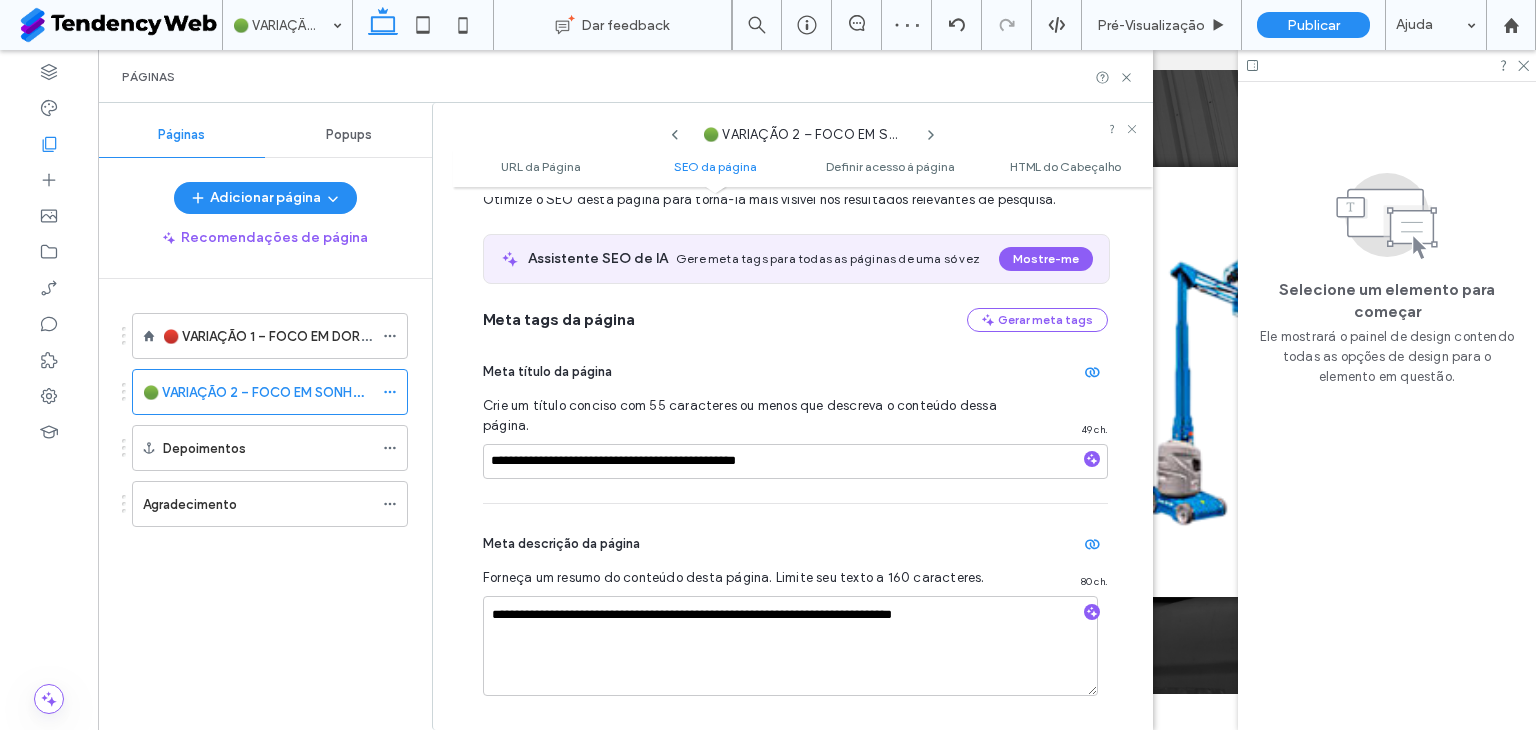 scroll, scrollTop: 500, scrollLeft: 0, axis: vertical 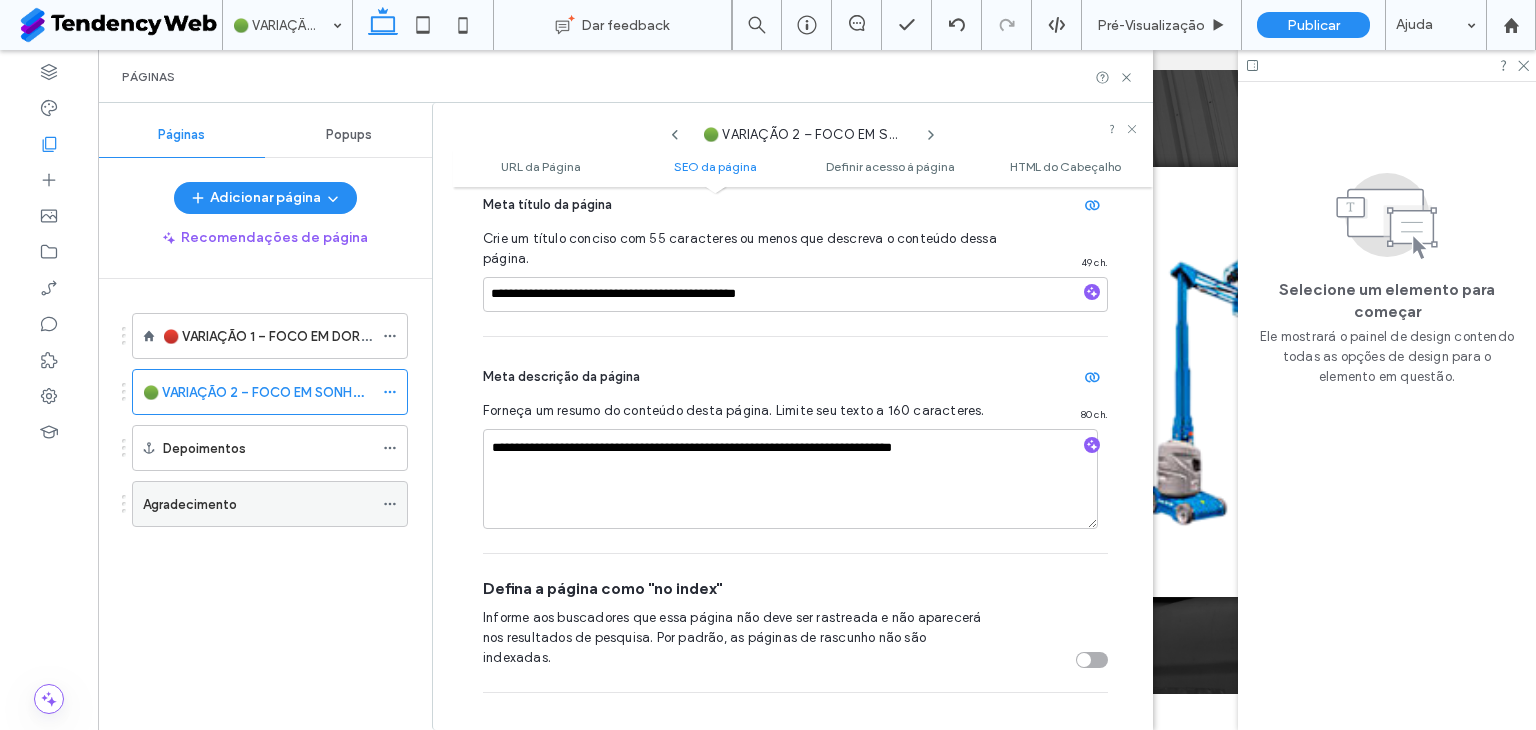 click on "Agradecimento" at bounding box center (190, 504) 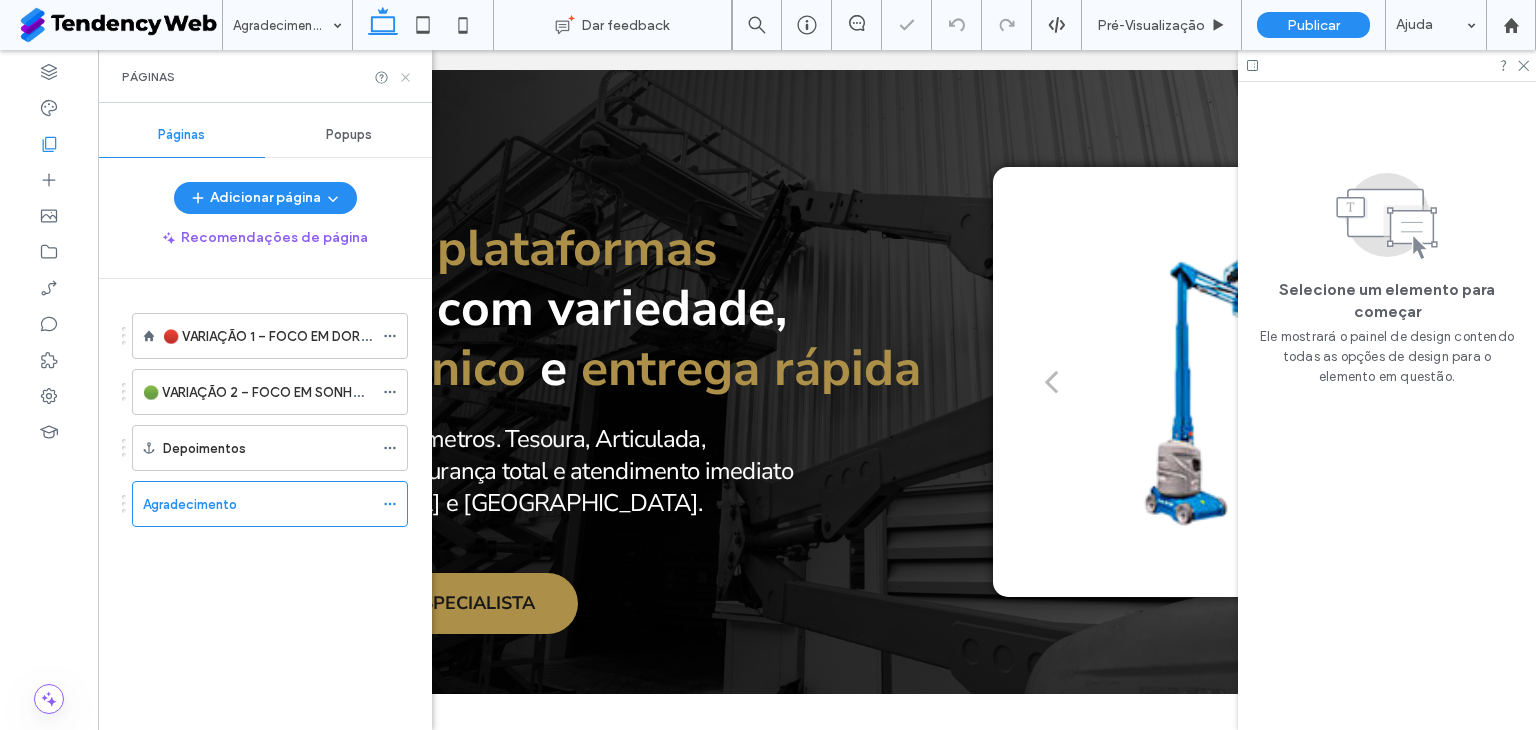 click 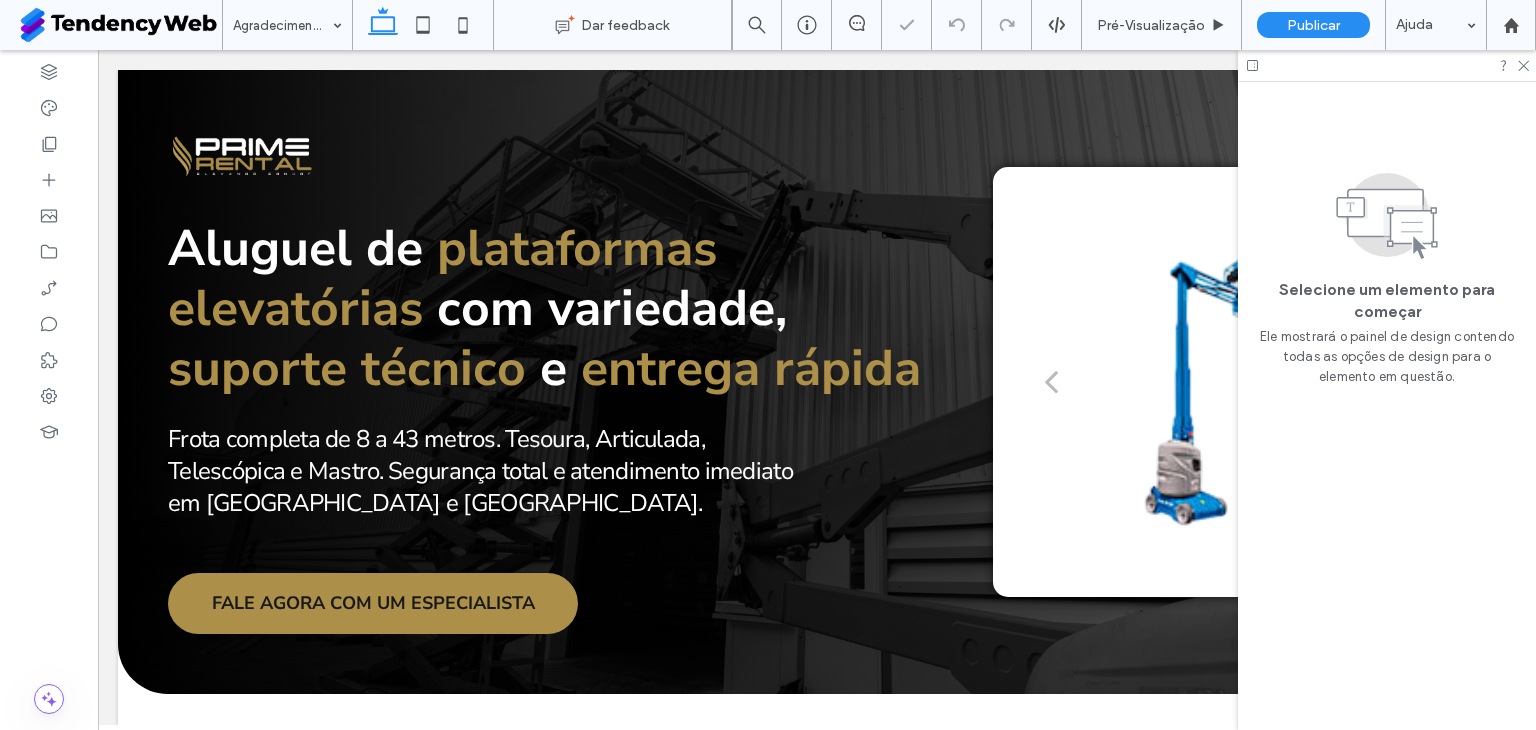click at bounding box center [1387, 65] 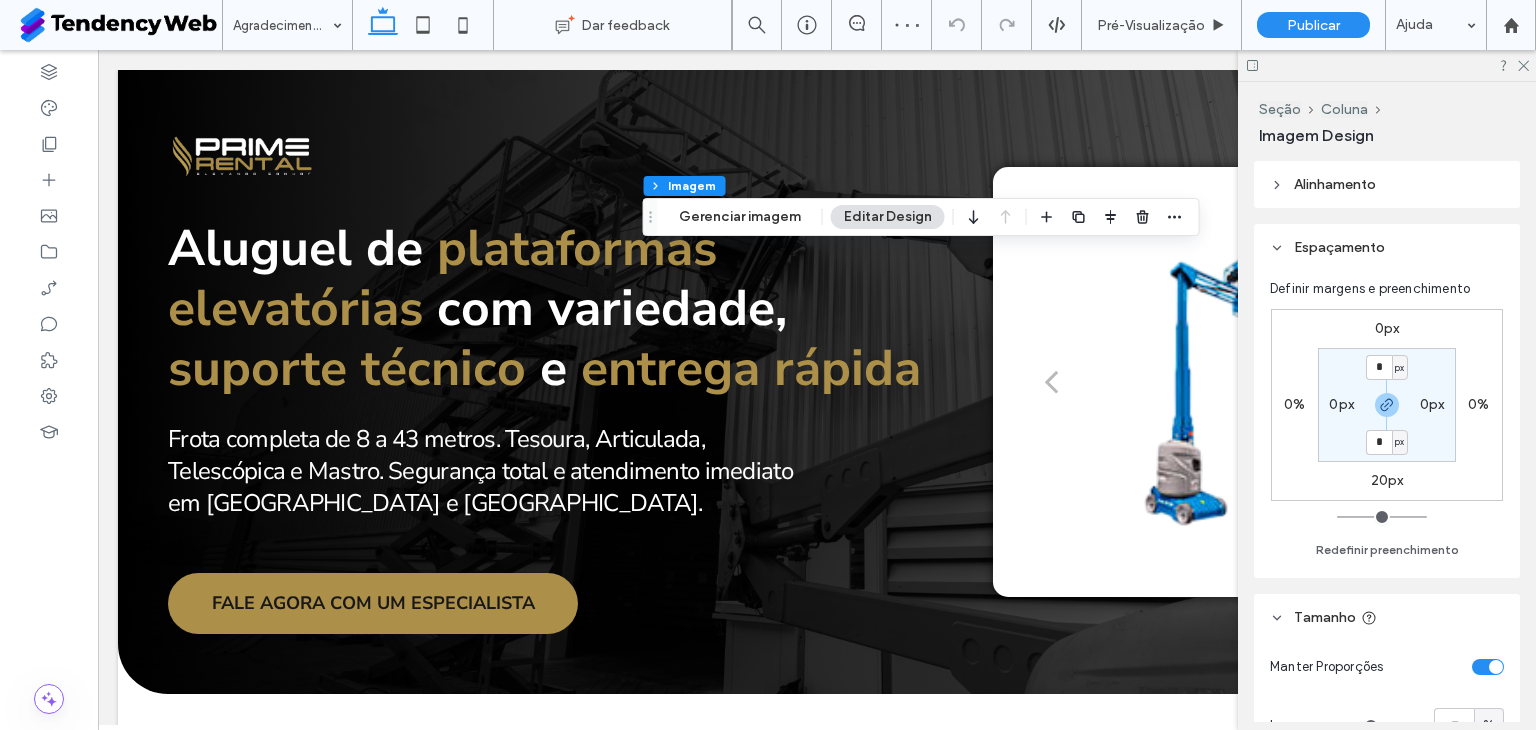 type on "**" 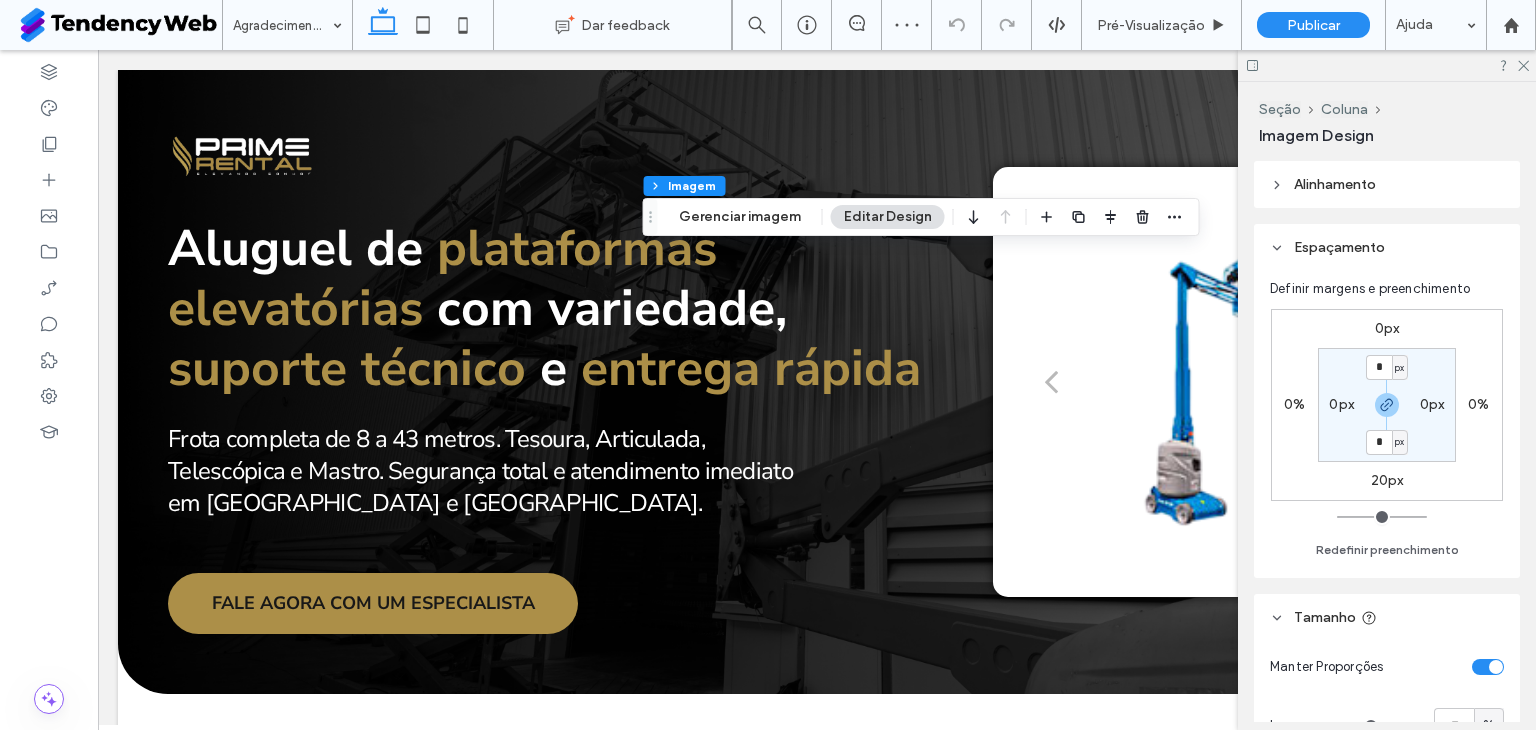 type on "**" 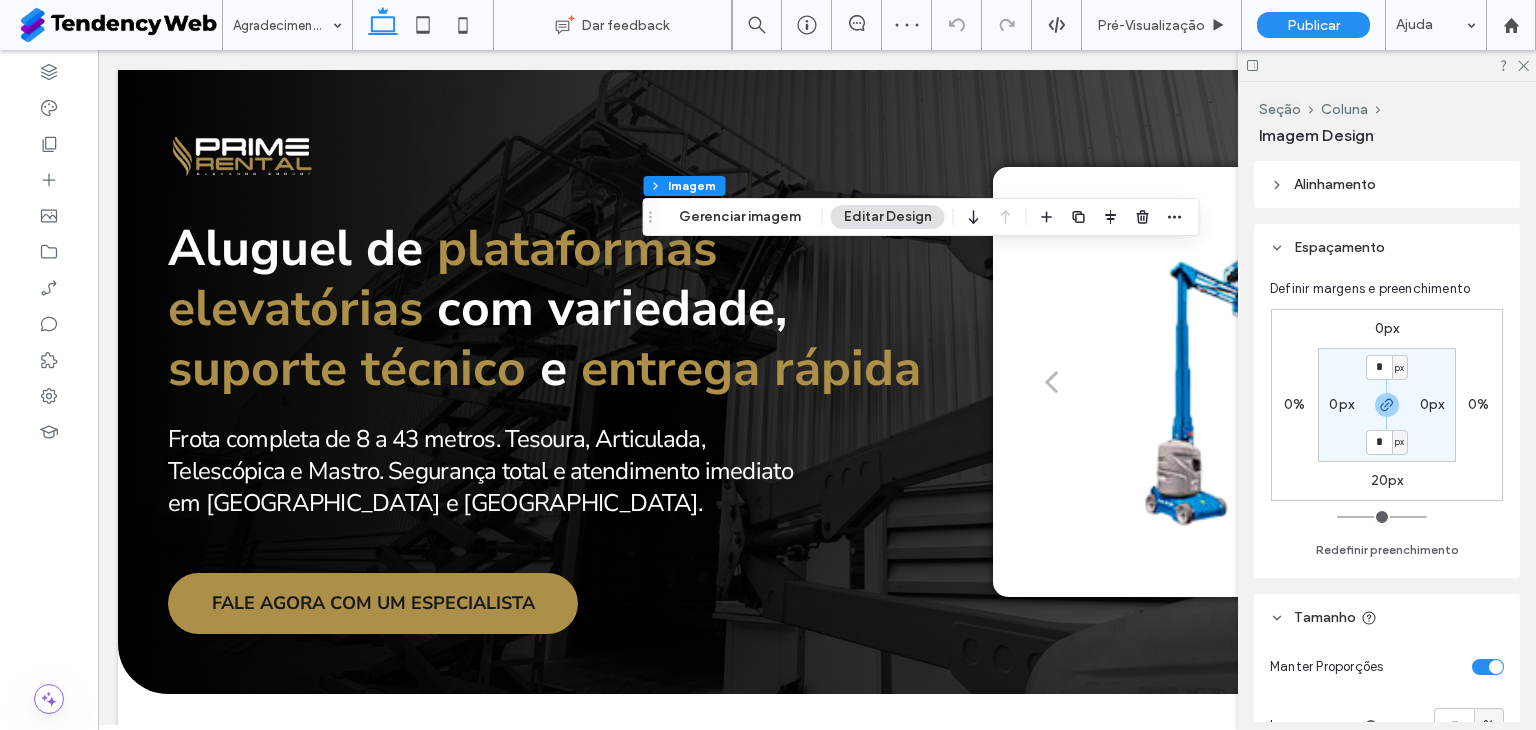 click on "Editar Design" at bounding box center [888, 217] 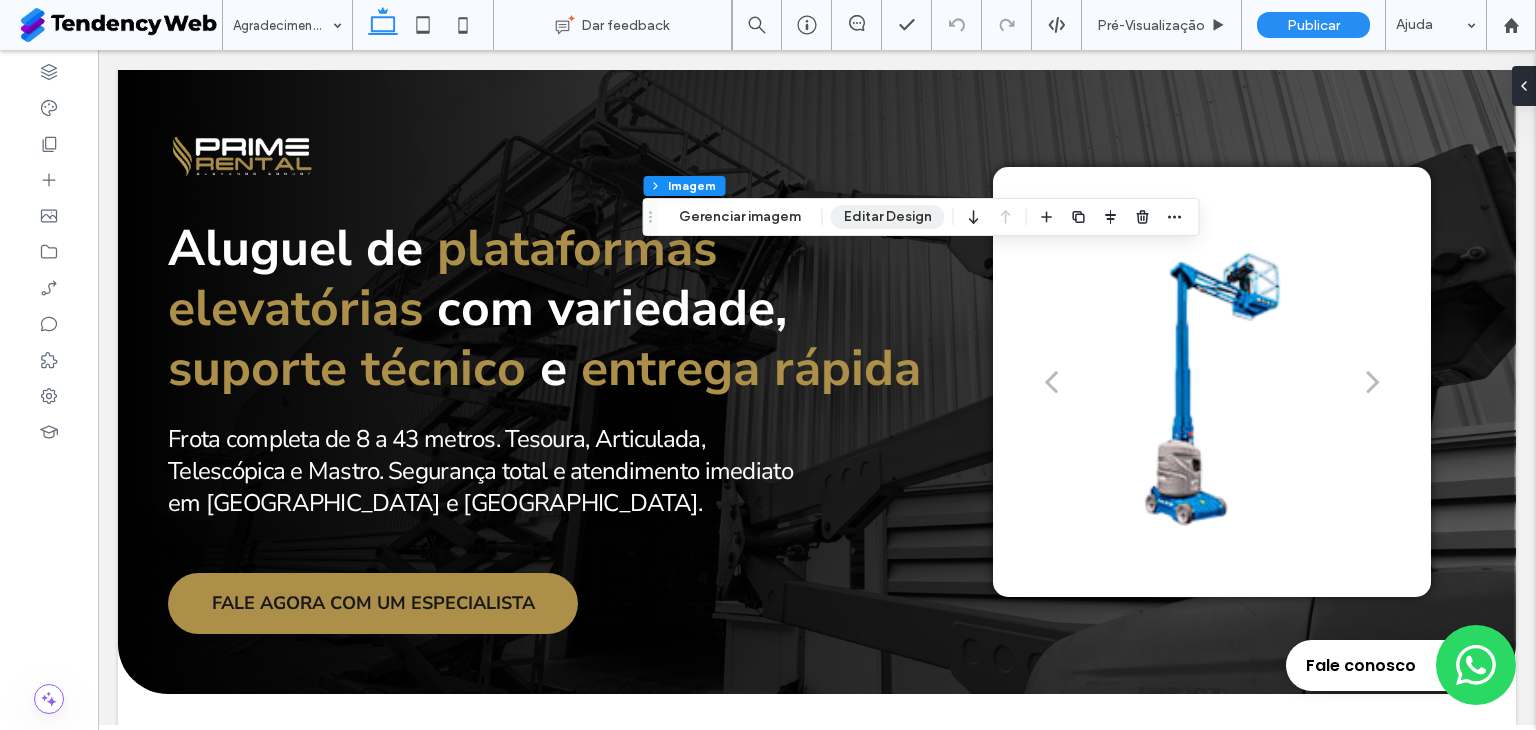 click on "Editar Design" at bounding box center (888, 217) 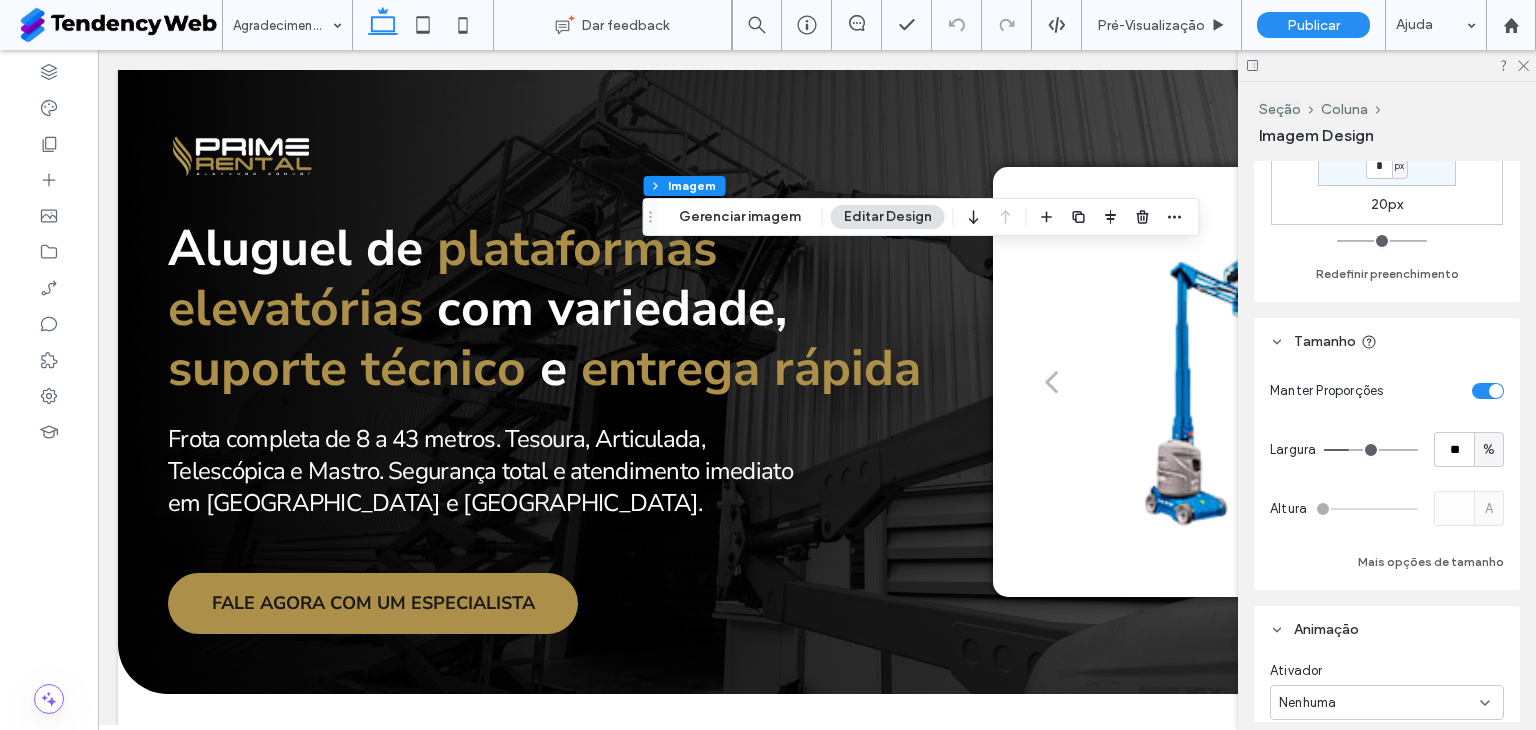 scroll, scrollTop: 333, scrollLeft: 0, axis: vertical 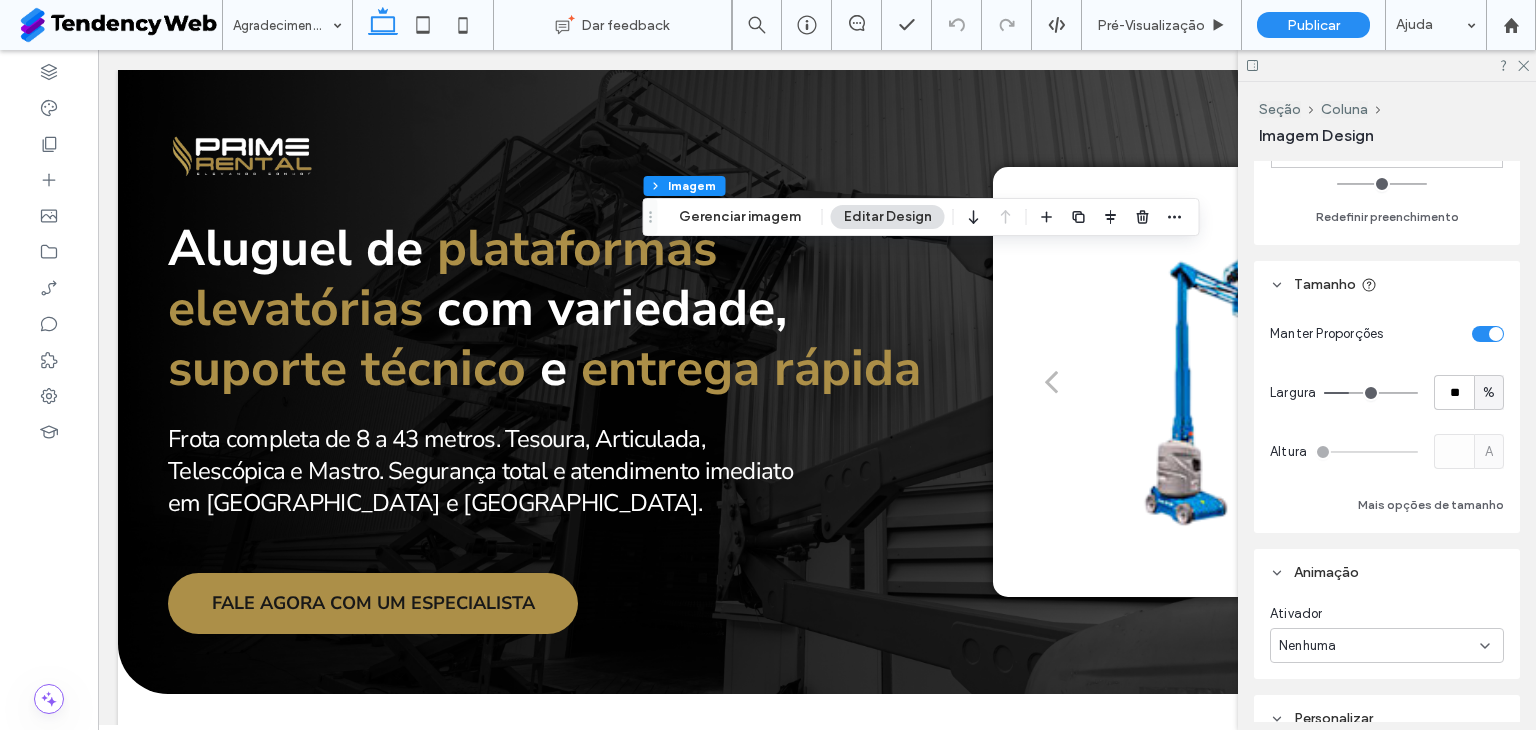 click on "%" at bounding box center [1489, 393] 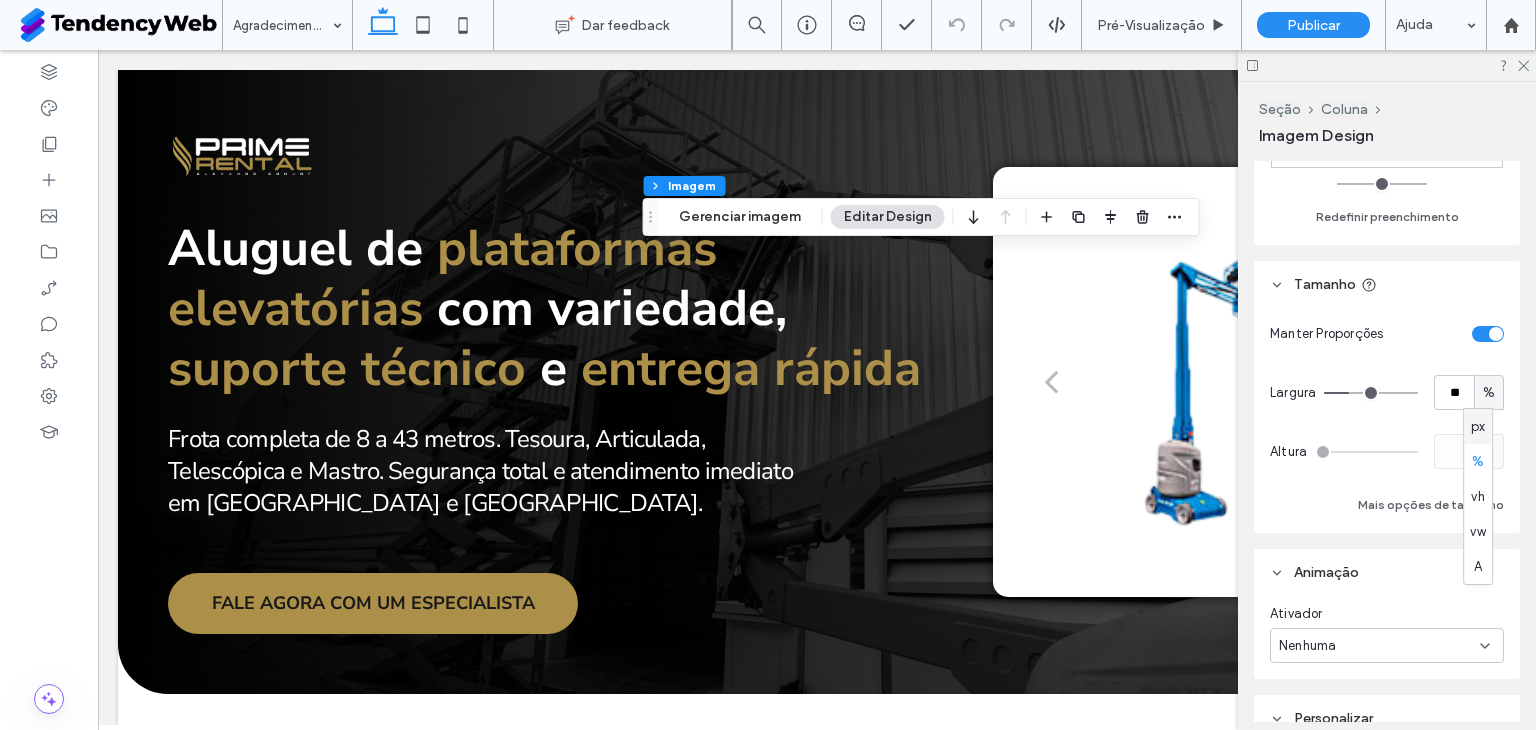 drag, startPoint x: 1477, startPoint y: 417, endPoint x: 1456, endPoint y: 413, distance: 21.377558 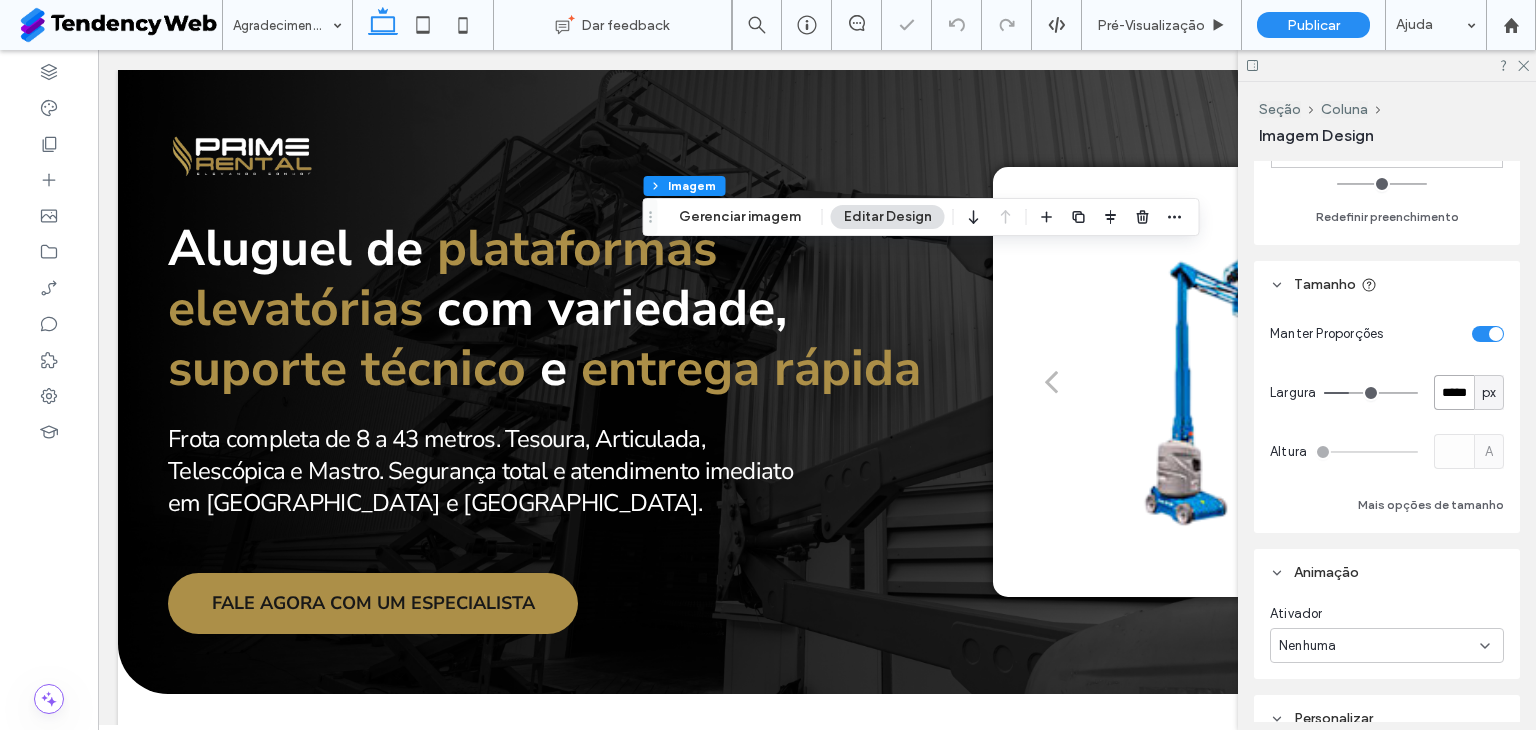 click on "*****" at bounding box center (1454, 392) 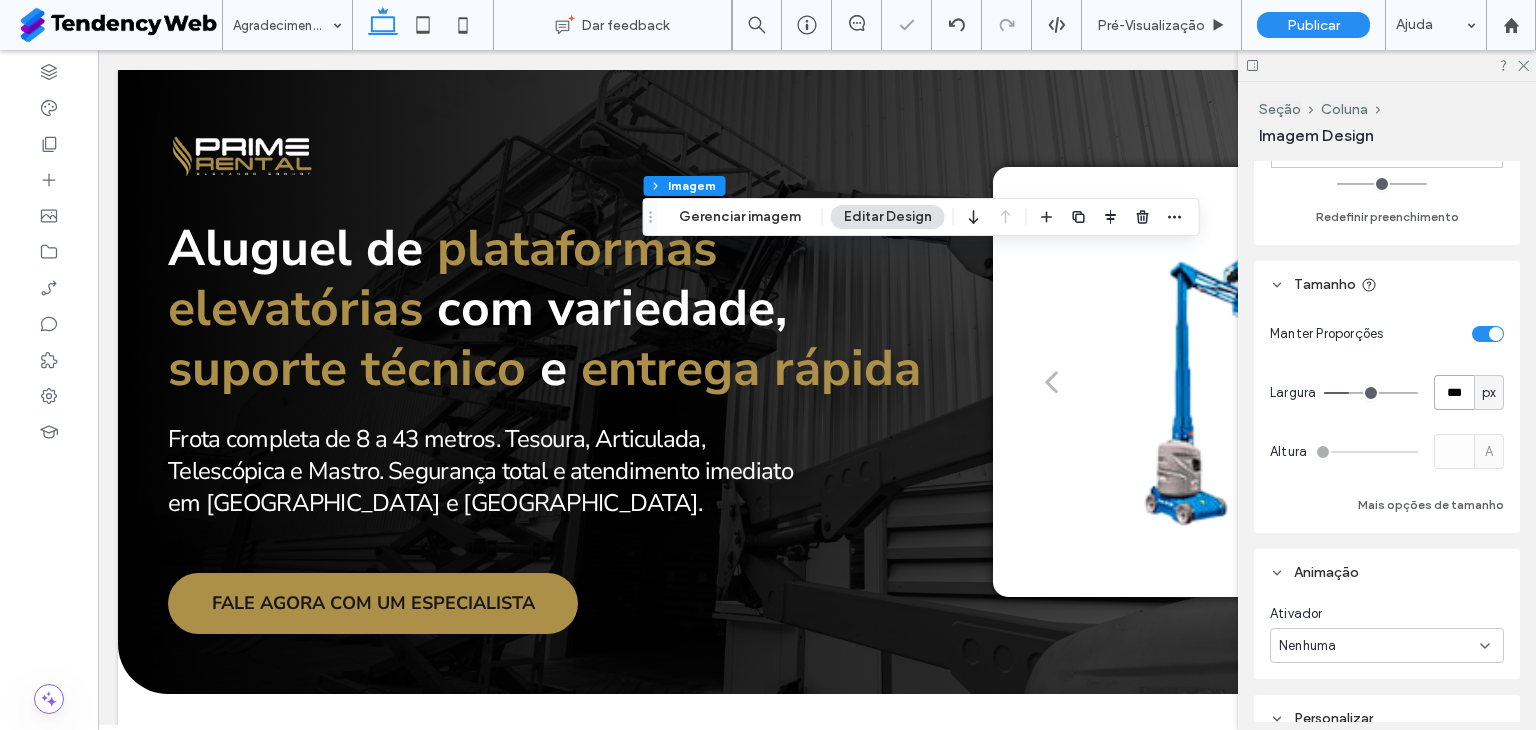 type on "***" 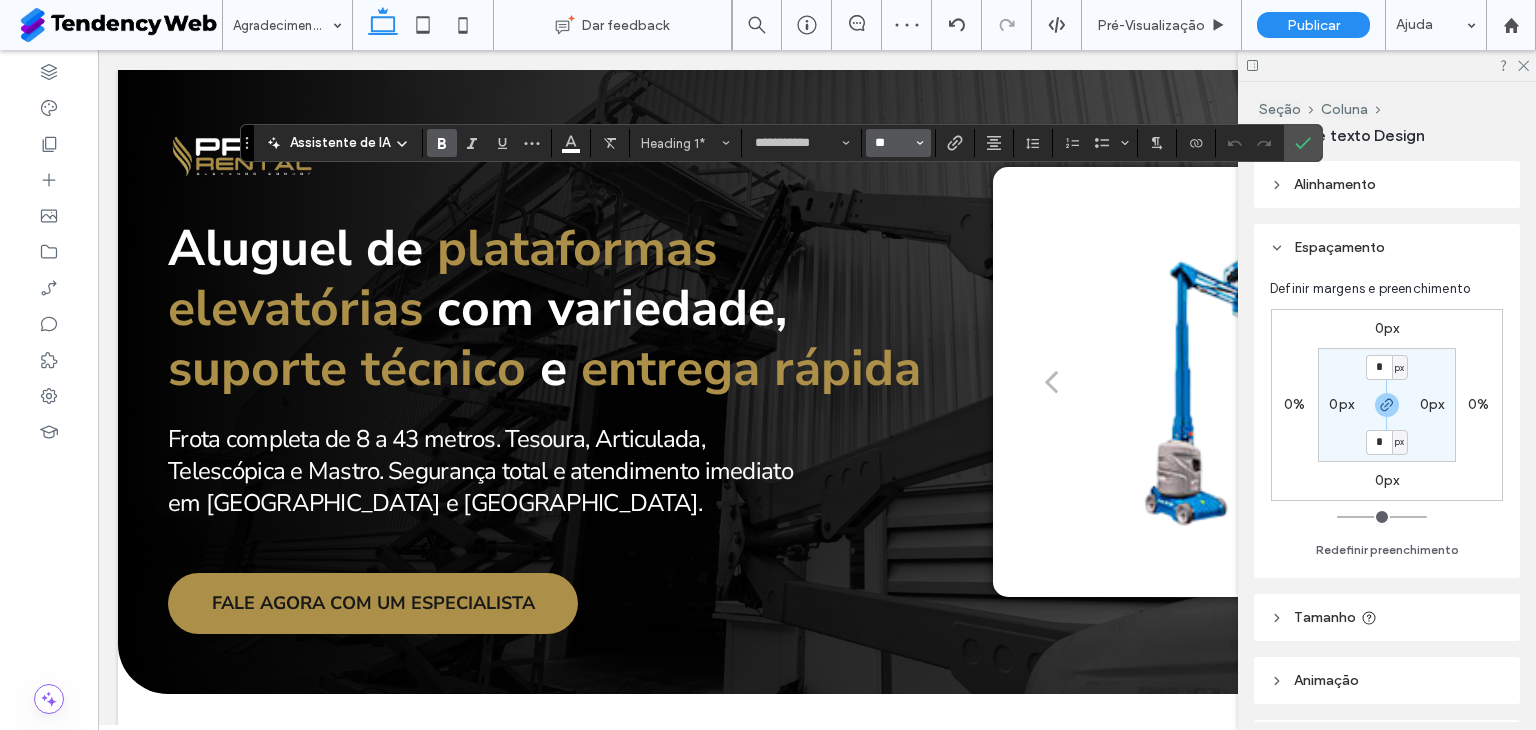 click on "**" at bounding box center [892, 143] 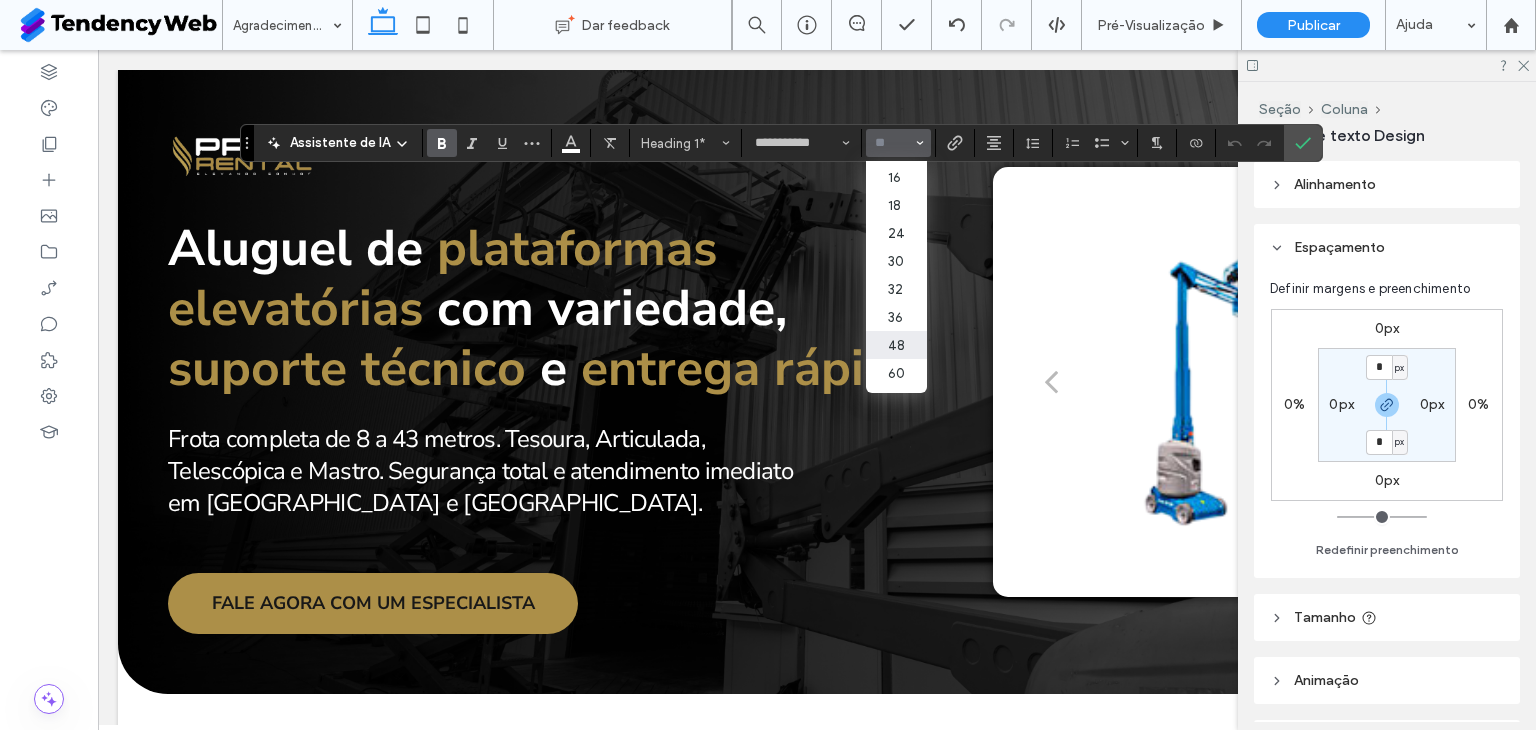 scroll, scrollTop: 232, scrollLeft: 0, axis: vertical 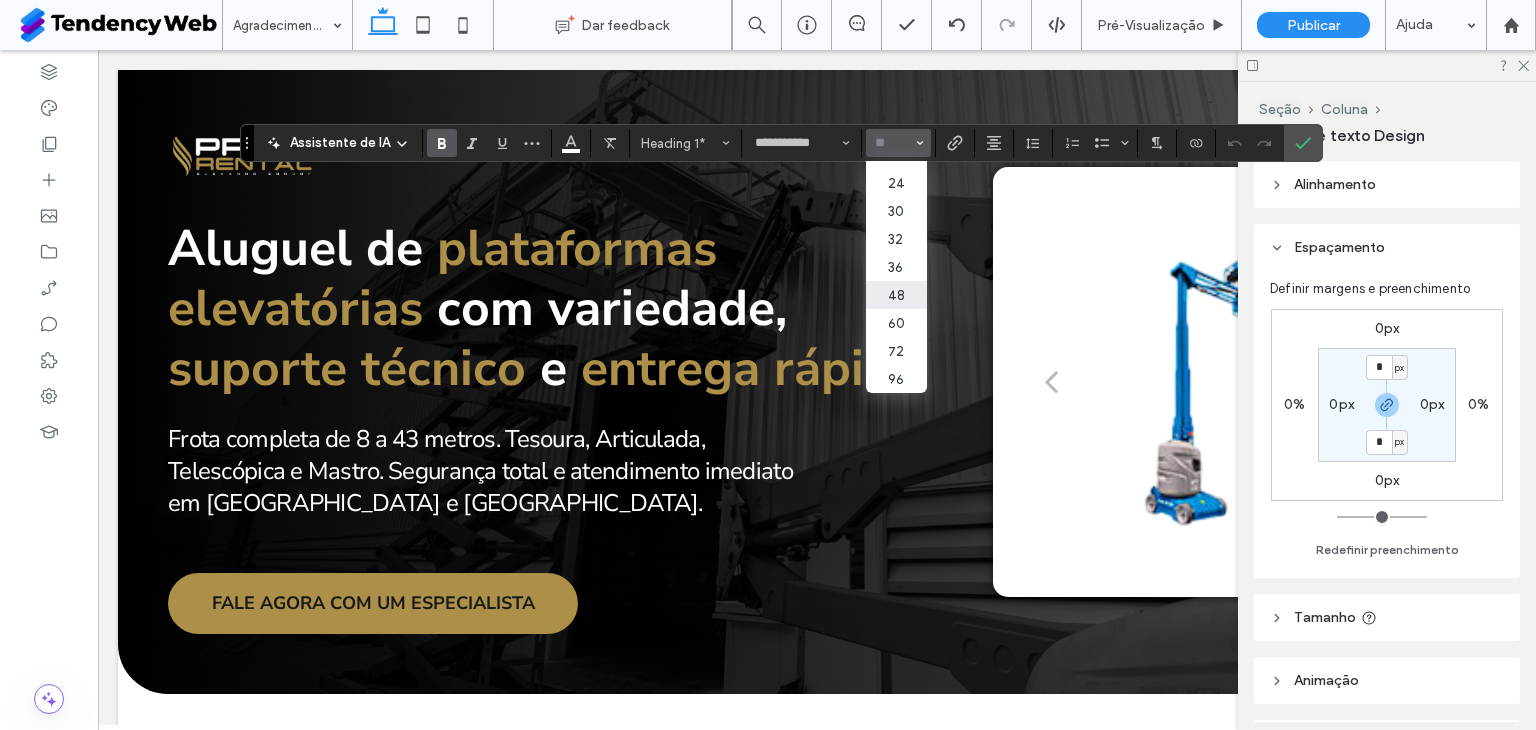 click on "48" at bounding box center [896, 295] 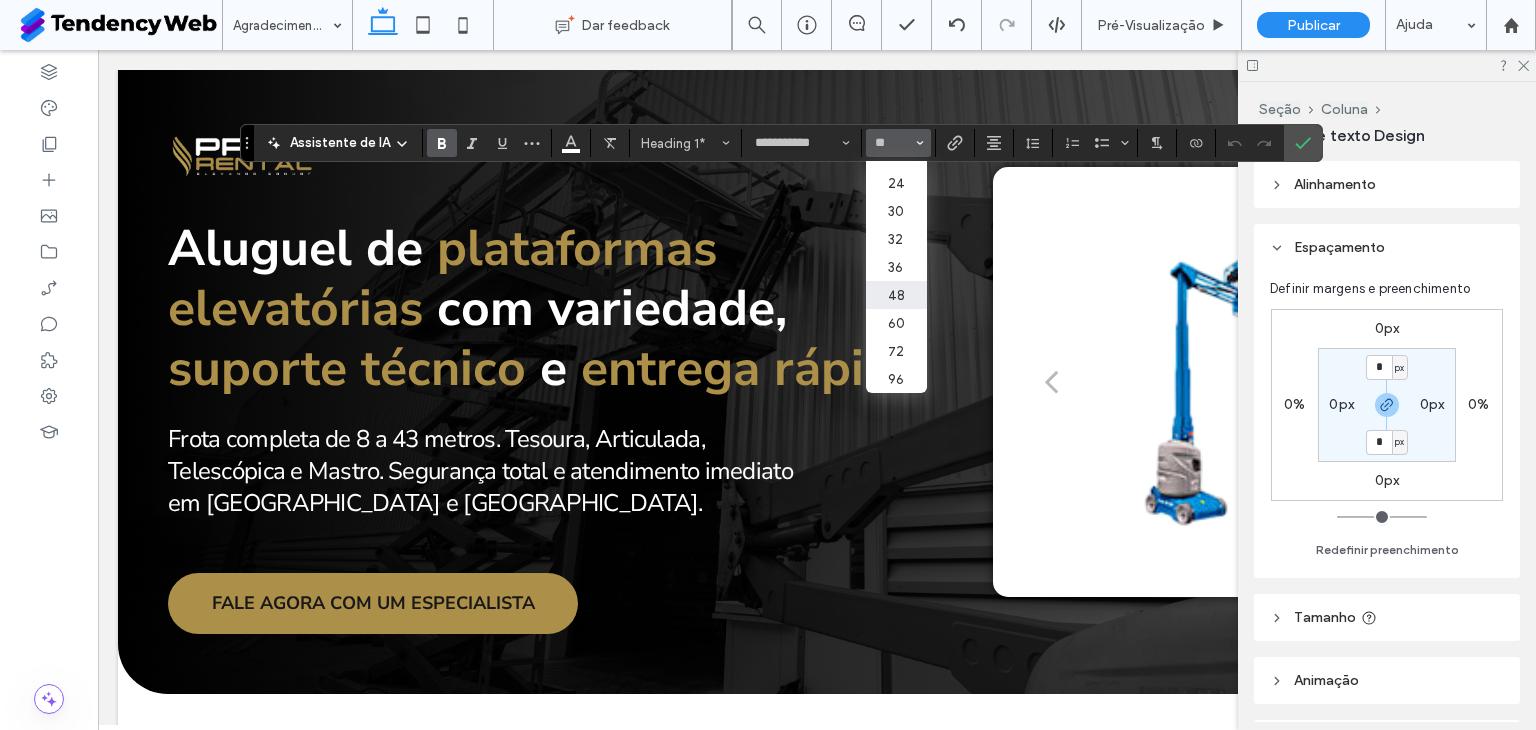 type on "**" 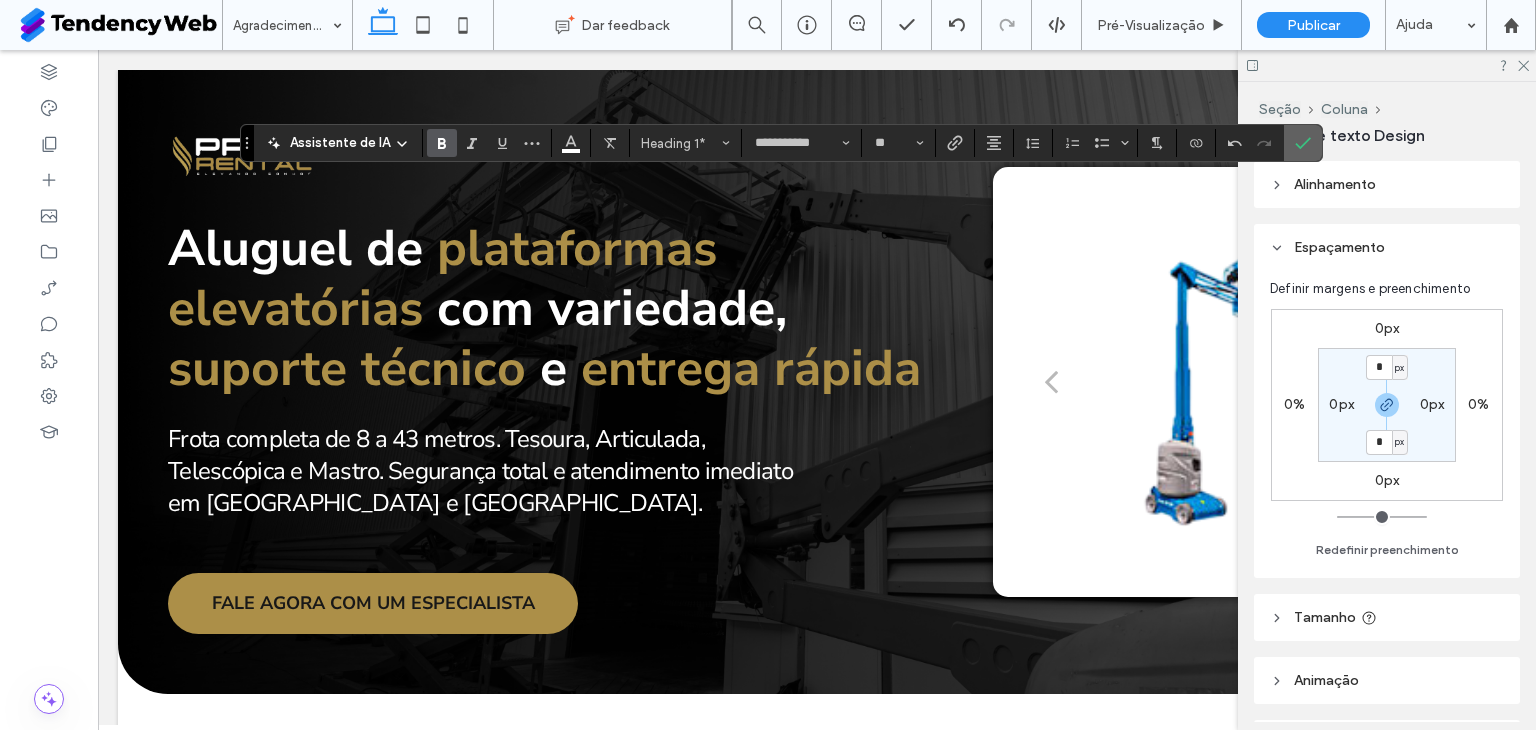 click at bounding box center [1303, 143] 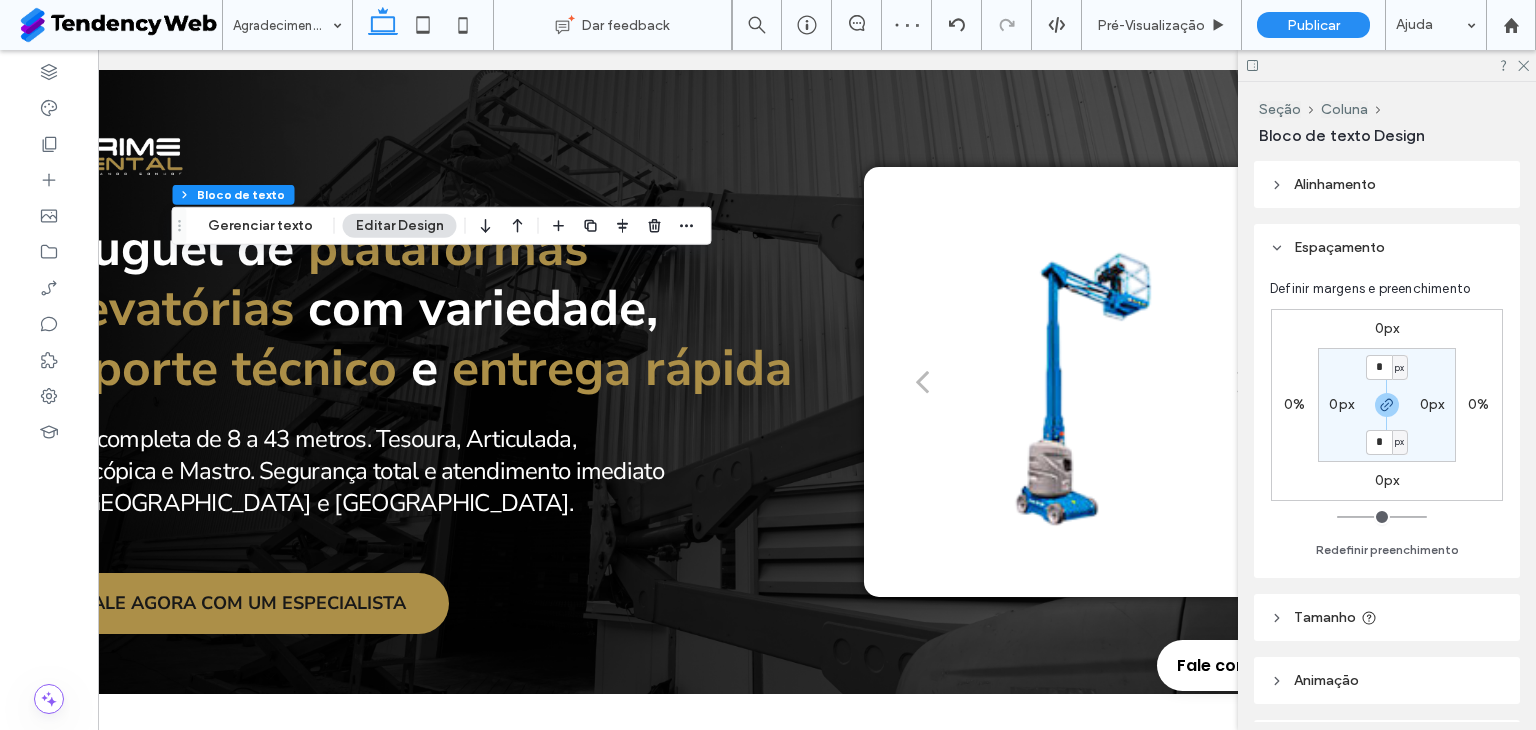 scroll, scrollTop: 0, scrollLeft: 110, axis: horizontal 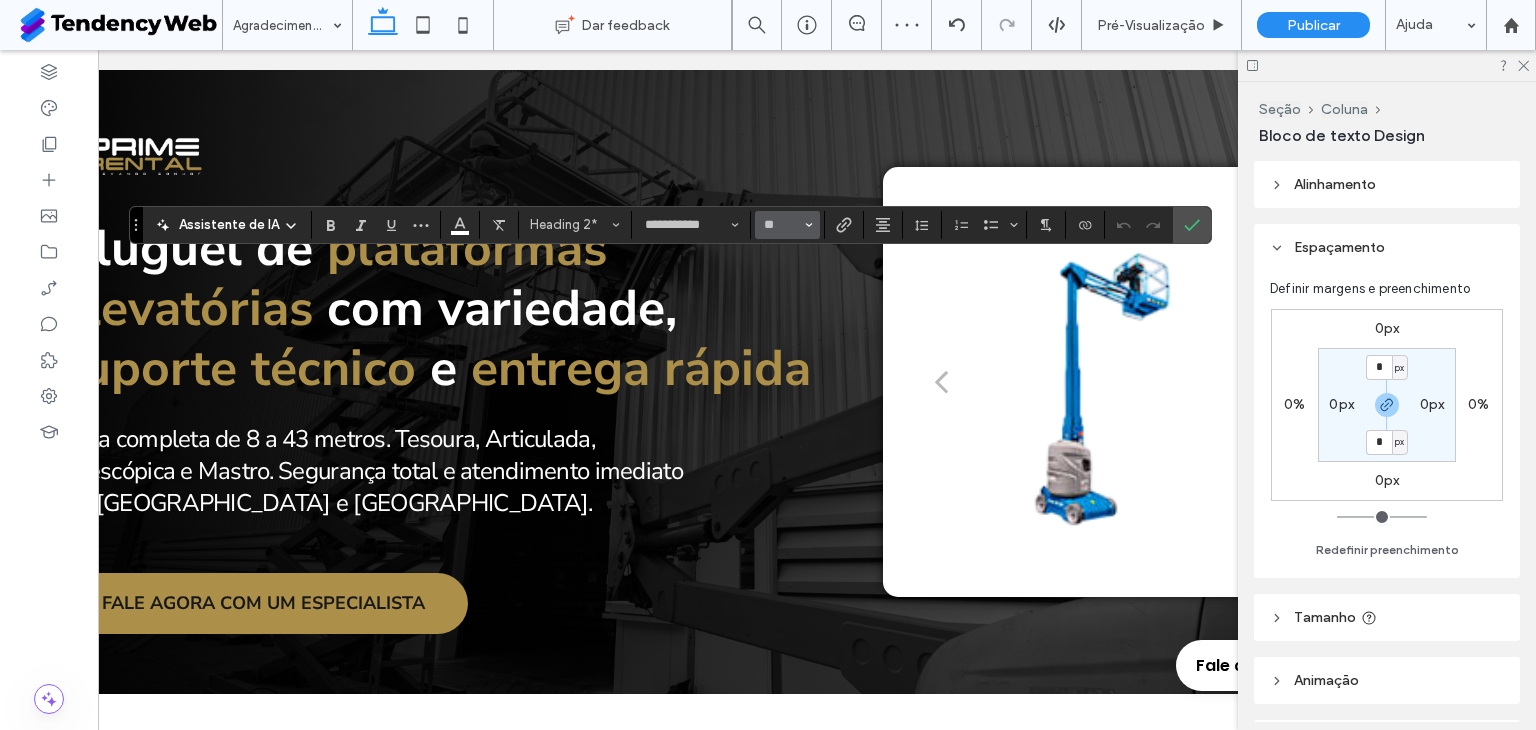 click at bounding box center [809, 225] 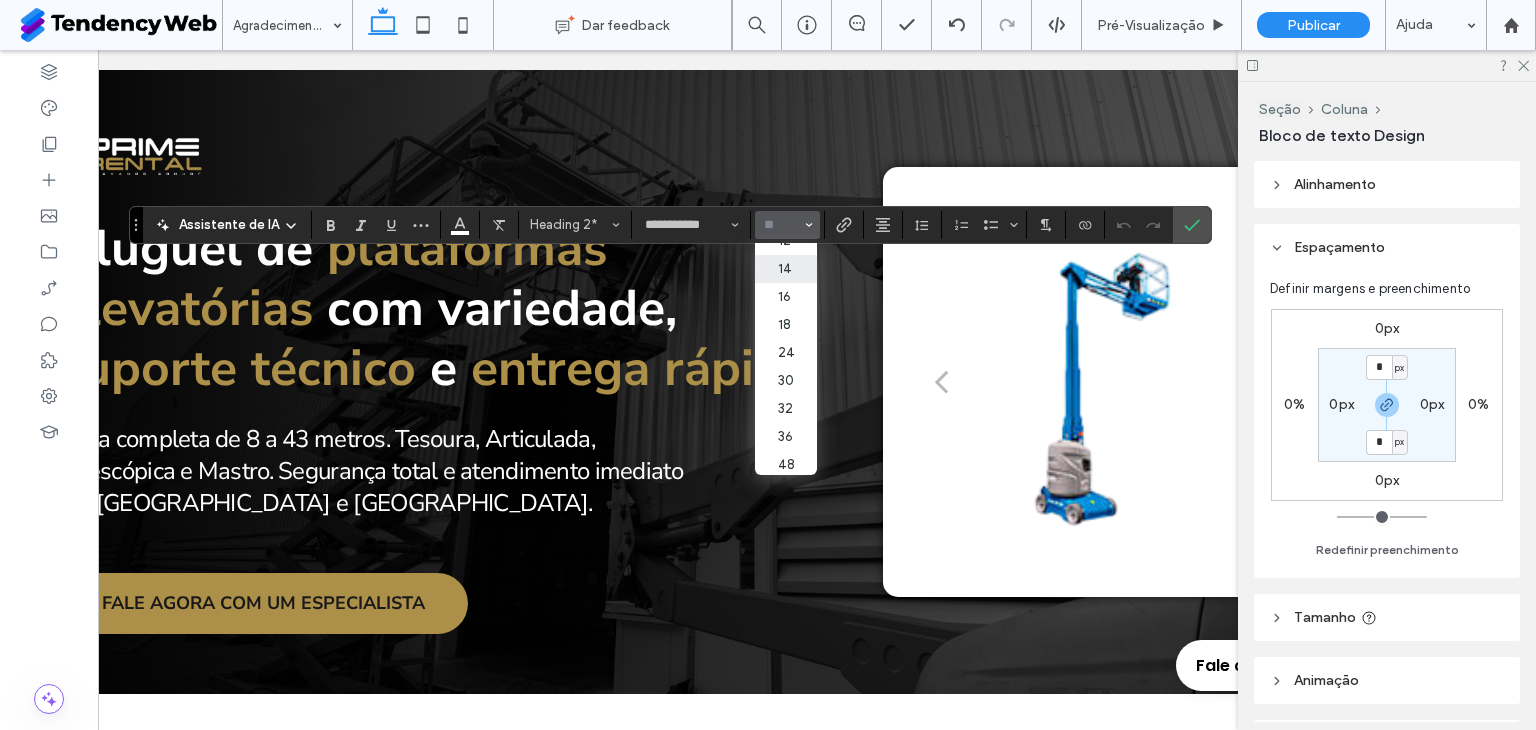 scroll, scrollTop: 166, scrollLeft: 0, axis: vertical 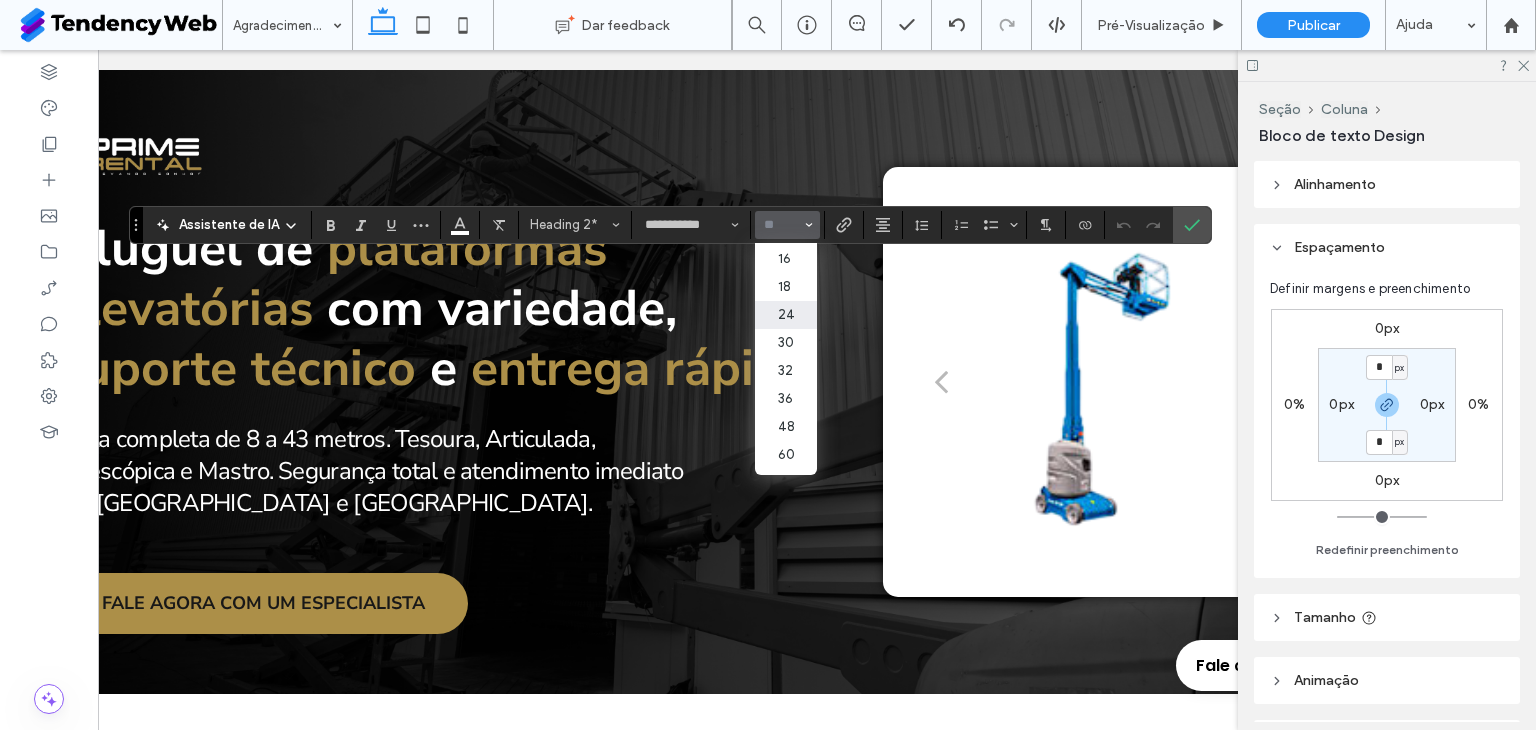 click on "24" at bounding box center [785, 315] 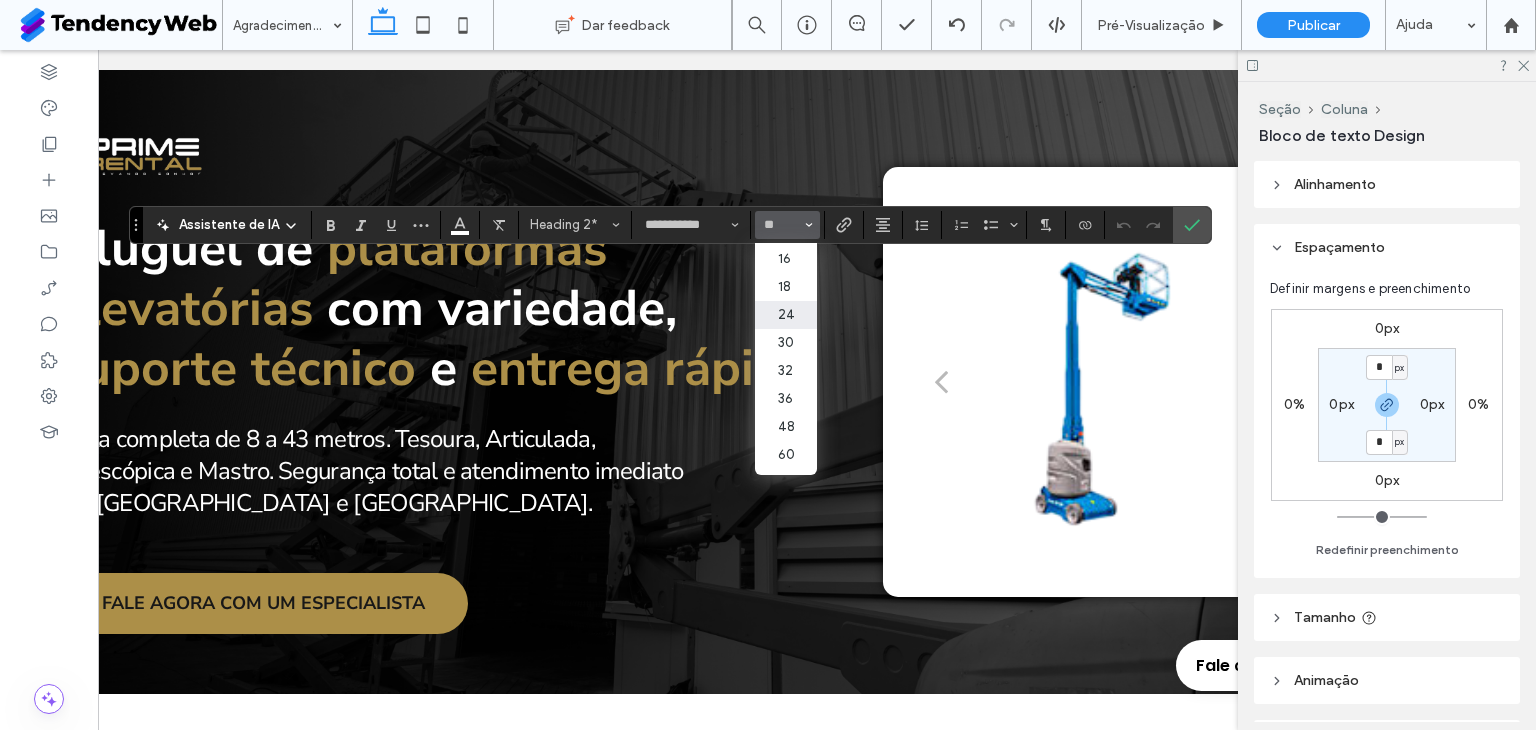 type on "**" 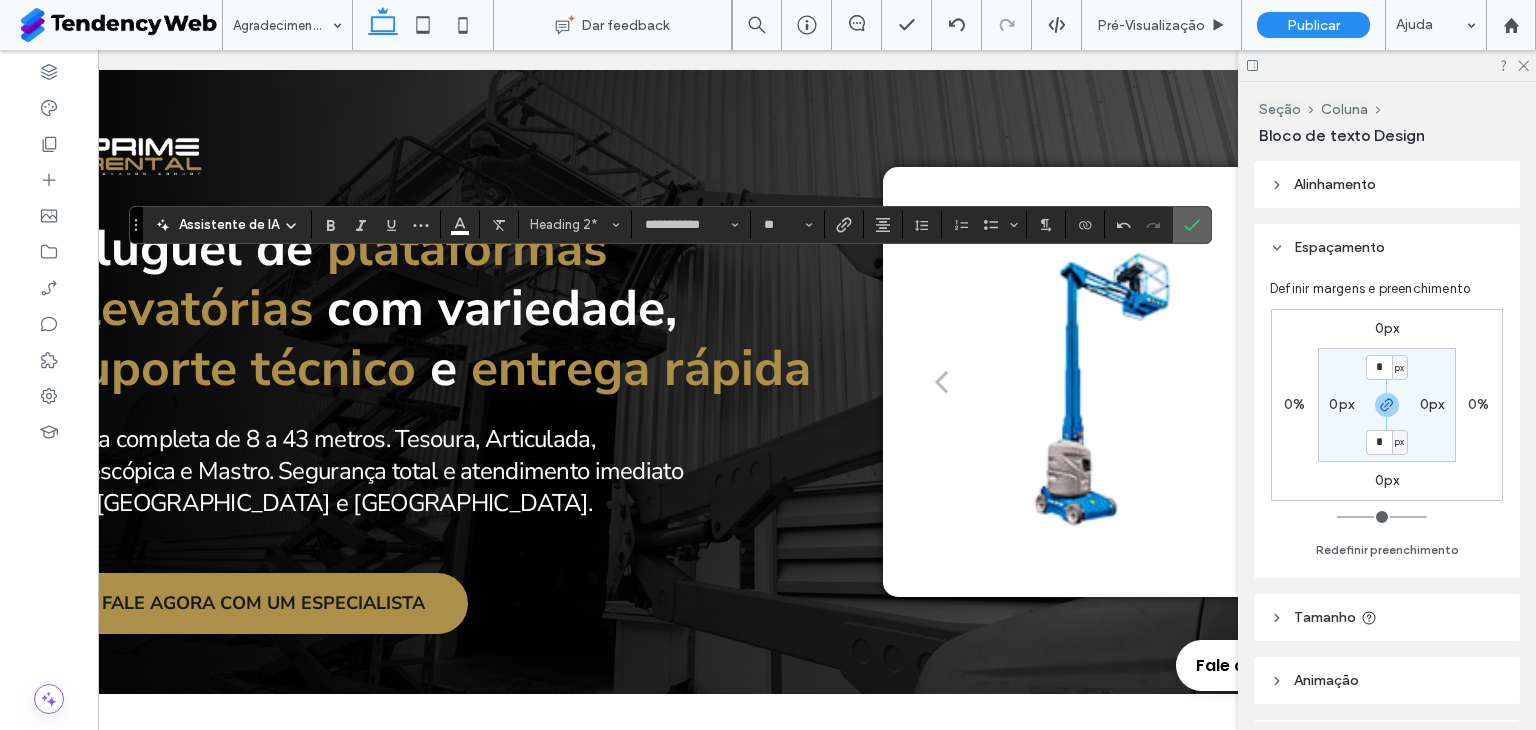 click 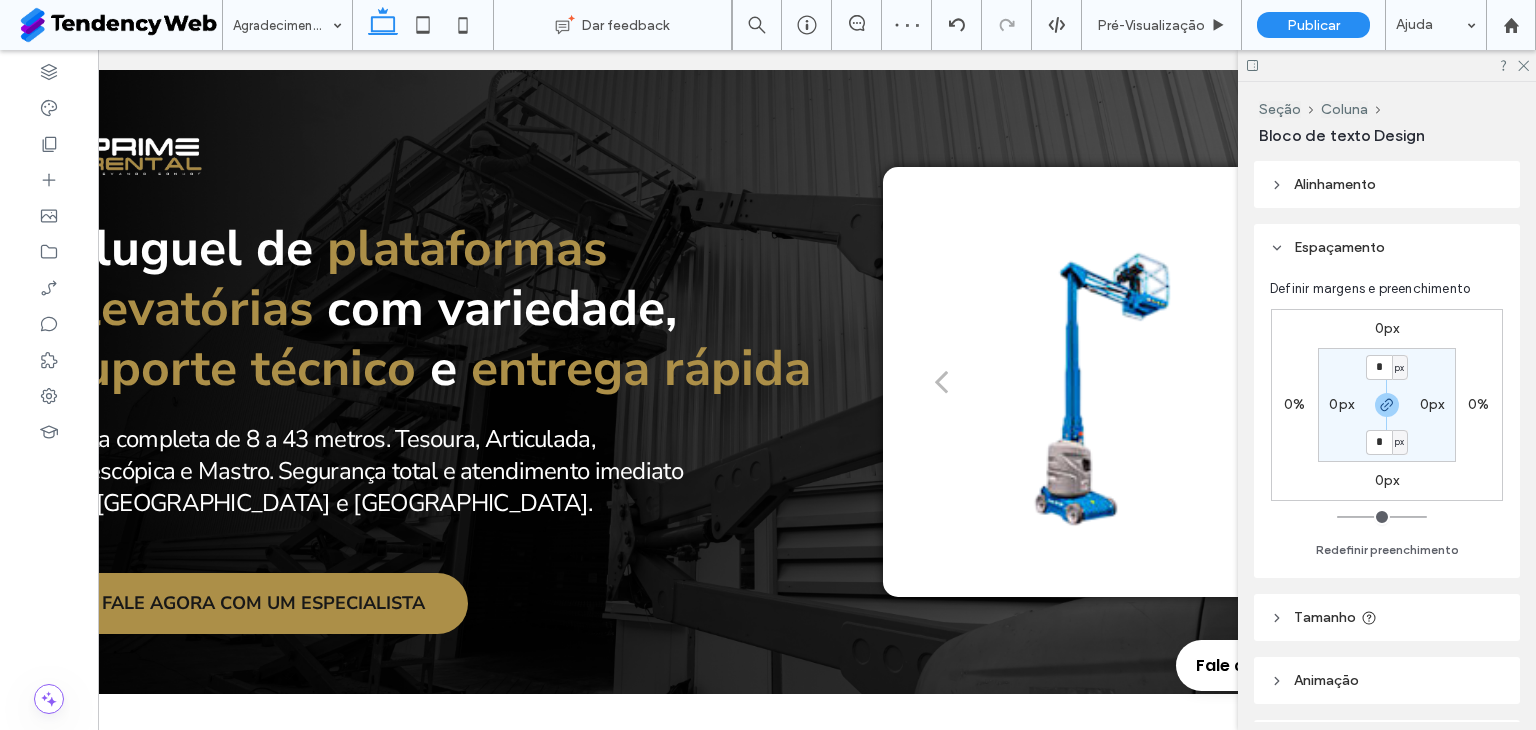 type on "**" 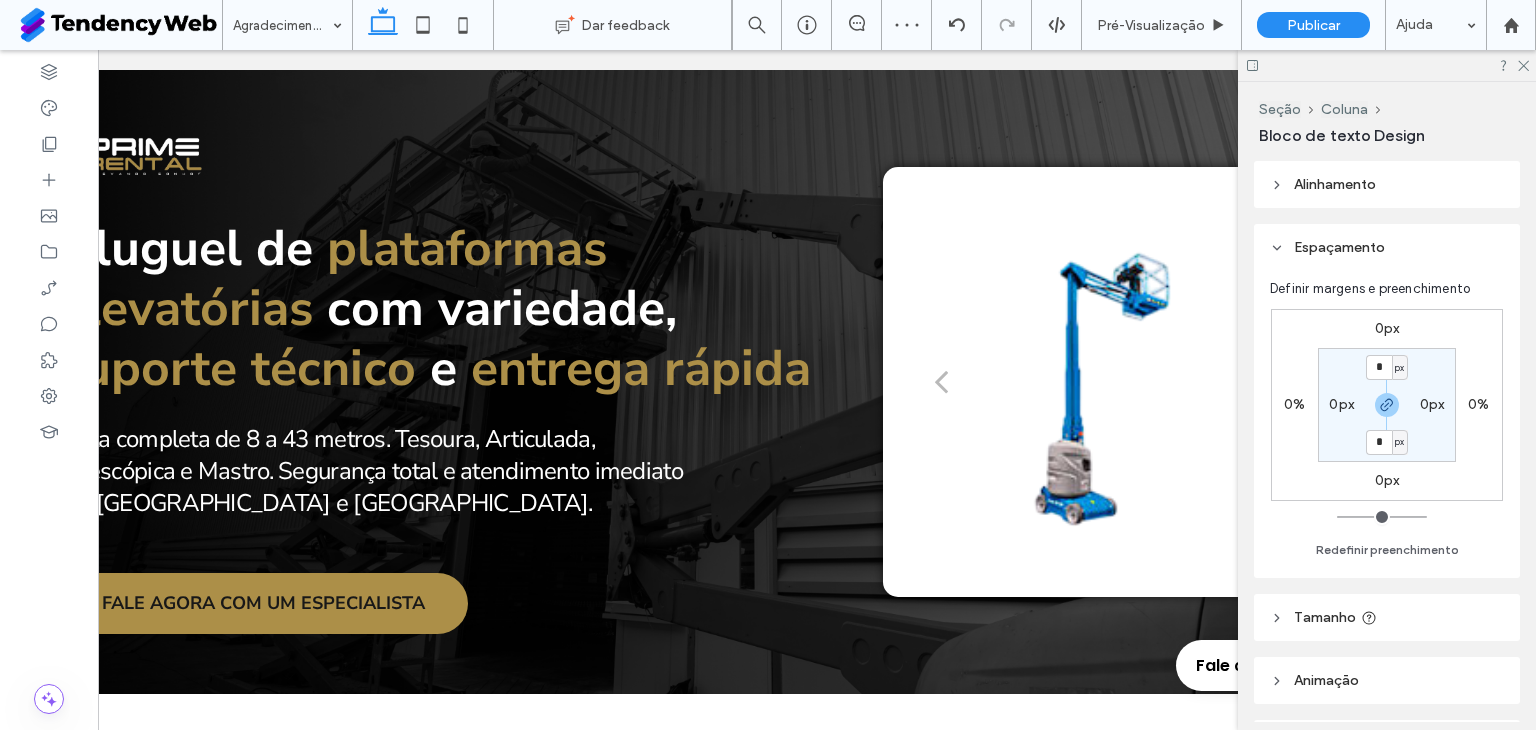 type on "****" 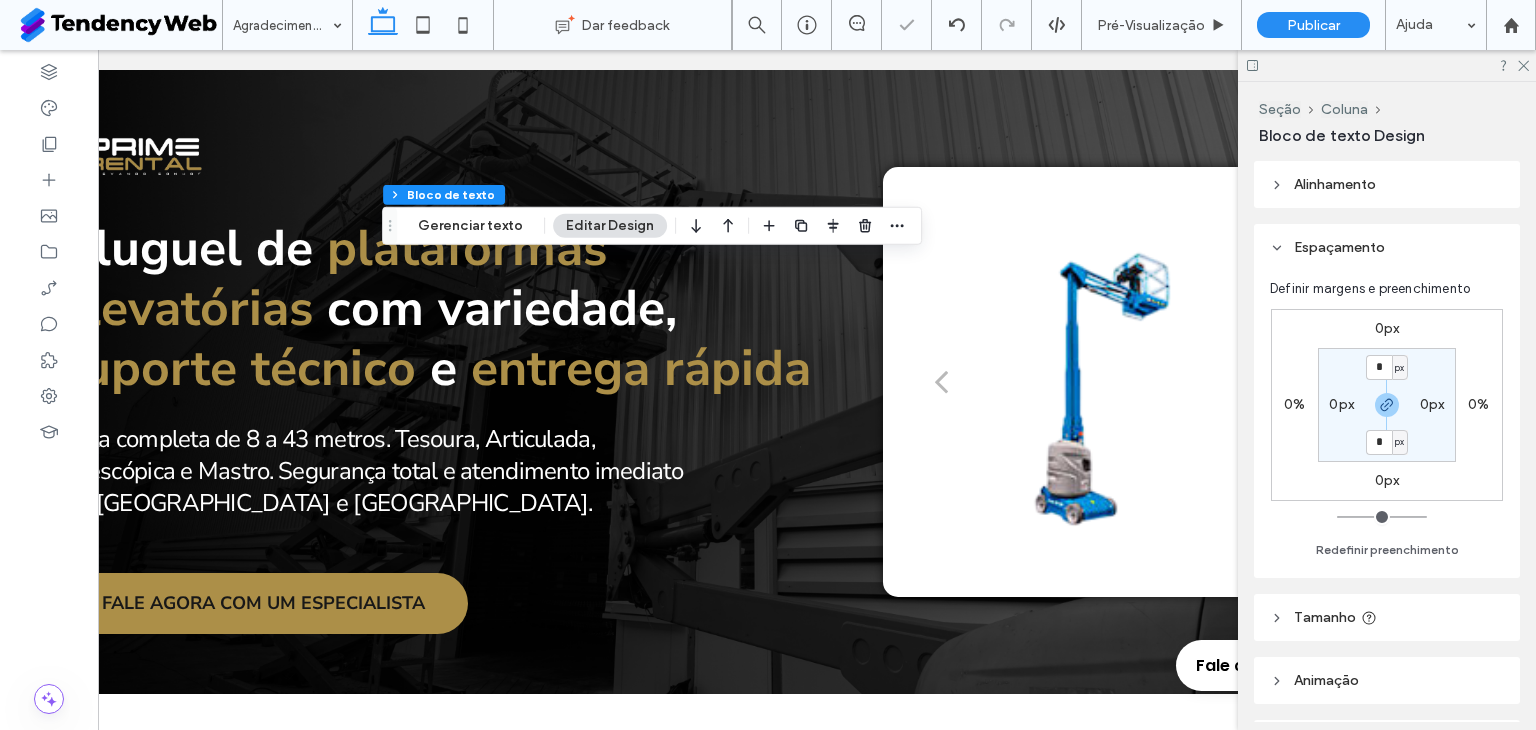 click at bounding box center [1387, 65] 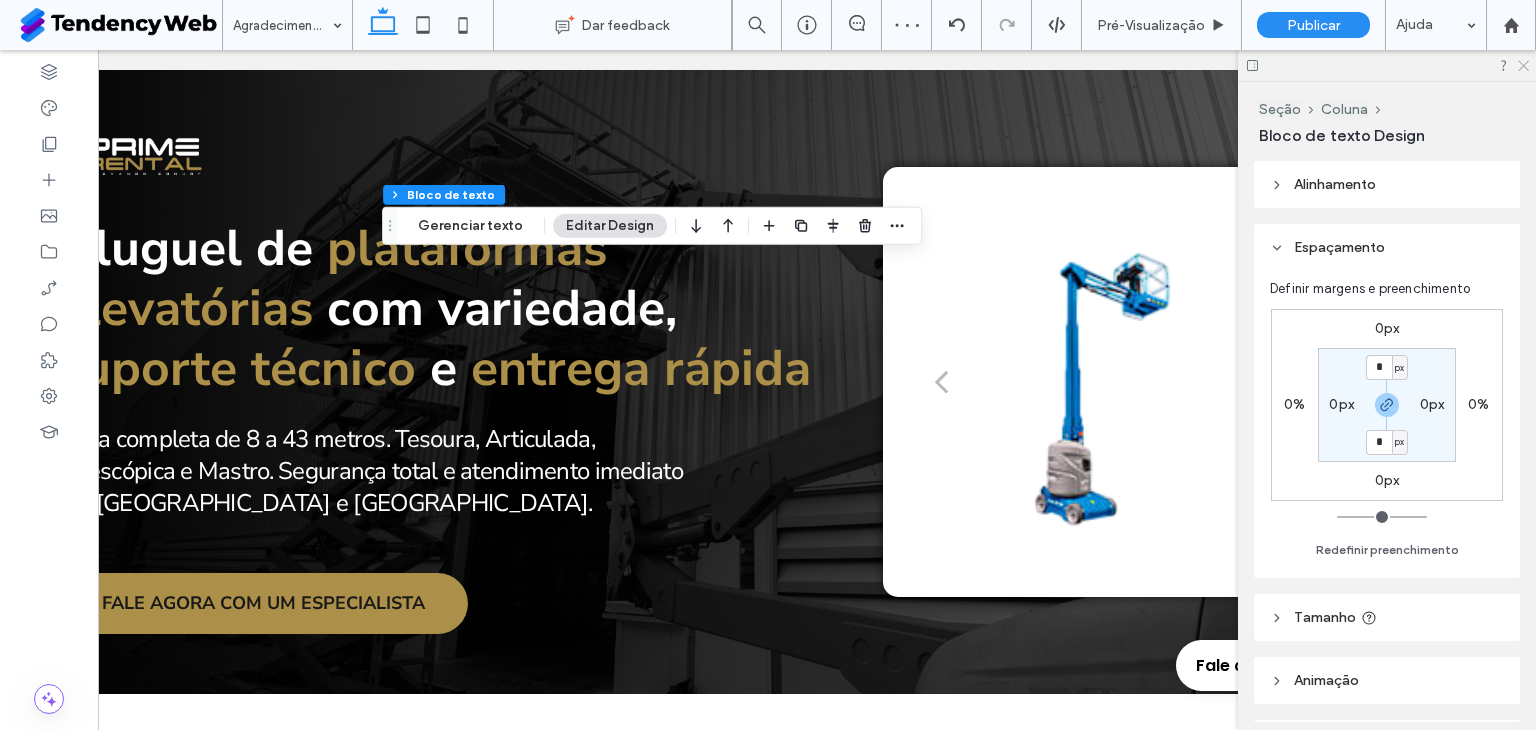 click 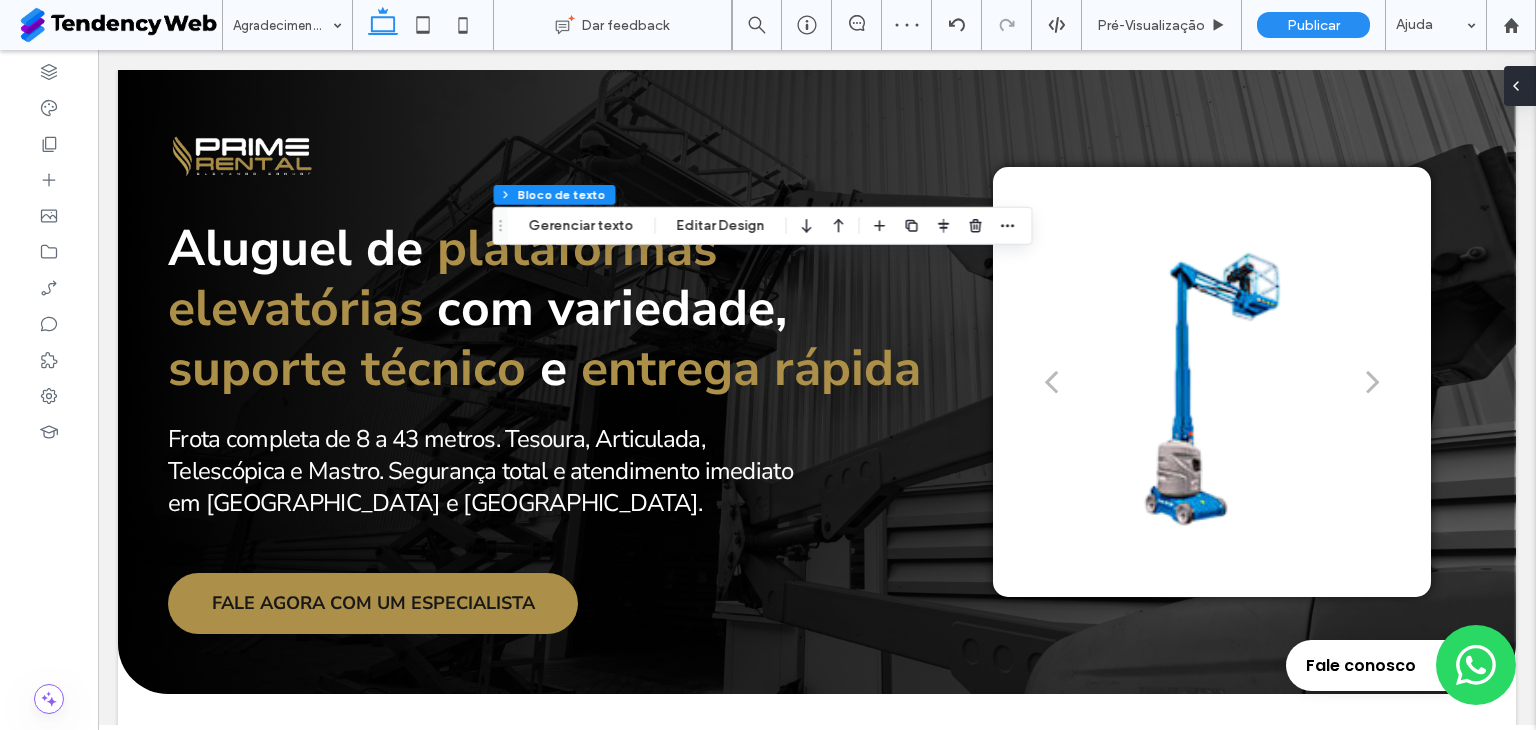 scroll, scrollTop: 0, scrollLeft: 0, axis: both 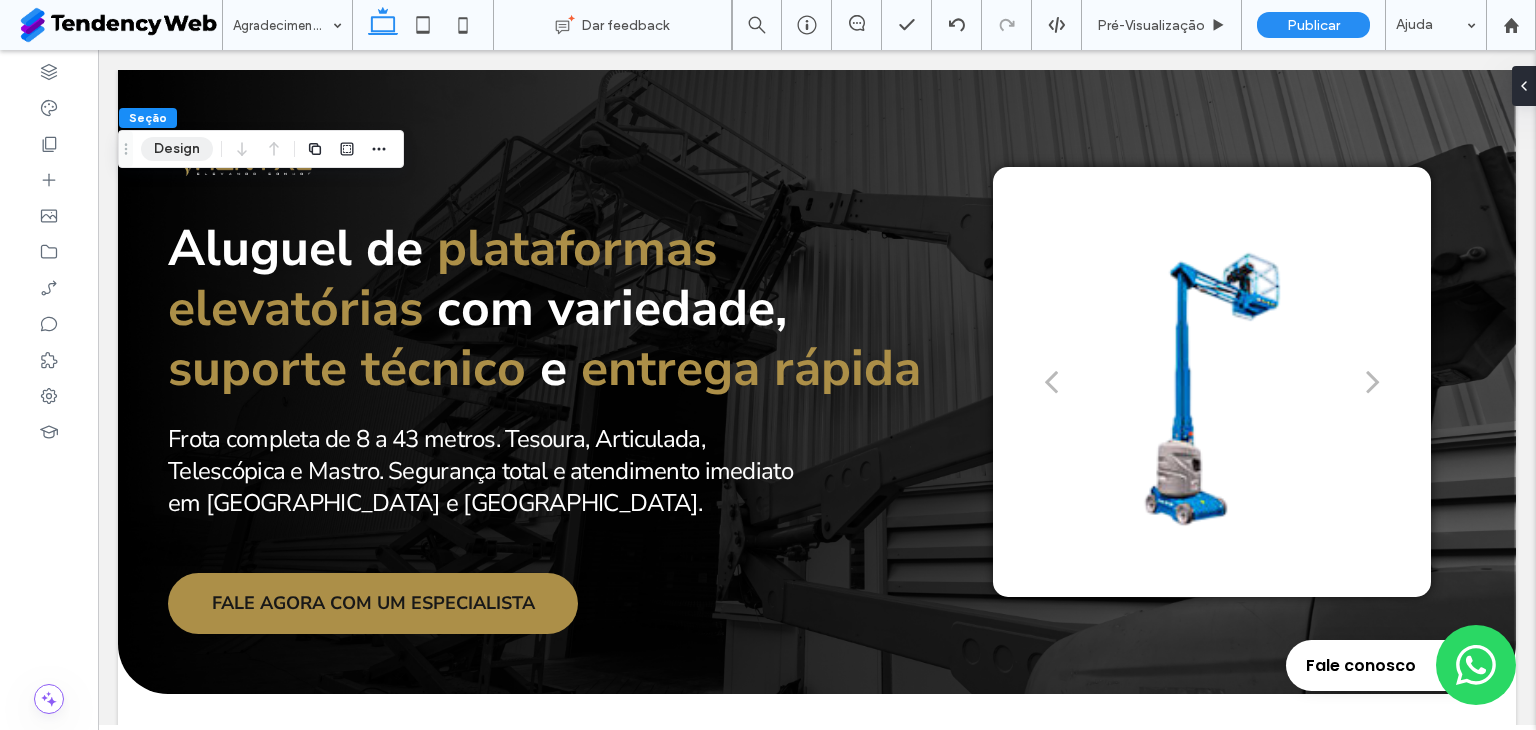 click on "Design" at bounding box center (177, 149) 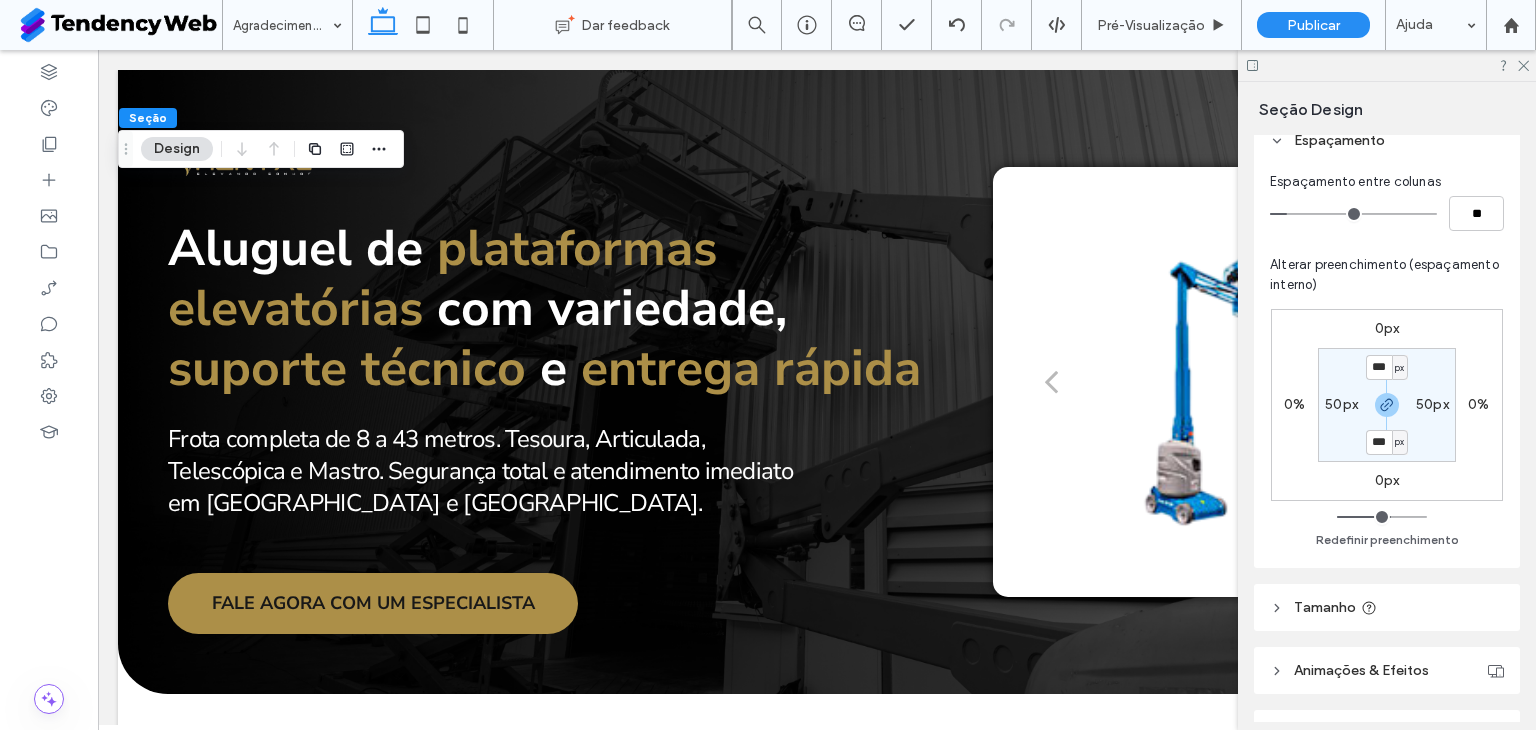 scroll, scrollTop: 333, scrollLeft: 0, axis: vertical 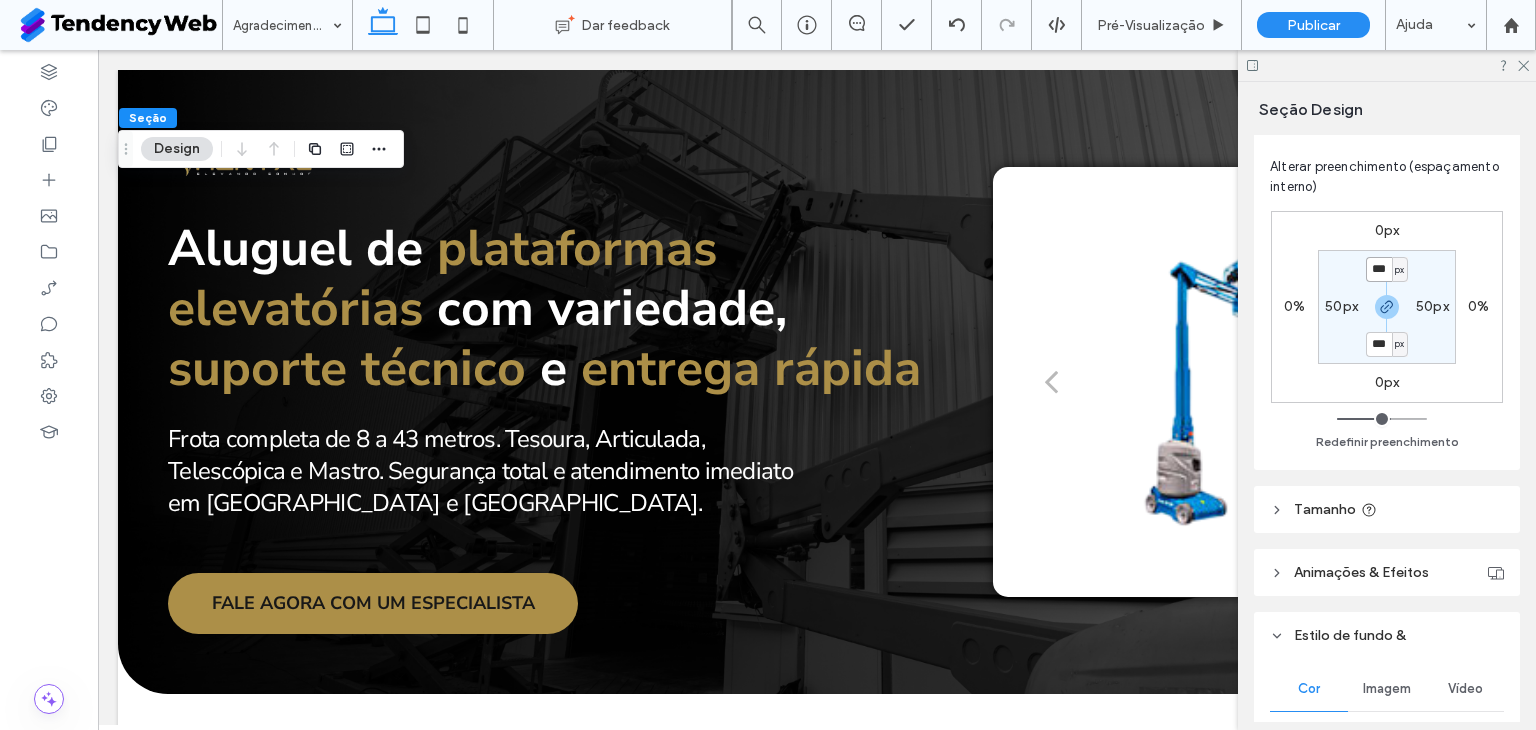 click on "***" at bounding box center (1379, 269) 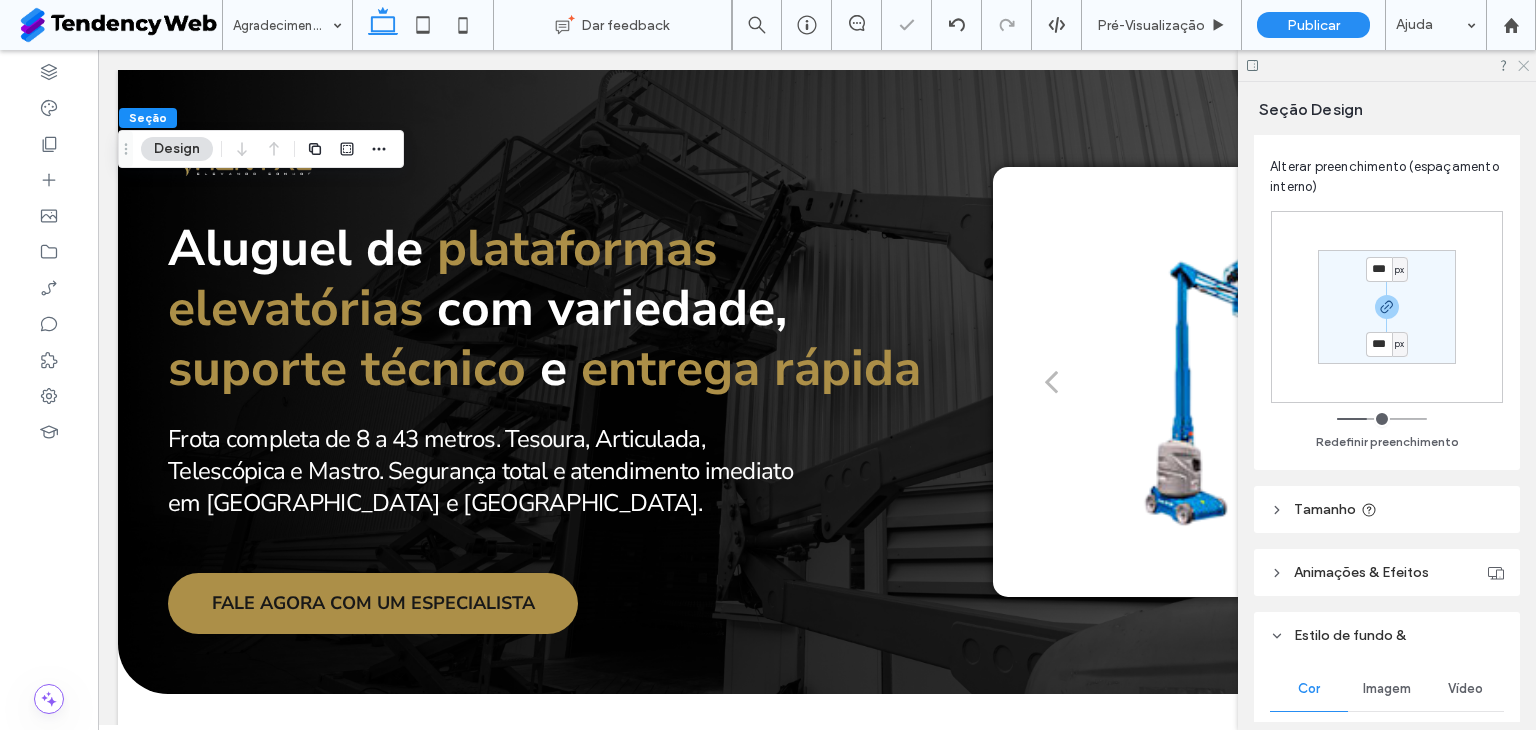 click at bounding box center [1387, 65] 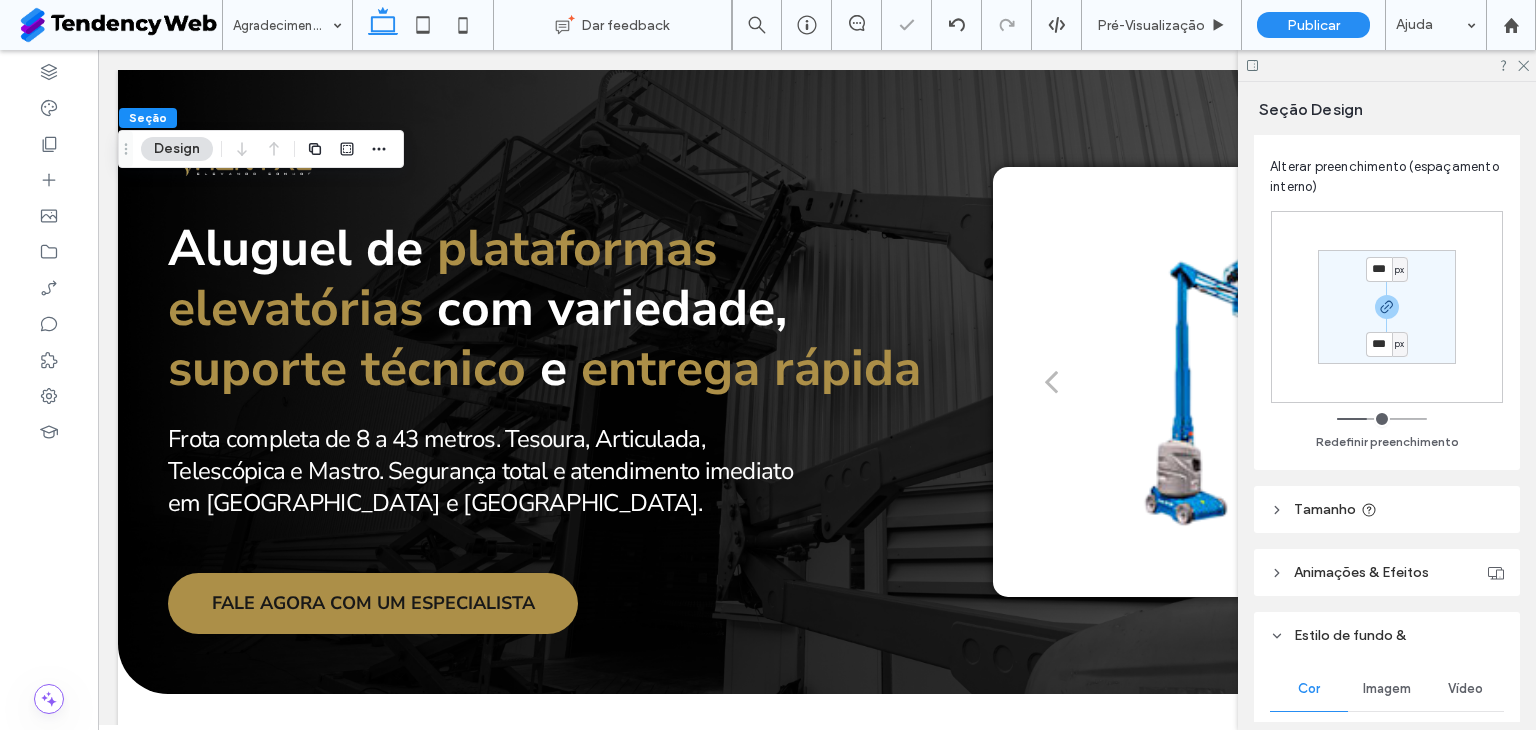 drag, startPoint x: 1523, startPoint y: 66, endPoint x: 1498, endPoint y: 77, distance: 27.313 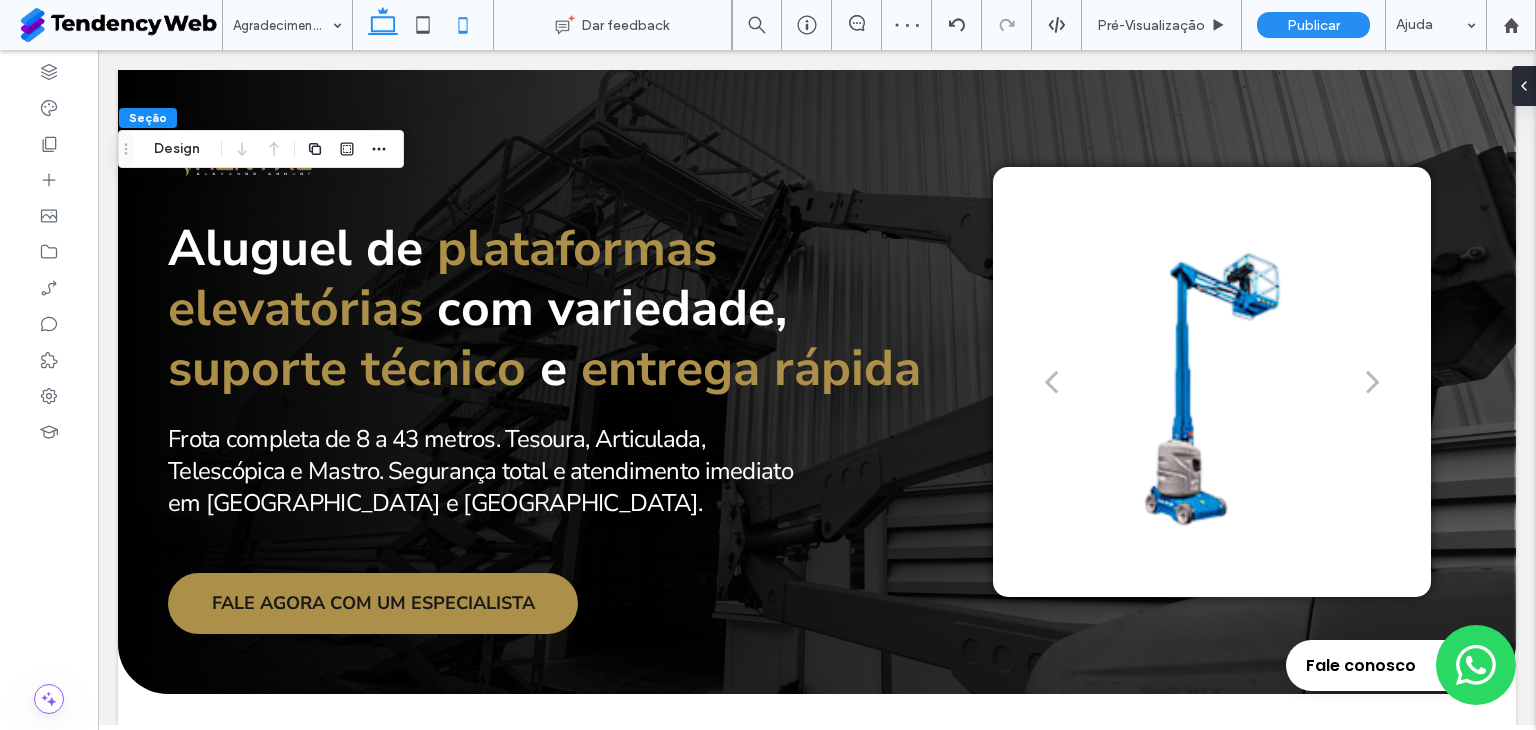 click 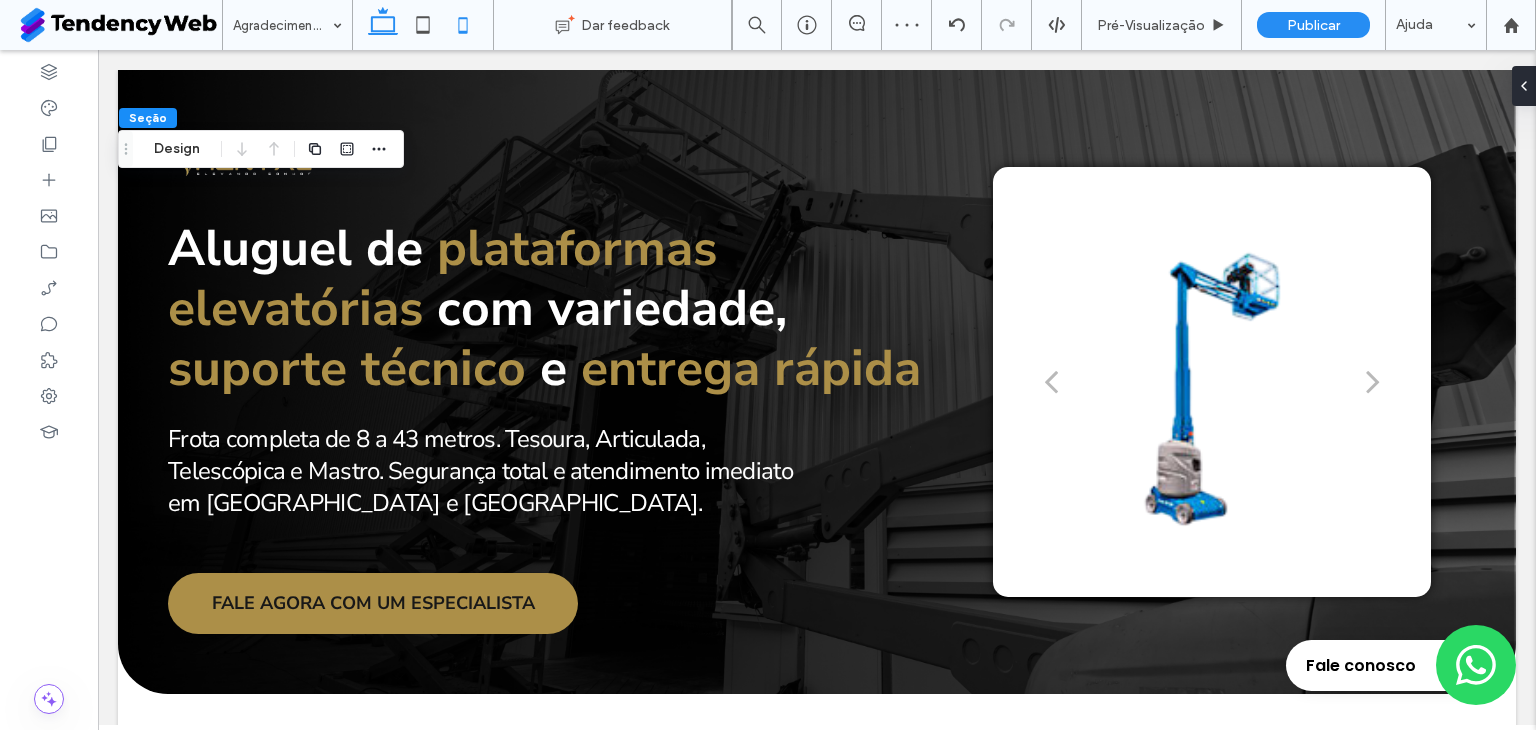 type on "**" 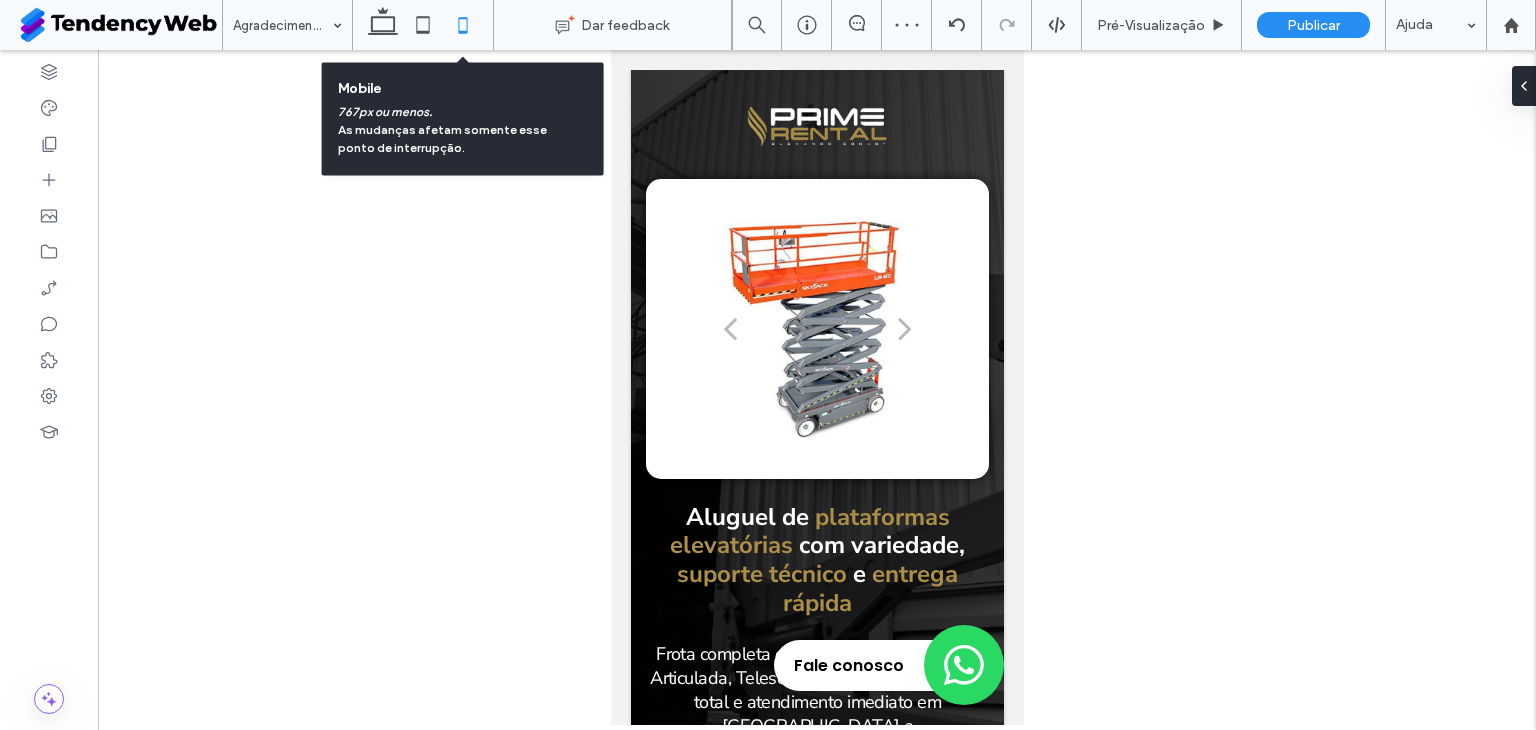 scroll, scrollTop: 237, scrollLeft: 0, axis: vertical 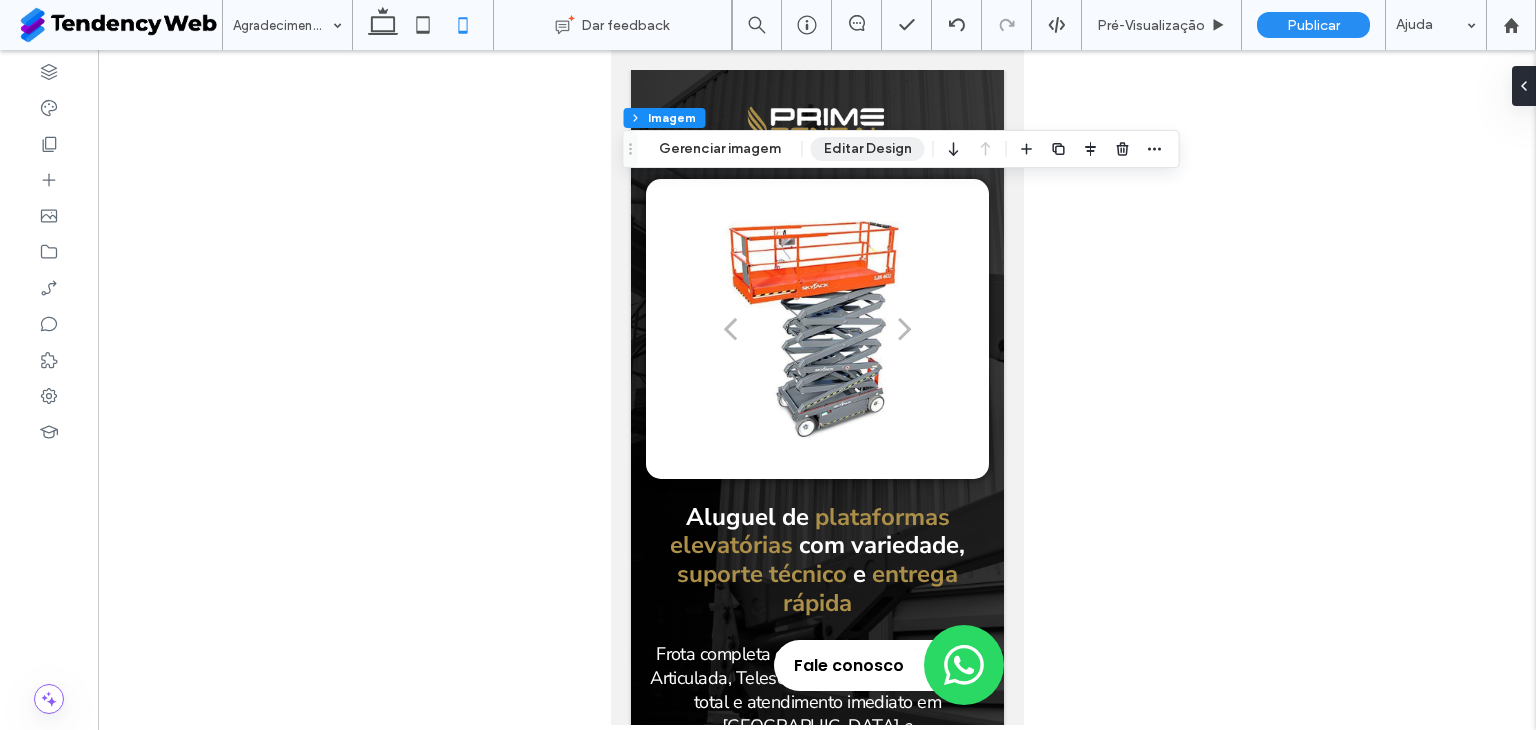 click on "Editar Design" at bounding box center (868, 149) 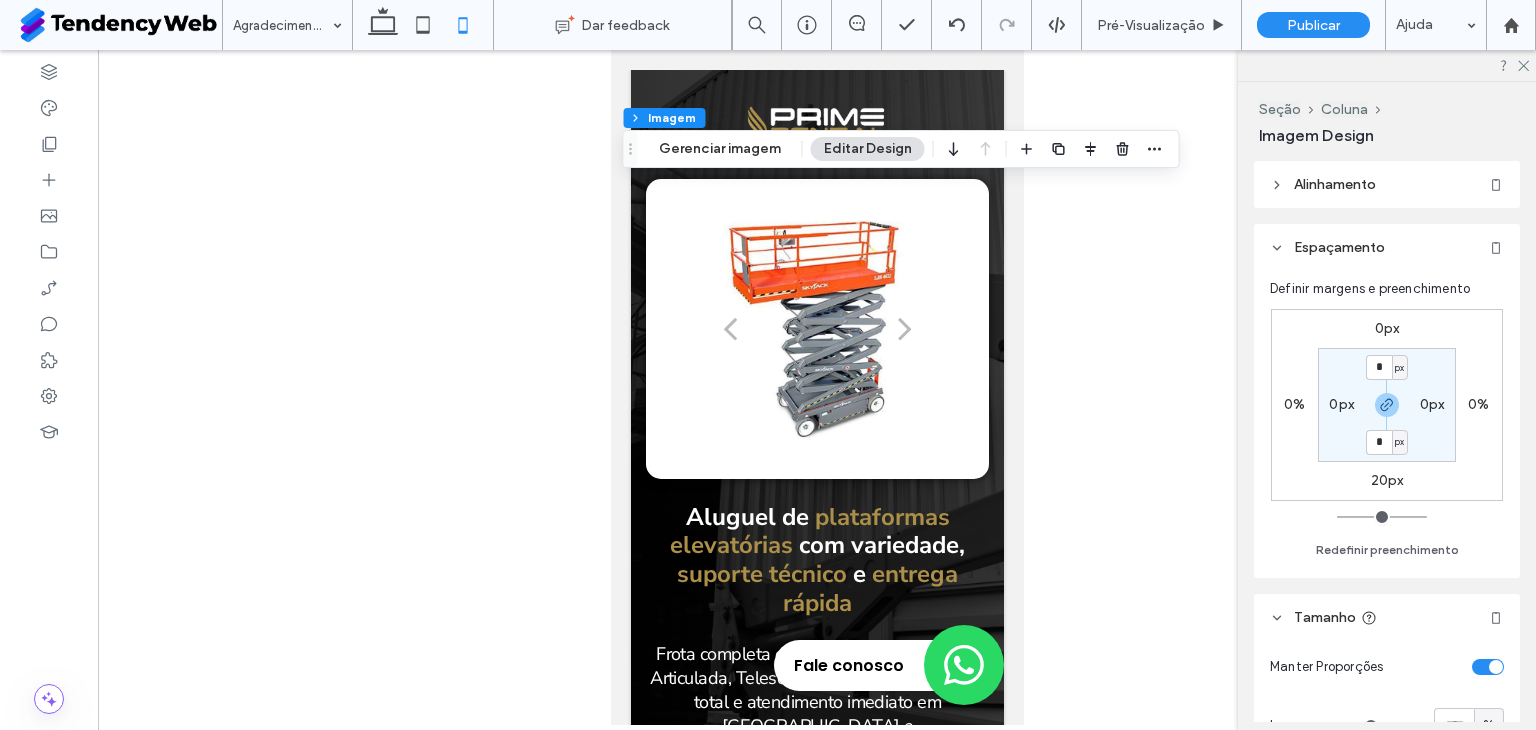 scroll, scrollTop: 166, scrollLeft: 0, axis: vertical 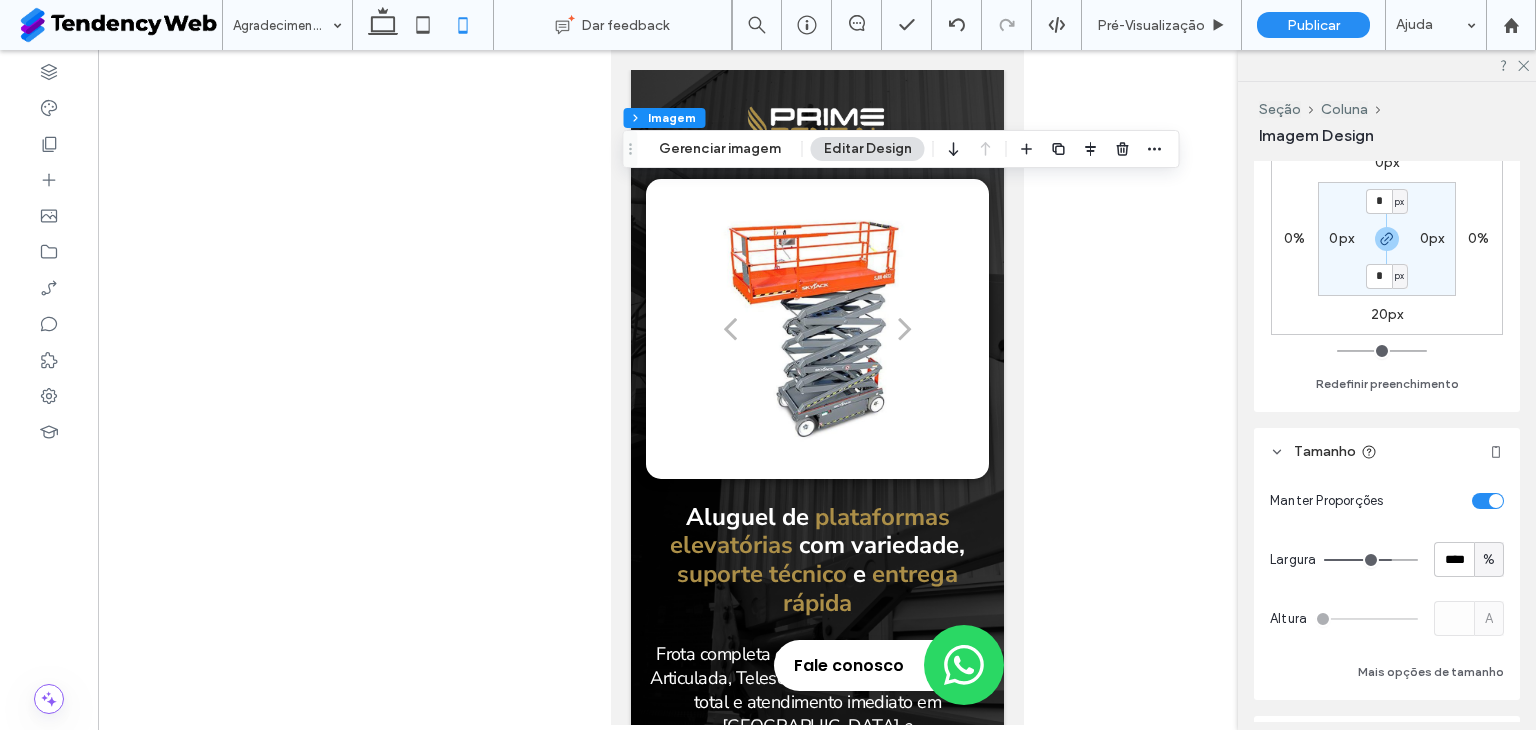 click on "%" at bounding box center (1489, 560) 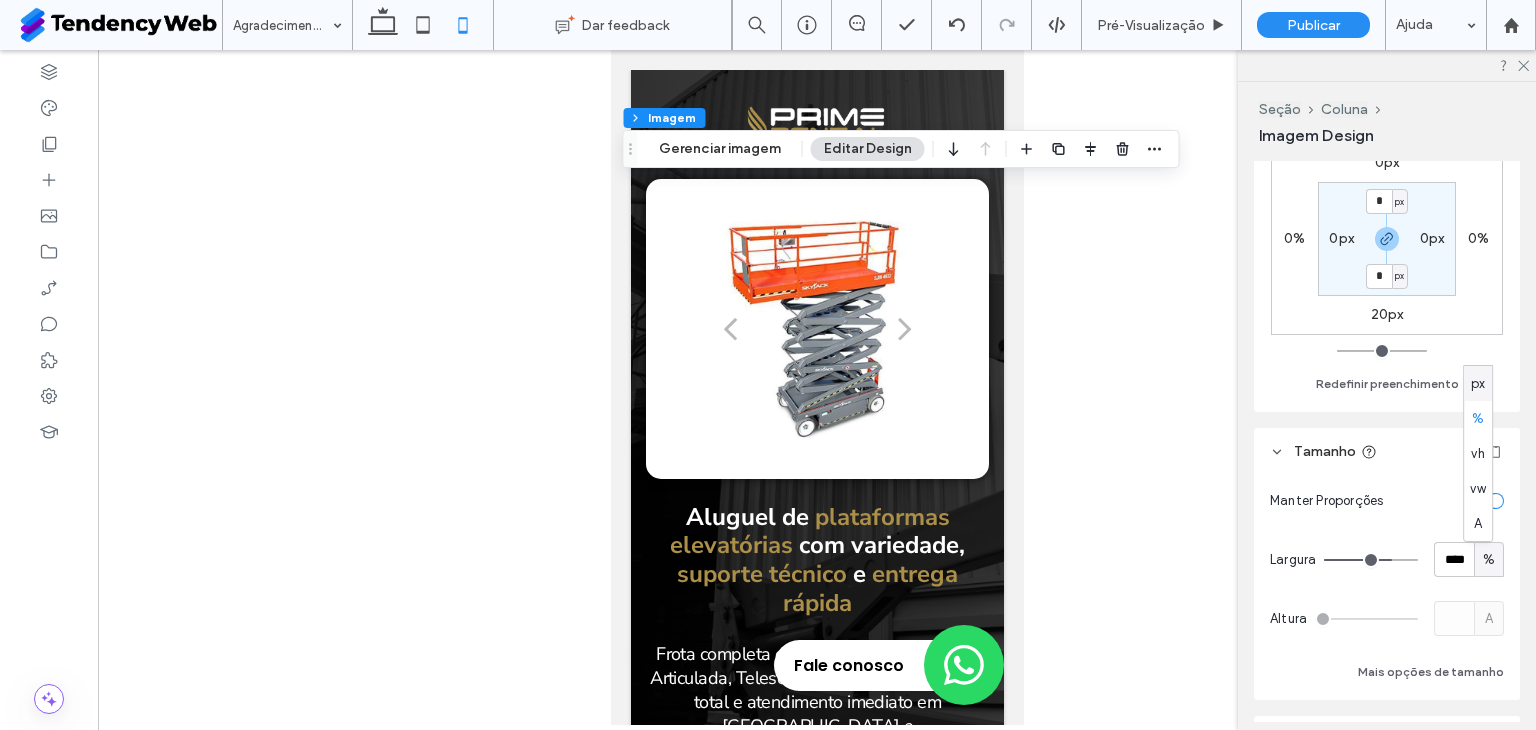 click on "px" at bounding box center (1478, 384) 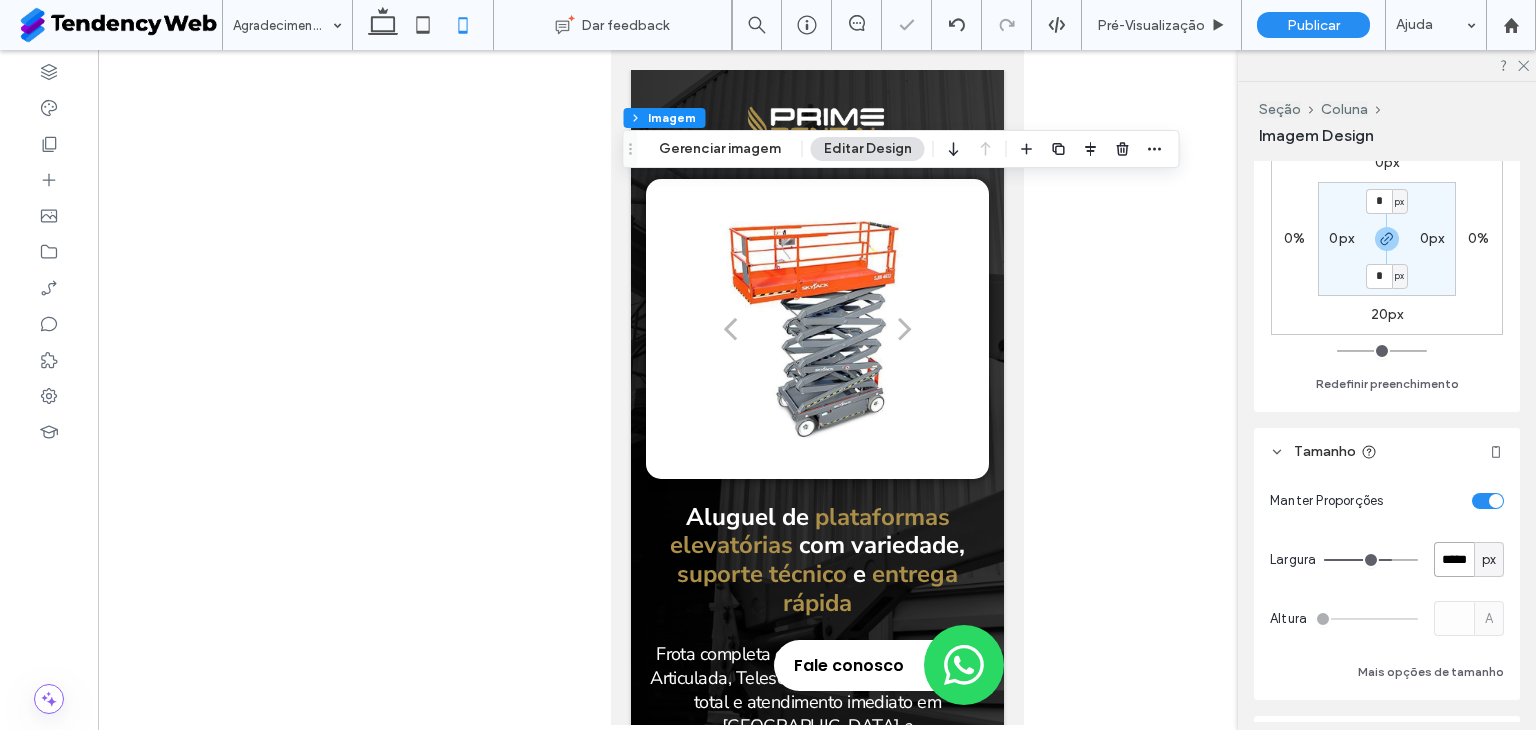 click on "*****" at bounding box center [1454, 559] 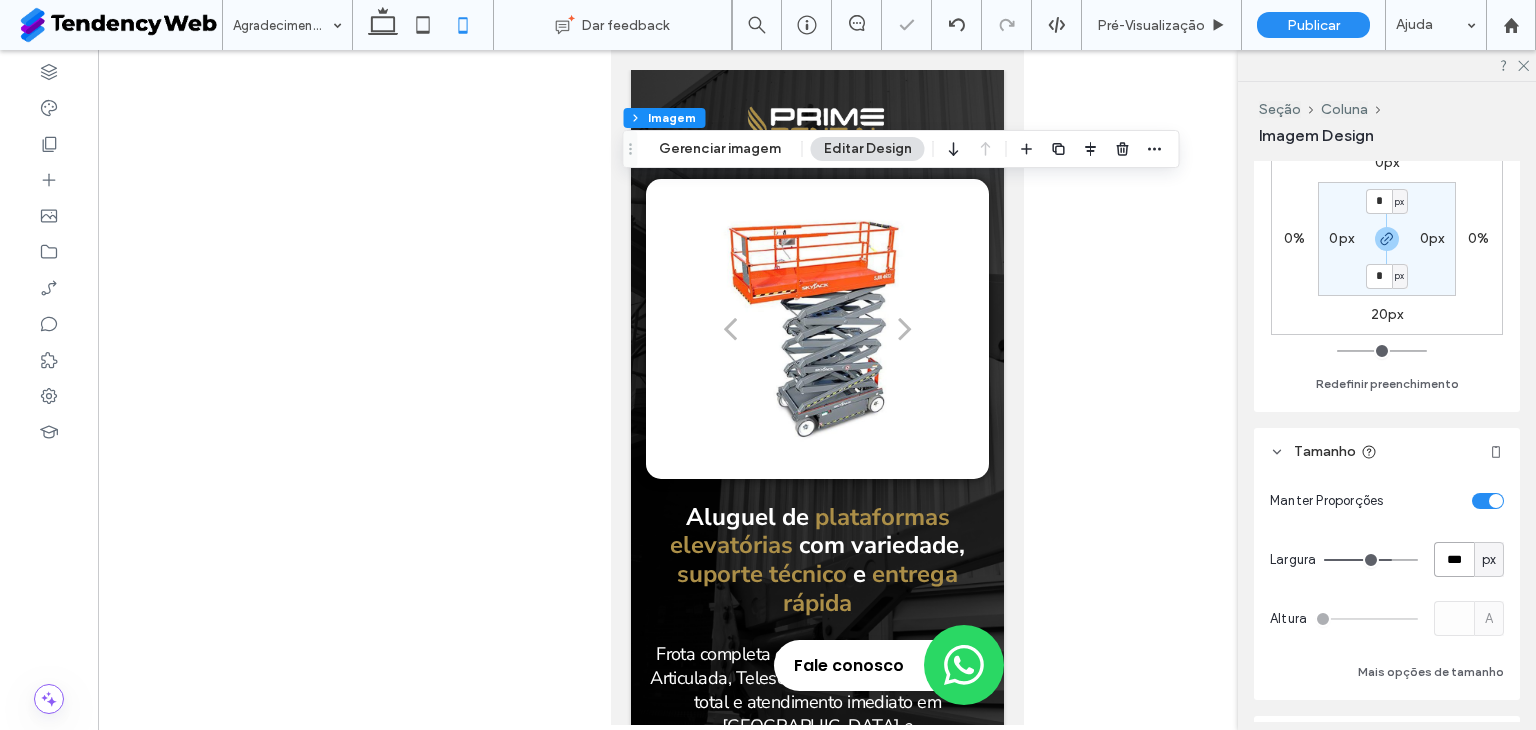 type on "***" 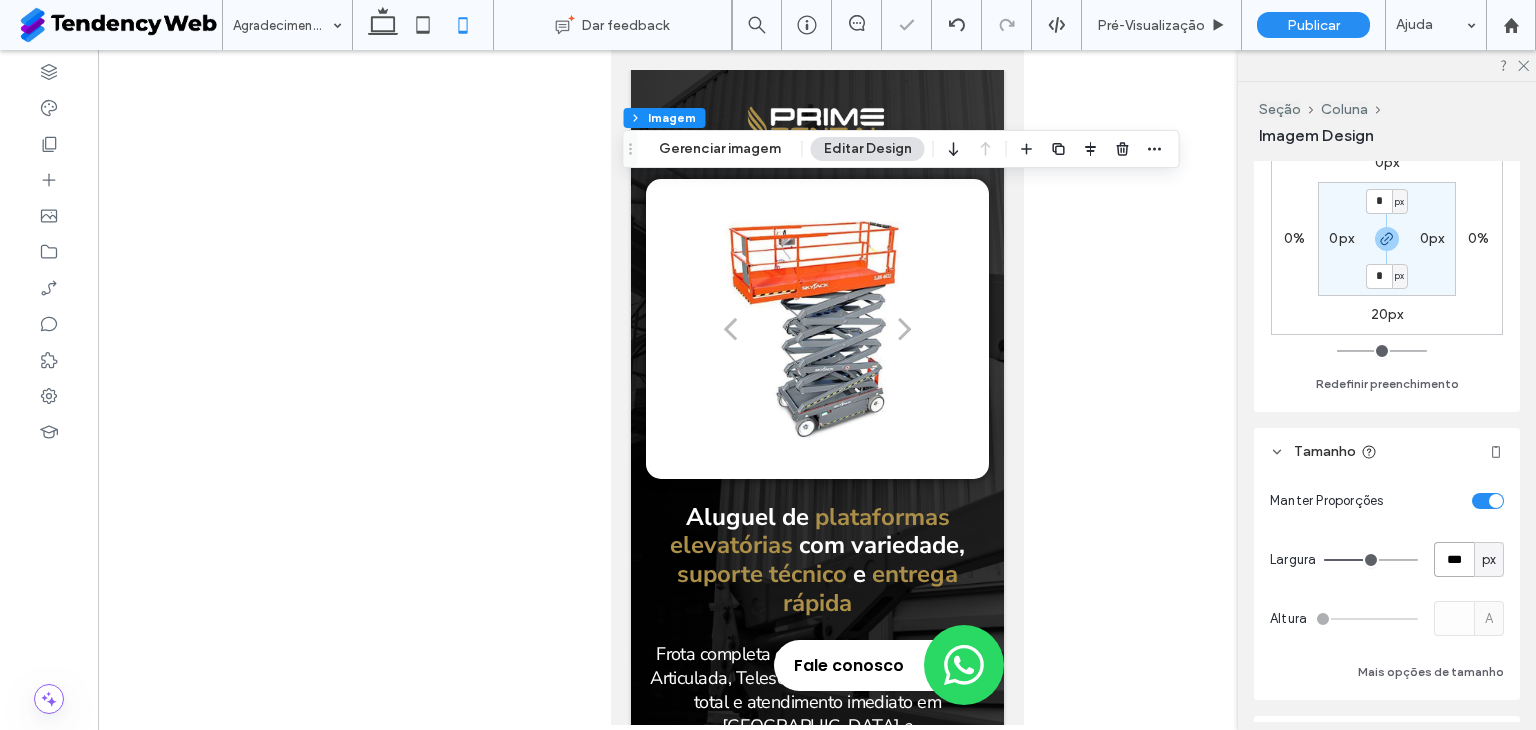 type on "***" 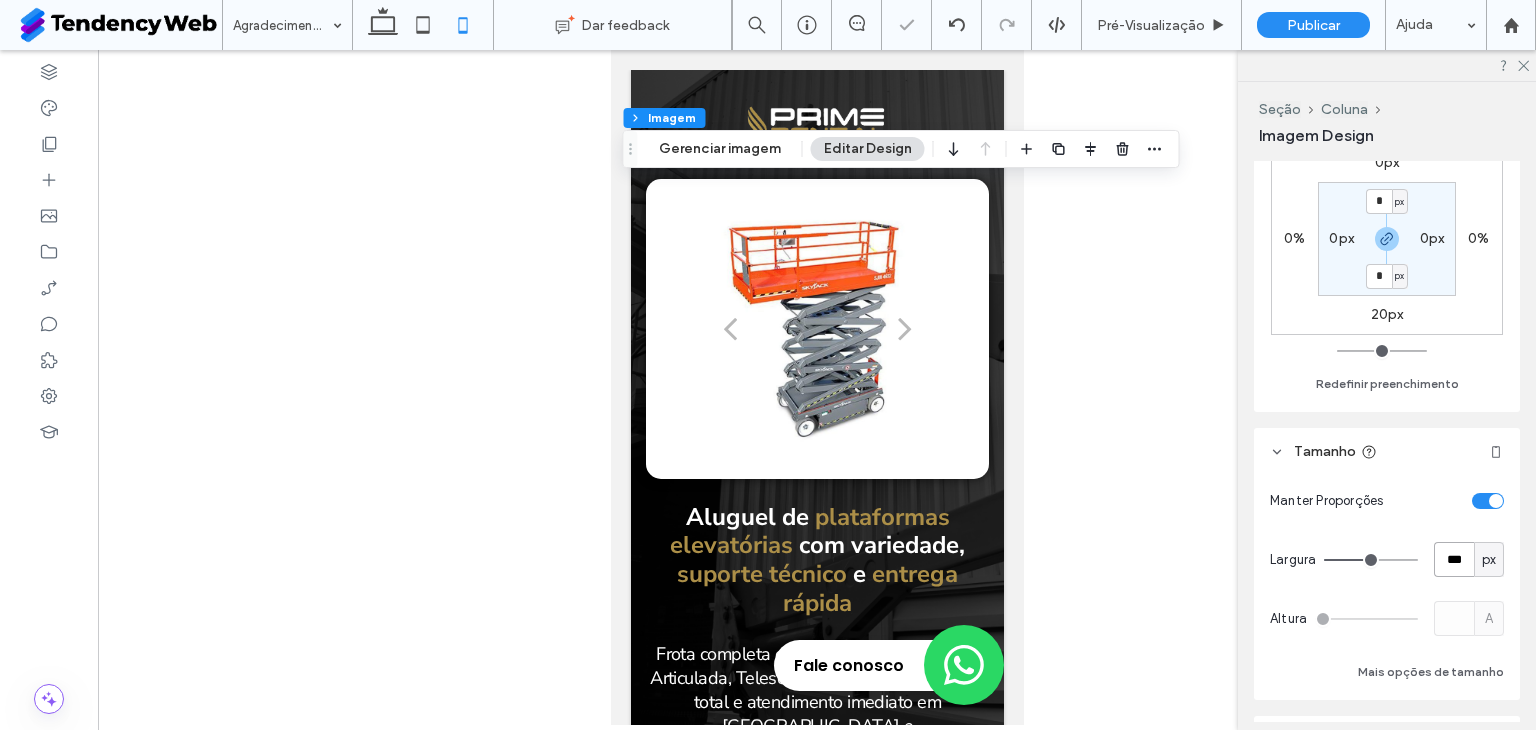 type on "***" 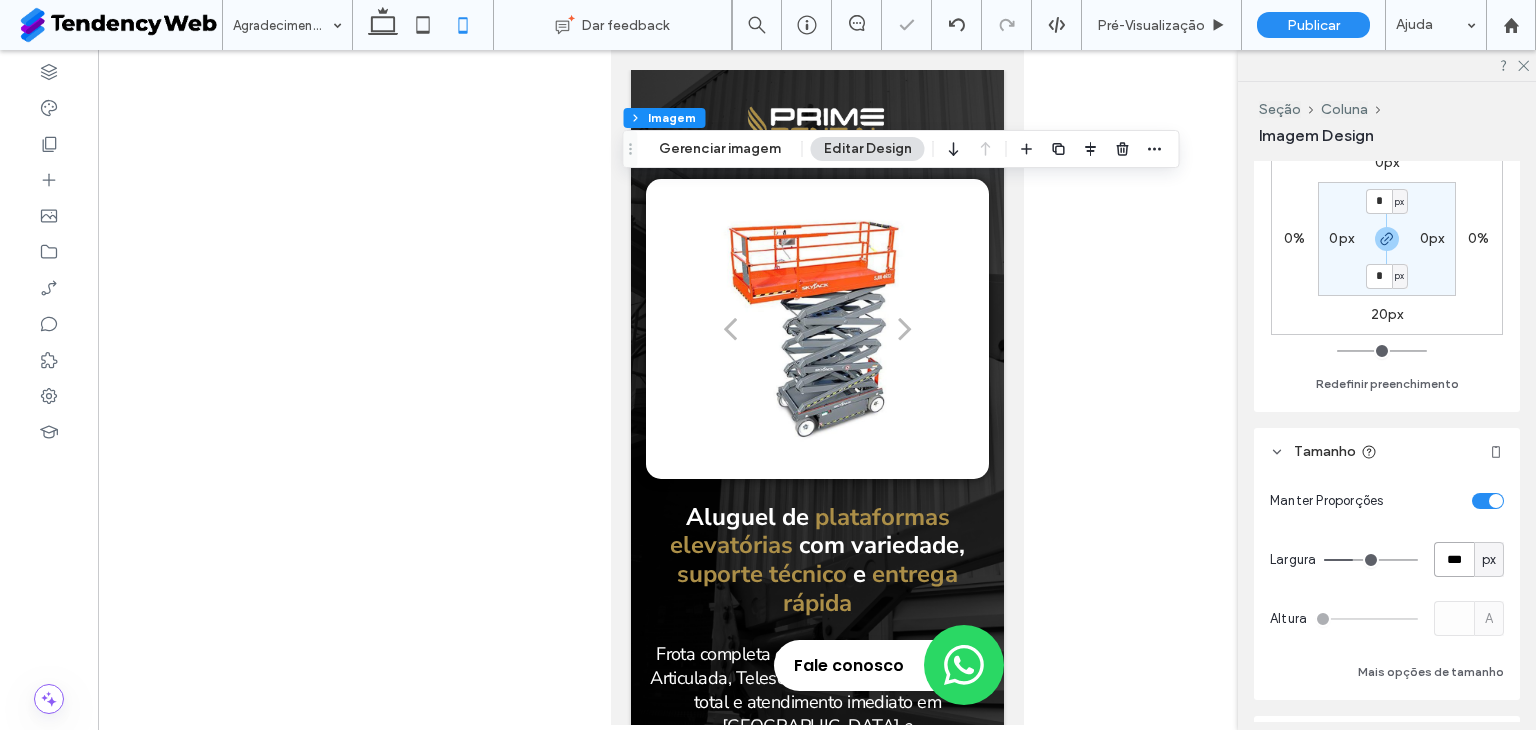 type on "***" 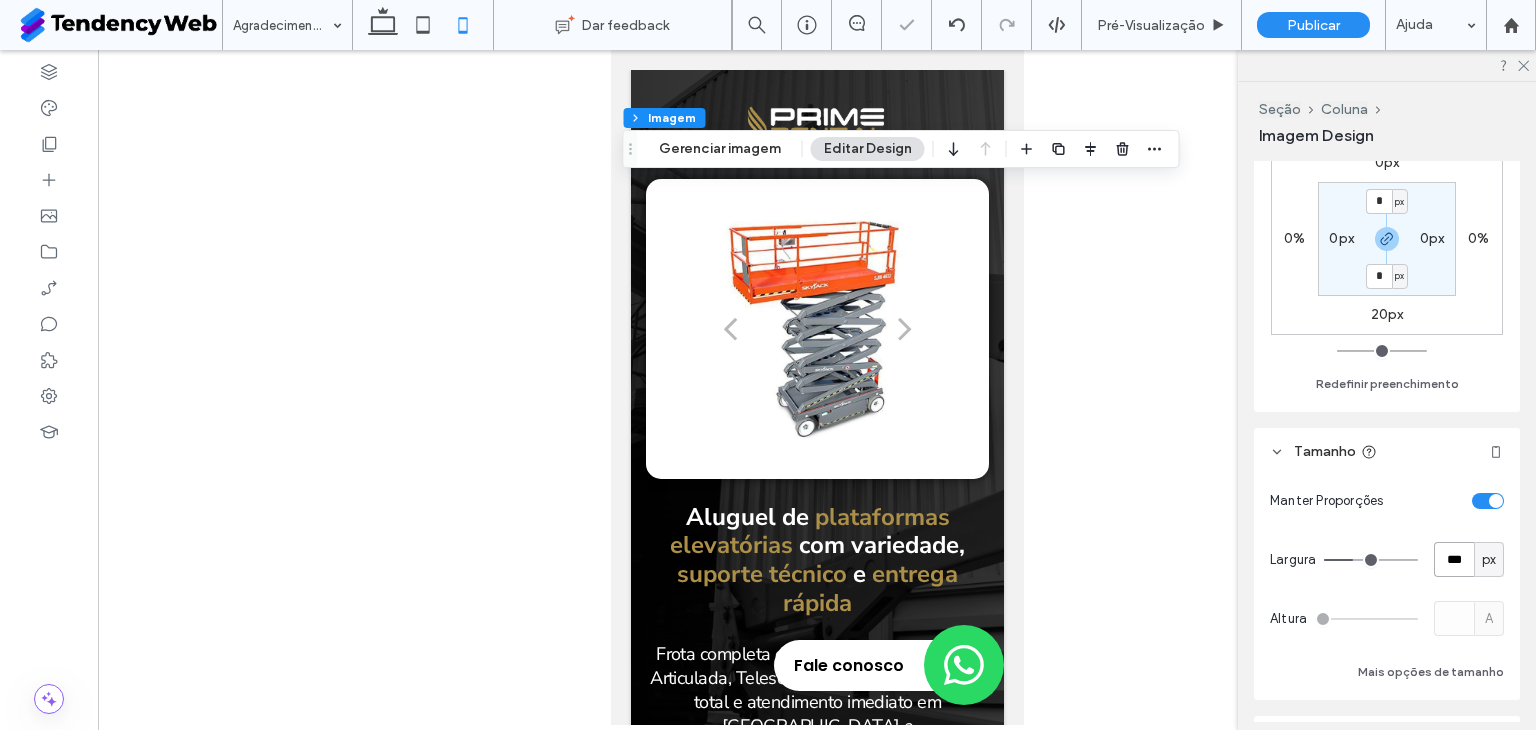 type on "***" 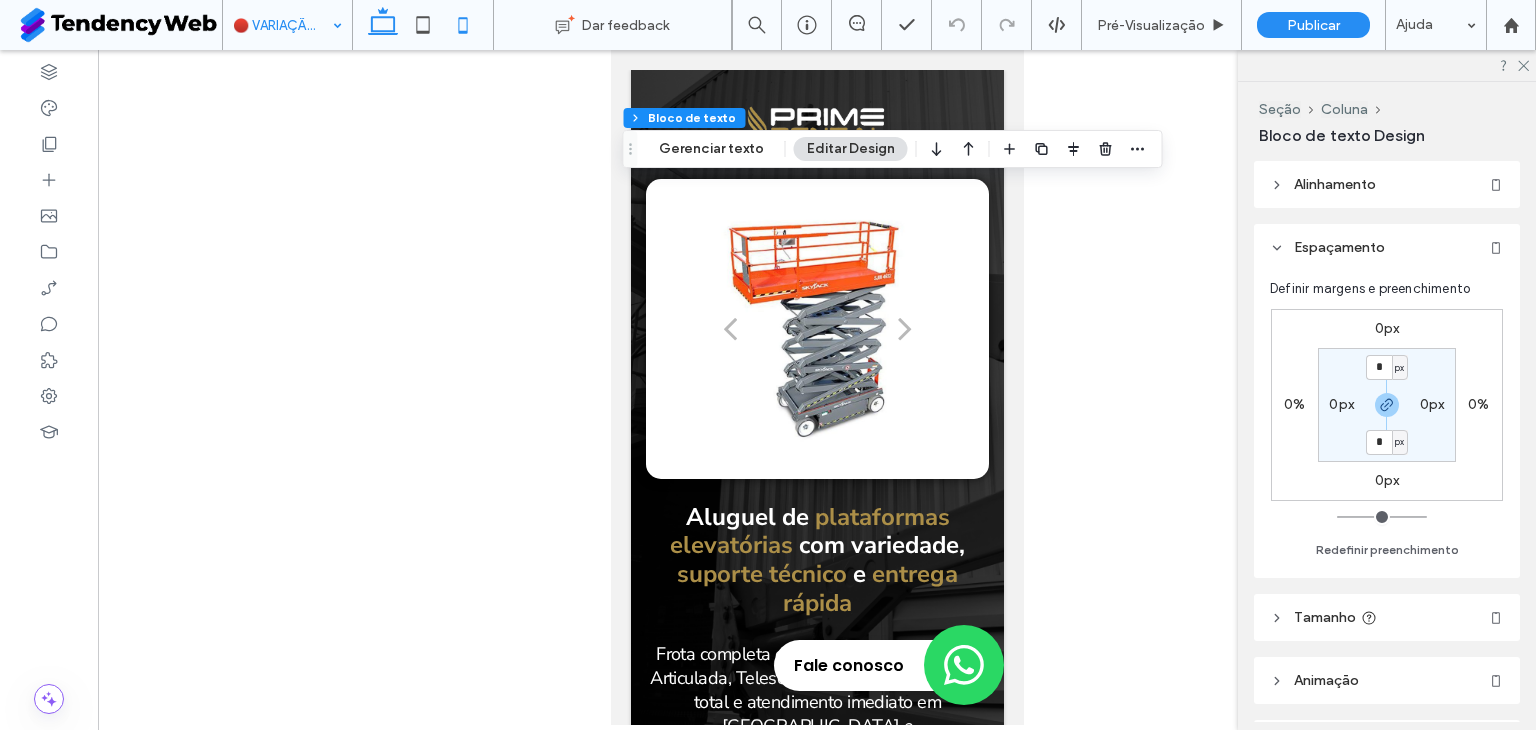click 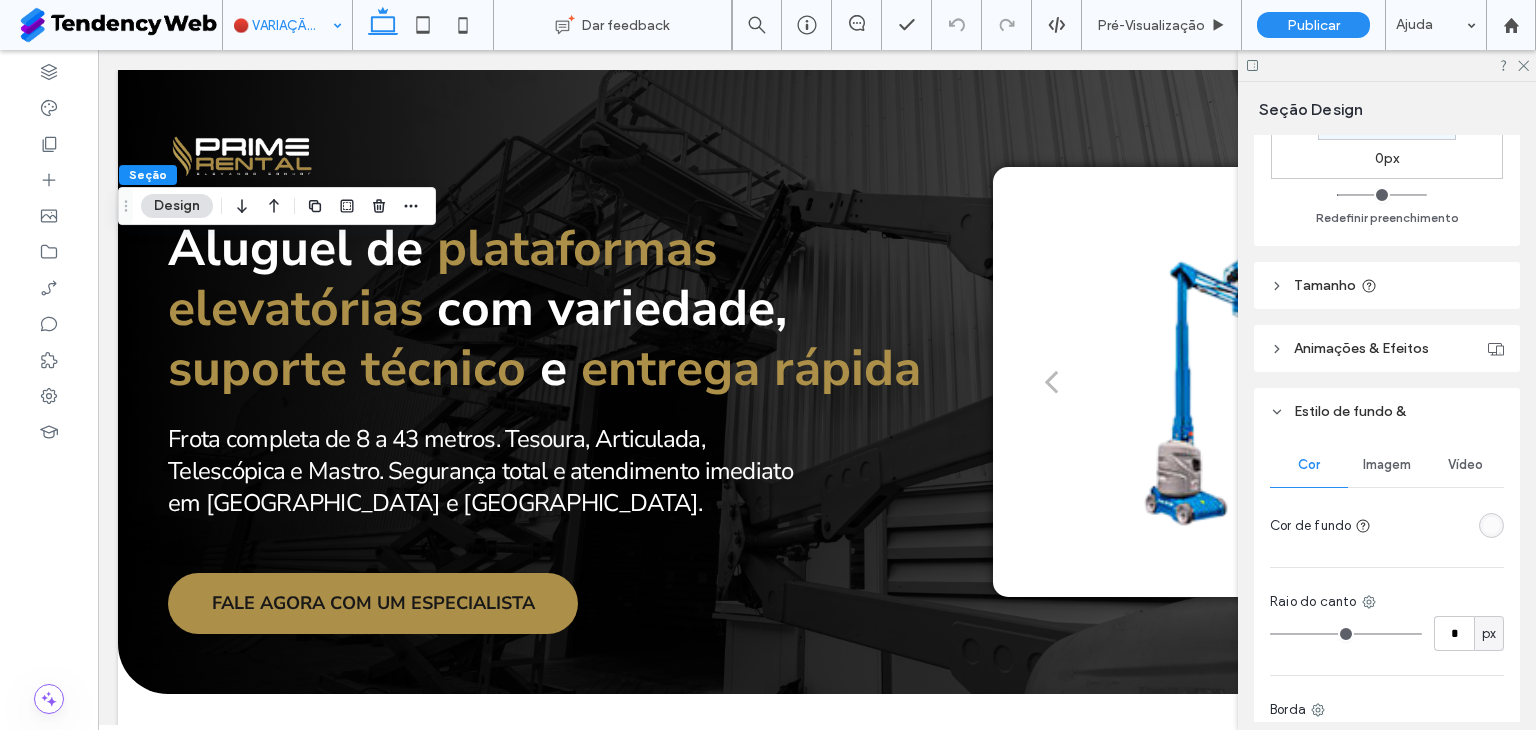 scroll, scrollTop: 666, scrollLeft: 0, axis: vertical 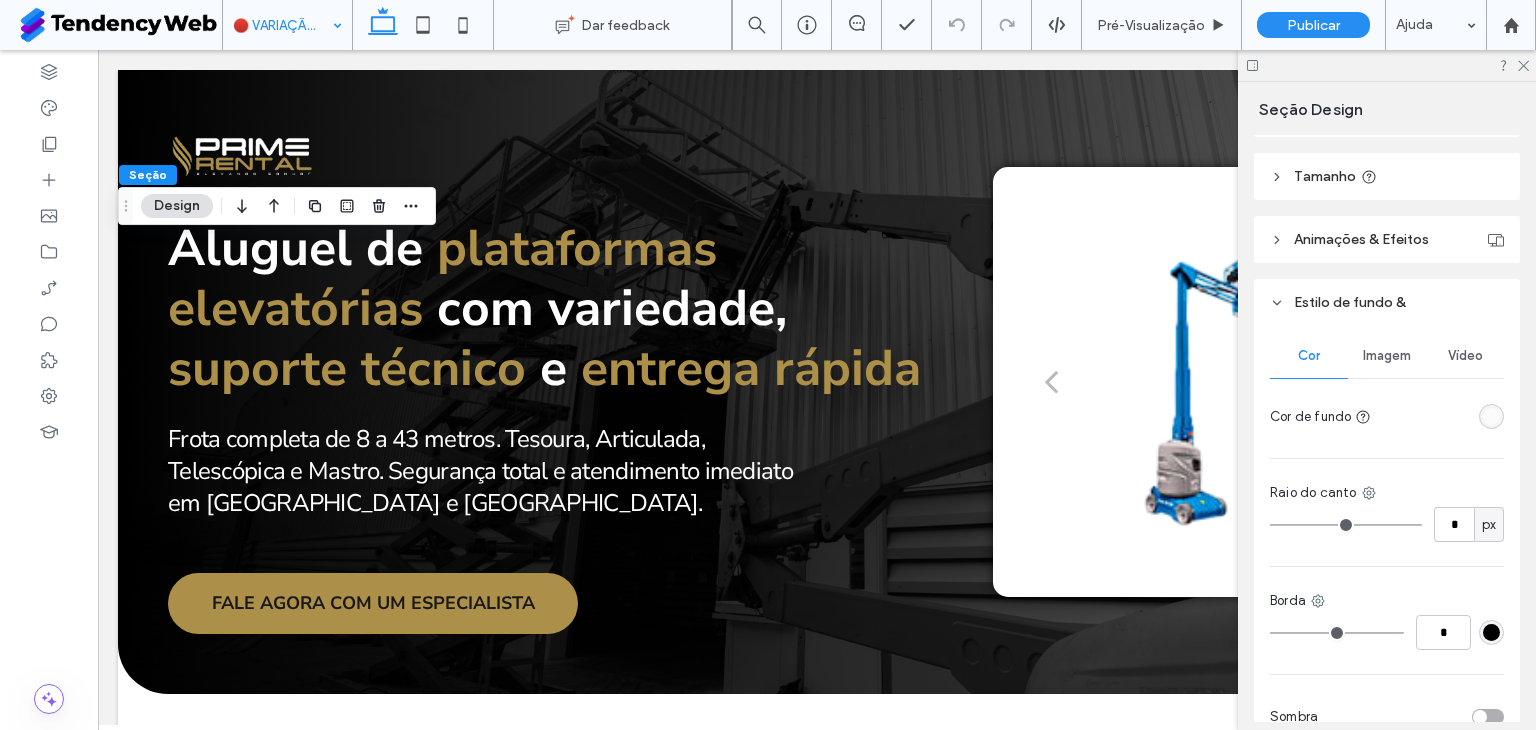 click at bounding box center [1441, 416] 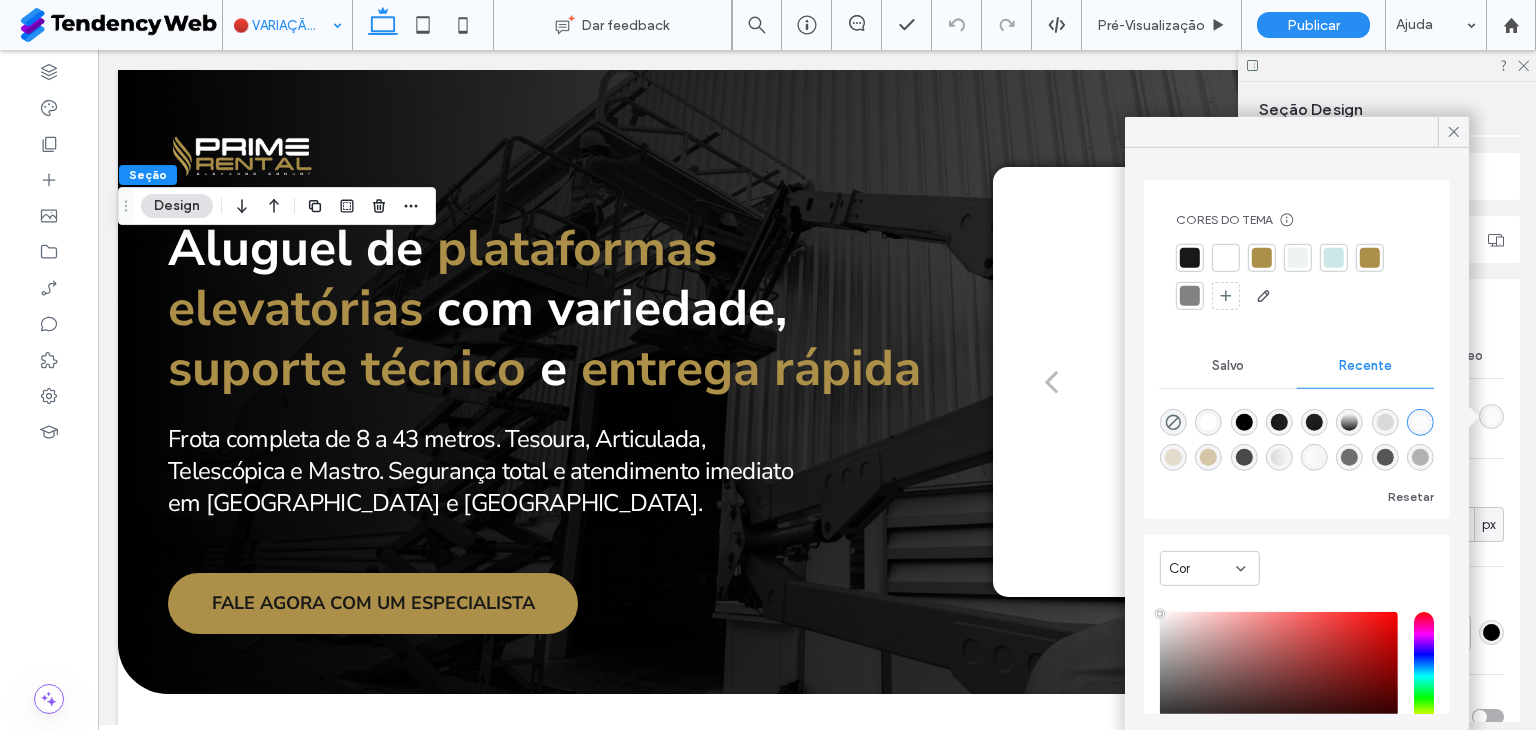 click at bounding box center [1298, 258] 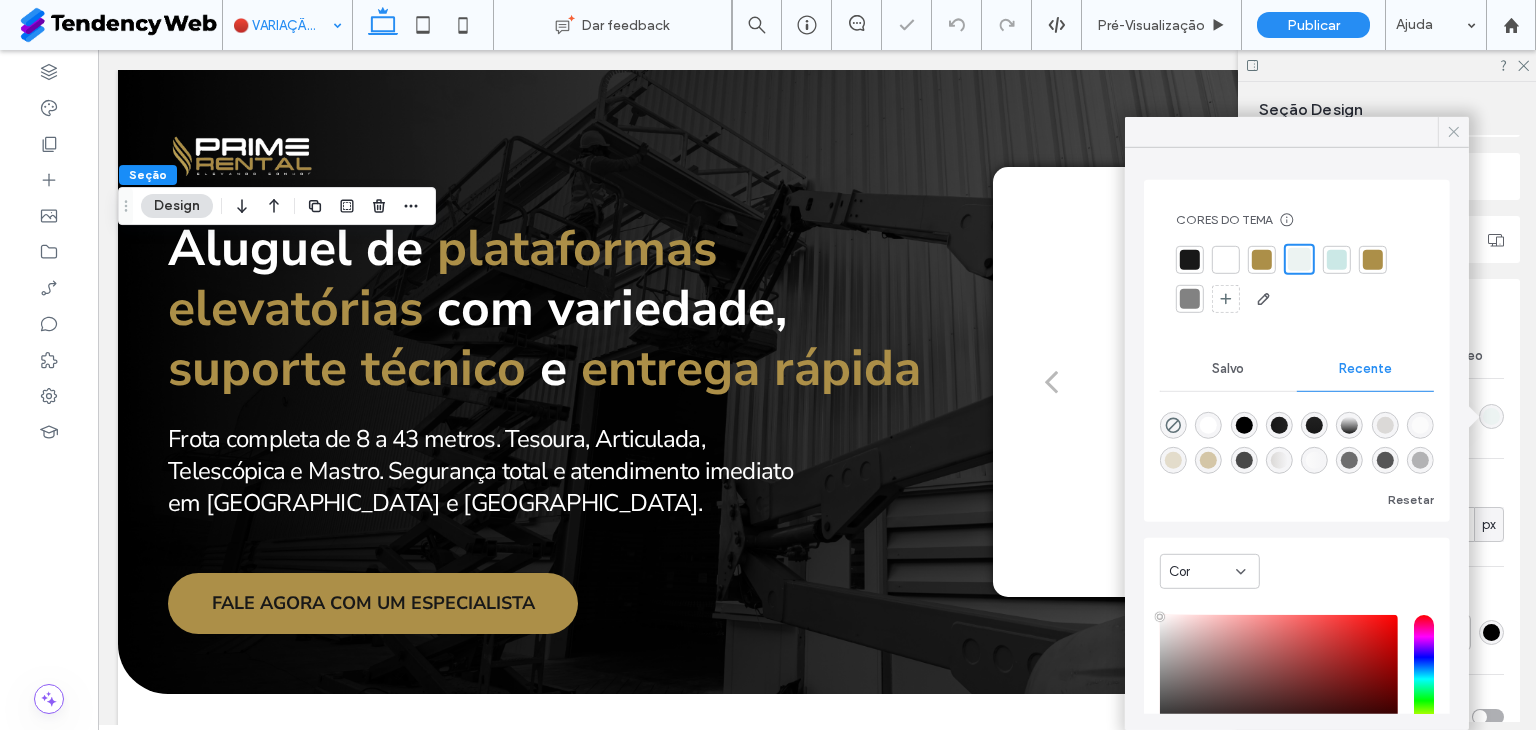 click 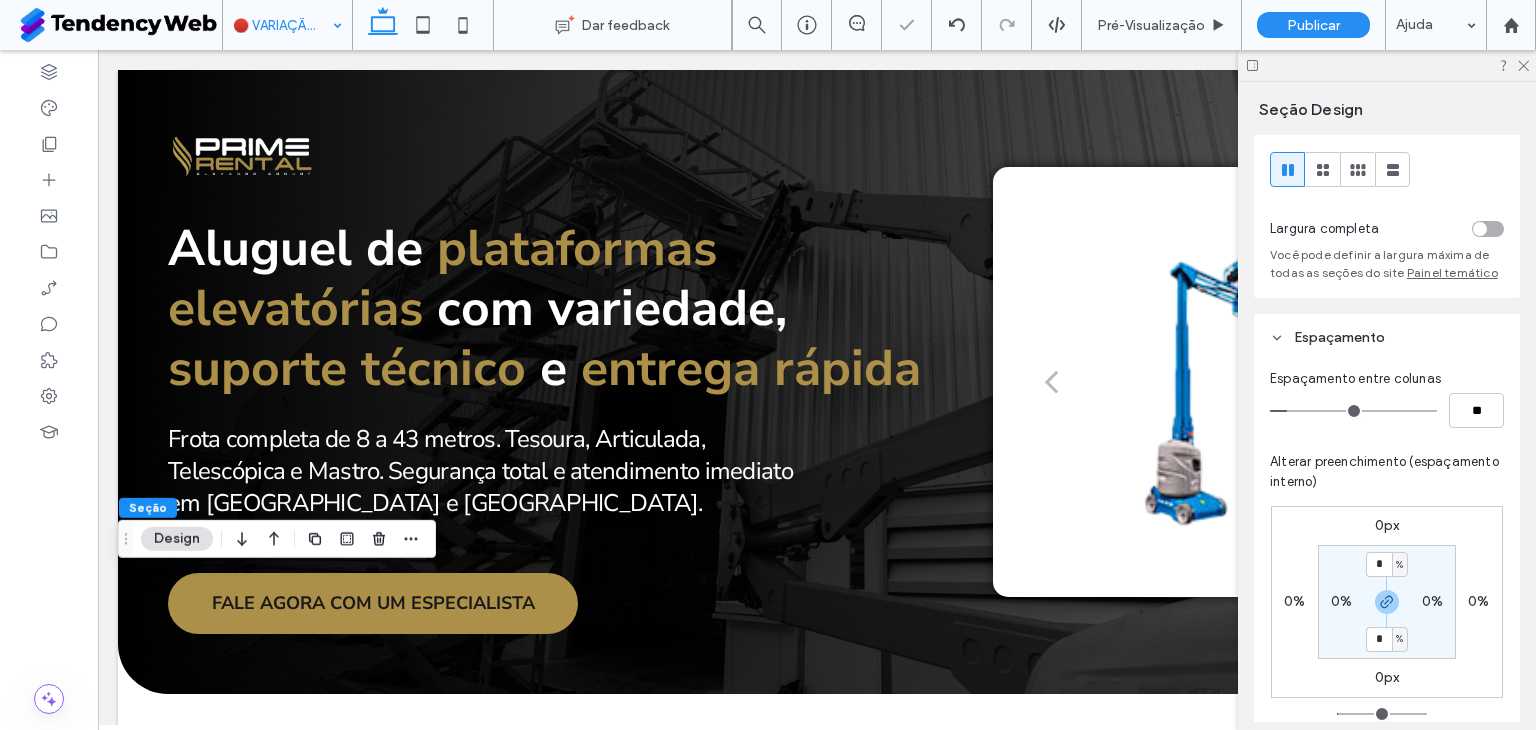 scroll, scrollTop: 0, scrollLeft: 0, axis: both 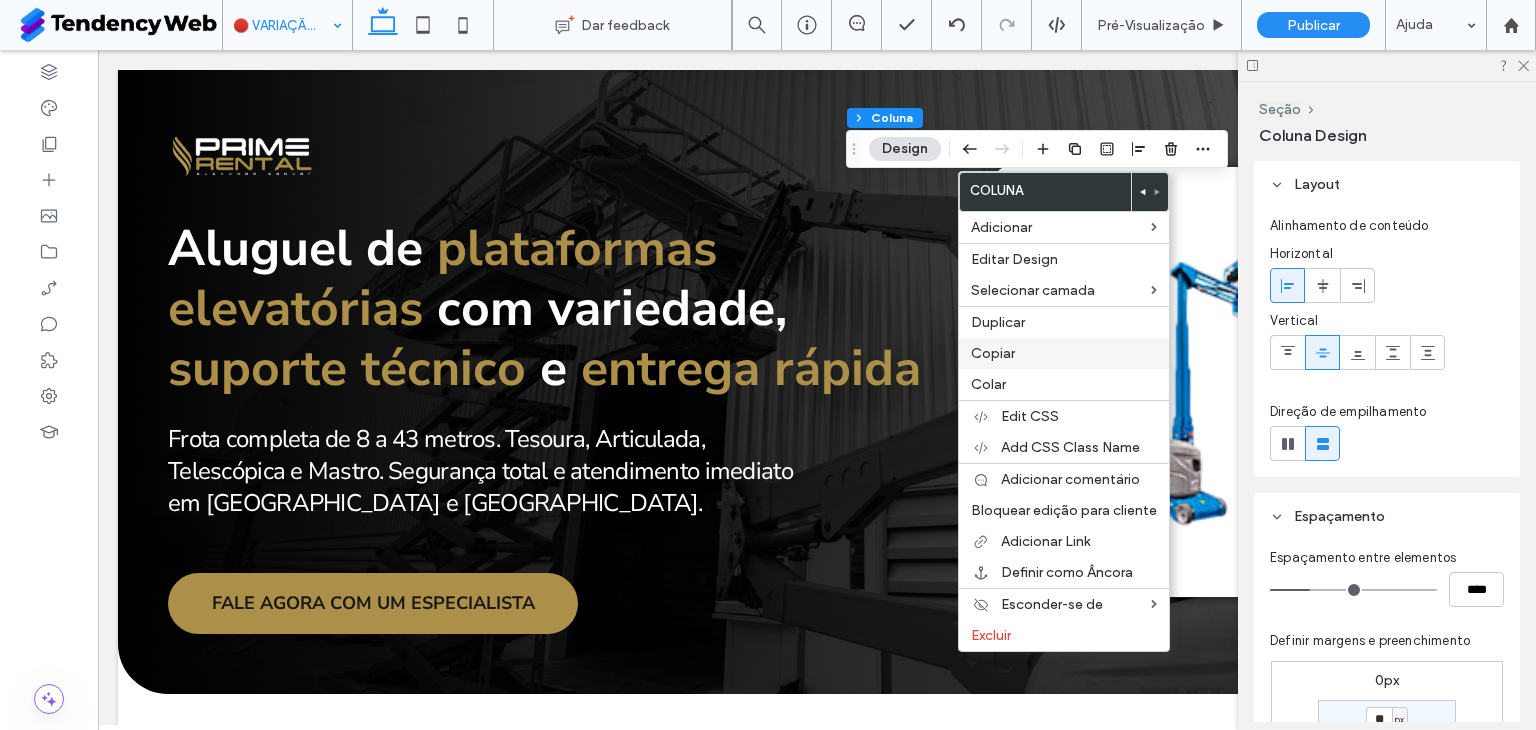 click on "Copiar" at bounding box center (993, 353) 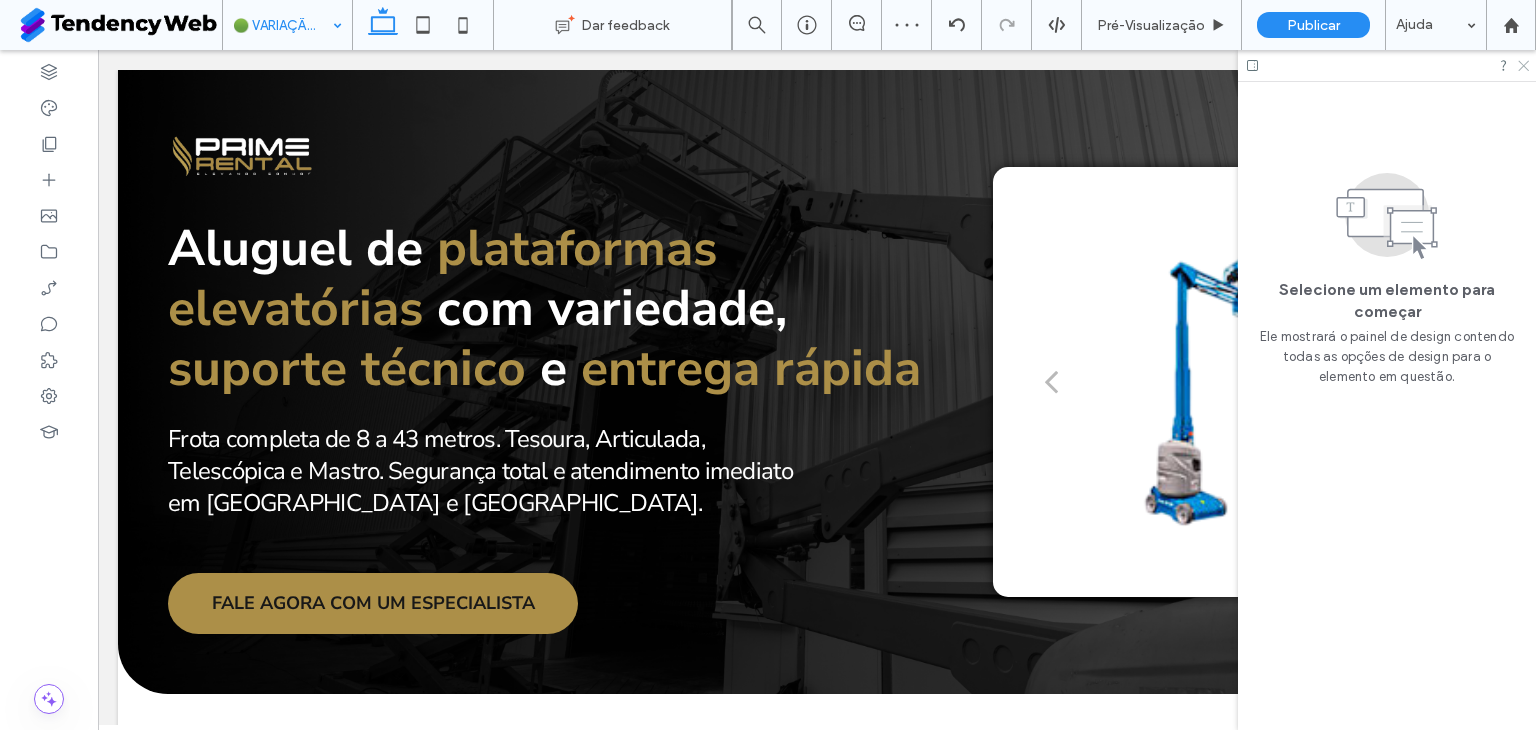 click 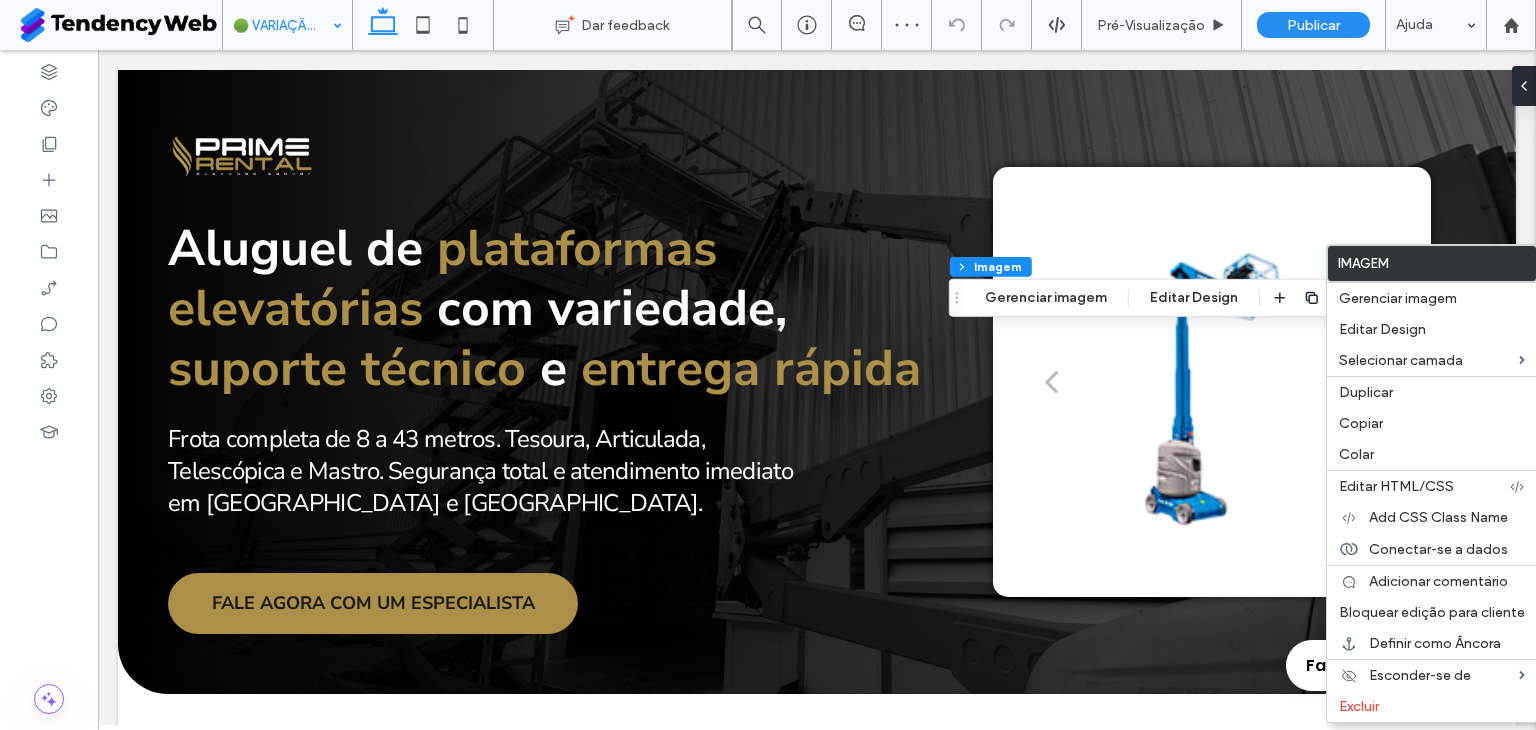 type on "**" 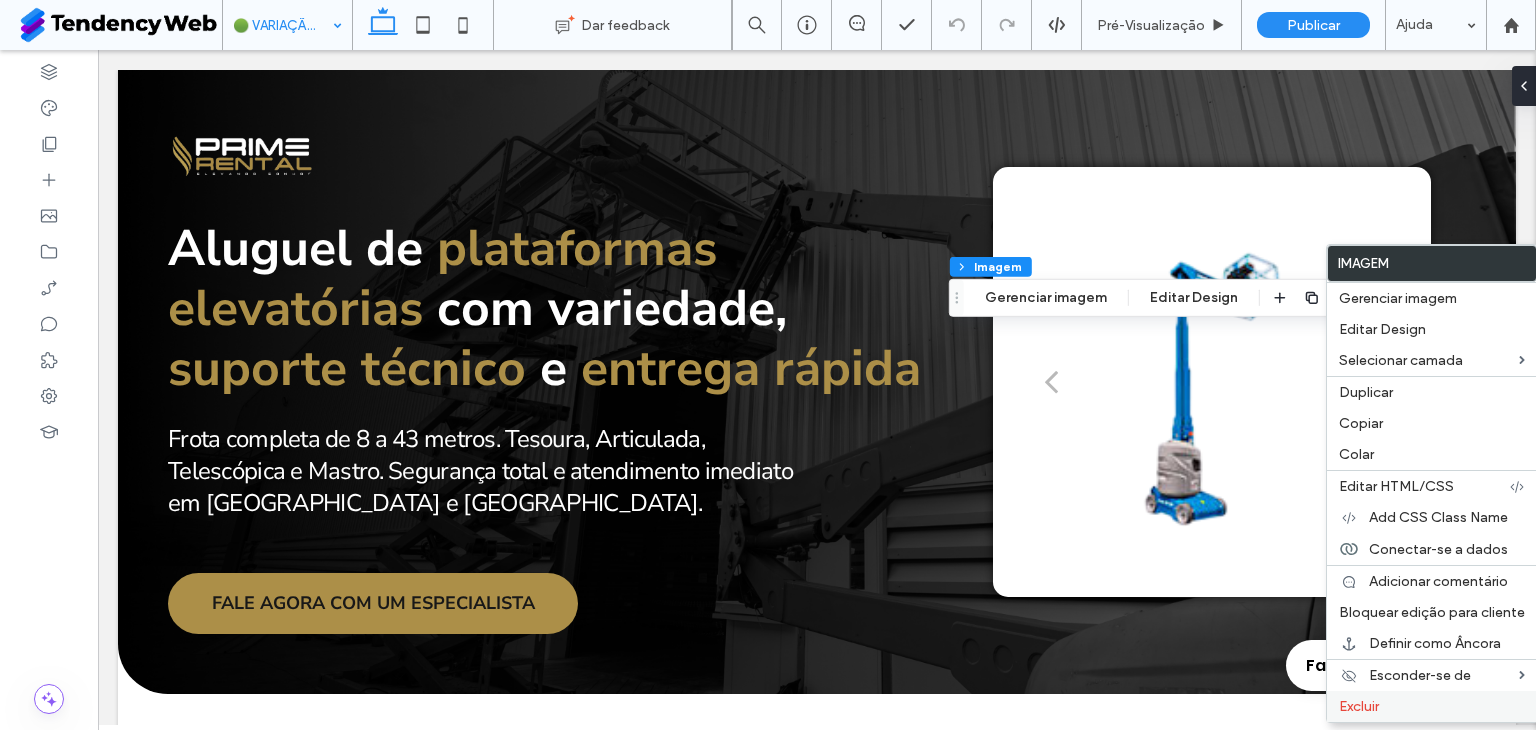 click on "Excluir" at bounding box center [1432, 706] 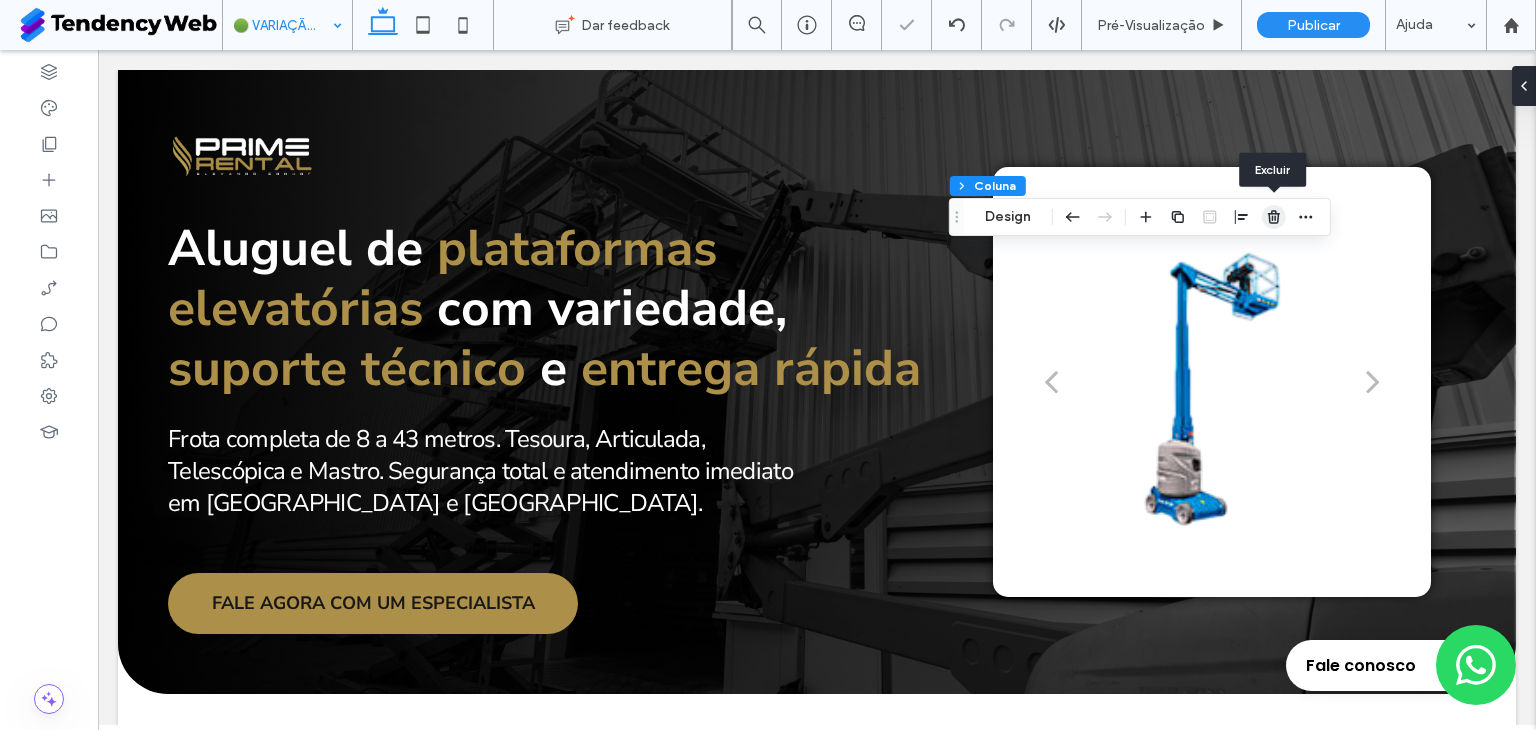 click 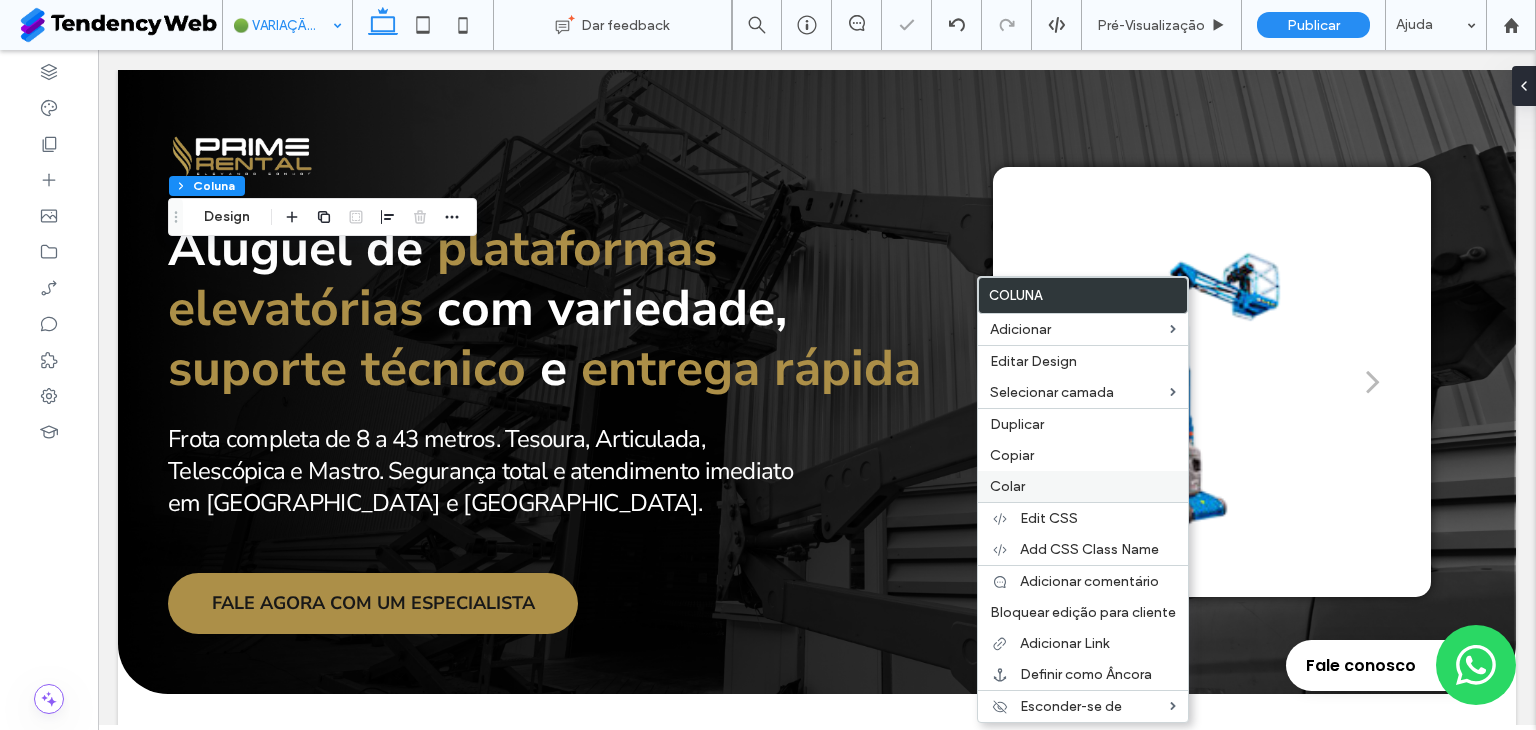 click on "Colar" at bounding box center [1007, 486] 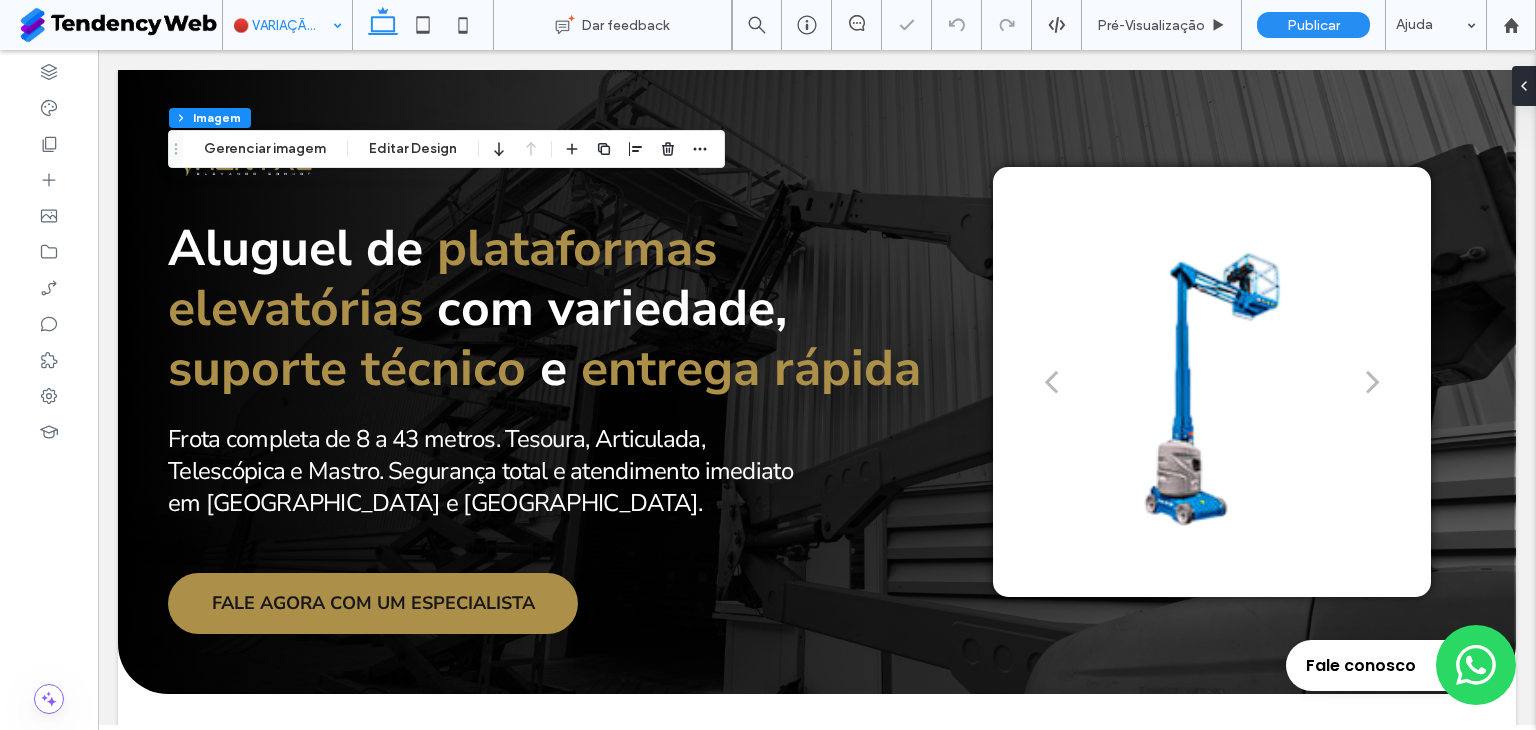 type on "**" 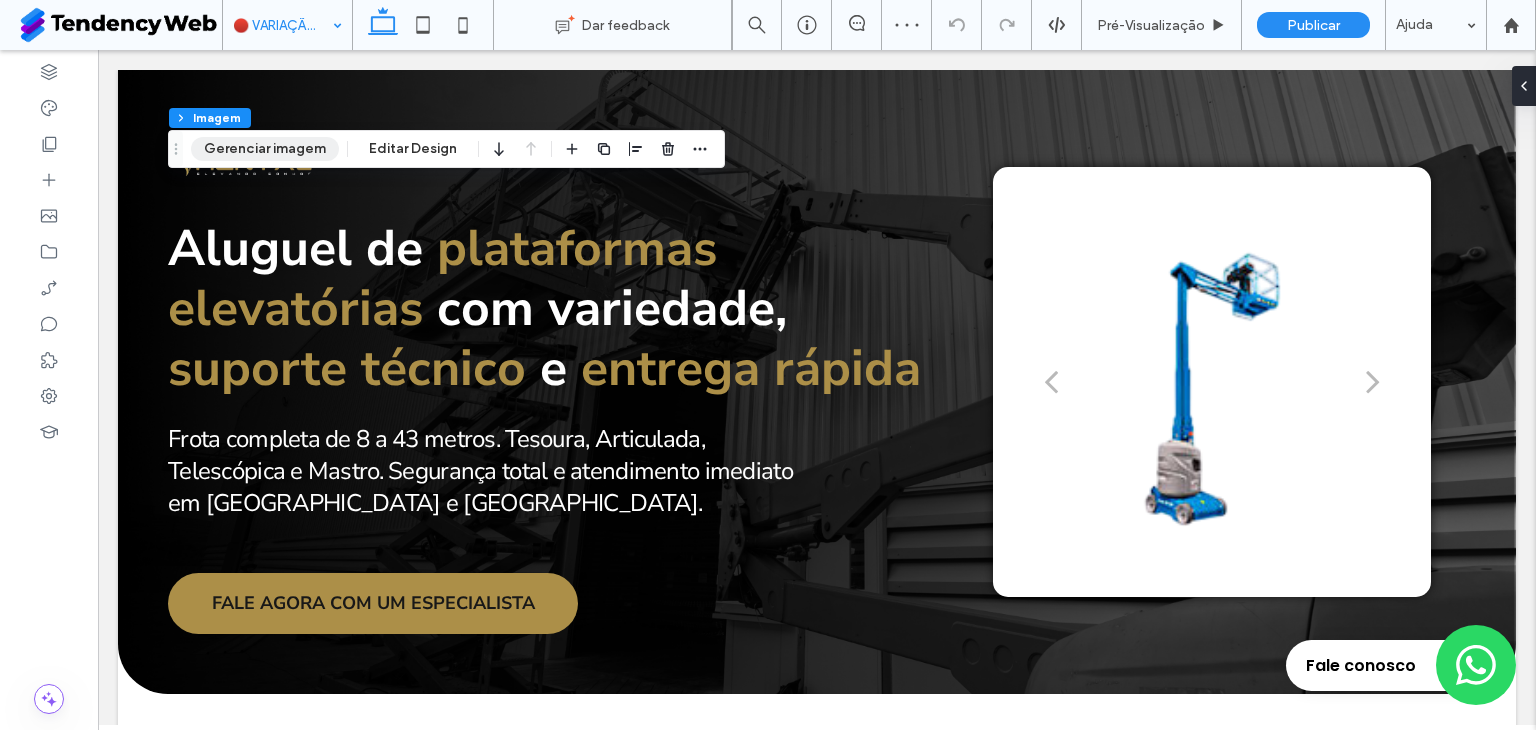 click on "Gerenciar imagem" at bounding box center [265, 149] 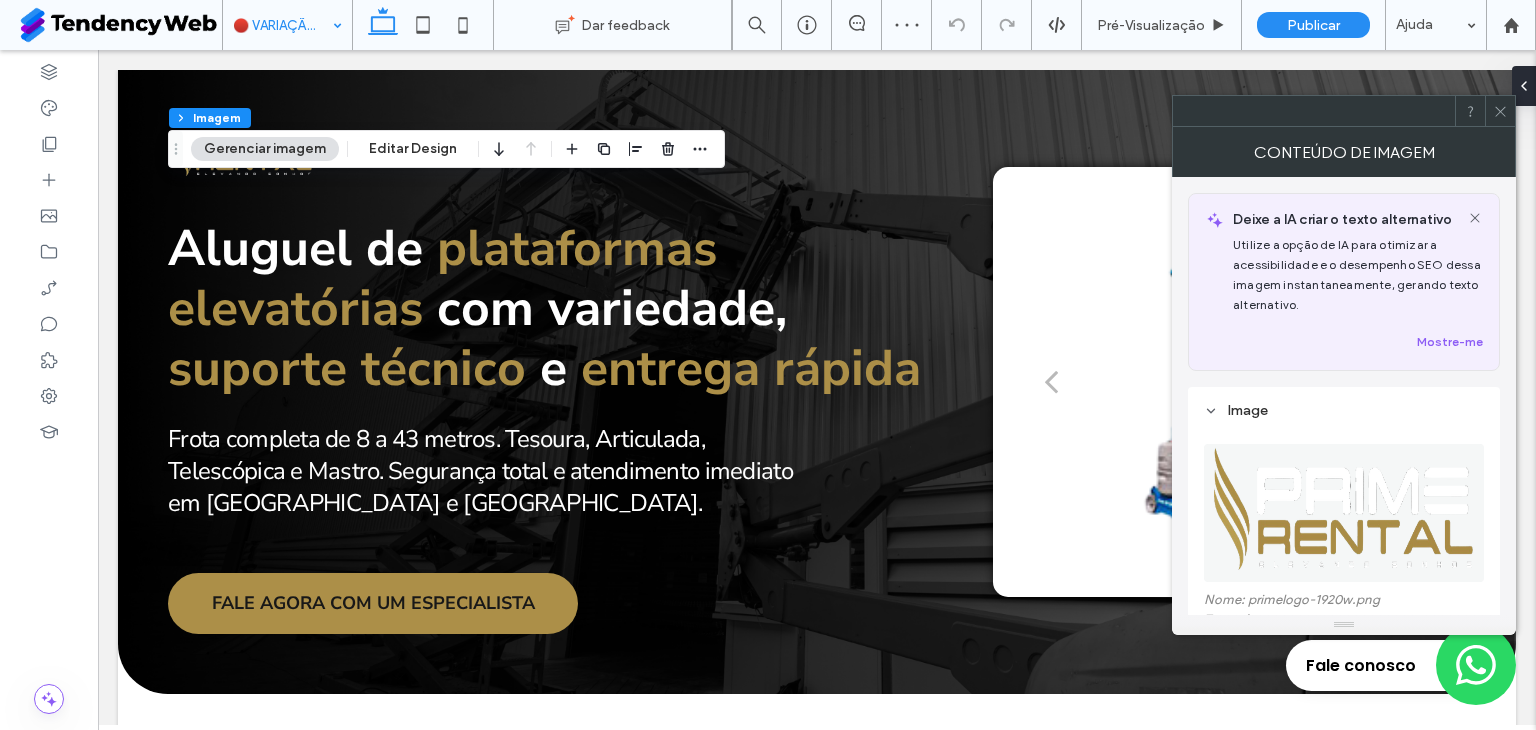 click 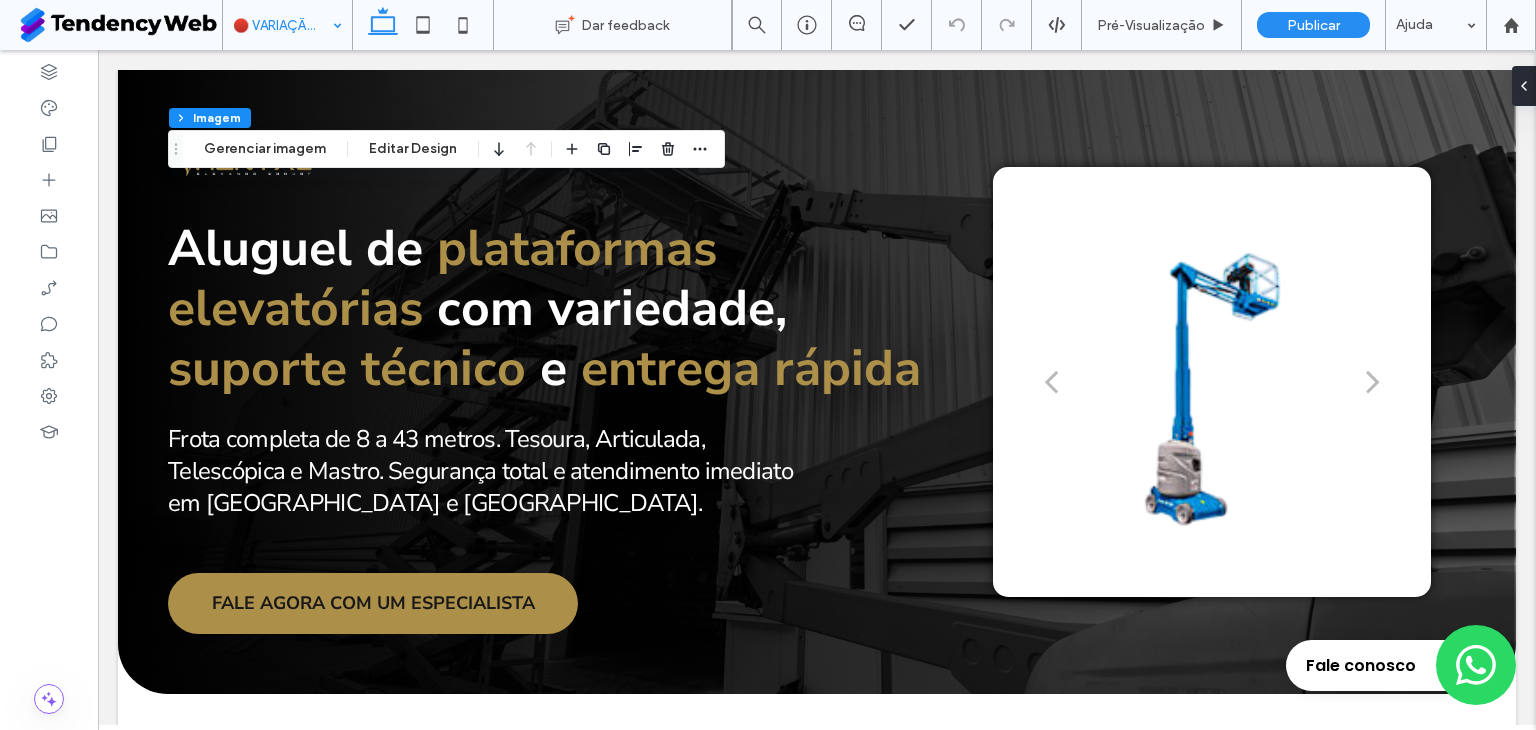 click on "Seção Coluna Imagem Gerenciar imagem Editar Design" at bounding box center (446, 149) 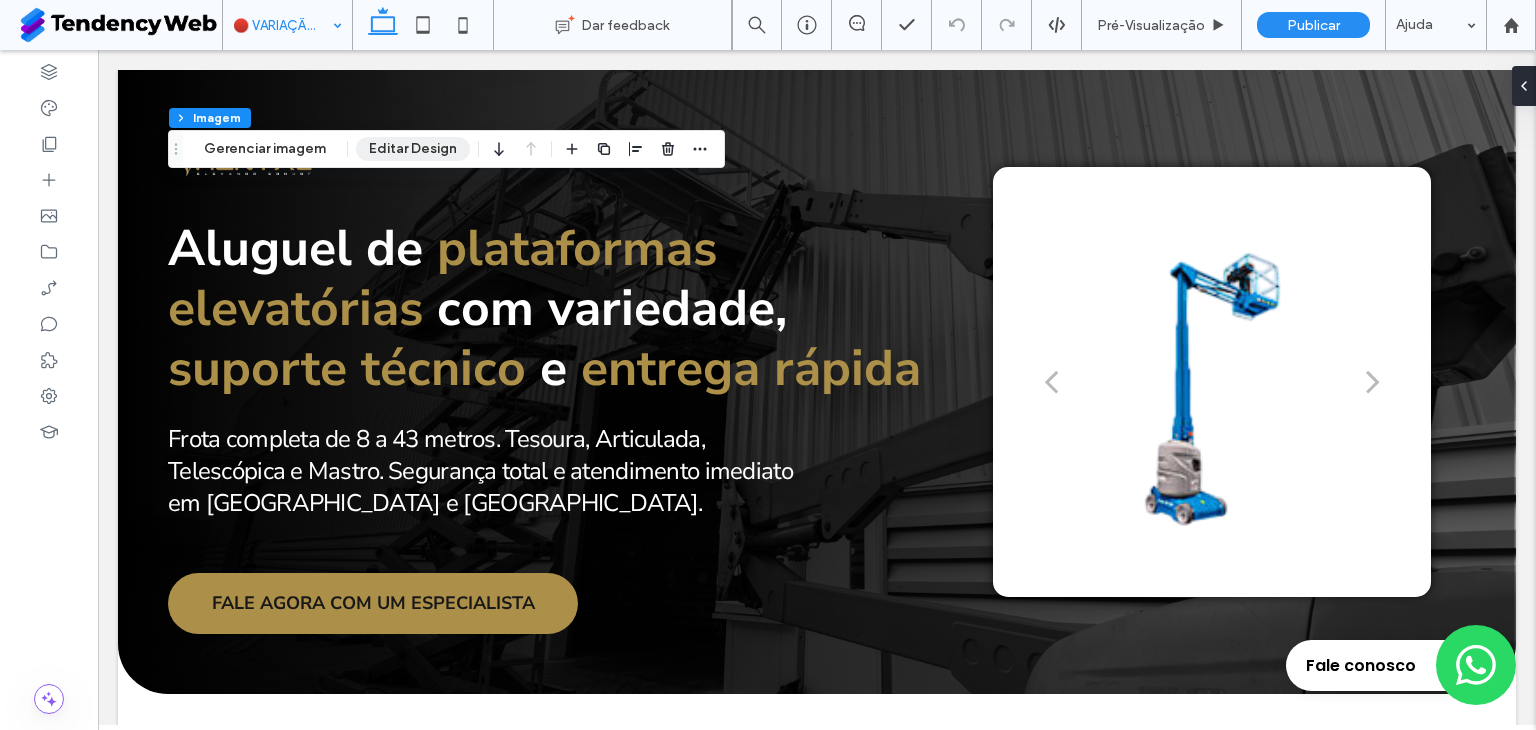 click on "Editar Design" at bounding box center [413, 149] 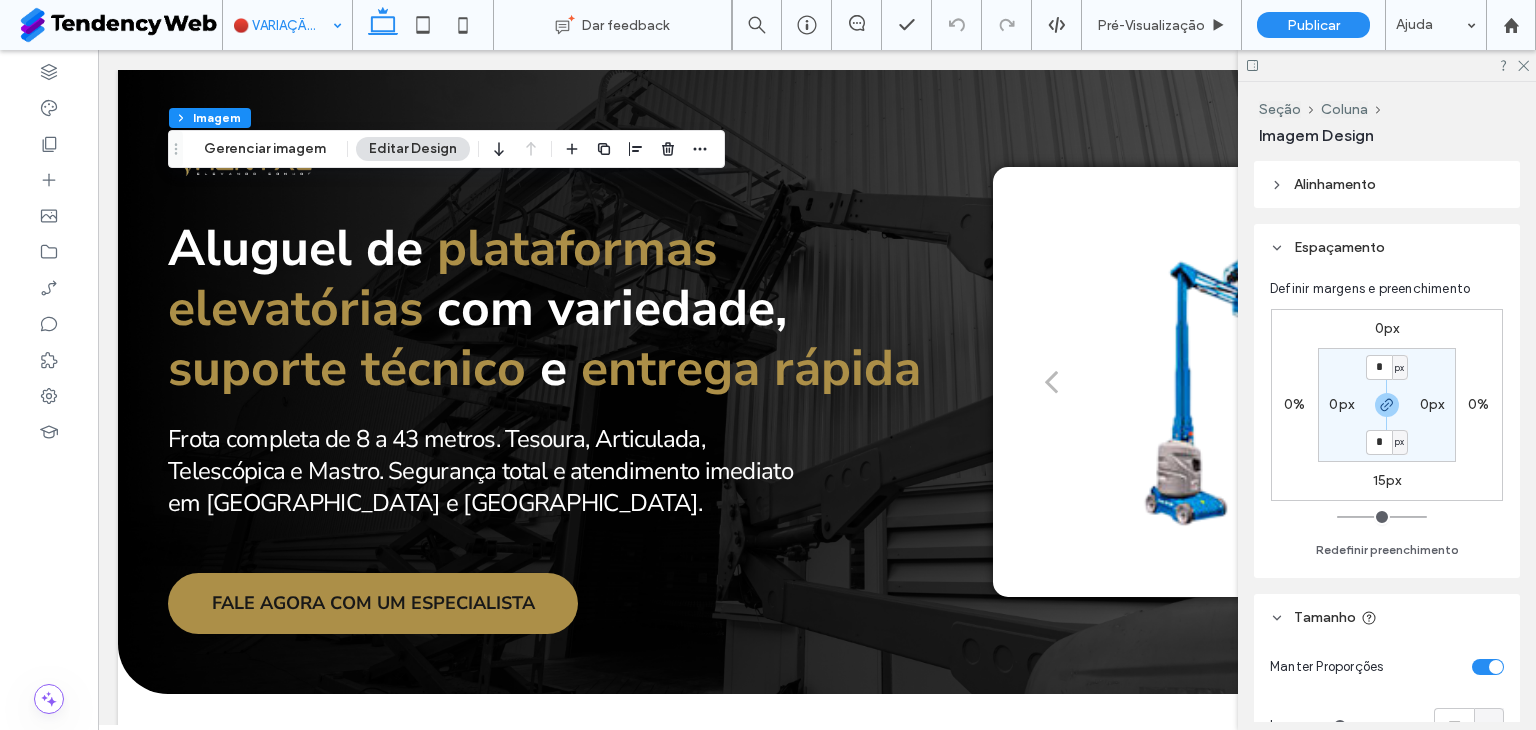 scroll, scrollTop: 166, scrollLeft: 0, axis: vertical 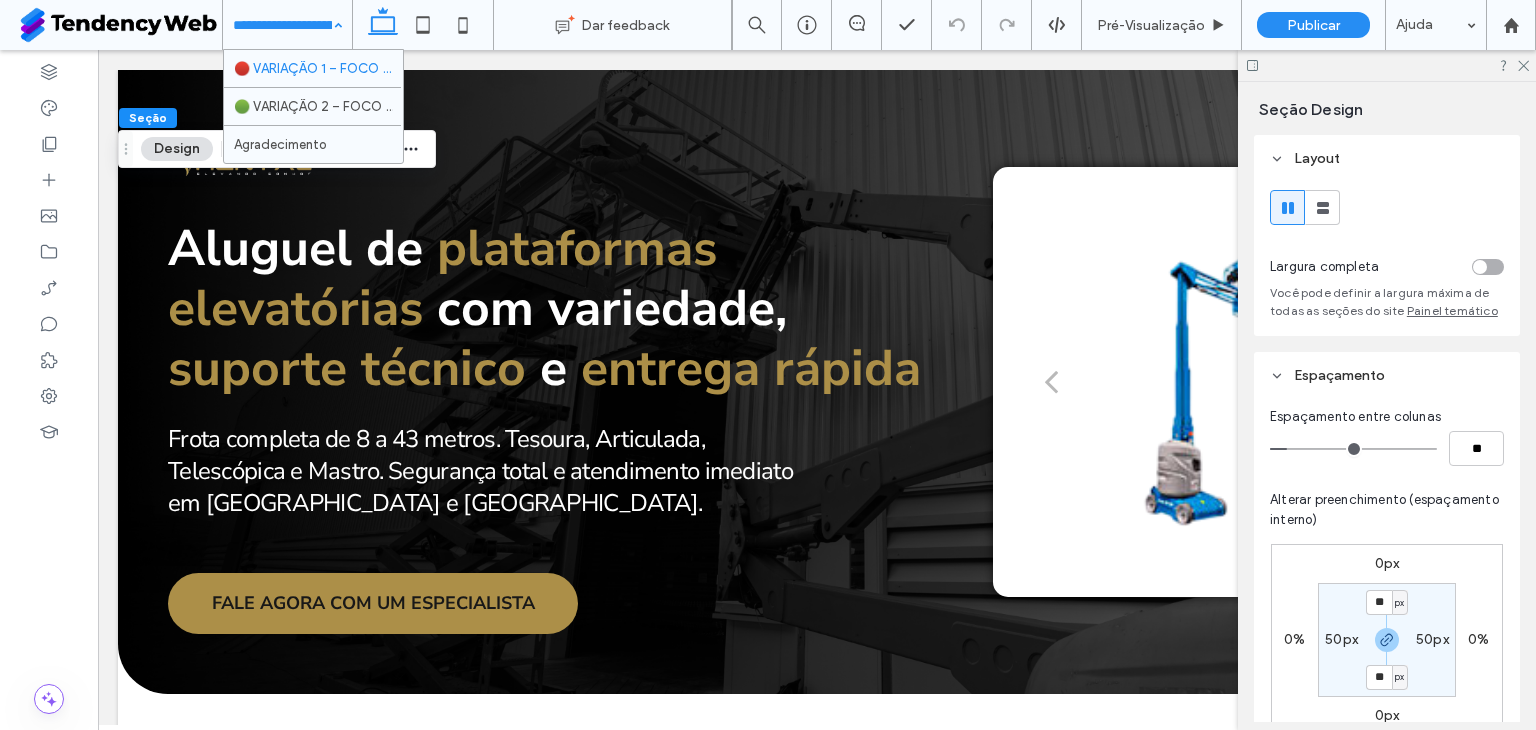 drag, startPoint x: 315, startPoint y: 98, endPoint x: 321, endPoint y: 109, distance: 12.529964 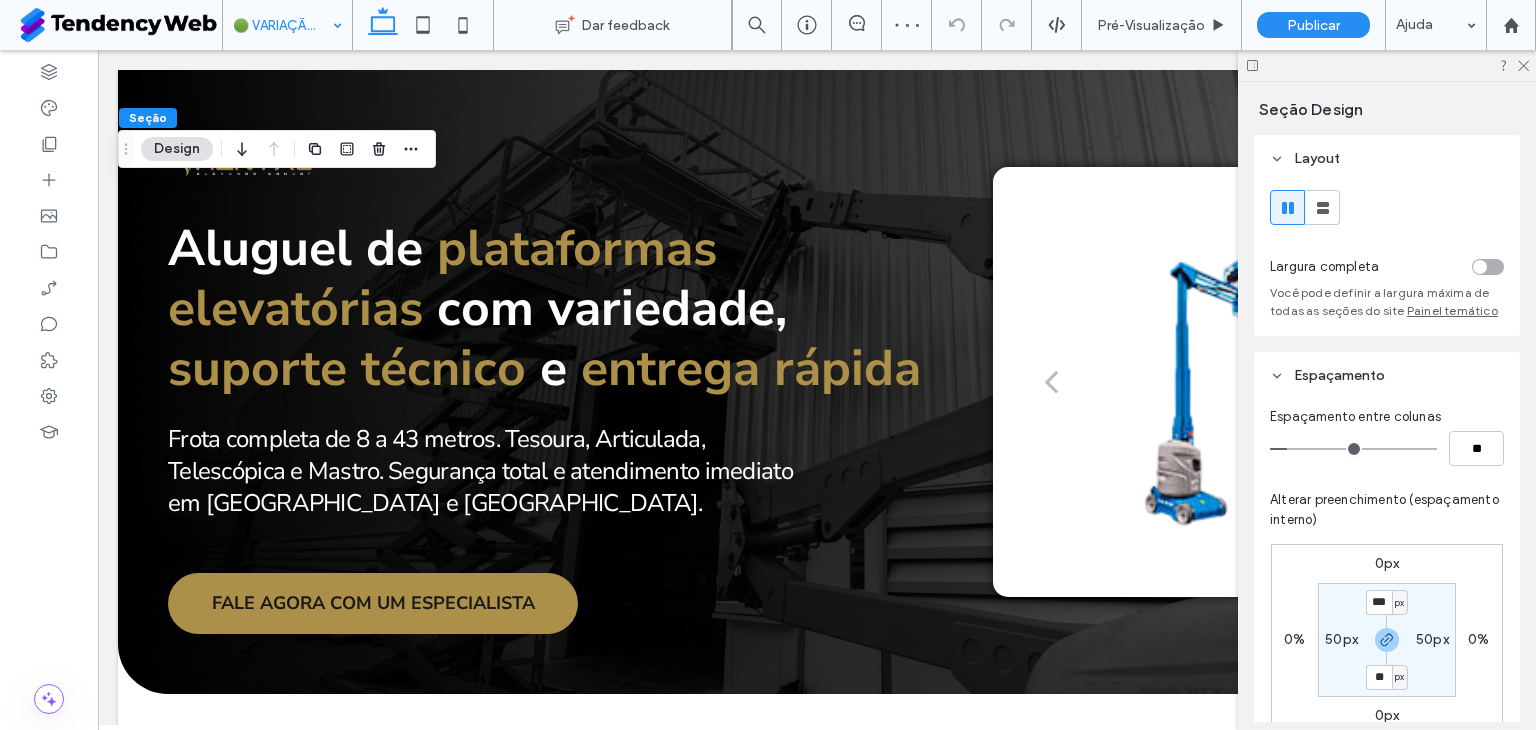 type on "**" 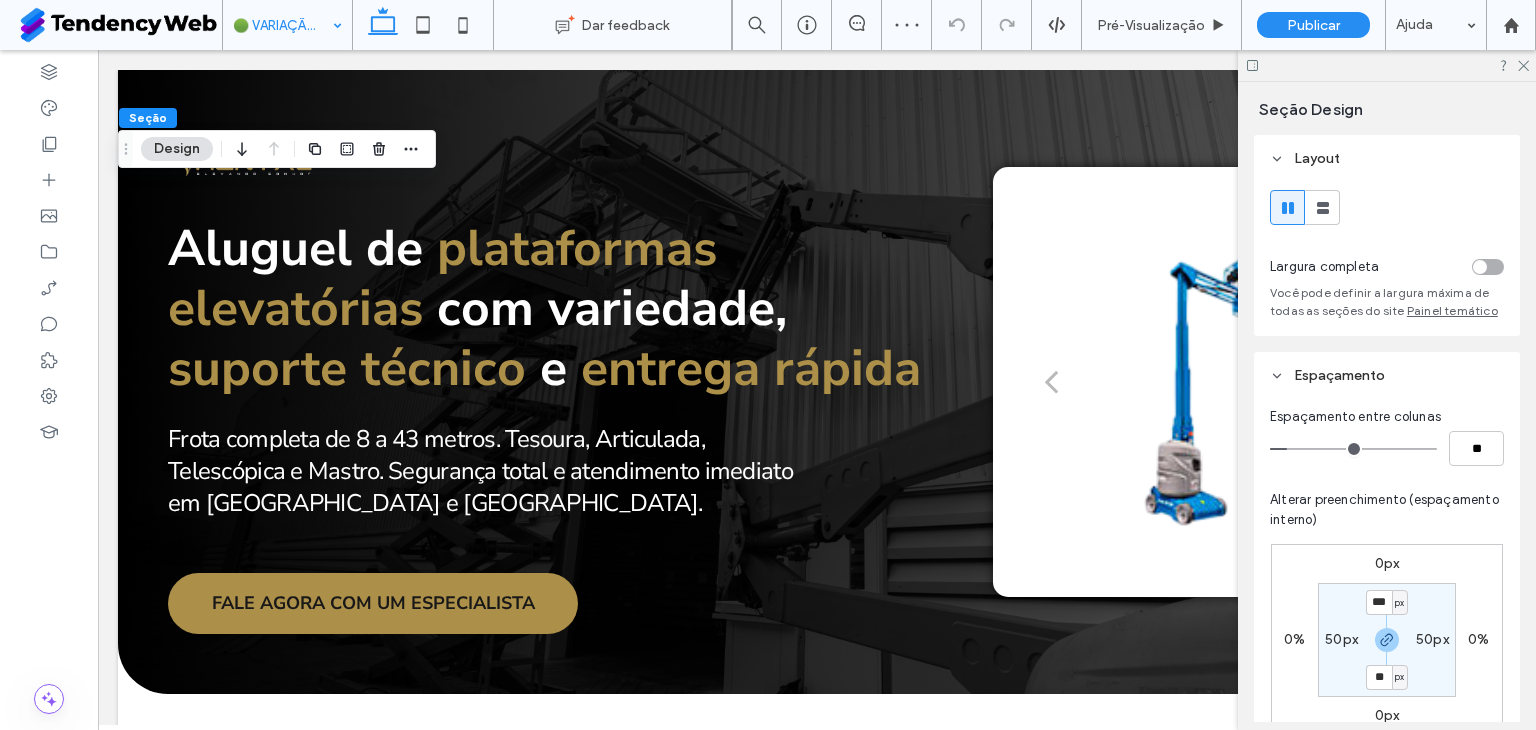 type on "**" 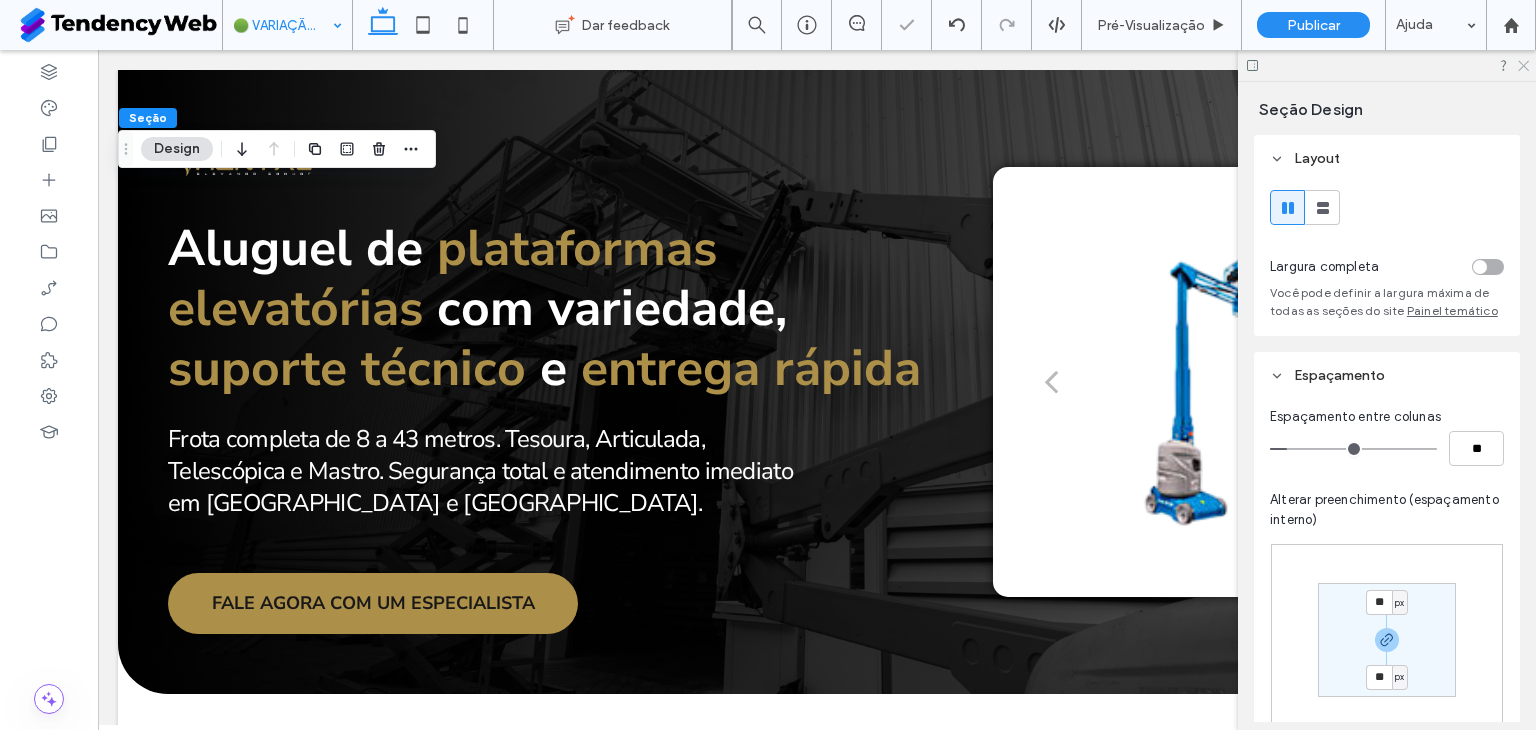 click 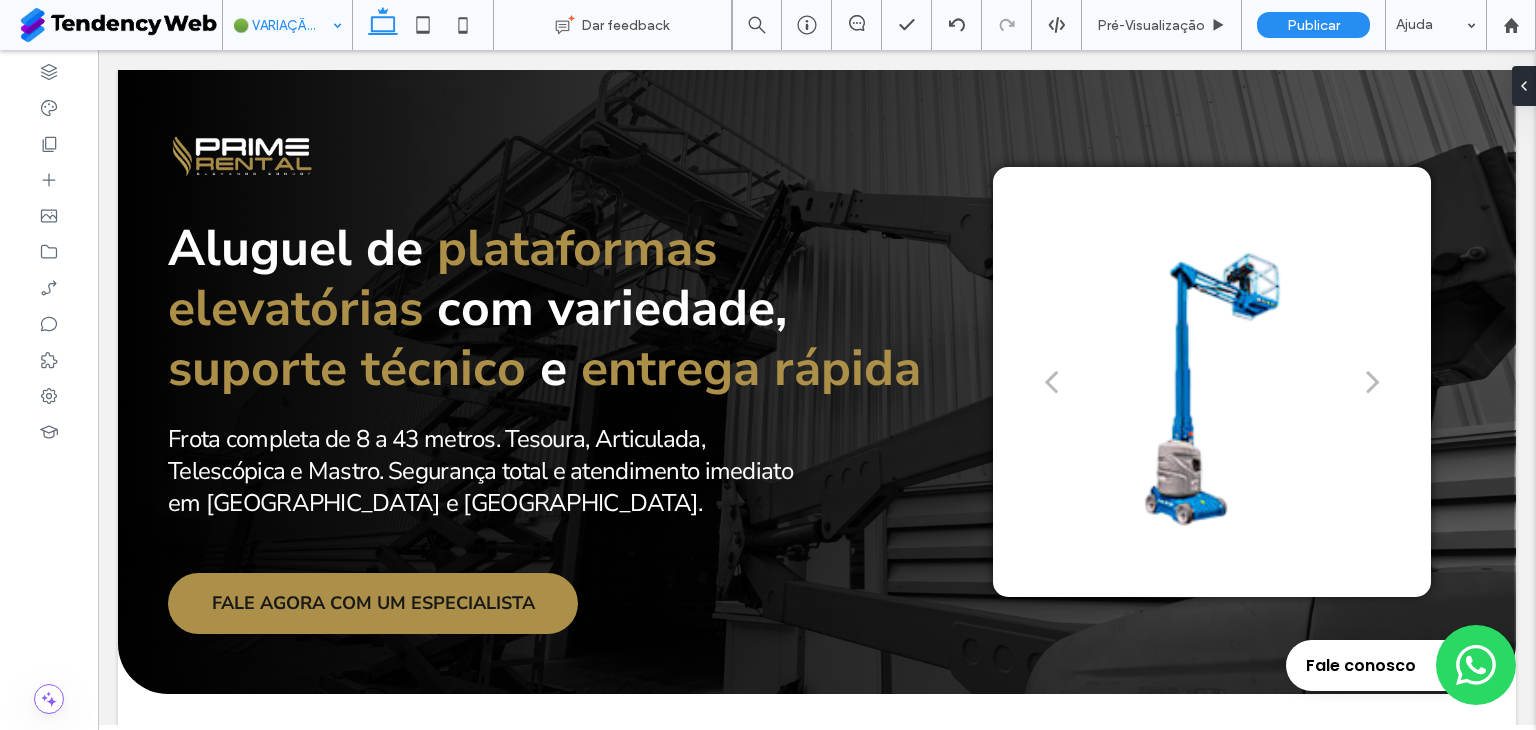 type on "**" 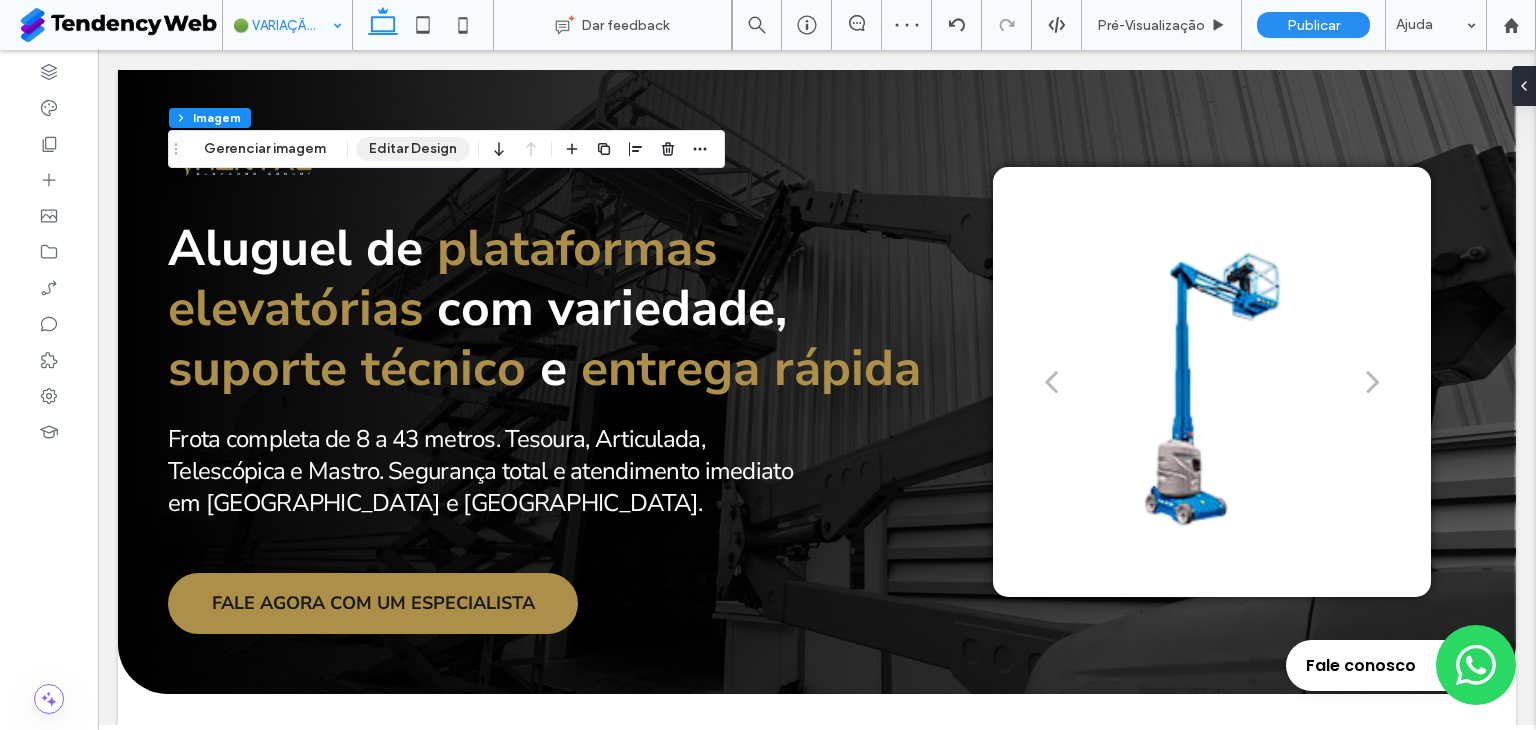 click on "Editar Design" at bounding box center (413, 149) 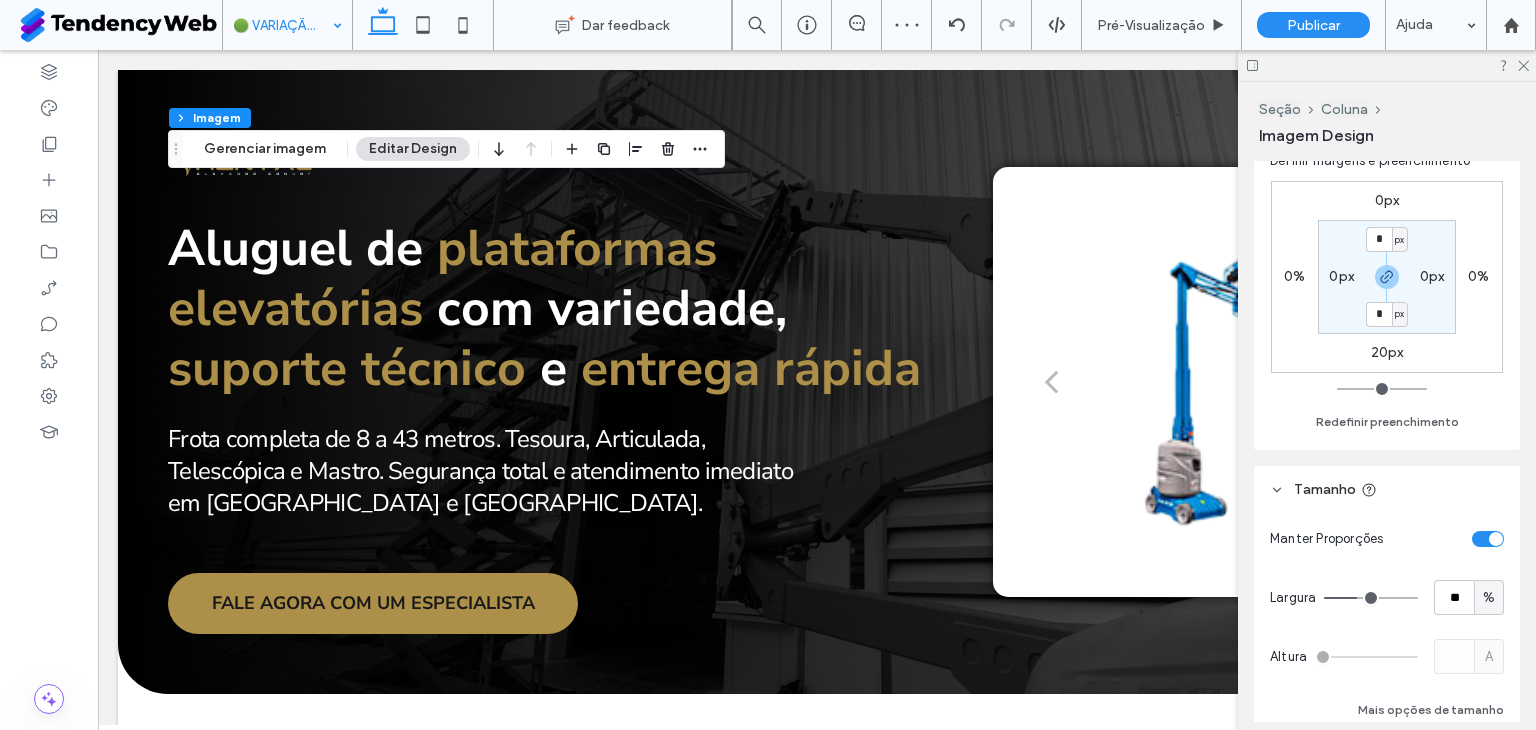 scroll, scrollTop: 166, scrollLeft: 0, axis: vertical 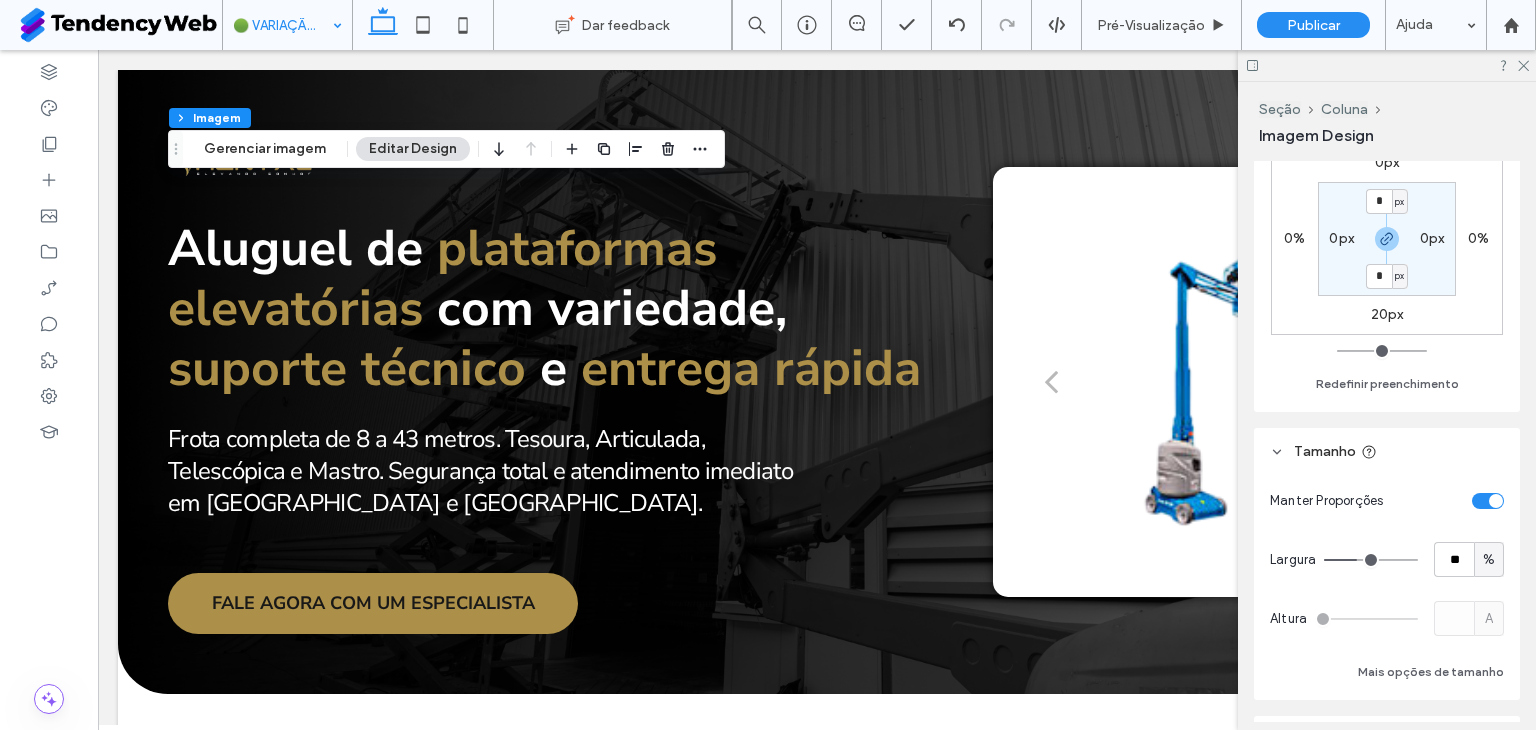 click on "%" at bounding box center (1489, 560) 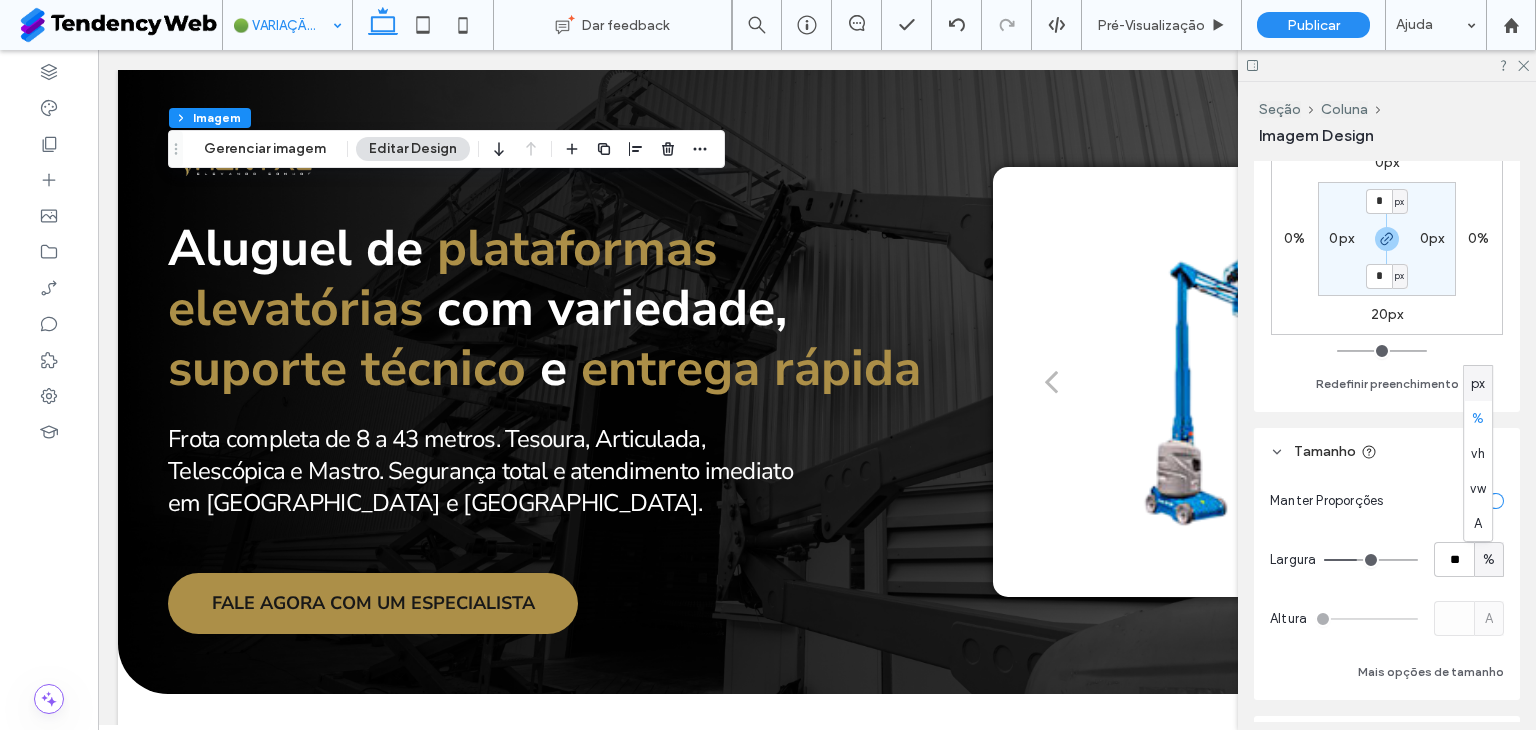 click on "px" at bounding box center [1478, 384] 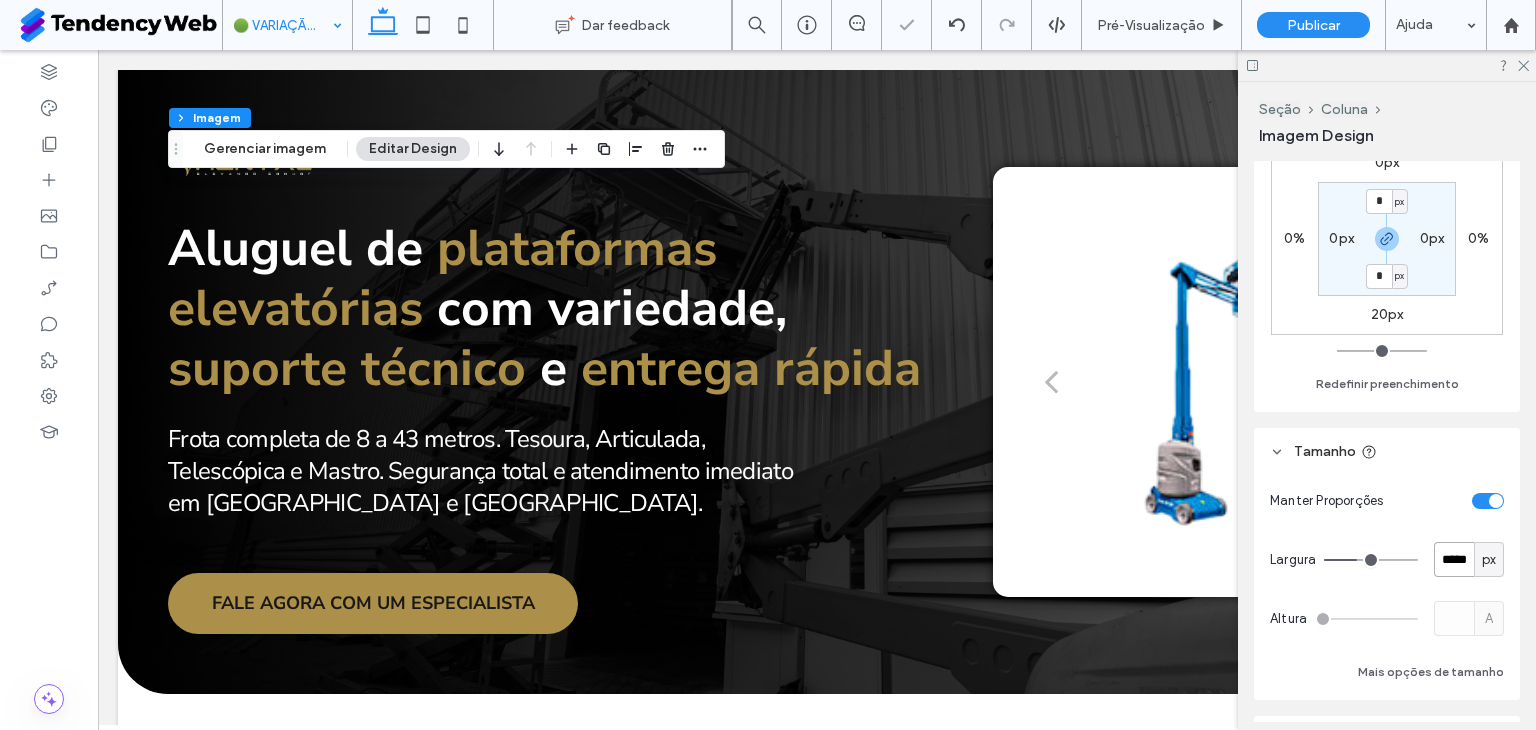 click on "*****" at bounding box center [1454, 559] 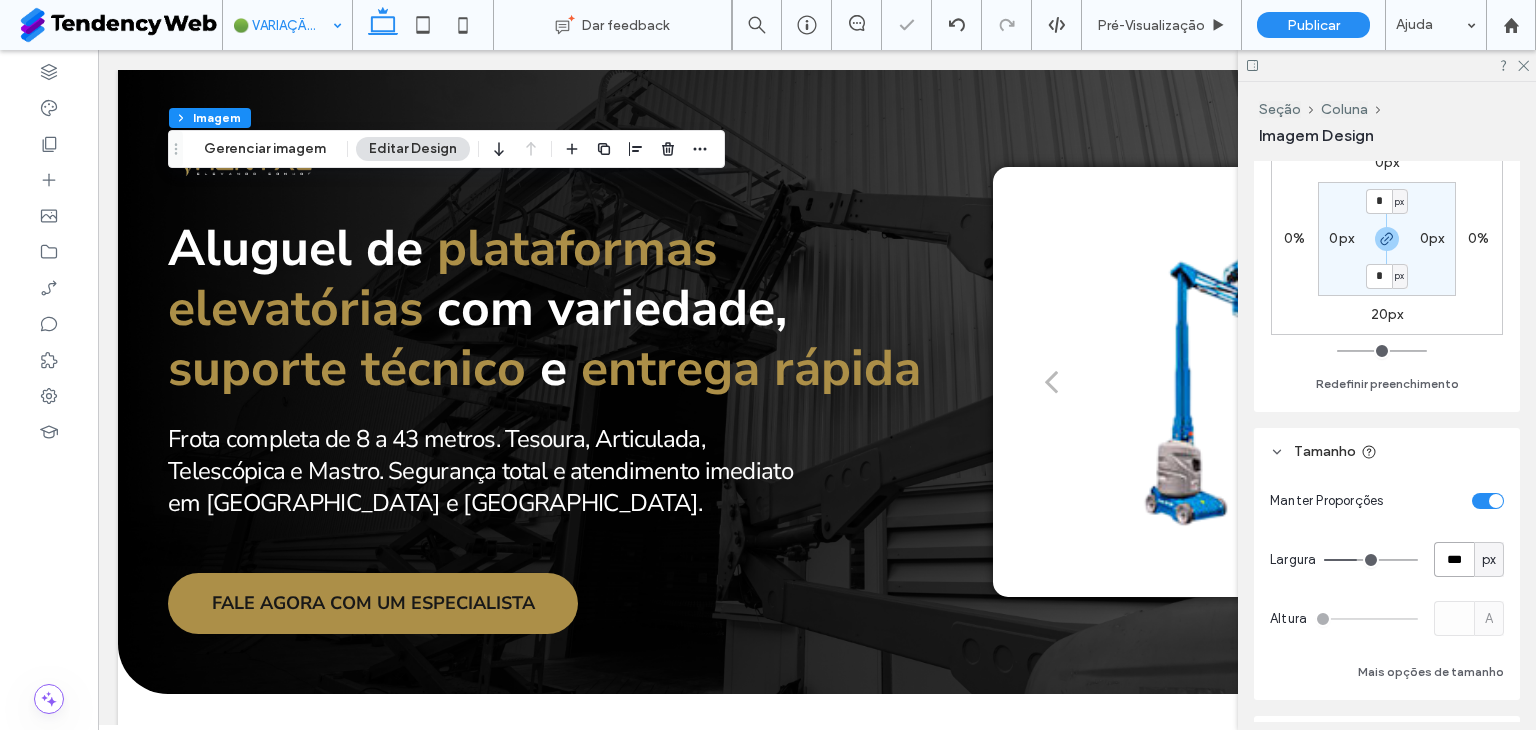 type on "***" 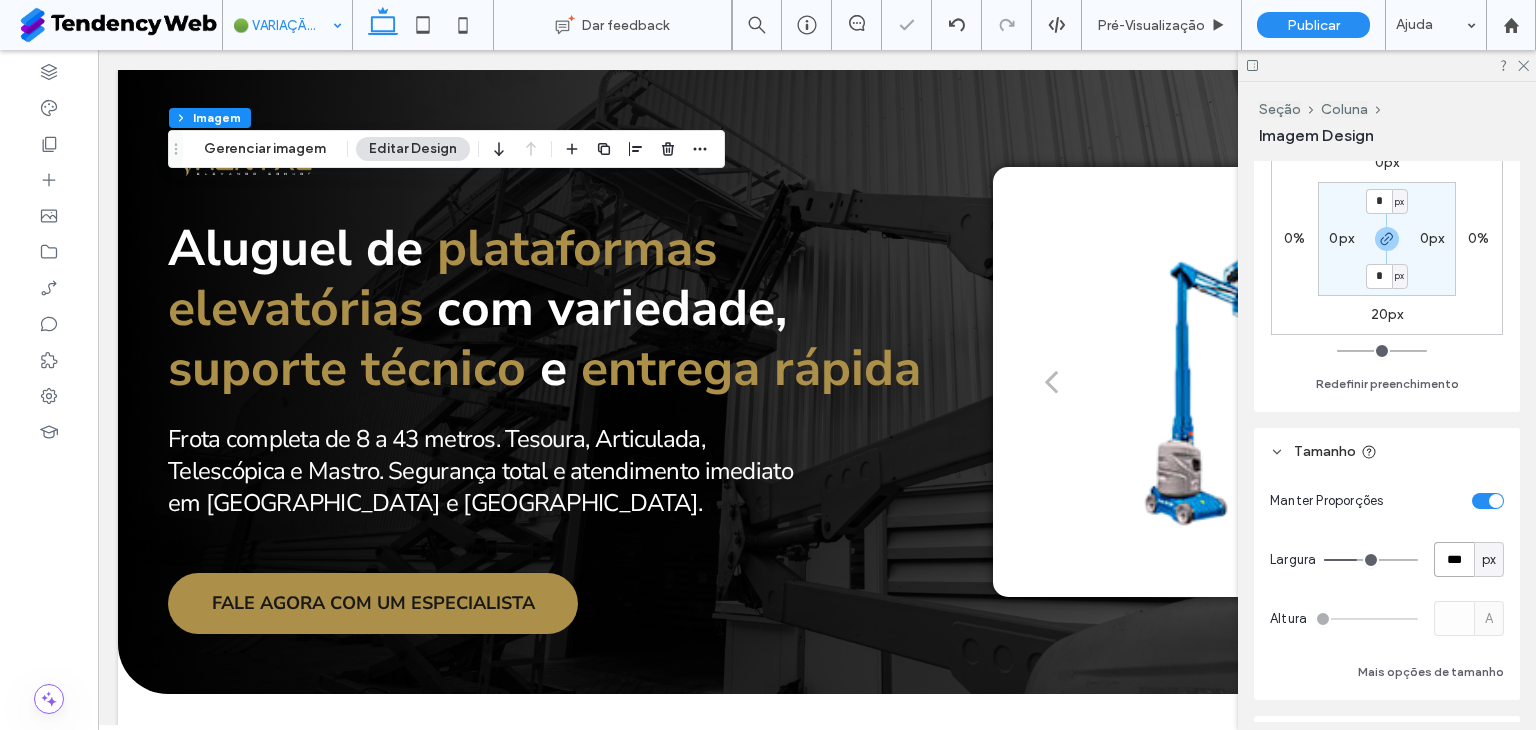 type on "***" 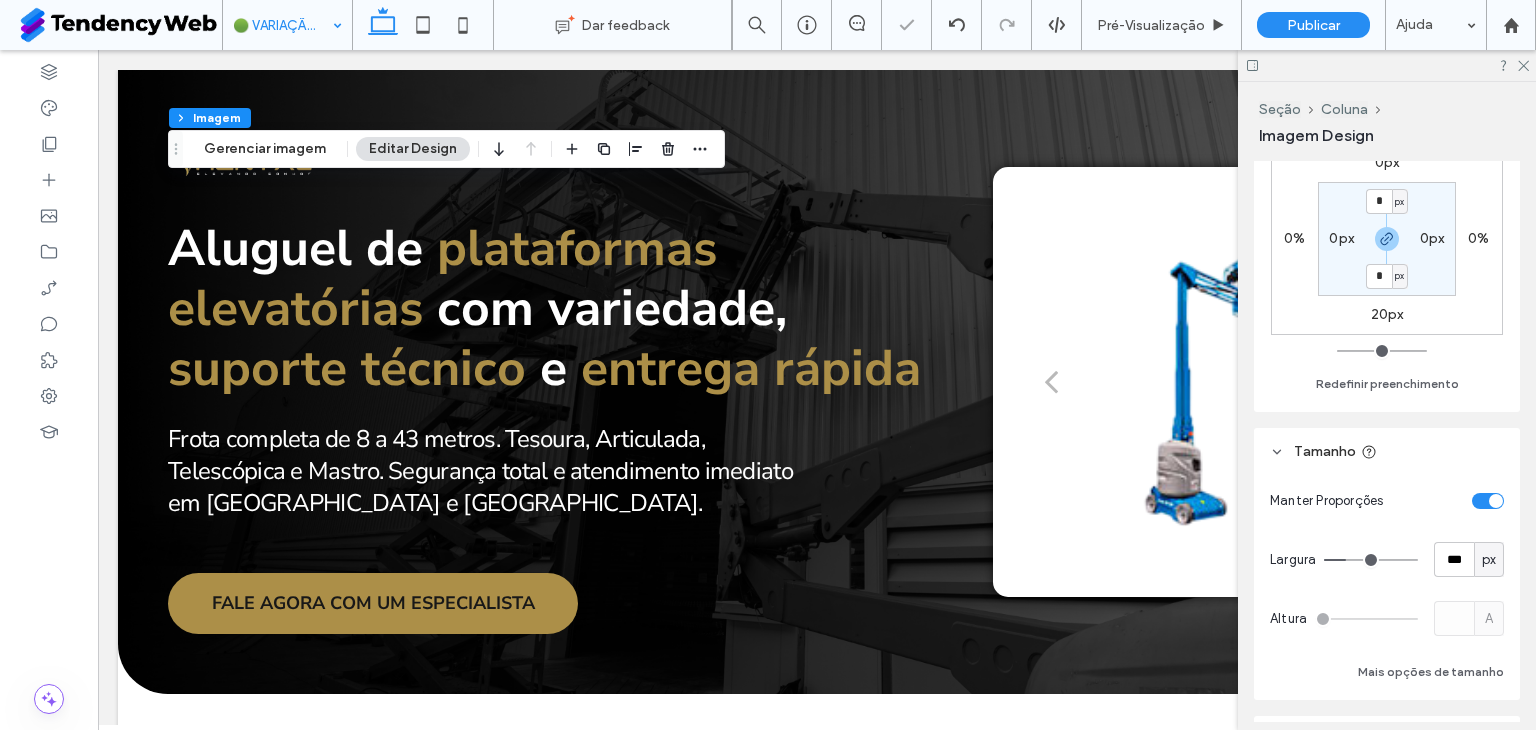 click on "20px" at bounding box center (1387, 314) 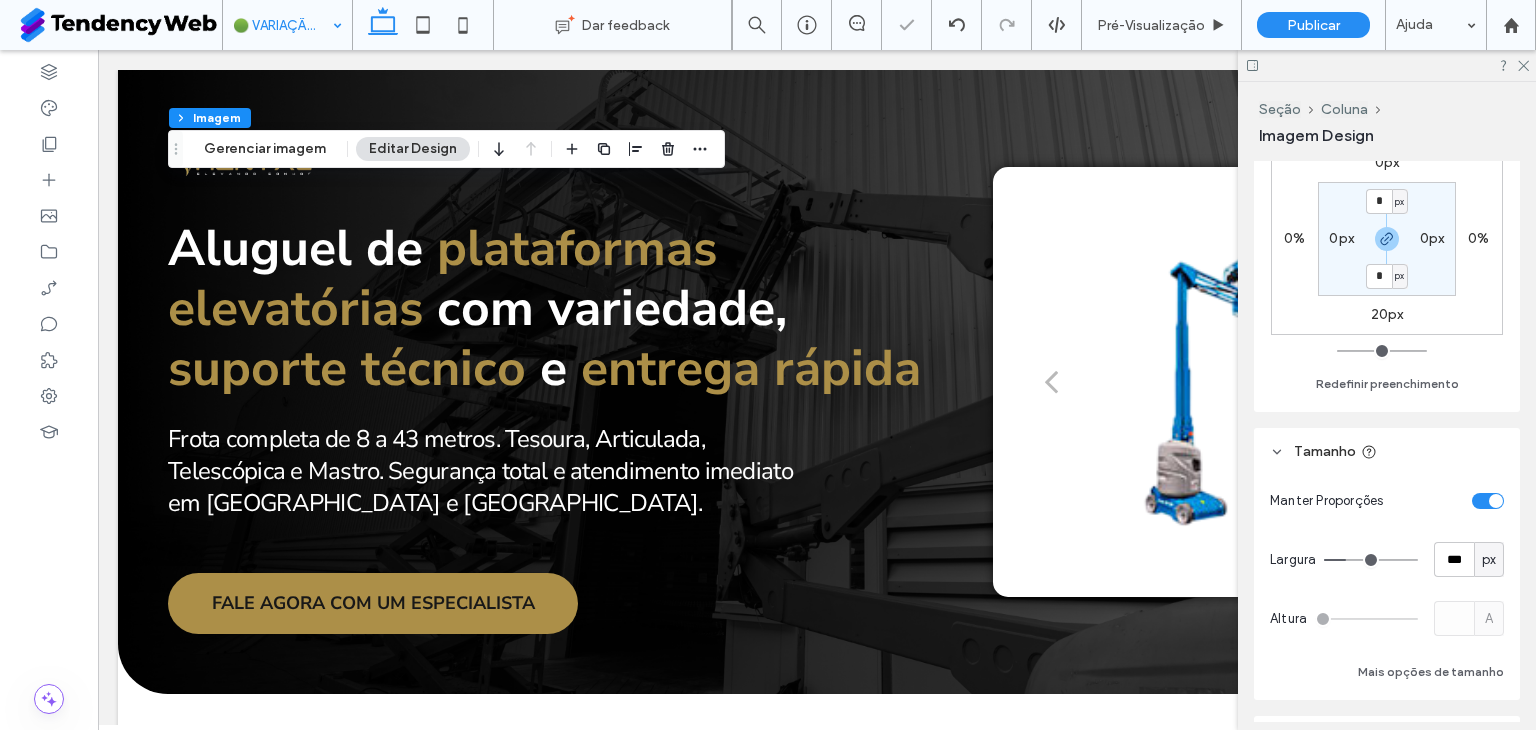 type on "**" 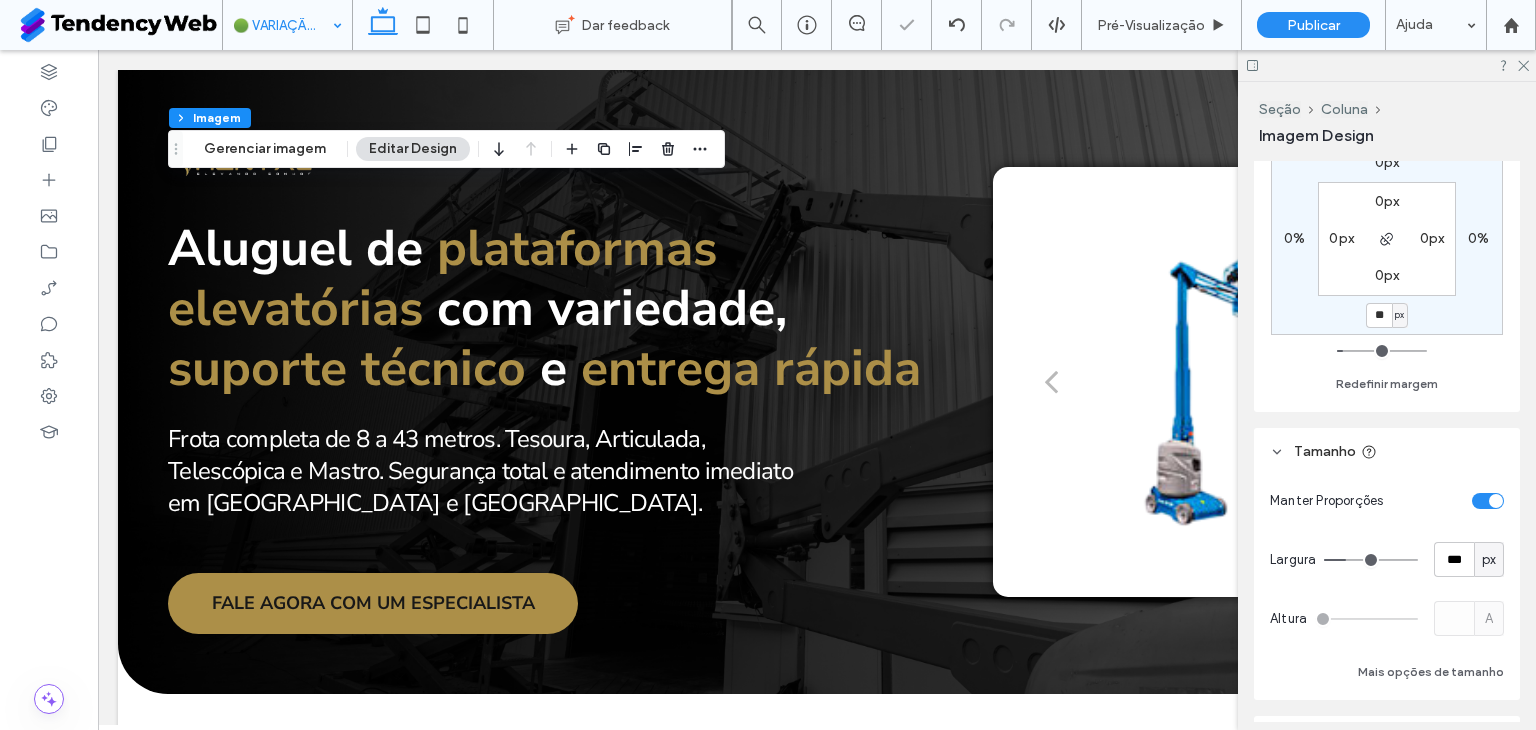 type on "**" 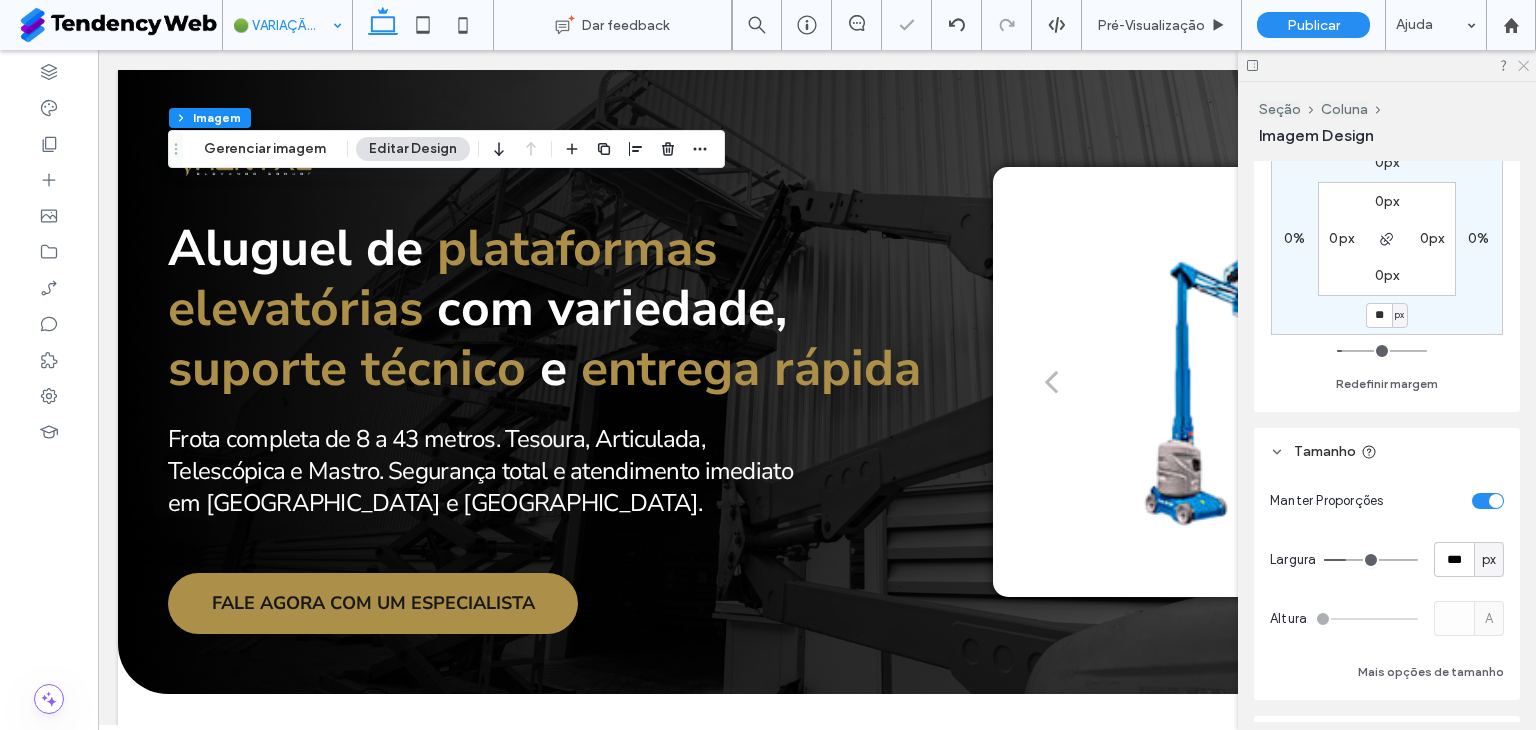 click 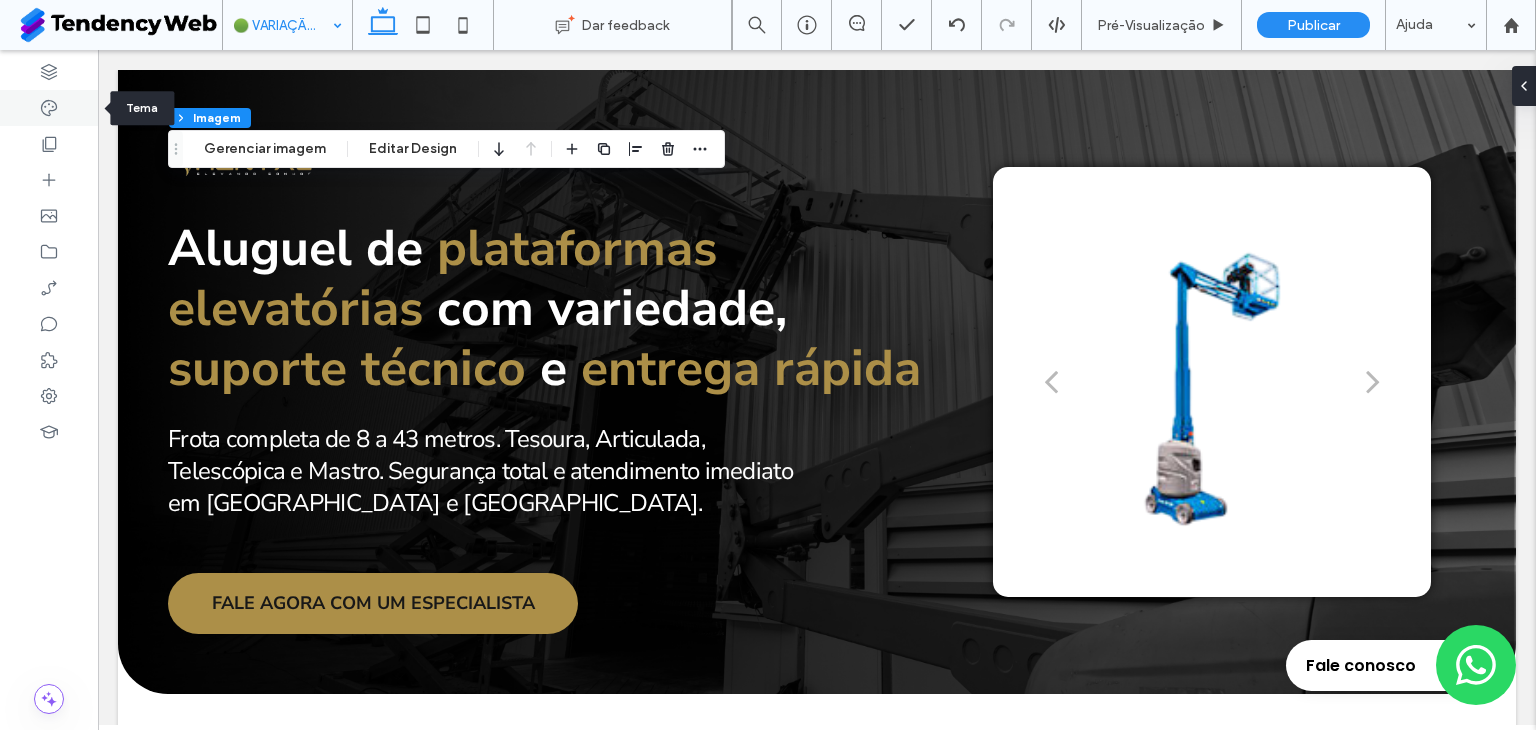 click at bounding box center (49, 108) 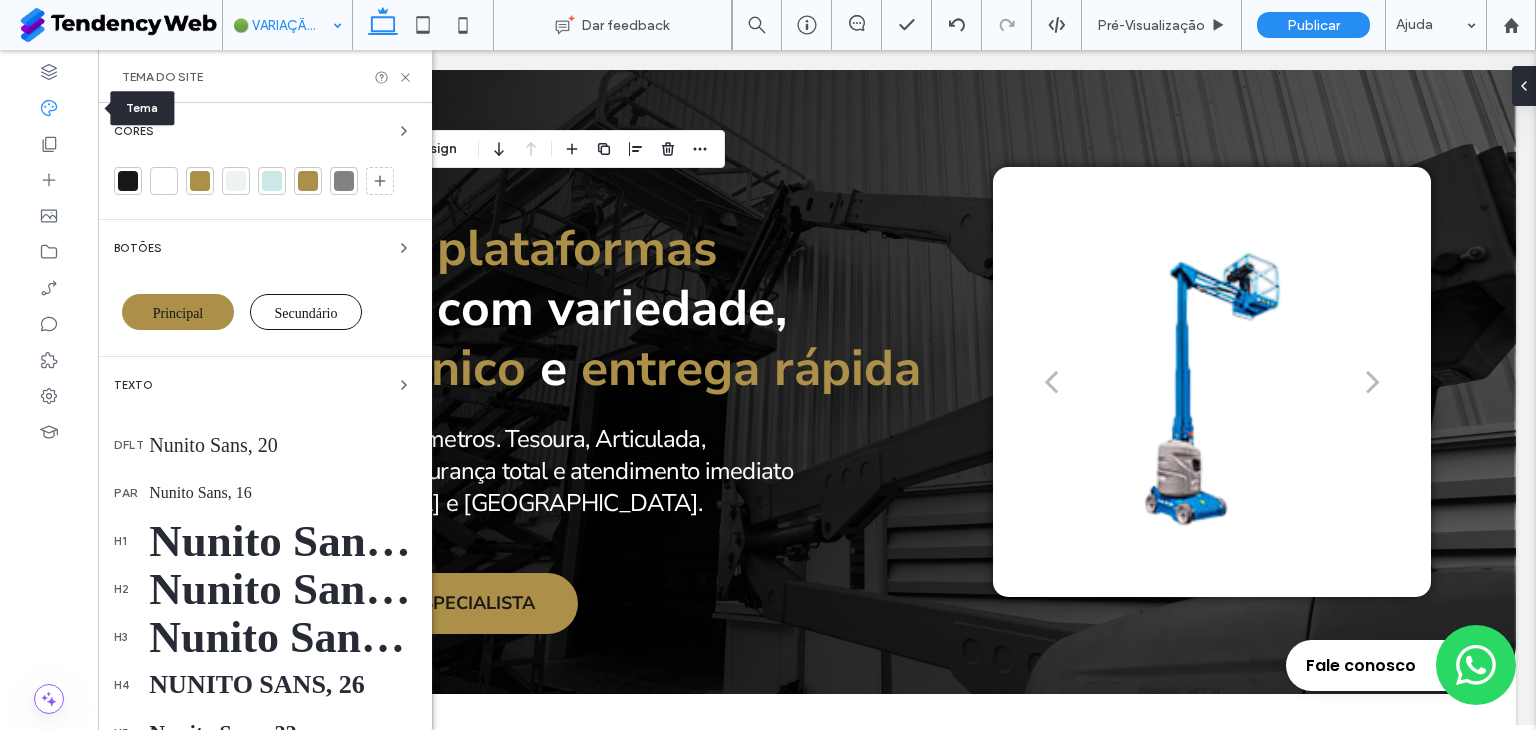 click 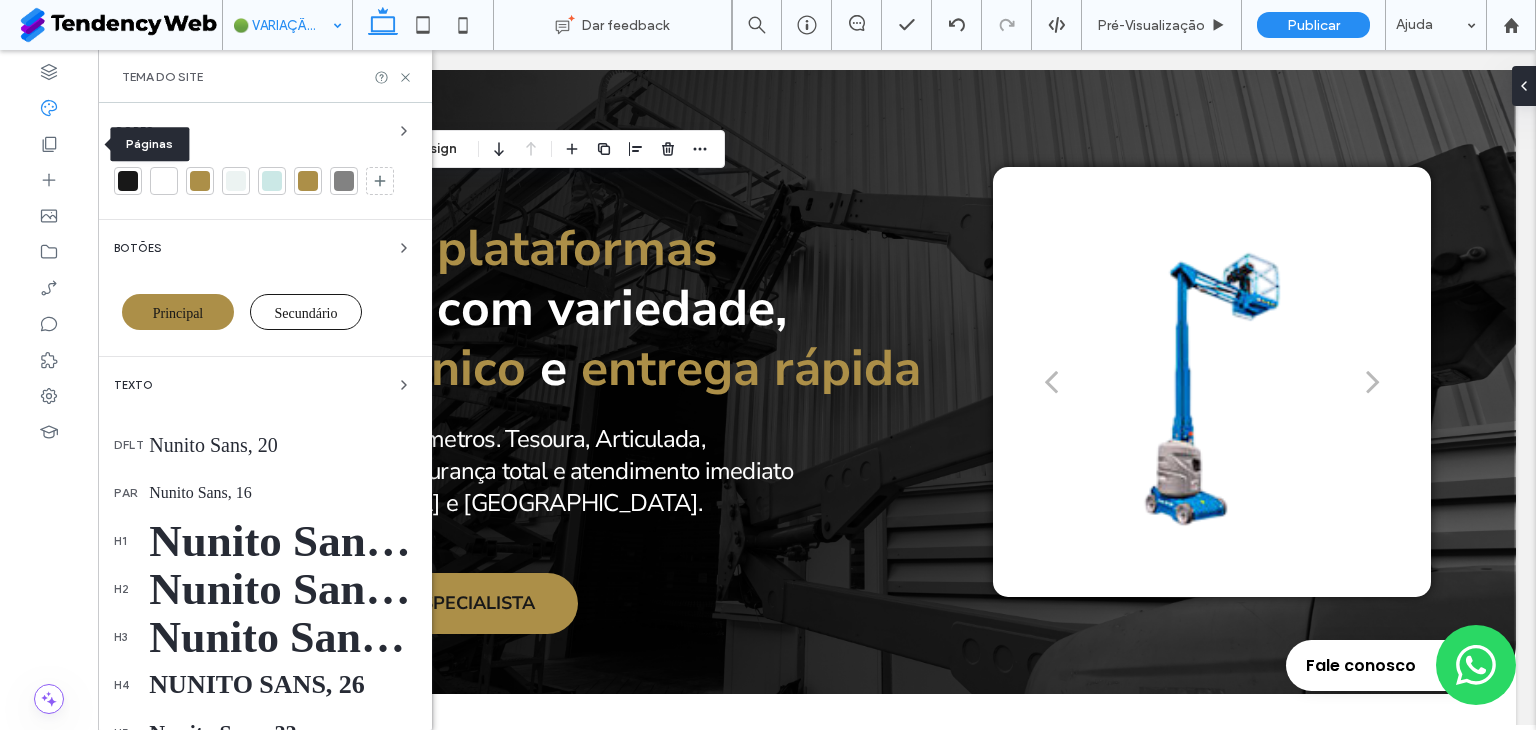 drag, startPoint x: 51, startPoint y: 146, endPoint x: 100, endPoint y: 209, distance: 79.81228 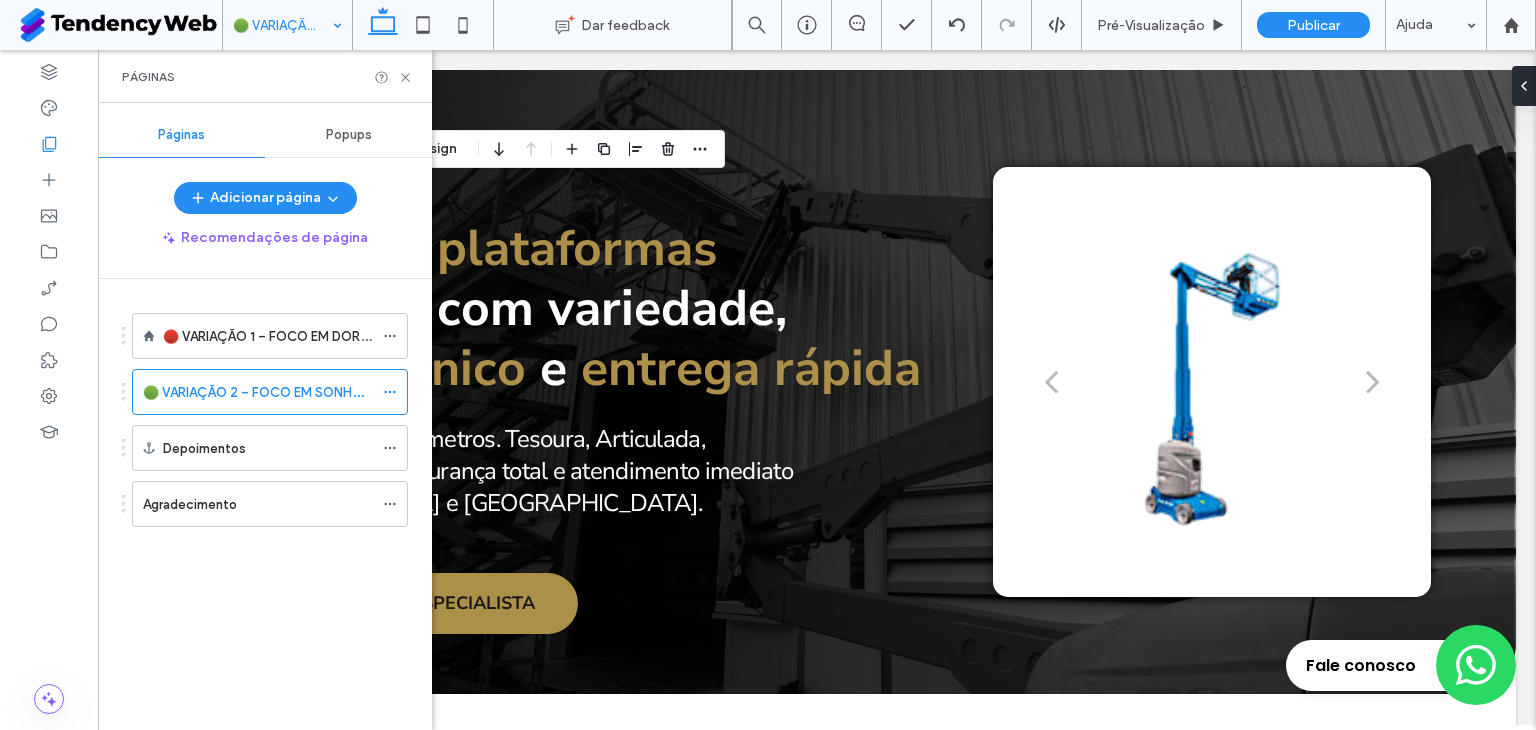 click on "🔴 VARIAÇÃO 1 – FOCO EM DORES E CONSEQUÊNCIAS" at bounding box center (330, 336) 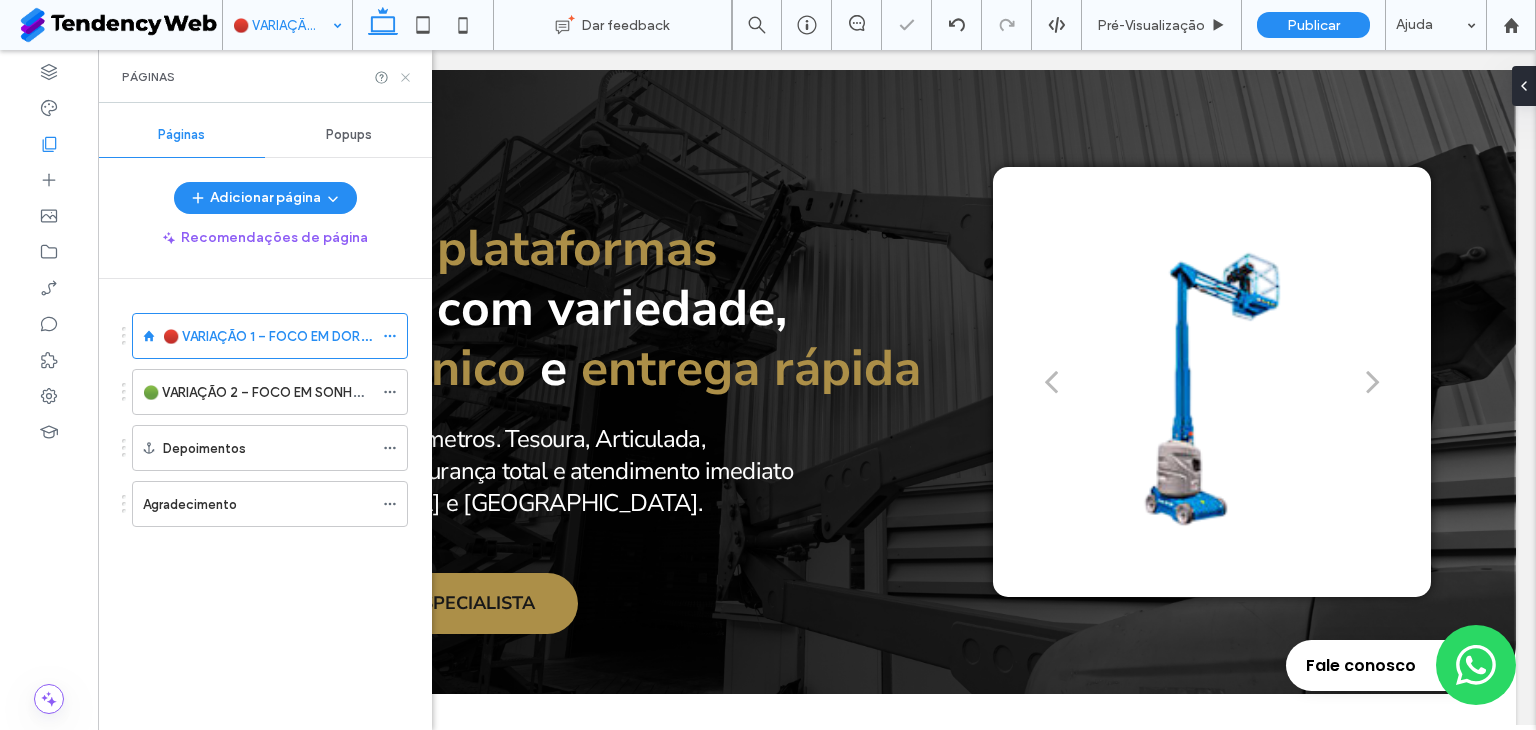 click 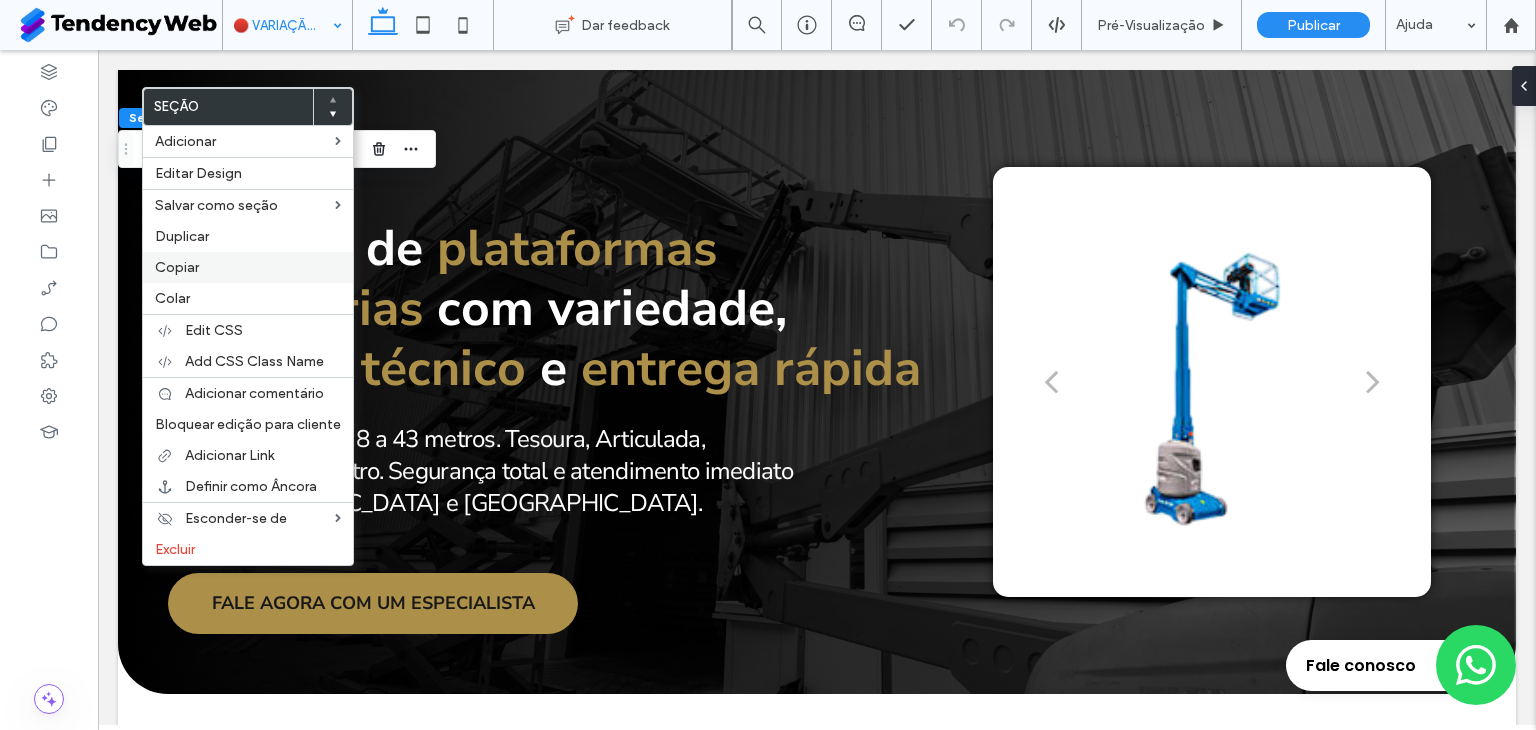 click on "Copiar" at bounding box center [177, 267] 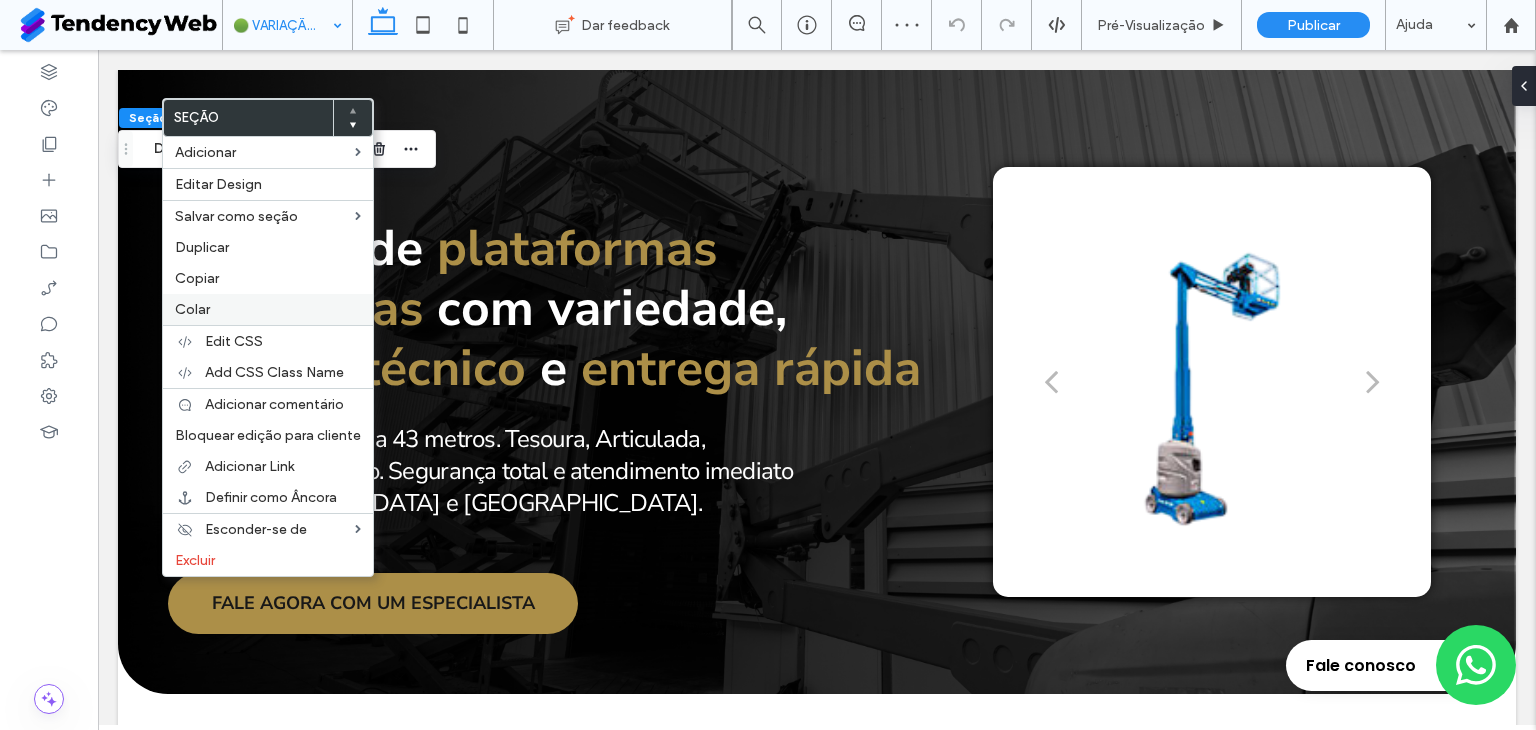 click on "Colar" at bounding box center [268, 309] 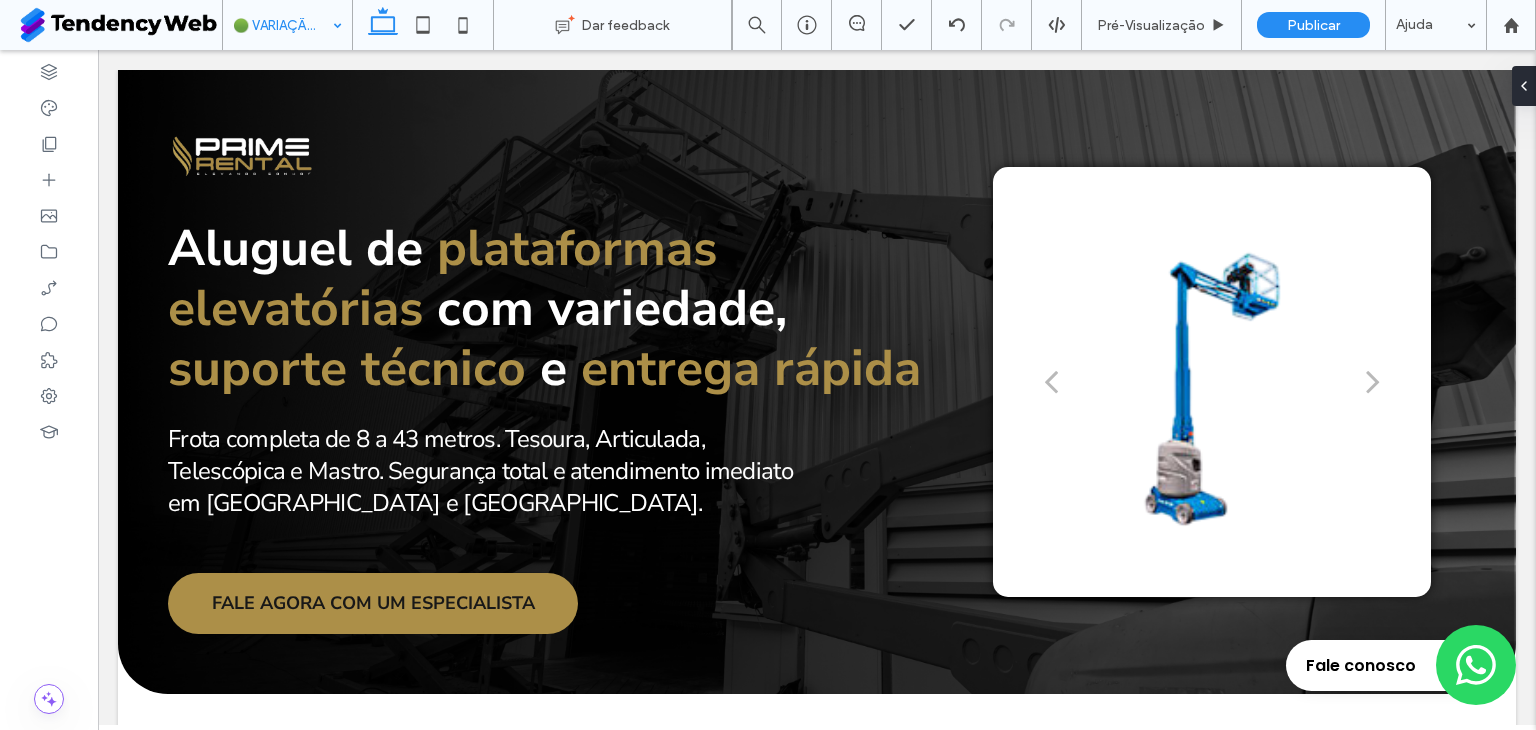 type on "**********" 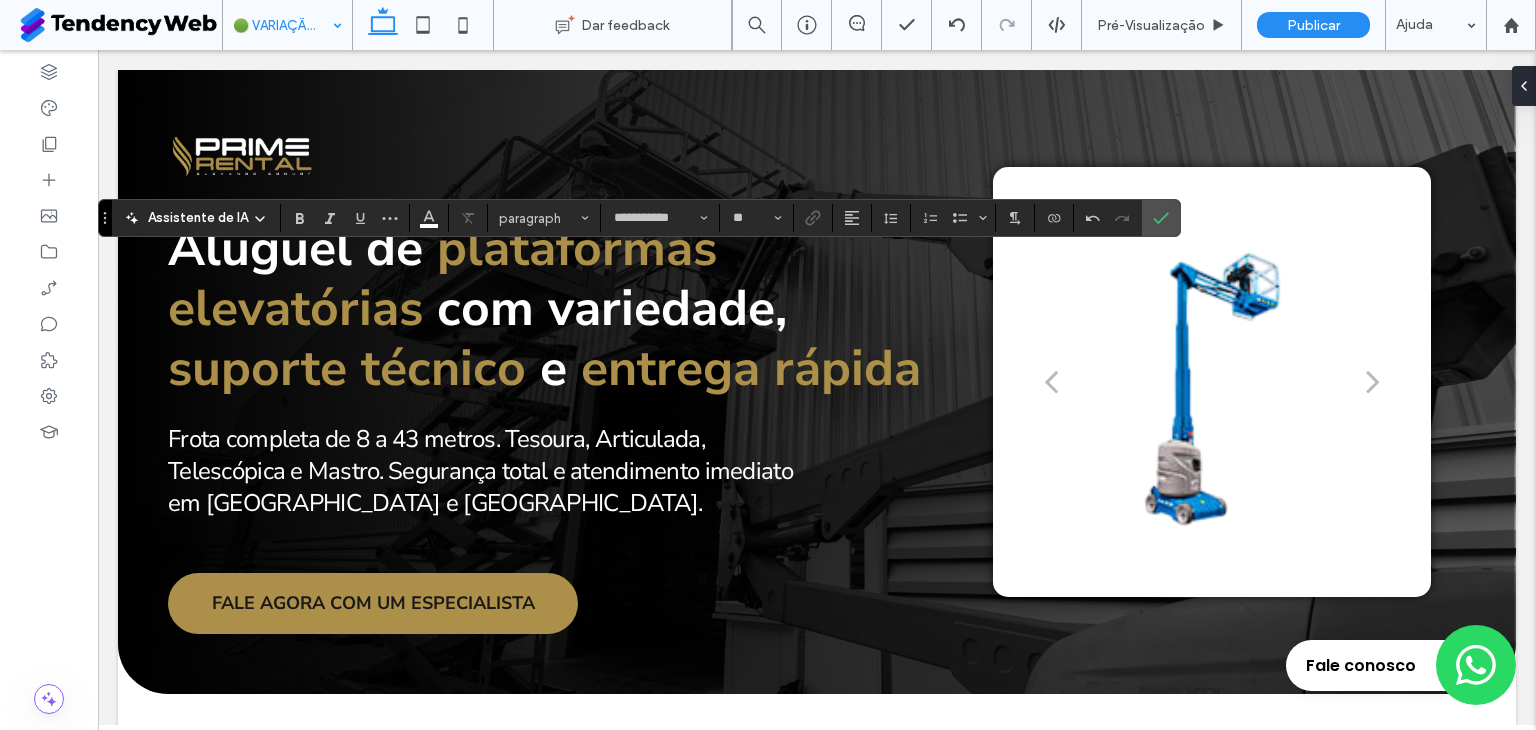 type on "**" 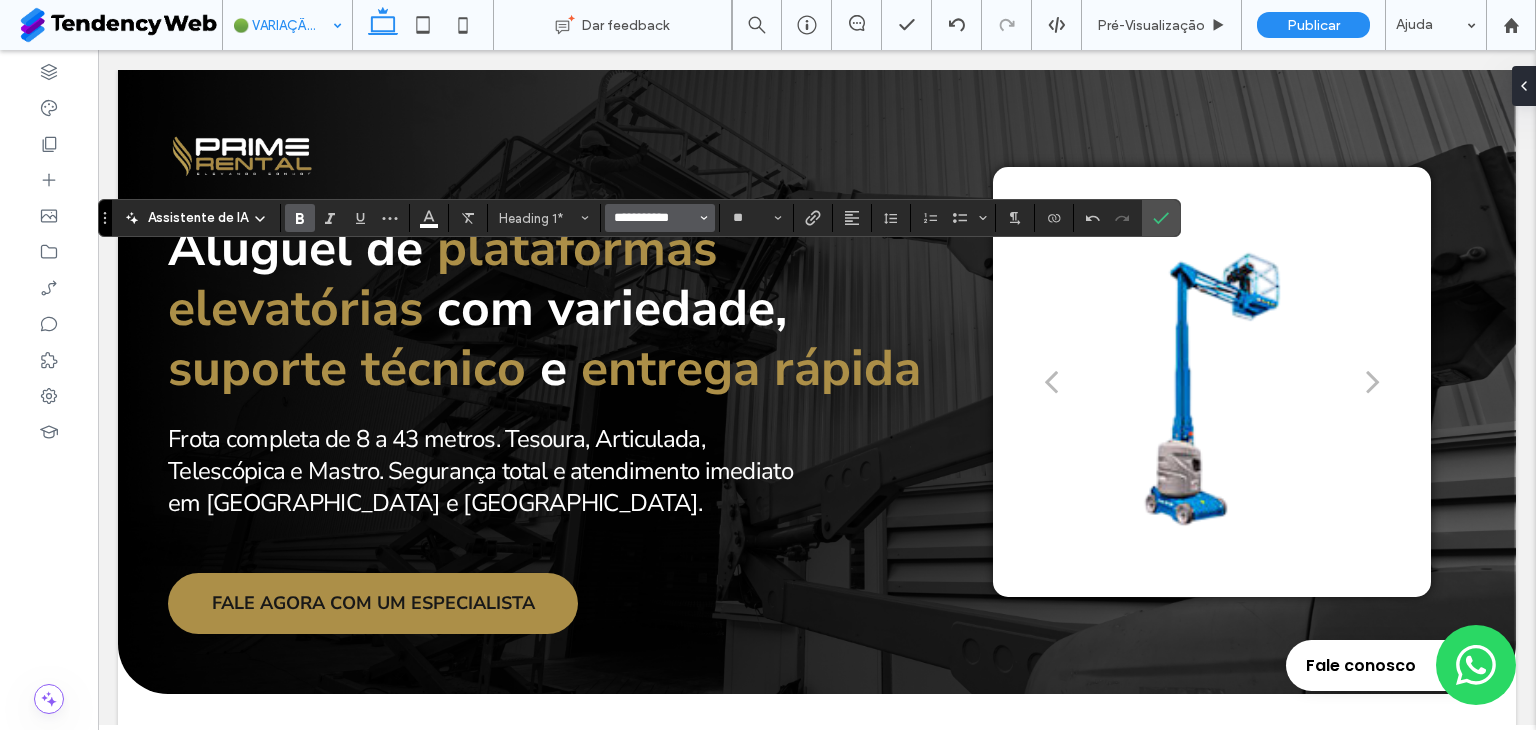 click on "**********" at bounding box center [654, 218] 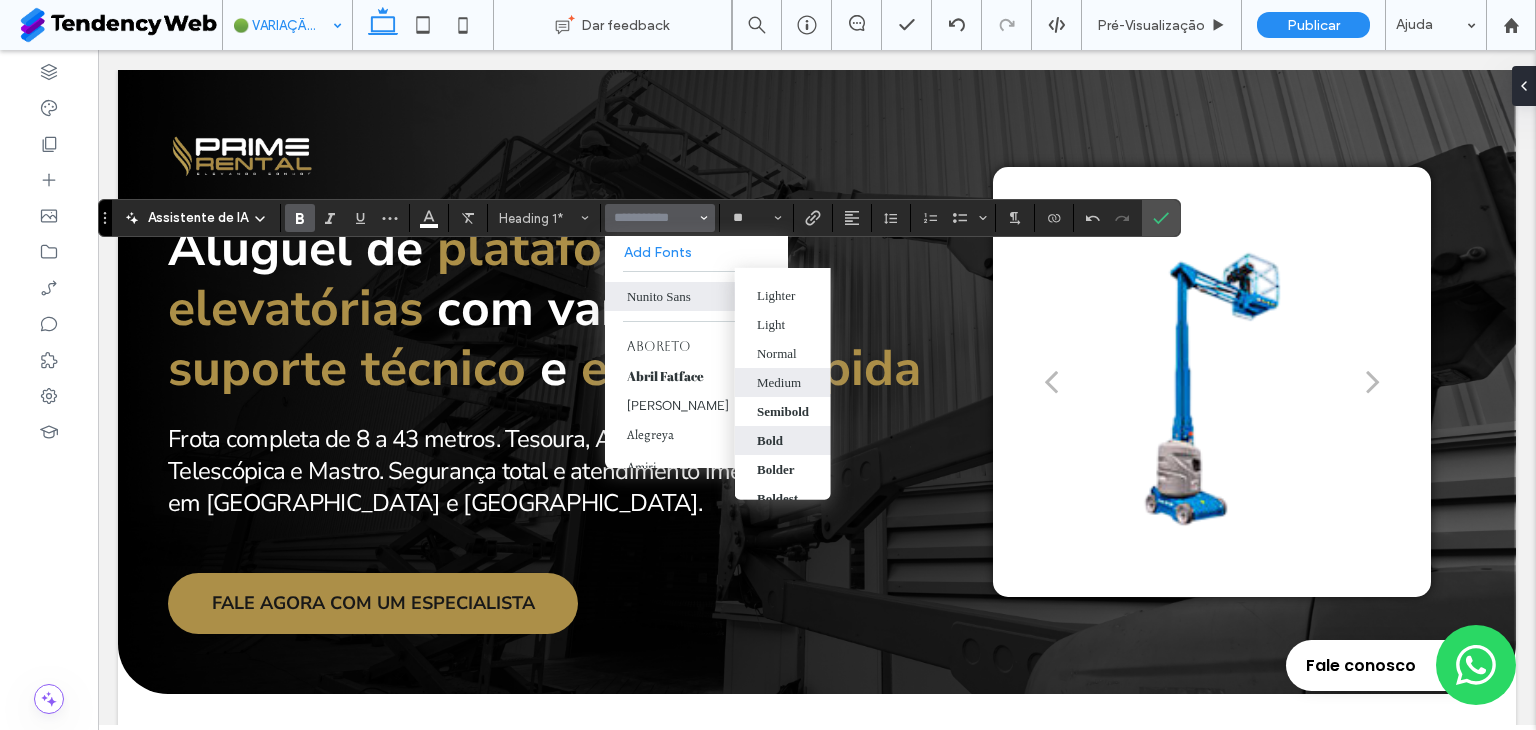 click on "Medium" at bounding box center (779, 383) 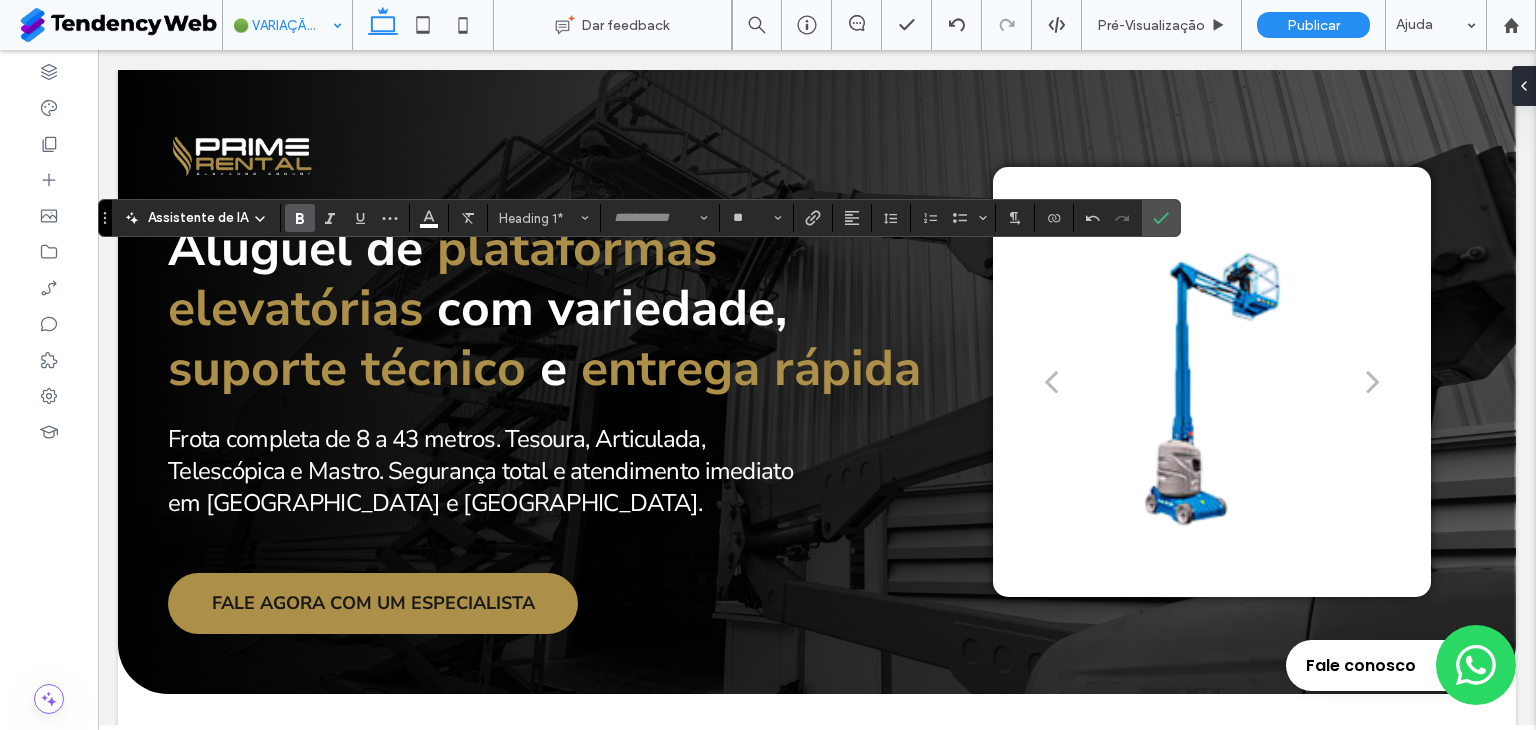 type on "**********" 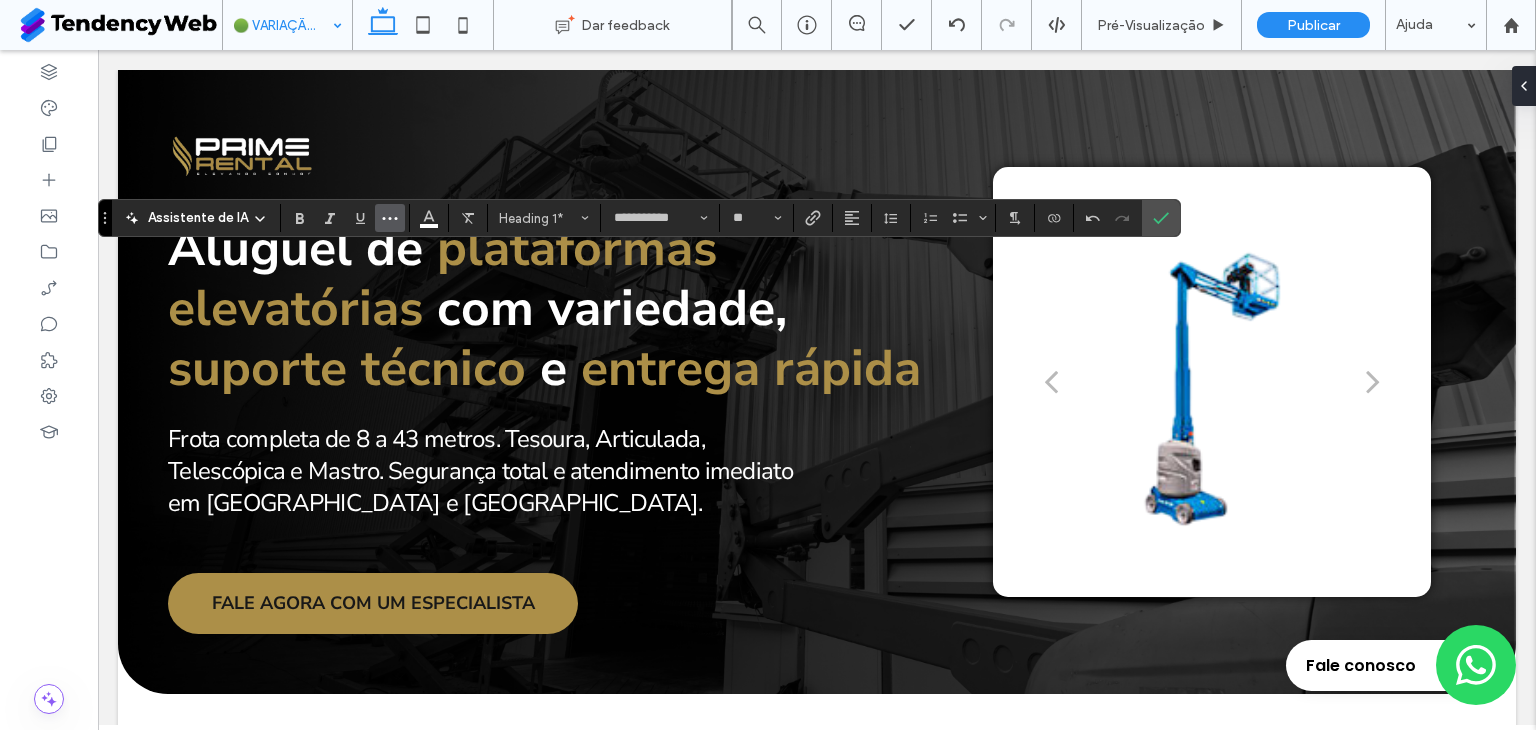 click 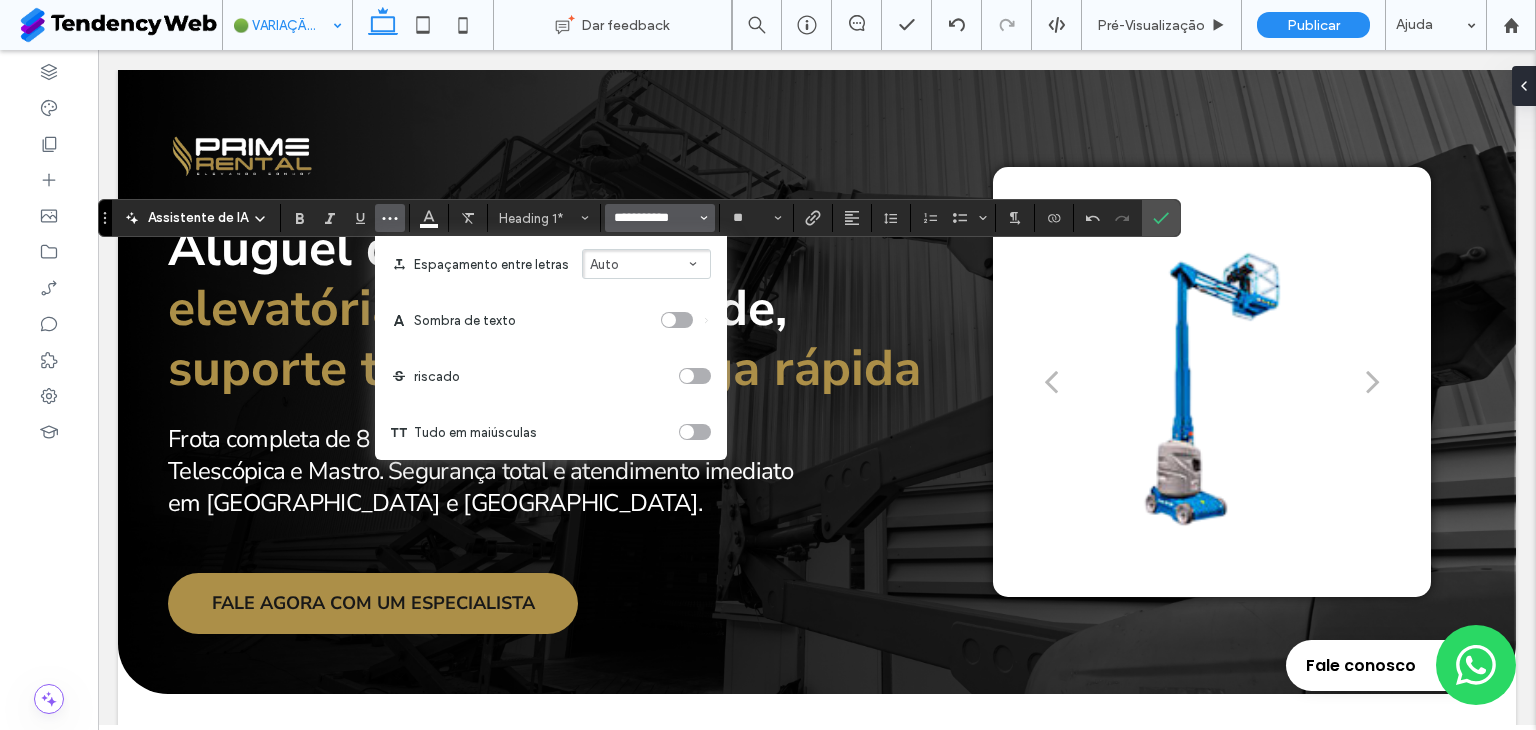 click on "**********" at bounding box center [654, 218] 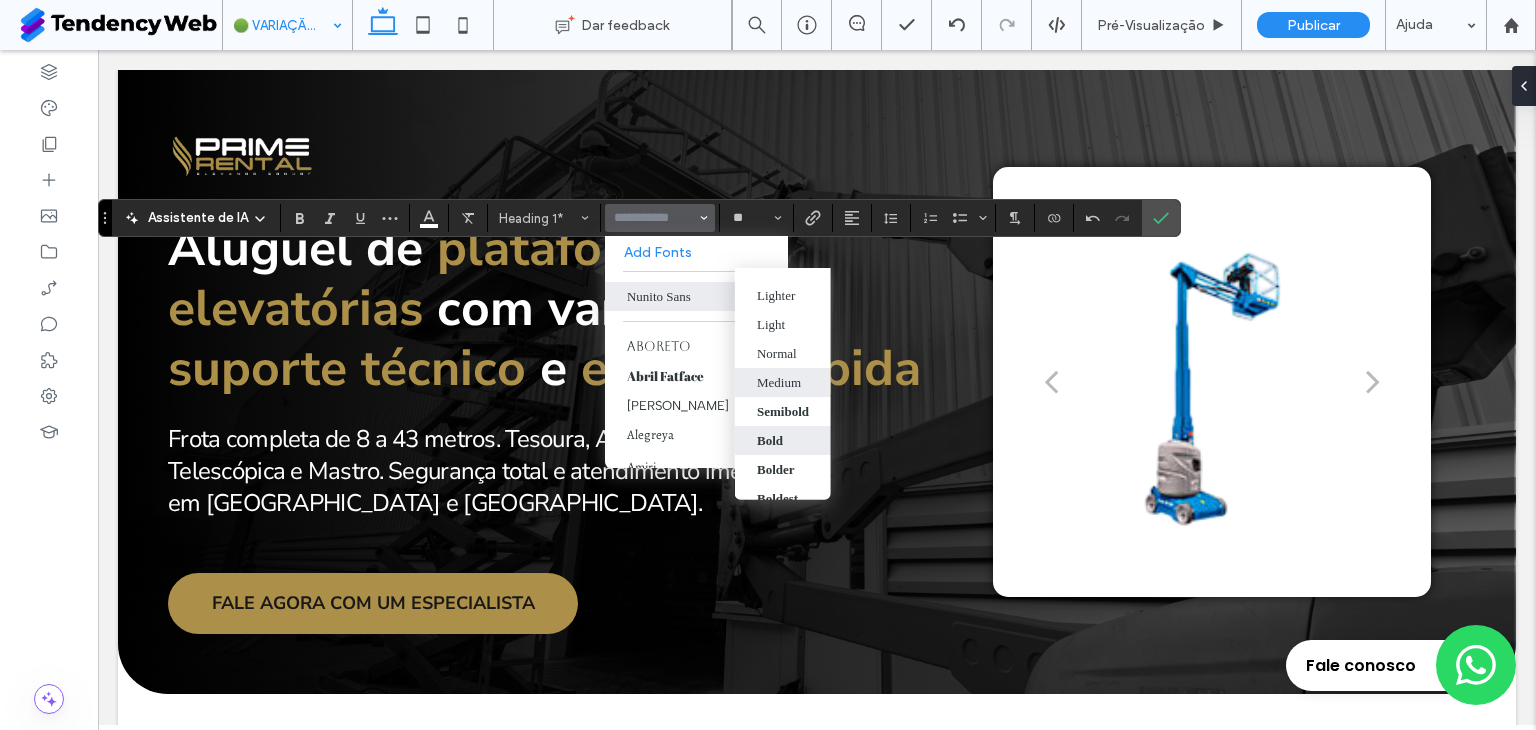 click on "Bold" at bounding box center [783, 441] 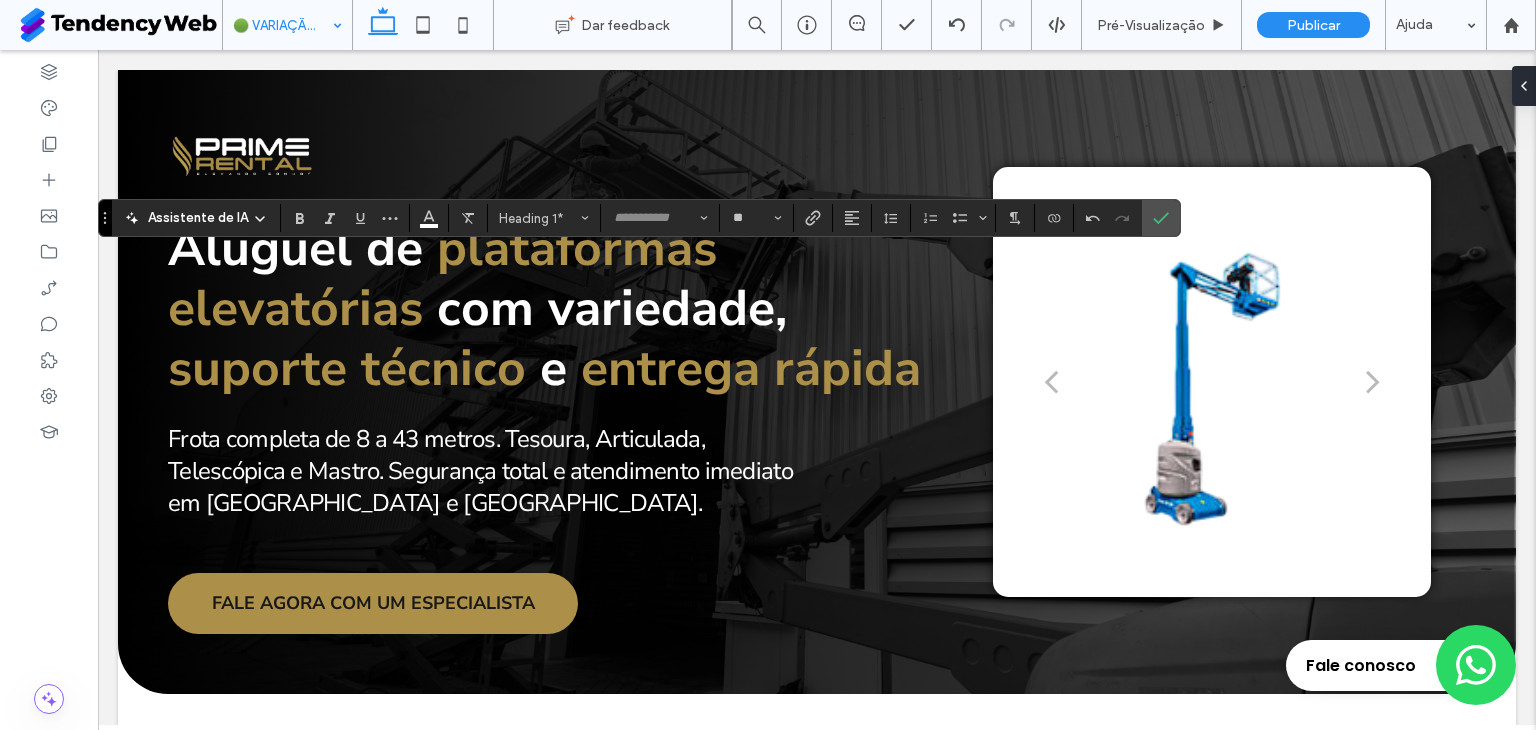 type on "**********" 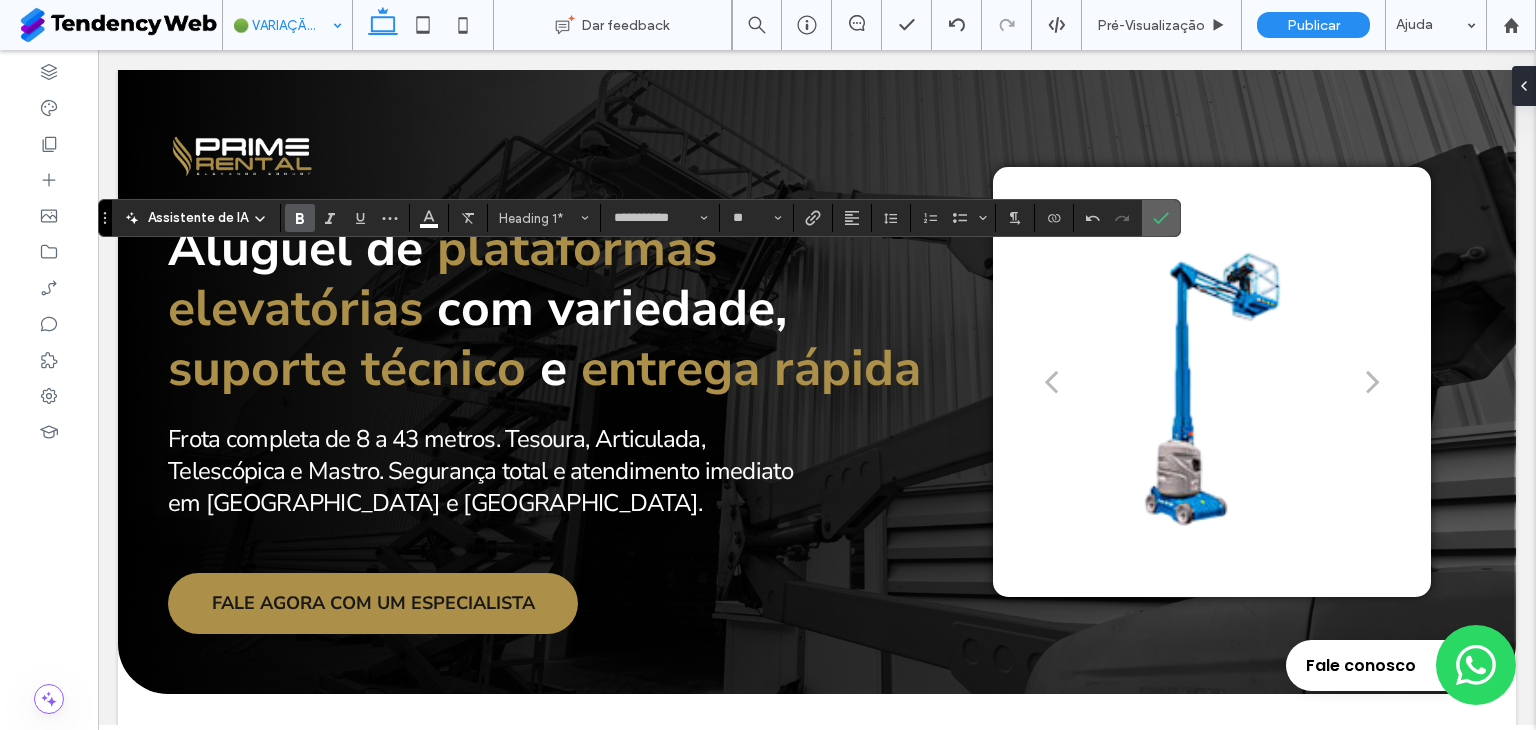 click at bounding box center (1161, 218) 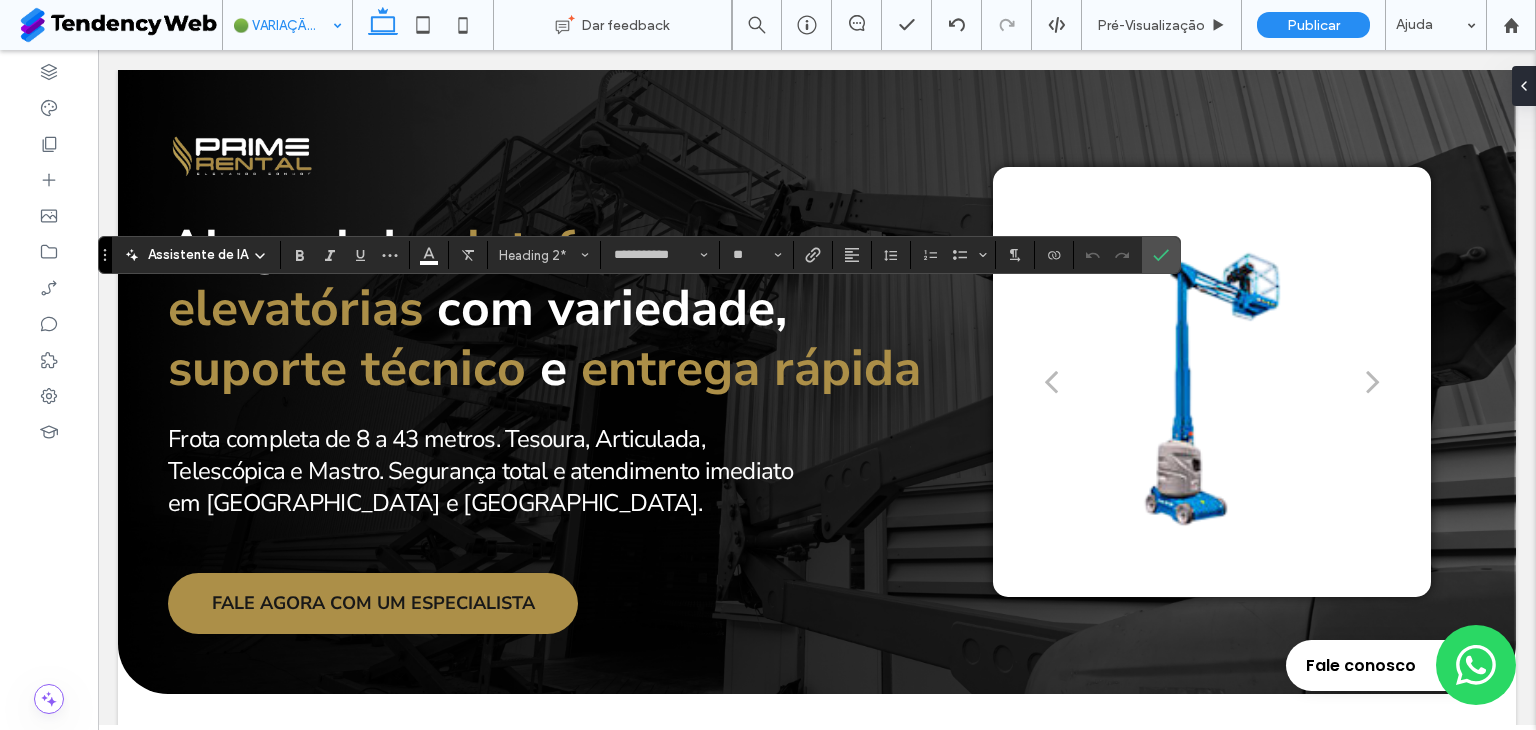 type on "**" 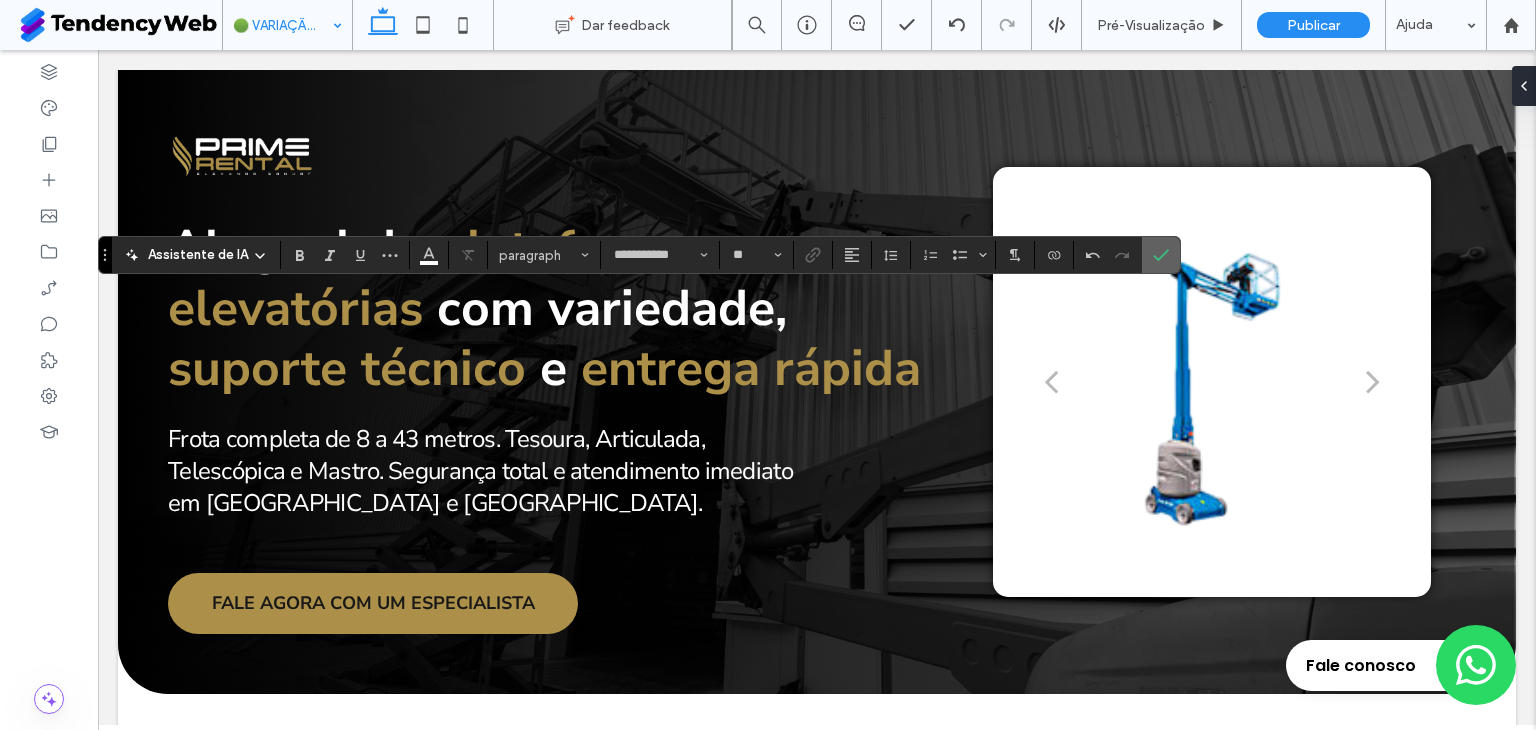 click 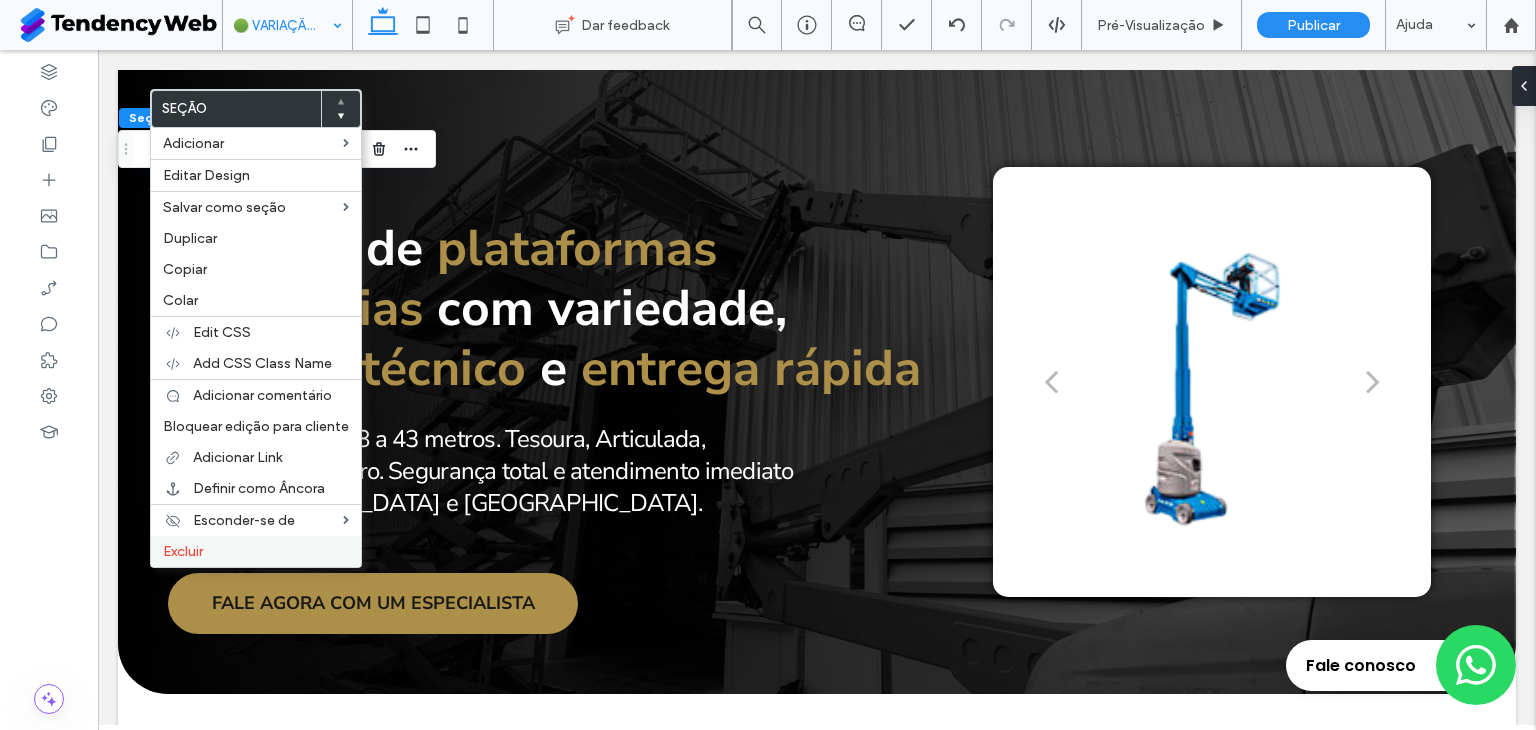 click on "Excluir" at bounding box center (256, 551) 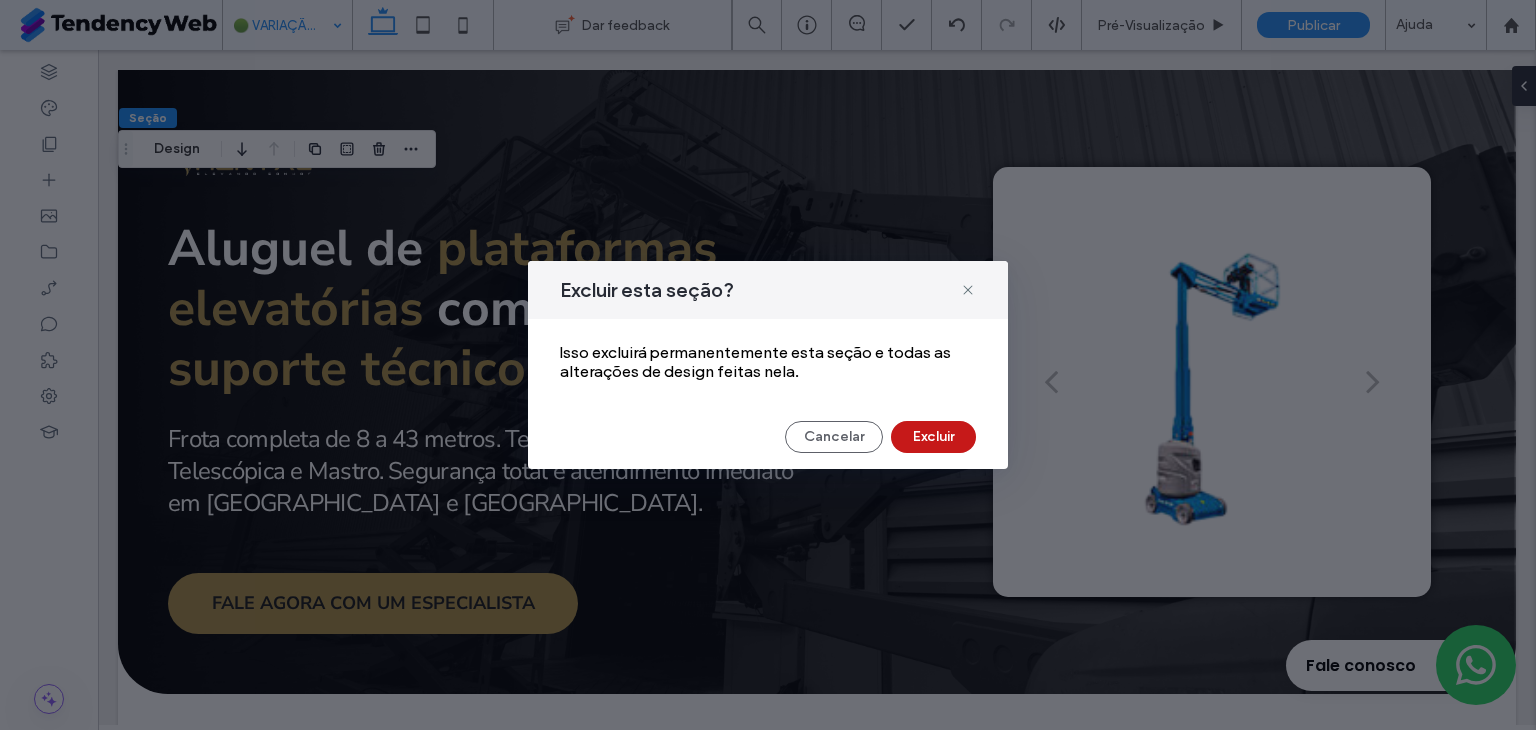 click on "Excluir" at bounding box center [933, 437] 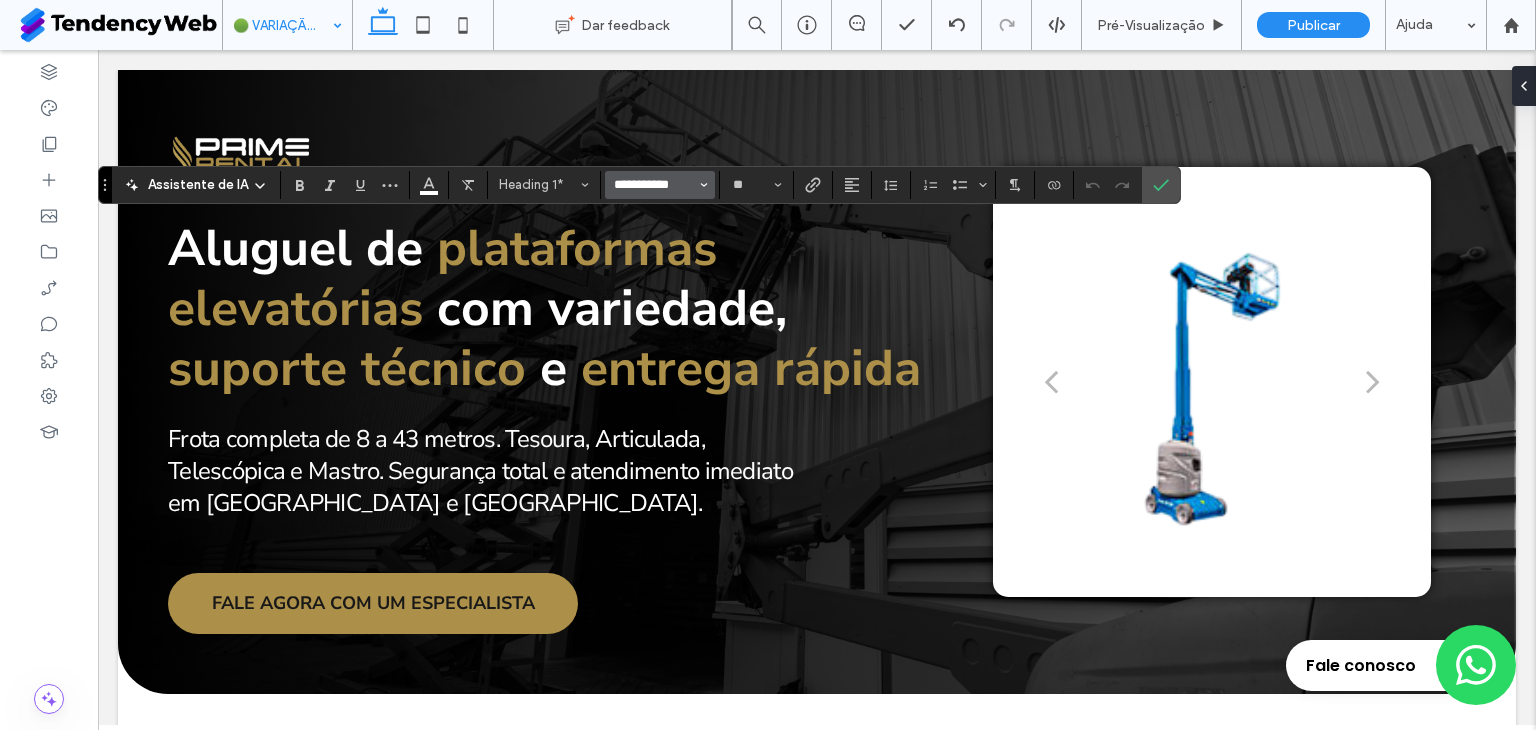 click on "**********" at bounding box center [654, 185] 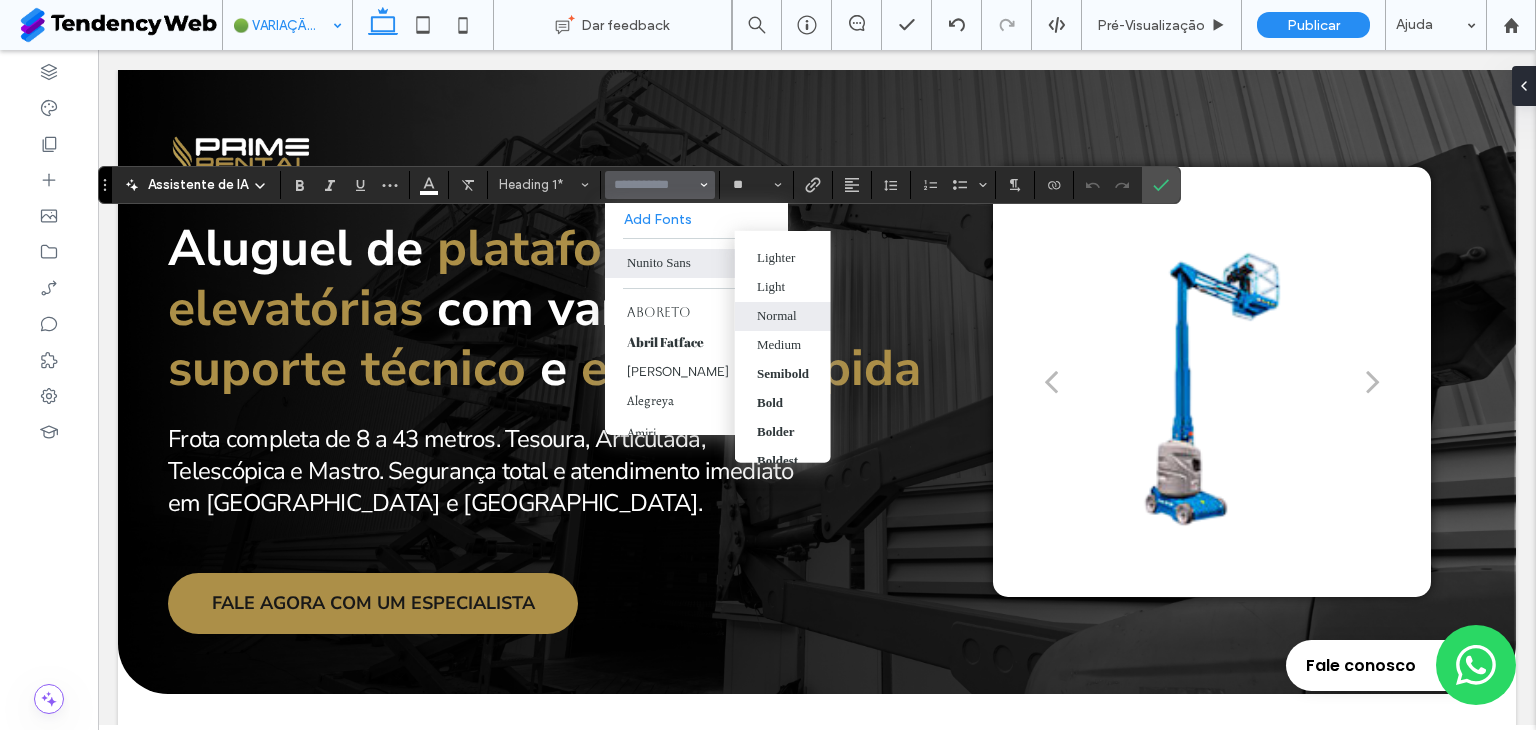 click on "Normal" at bounding box center (777, 316) 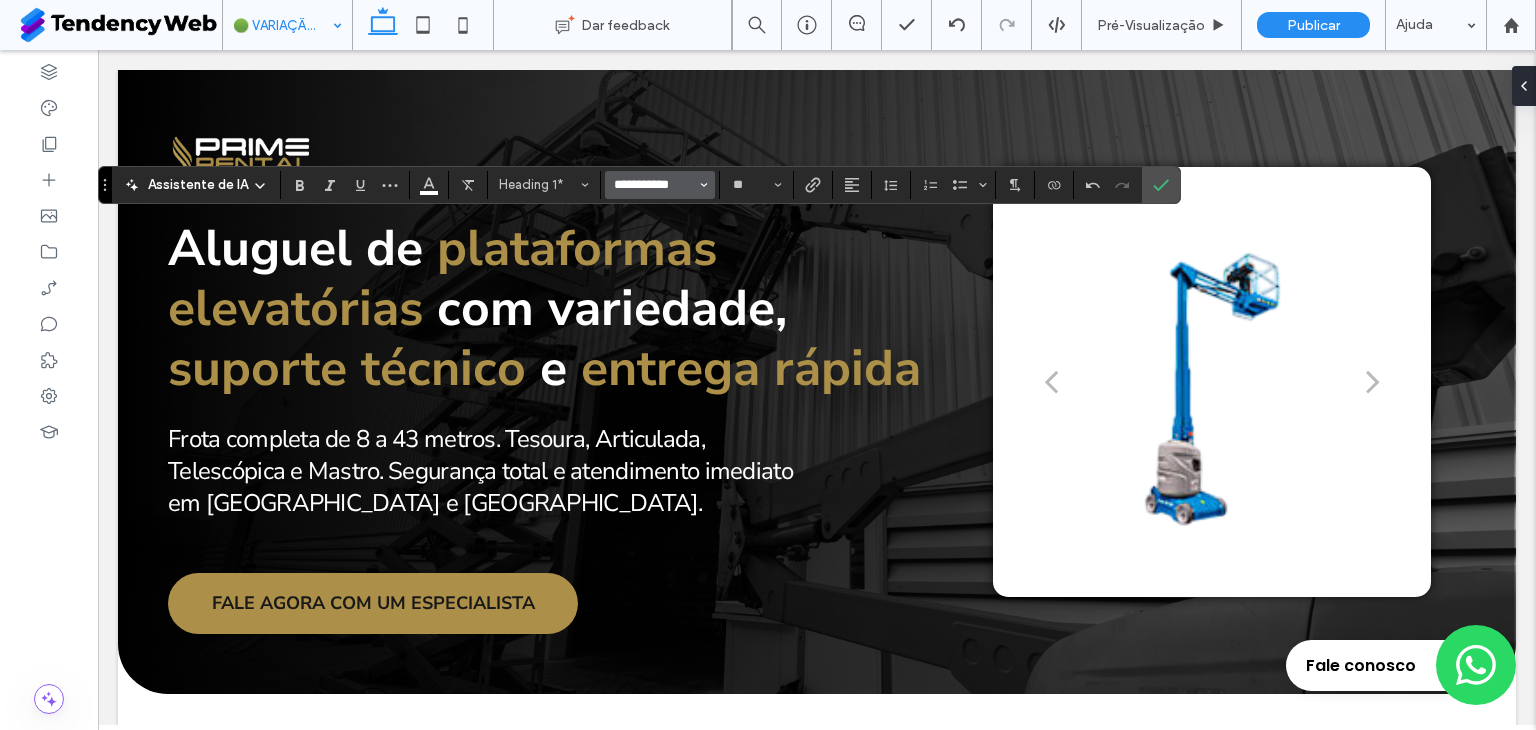 click on "**********" at bounding box center (654, 185) 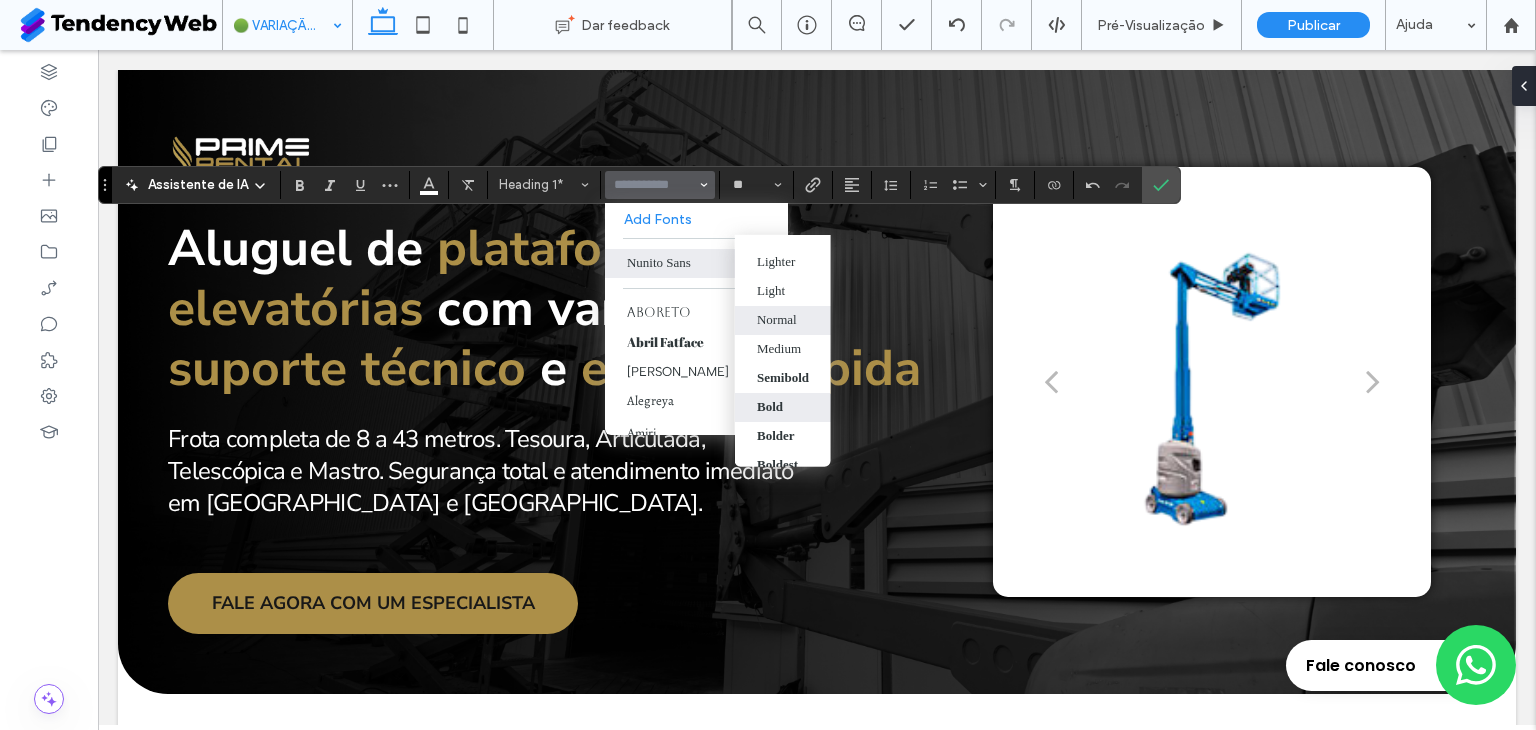 click on "Bold" at bounding box center [783, 407] 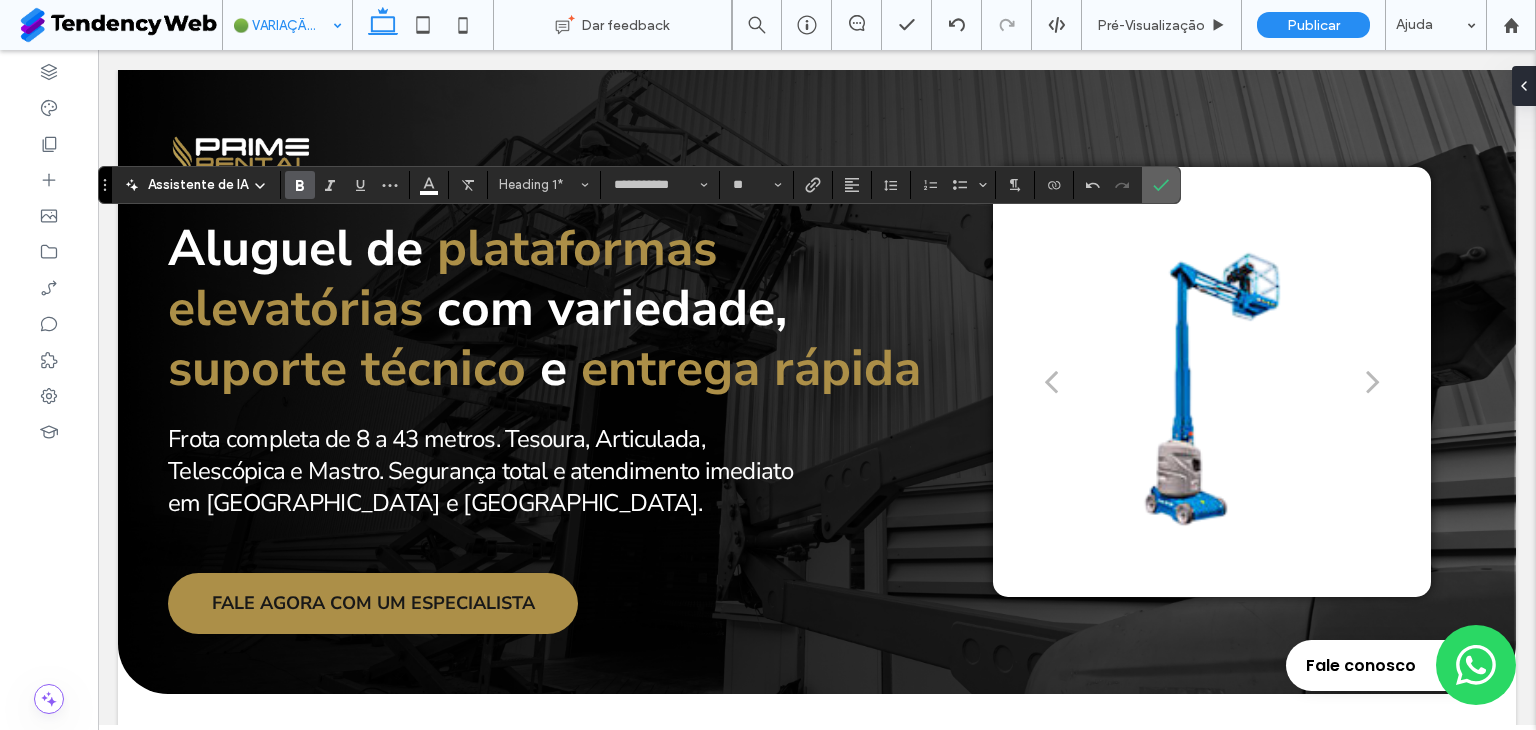 click at bounding box center (1161, 185) 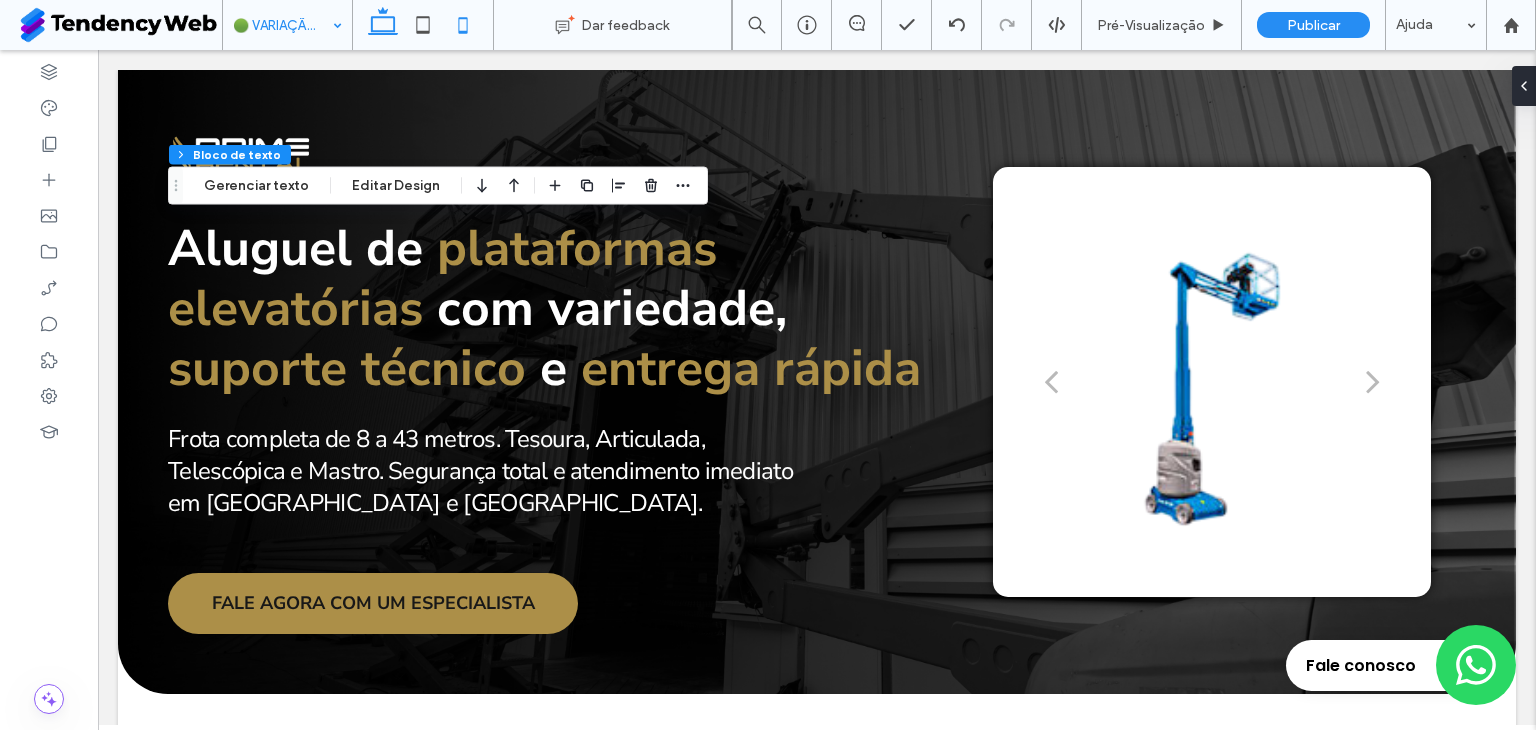 click 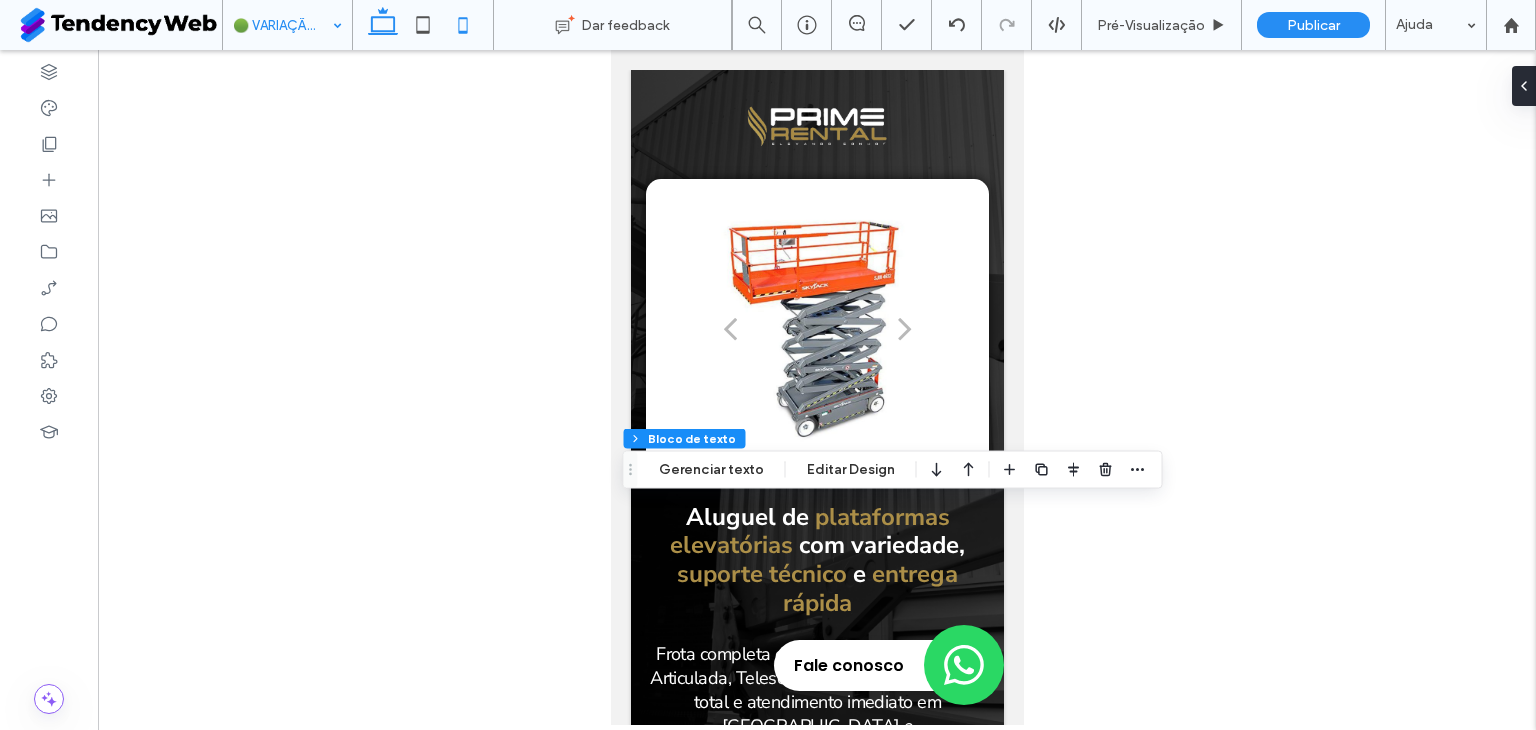 click 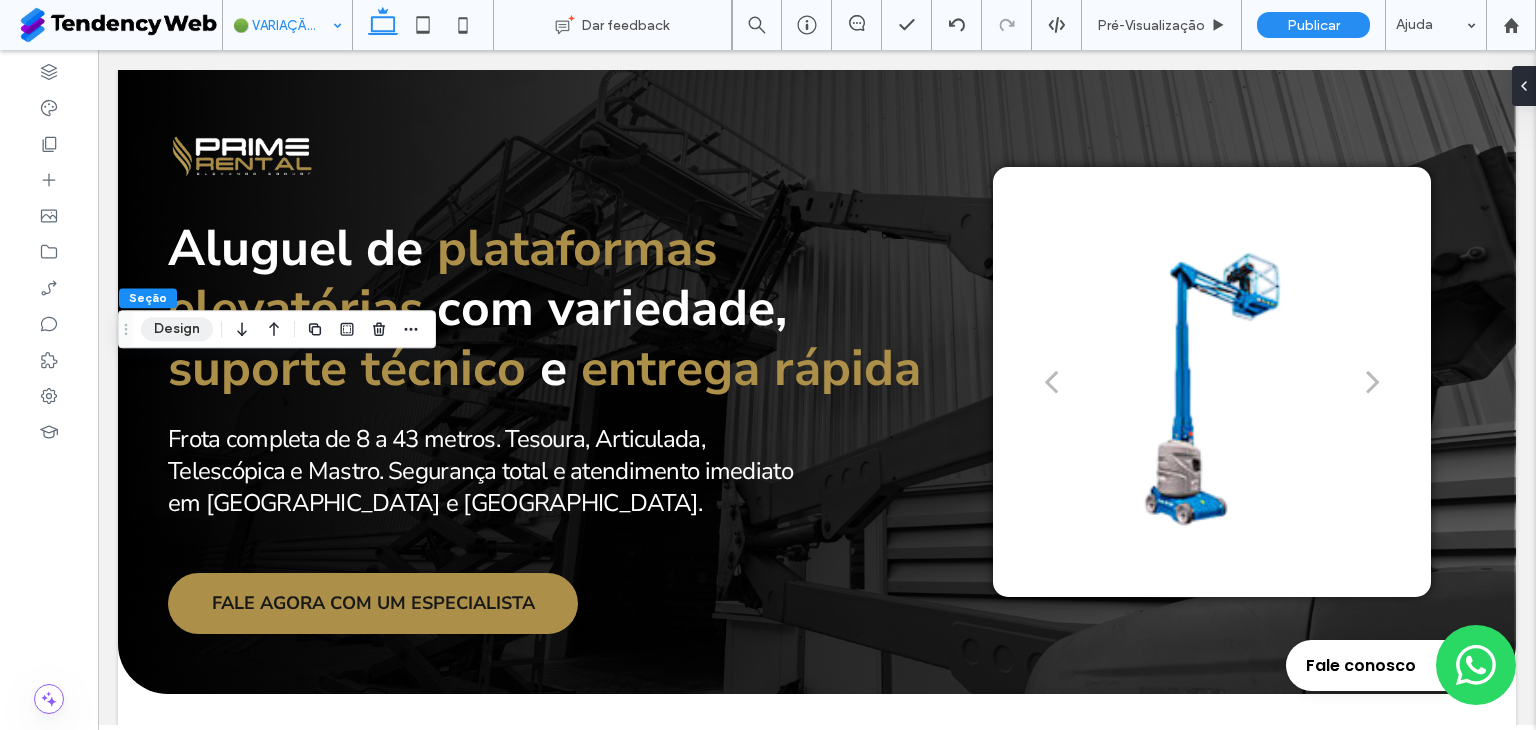 click on "Design" at bounding box center [177, 329] 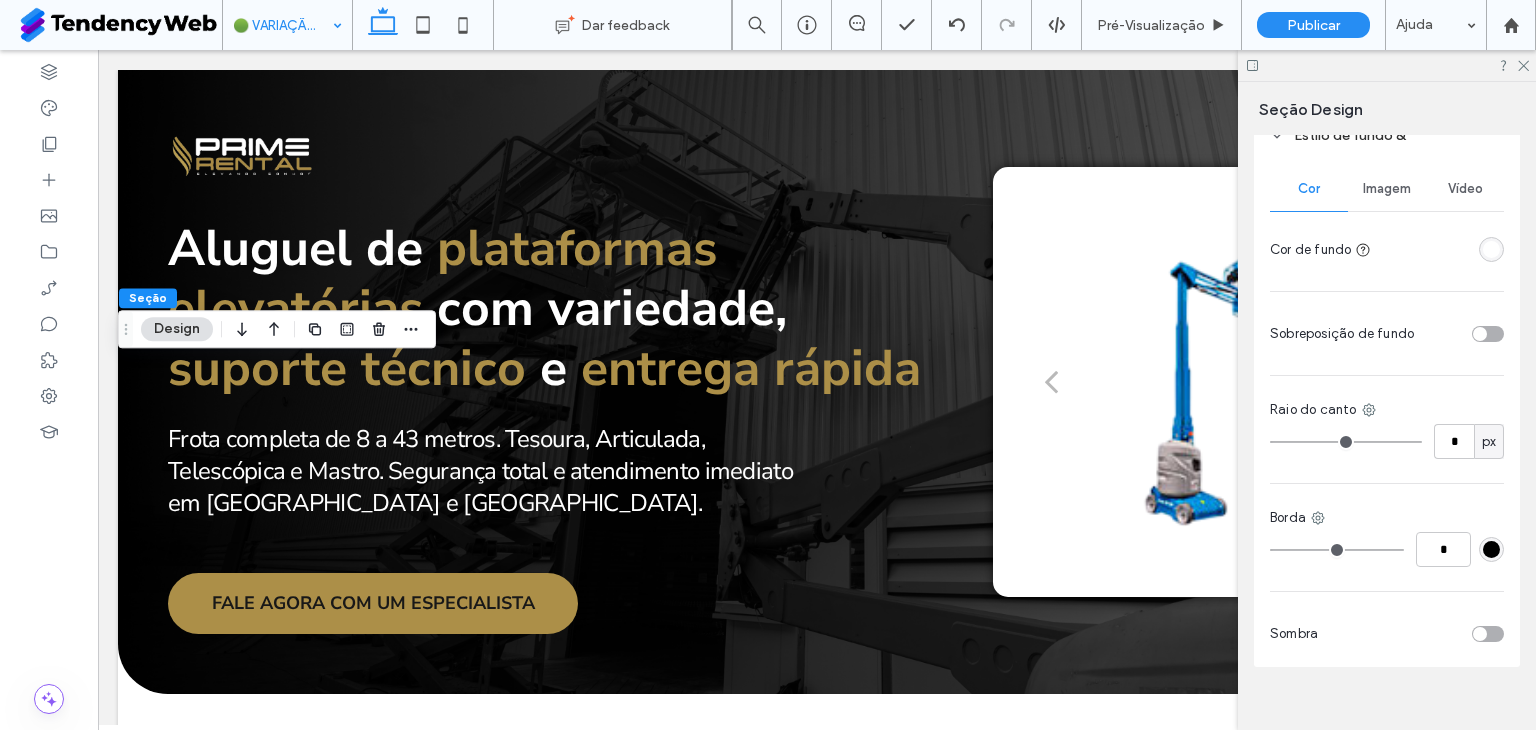 scroll, scrollTop: 666, scrollLeft: 0, axis: vertical 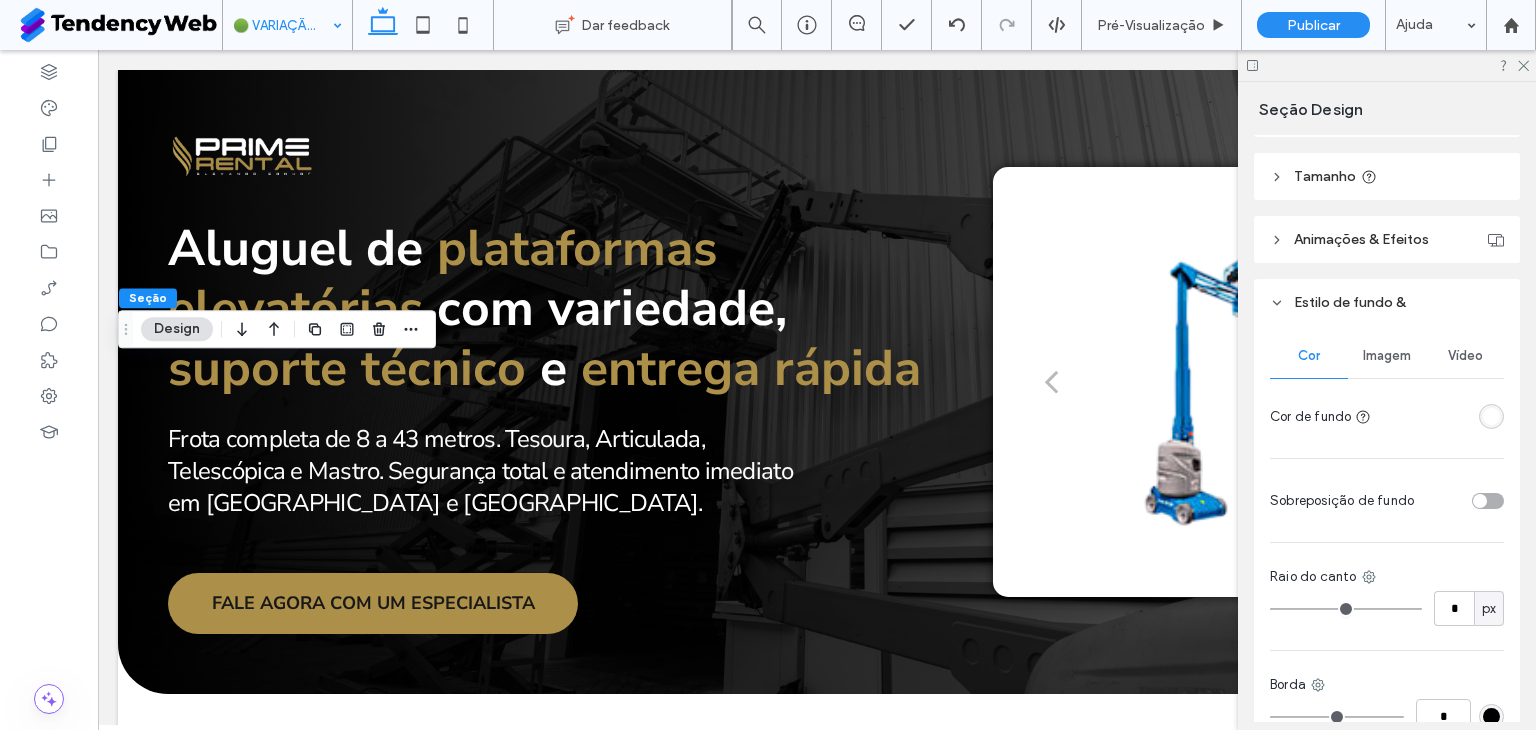 click on "Imagem" at bounding box center (1387, 356) 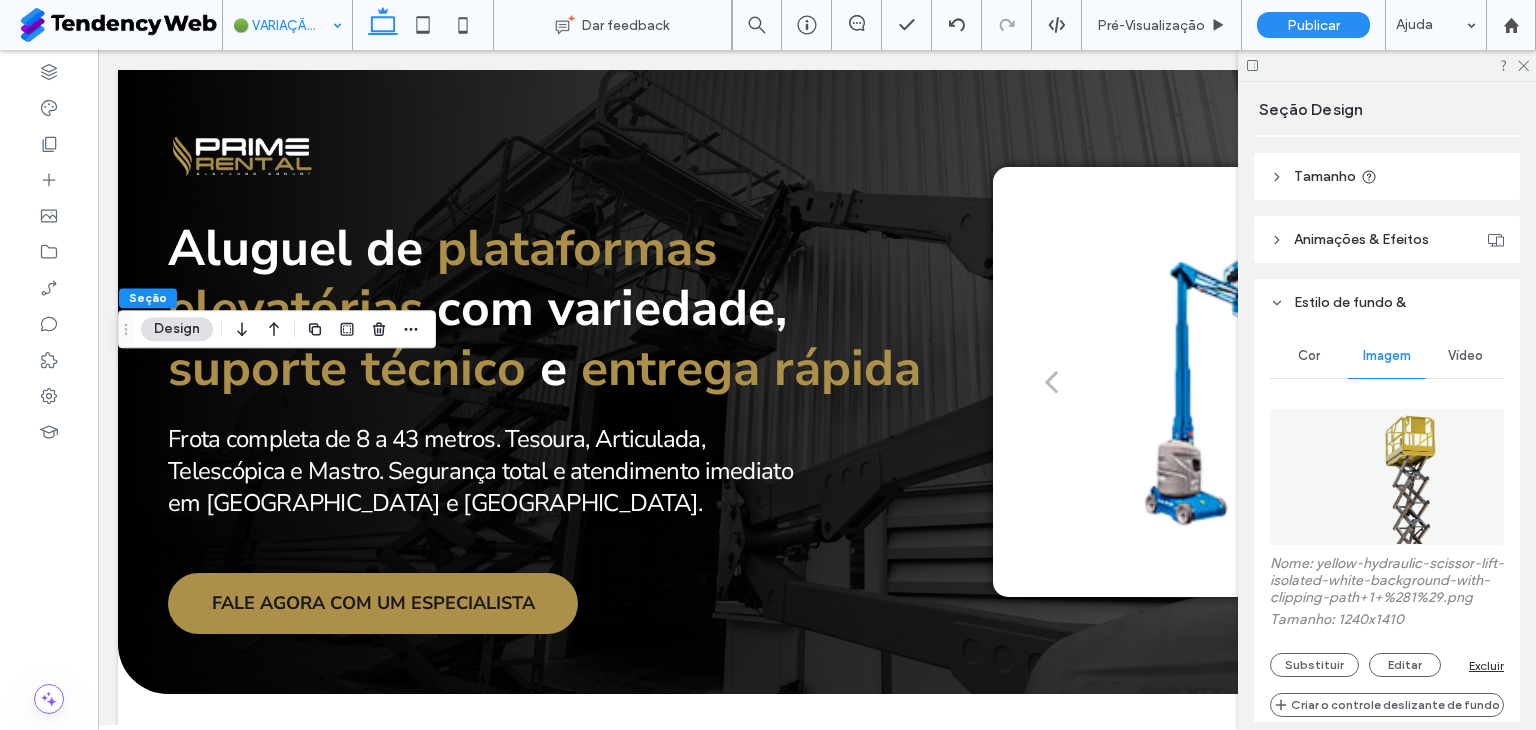 click on "Excluir" at bounding box center [1486, 665] 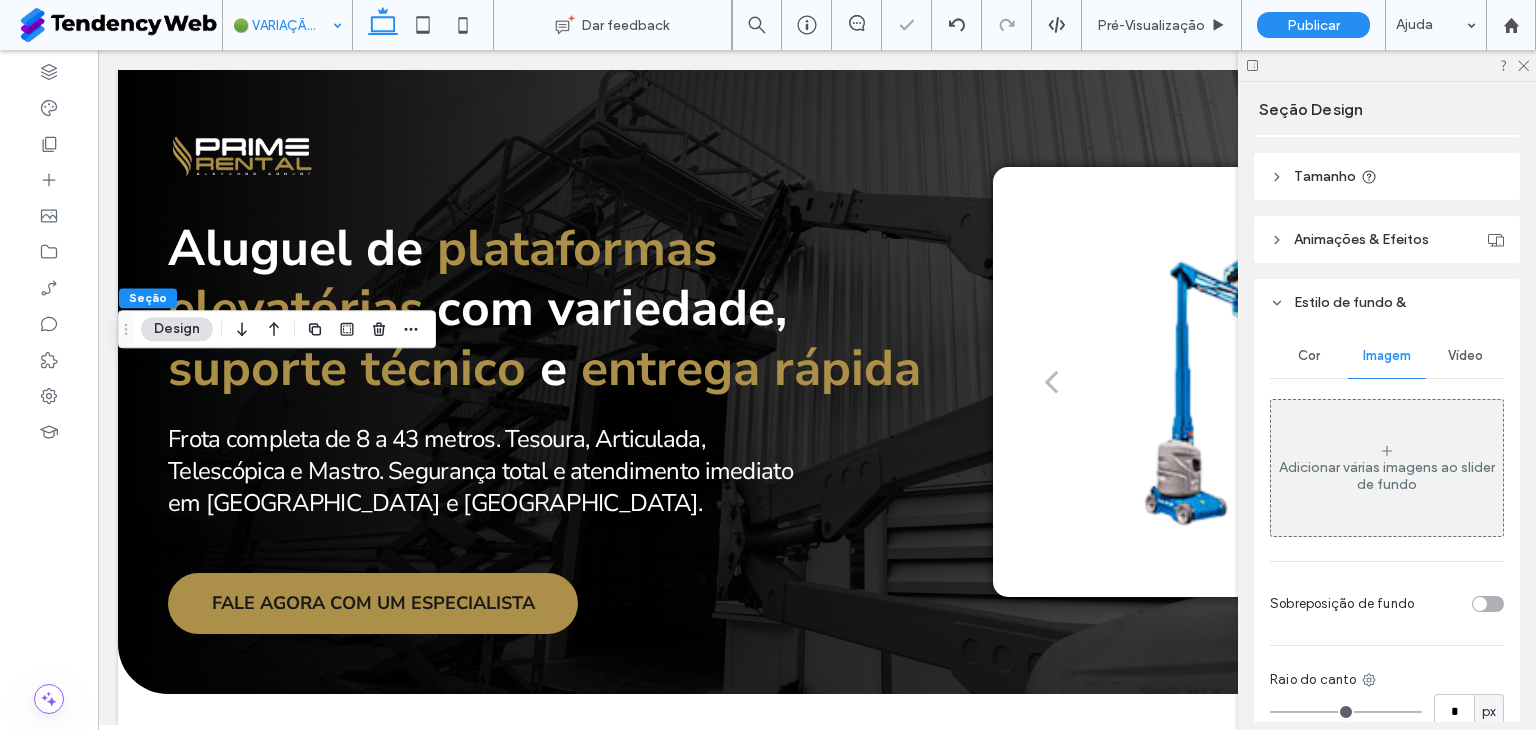 click at bounding box center (1387, 65) 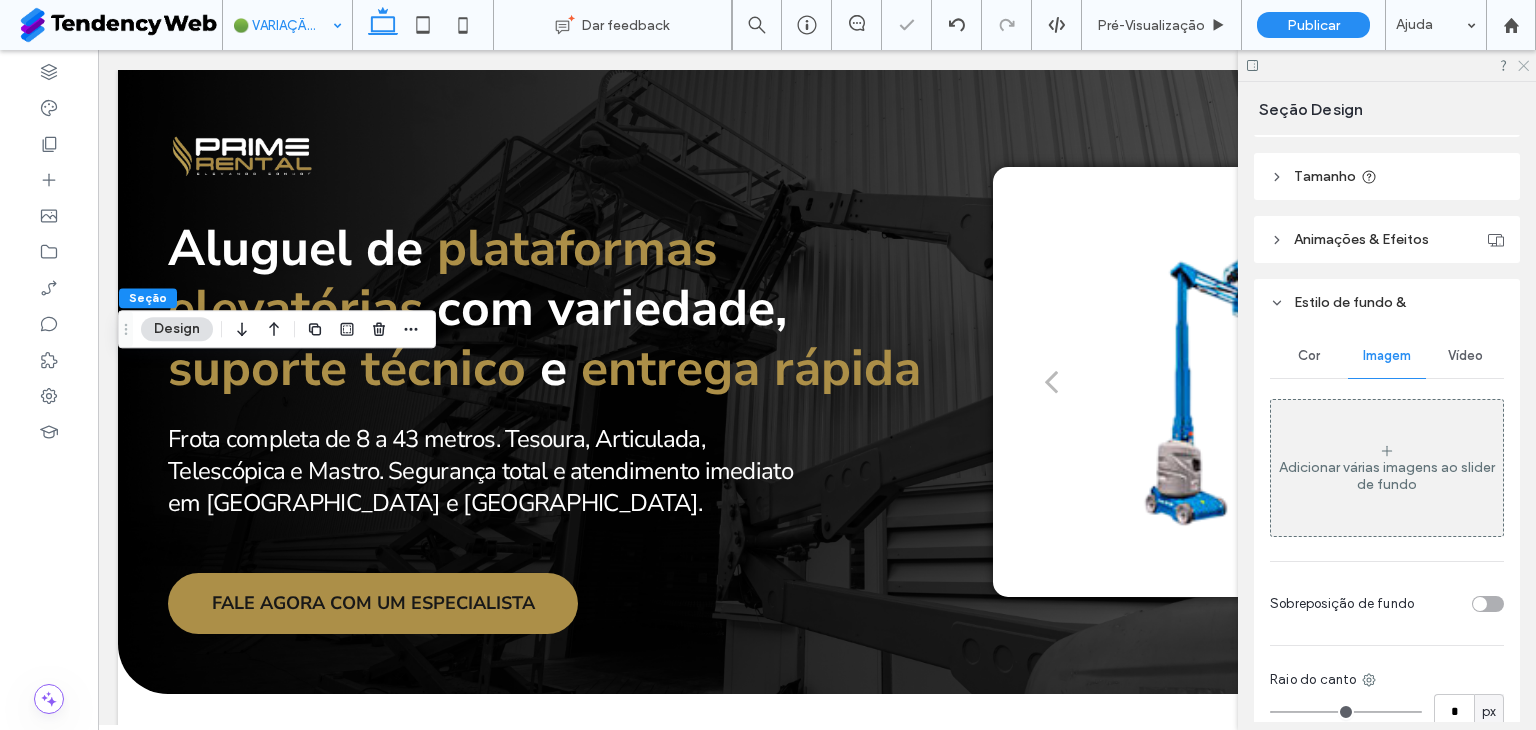 click 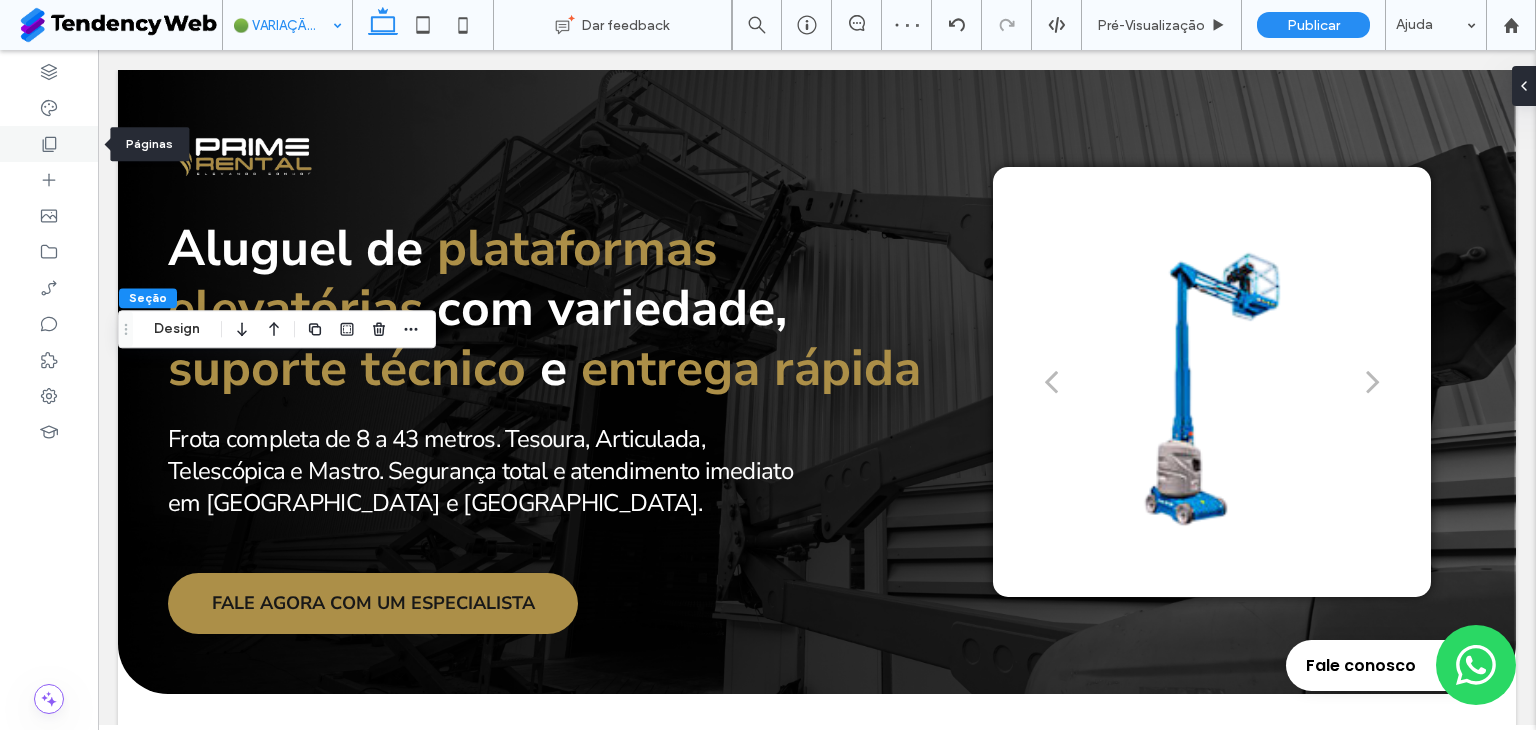 click at bounding box center [49, 144] 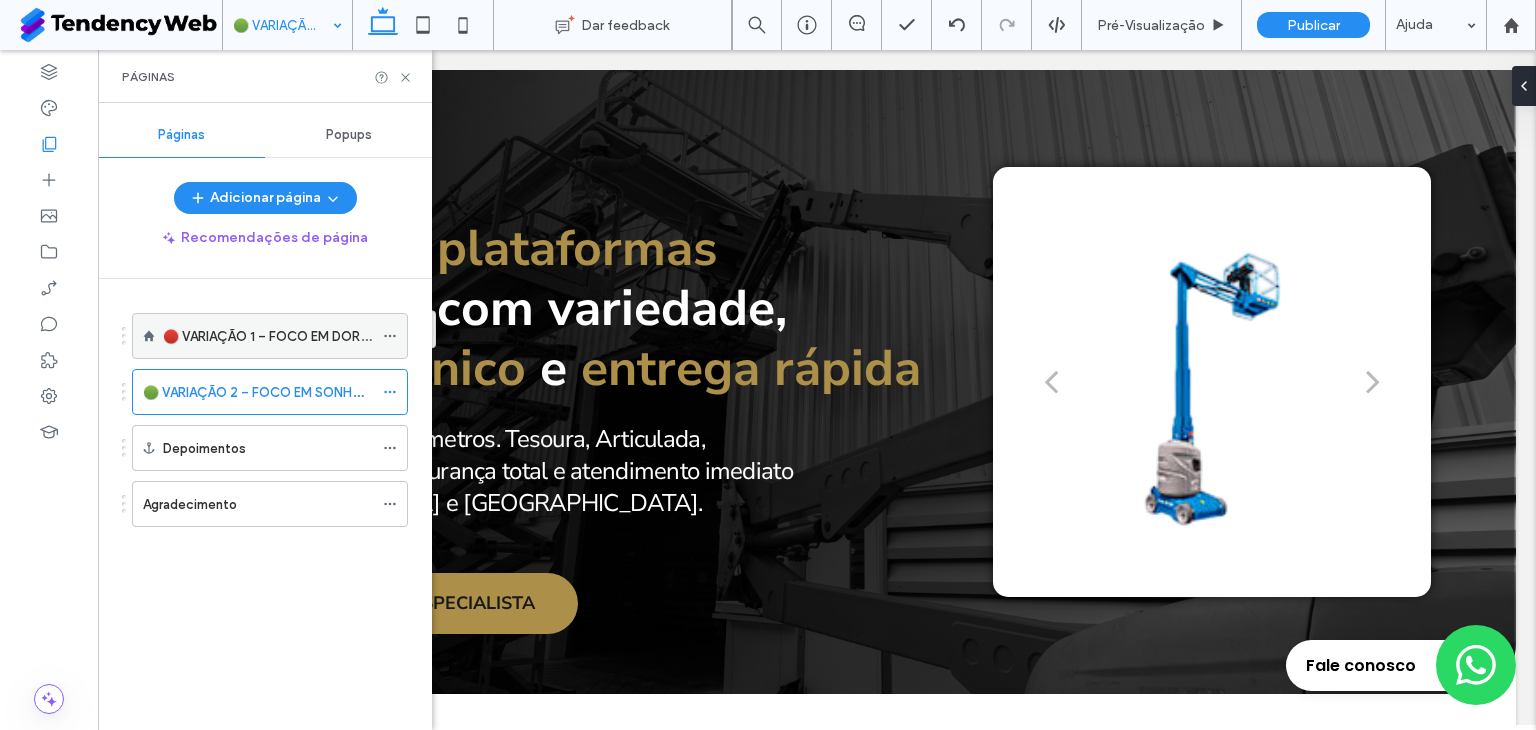 click on "🔴 VARIAÇÃO 1 – FOCO EM DORES E CONSEQUÊNCIAS" at bounding box center (330, 336) 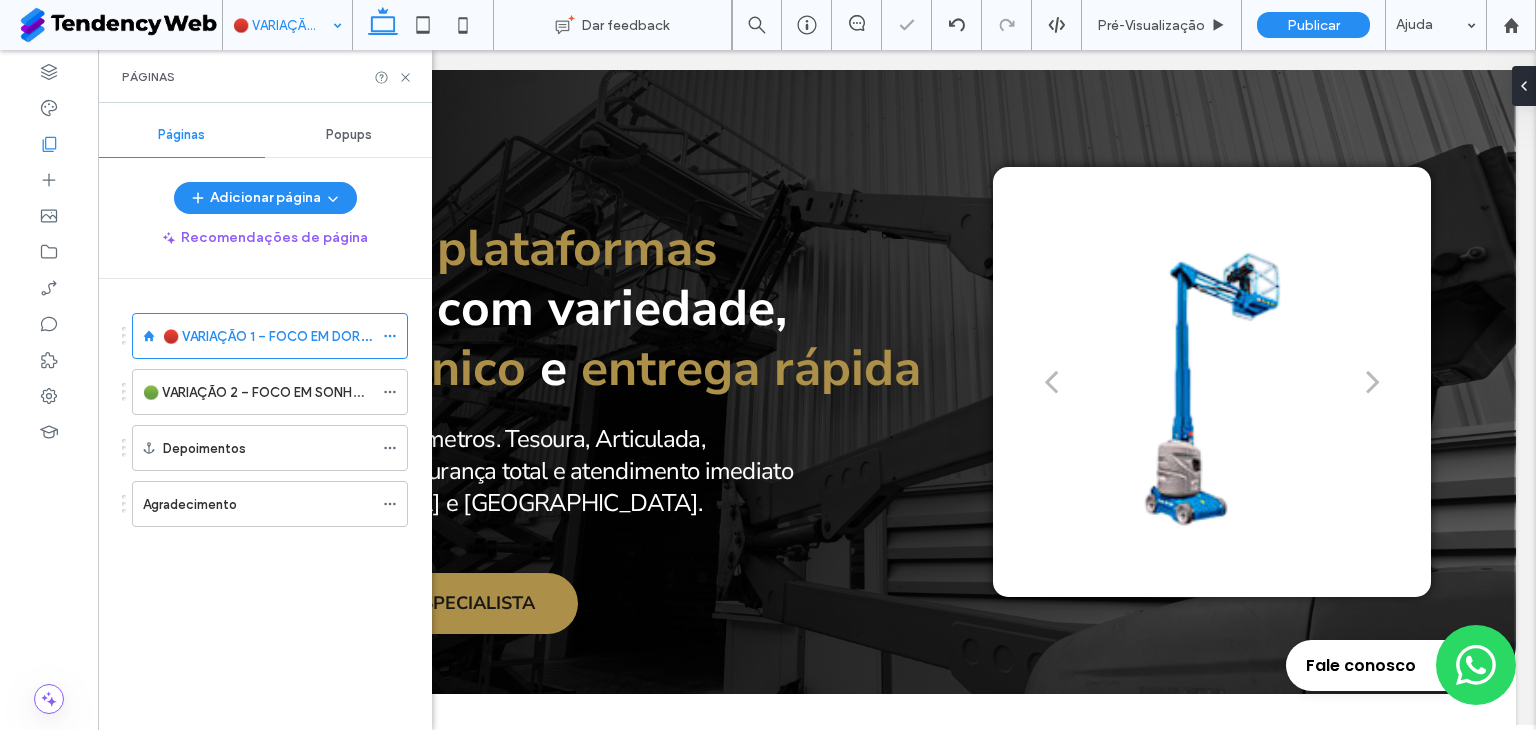 click 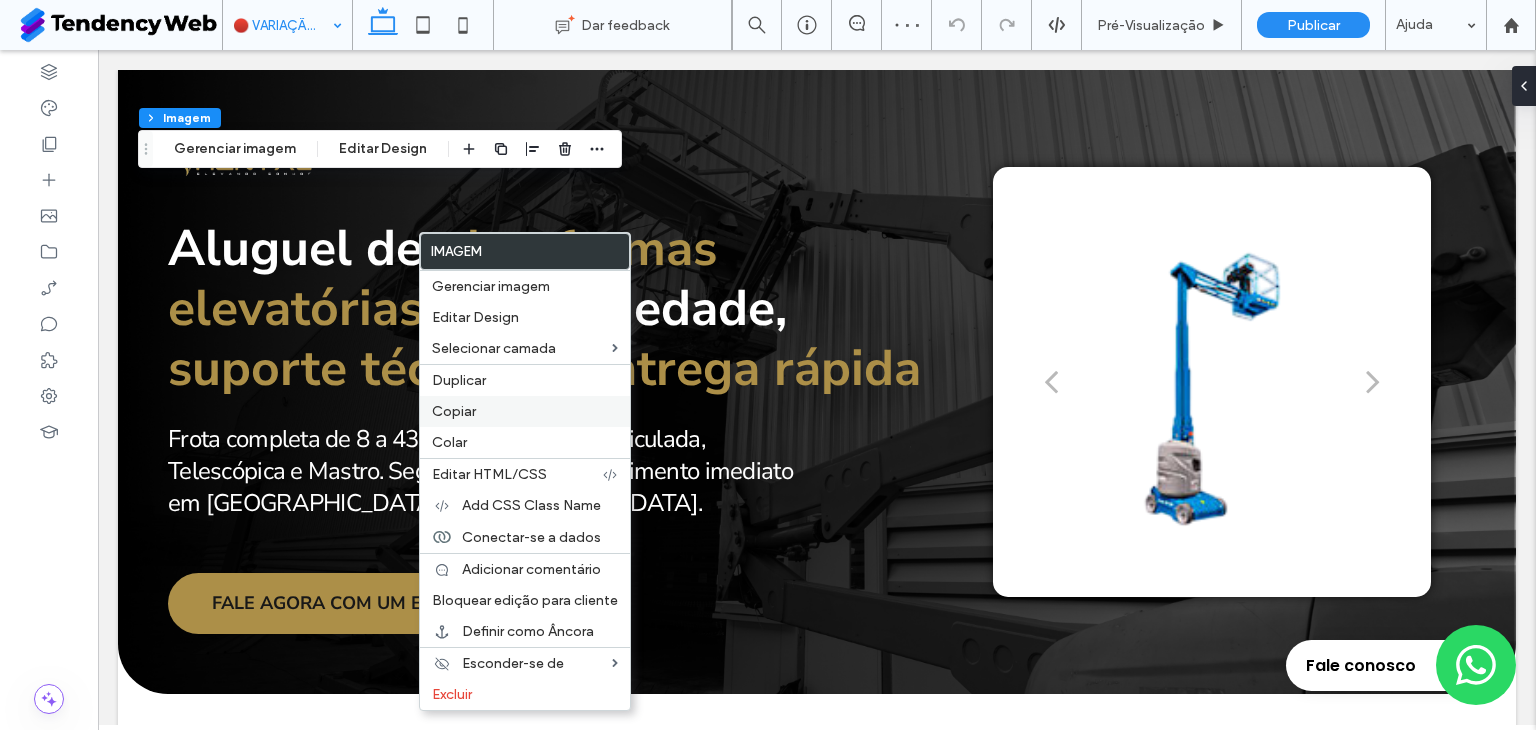 click on "Copiar" at bounding box center (525, 411) 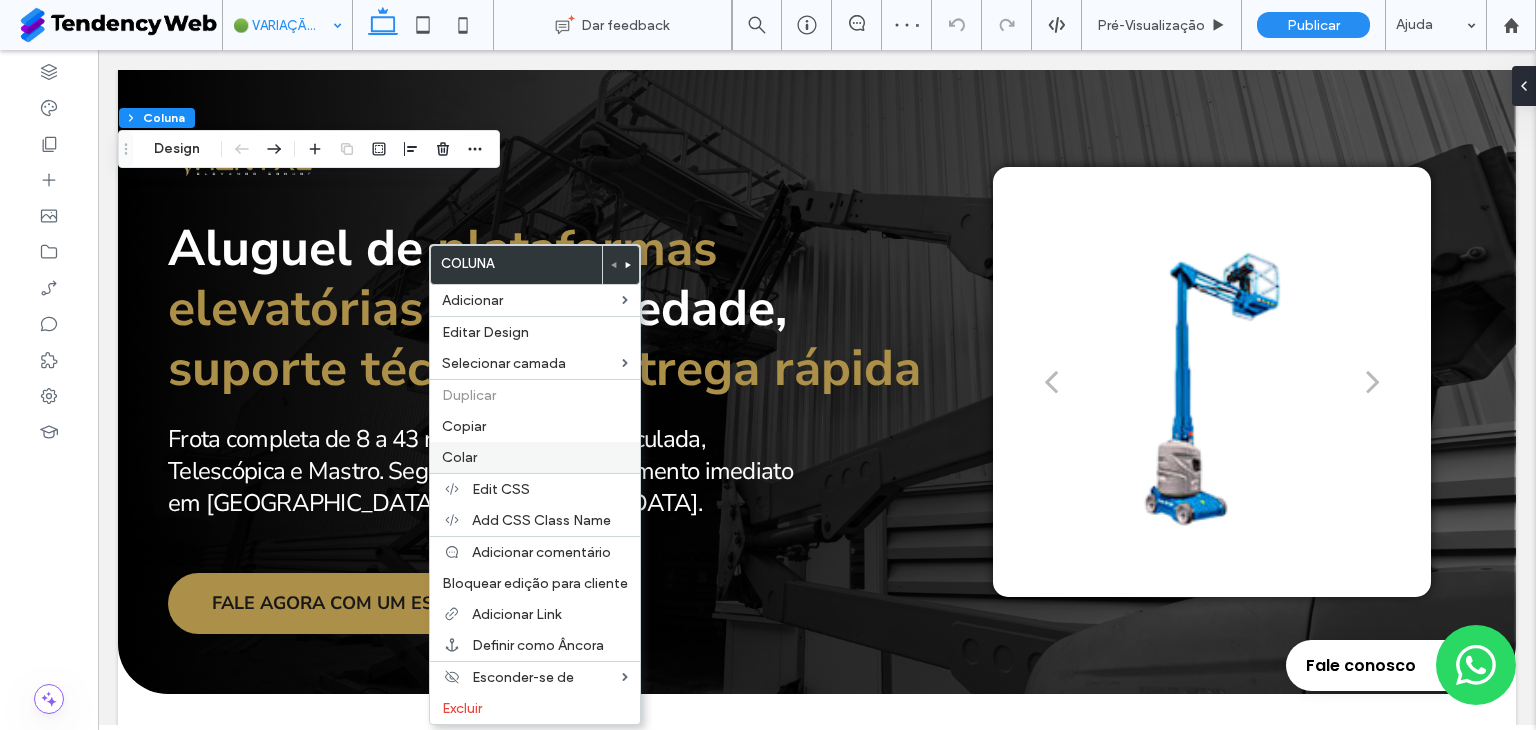 click on "Colar" at bounding box center [535, 457] 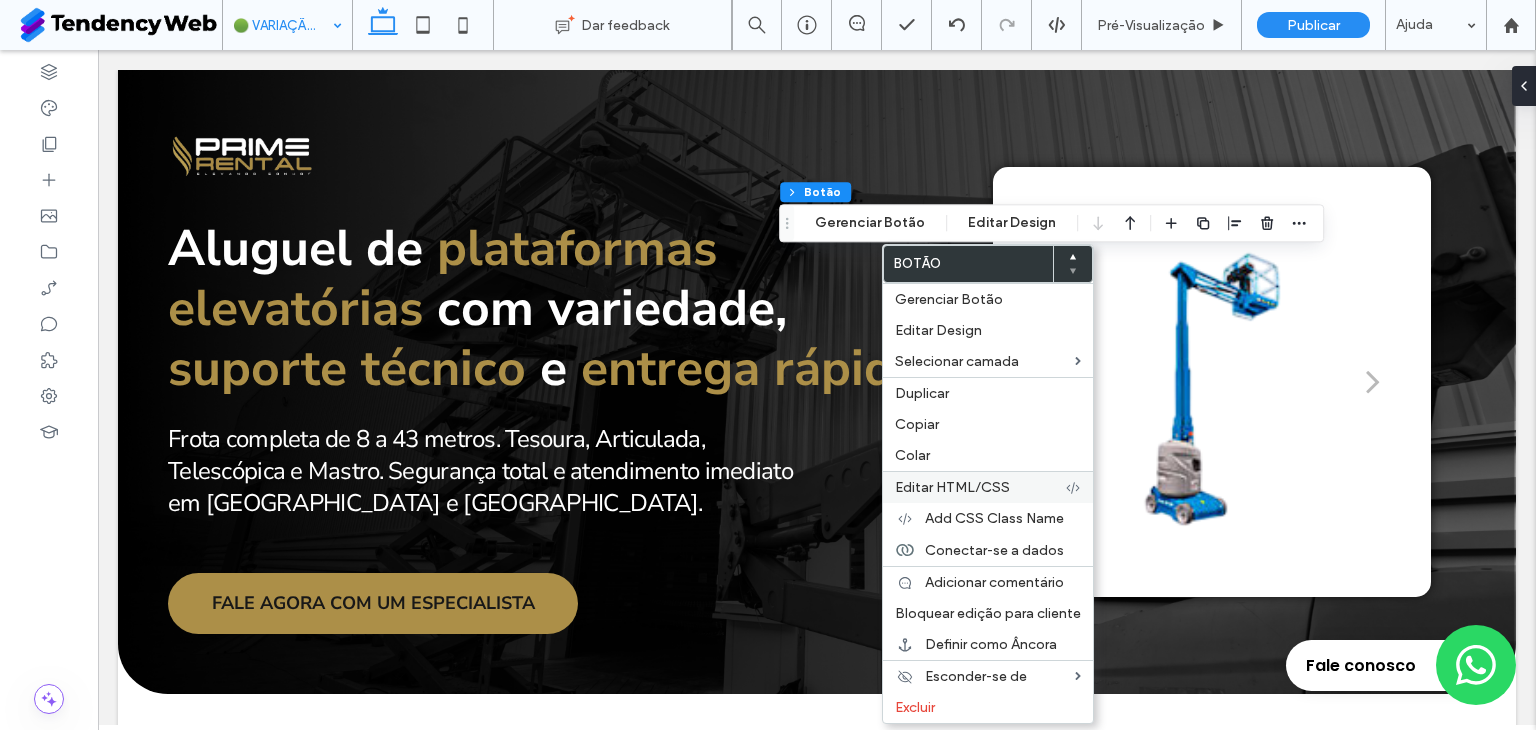 click on "Editar HTML/CSS" at bounding box center (952, 487) 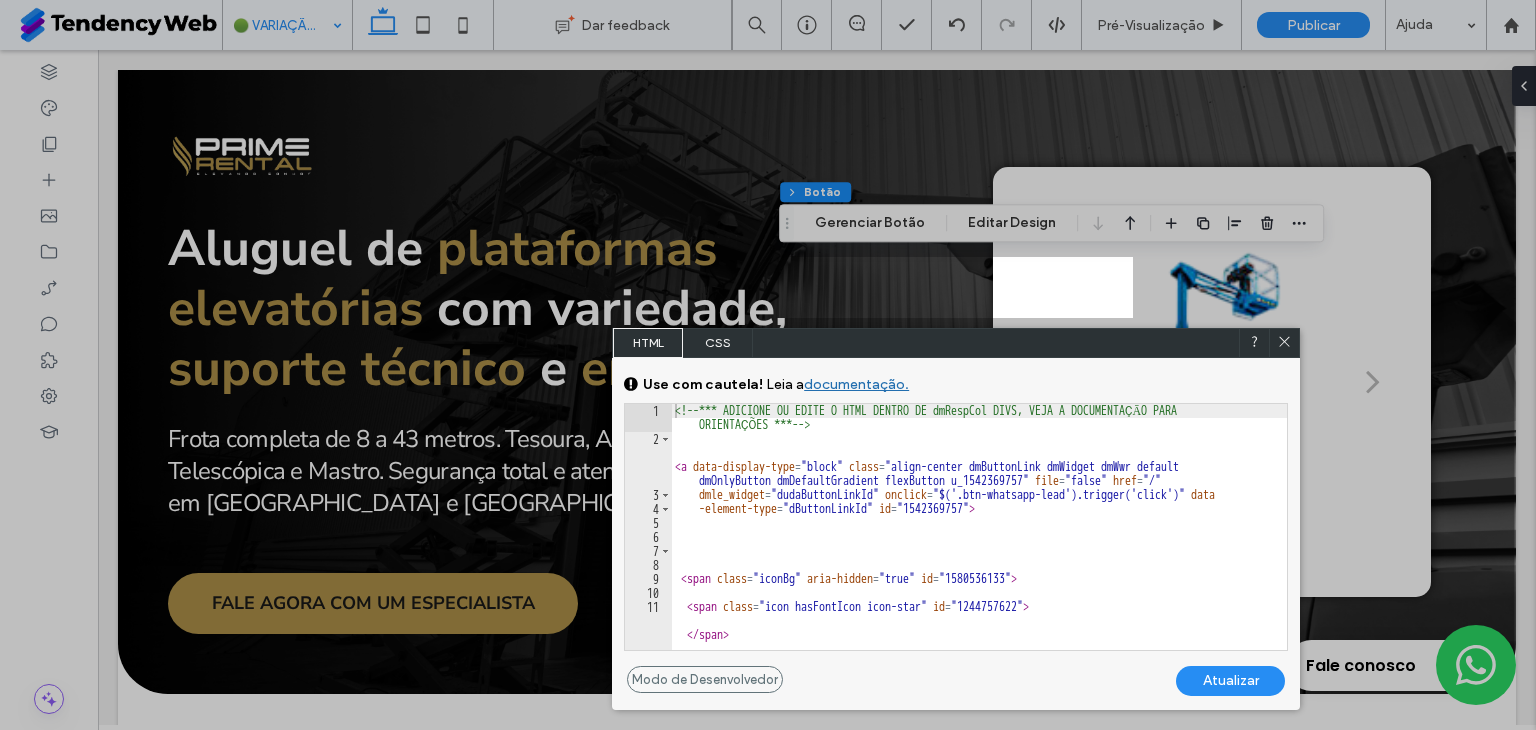 click on "<!--  *** ADICIONE OU EDITE O HTML DENTRO DE dmRespCol DIVS, VEJA A DOCUMENTAÇĀO PARA       ORIENTAÇÕES ***  --> < a   data-display-type = "block"   class = "align-center dmButtonLink dmWidget dmWwr default       dmOnlyButton dmDefaultGradient flexButton u_1542369757"   file = "false"   href = "/"        dmle_widget = "dudaButtonLinkId"   onclick = "$('.btn-whatsapp-lead').trigger('click')"   data      -element-type = "dButtonLinkId"   id = "1542369757" >   < span   class = "iconBg"   aria-hidden = "true"   id = "1580536133" >    < span   class = "icon hasFontIcon icon-star"   id = "1244757622" >    </ span >   </ span >   < span   class = "text"   id = "1013876520" >   OR &Ccedil; AMENTO VIA WHATSAPP   </ span > </ a >" at bounding box center [979, 548] 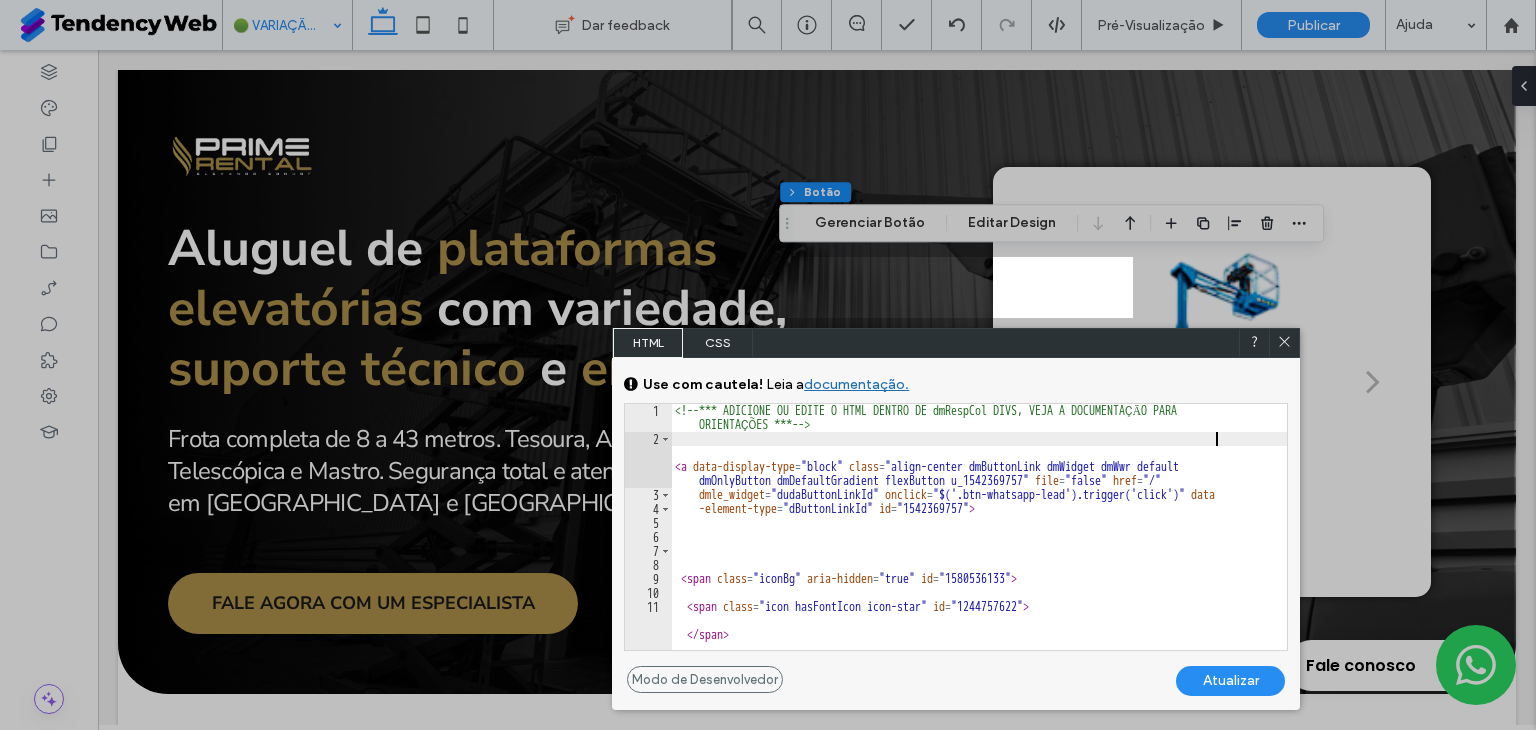 click on "<!--  *** ADICIONE OU EDITE O HTML DENTRO DE dmRespCol DIVS, VEJA A DOCUMENTAÇĀO PARA       ORIENTAÇÕES ***  --> < a   data-display-type = "block"   class = "align-center dmButtonLink dmWidget dmWwr default       dmOnlyButton dmDefaultGradient flexButton u_1542369757"   file = "false"   href = "/"        dmle_widget = "dudaButtonLinkId"   onclick = "$('.btn-whatsapp-lead').trigger('click')"   data      -element-type = "dButtonLinkId"   id = "1542369757" >   < span   class = "iconBg"   aria-hidden = "true"   id = "1580536133" >    < span   class = "icon hasFontIcon icon-star"   id = "1244757622" >    </ span >   </ span >   < span   class = "text"   id = "1013876520" >   OR &Ccedil; AMENTO VIA WHATSAPP   </ span > </ a >" at bounding box center [979, 548] 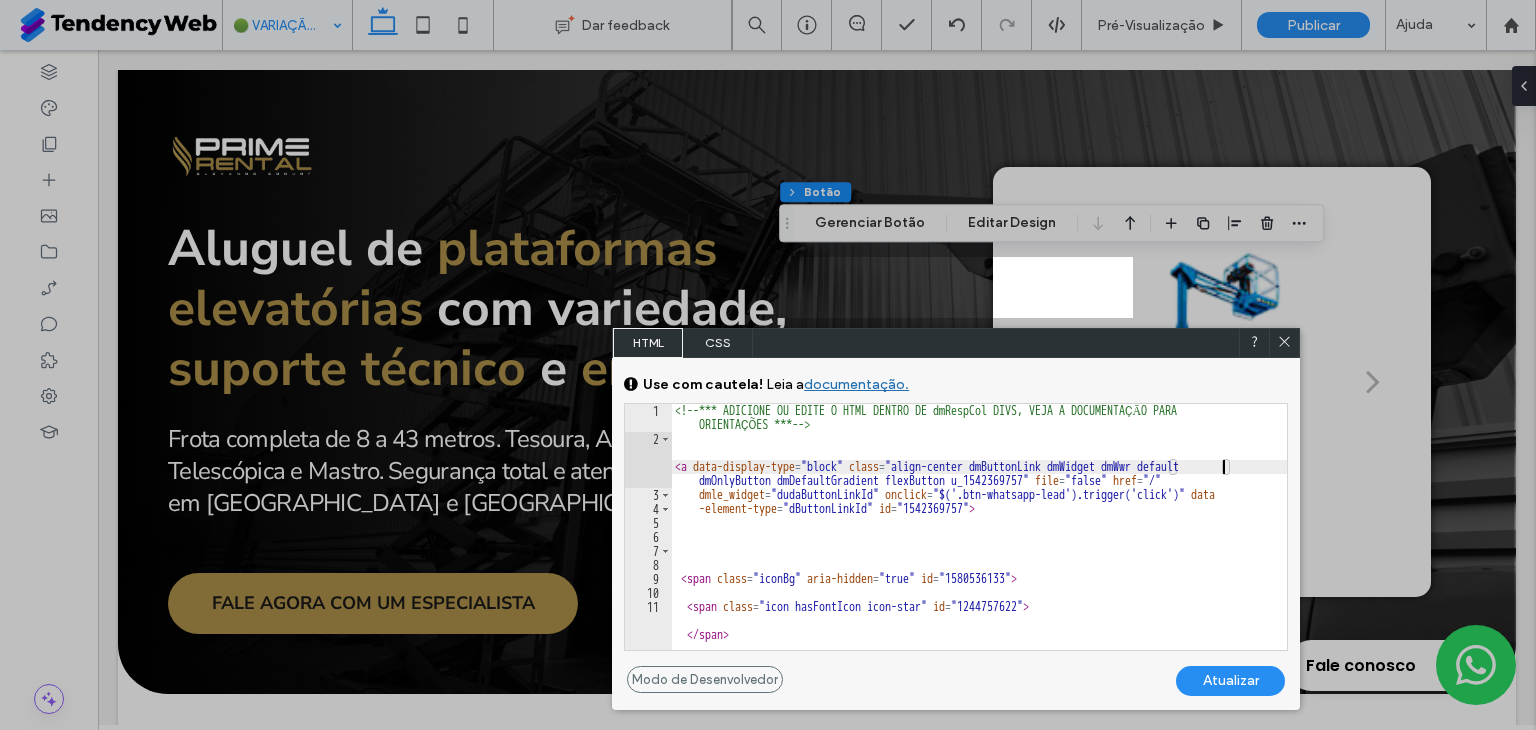 click on "<!--  *** ADICIONE OU EDITE O HTML DENTRO DE dmRespCol DIVS, VEJA A DOCUMENTAÇĀO PARA       ORIENTAÇÕES ***  --> < a   data-display-type = "block"   class = "align-center dmButtonLink dmWidget dmWwr default       dmOnlyButton dmDefaultGradient flexButton u_1542369757"   file = "false"   href = "/"        dmle_widget = "dudaButtonLinkId"   onclick = "$('.btn-whatsapp-lead').trigger('click')"   data      -element-type = "dButtonLinkId"   id = "1542369757" >   < span   class = "iconBg"   aria-hidden = "true"   id = "1580536133" >    < span   class = "icon hasFontIcon icon-star"   id = "1244757622" >    </ span >   </ span >   < span   class = "text"   id = "1013876520" >   OR &Ccedil; AMENTO VIA WHATSAPP   </ span > </ a >" at bounding box center (979, 548) 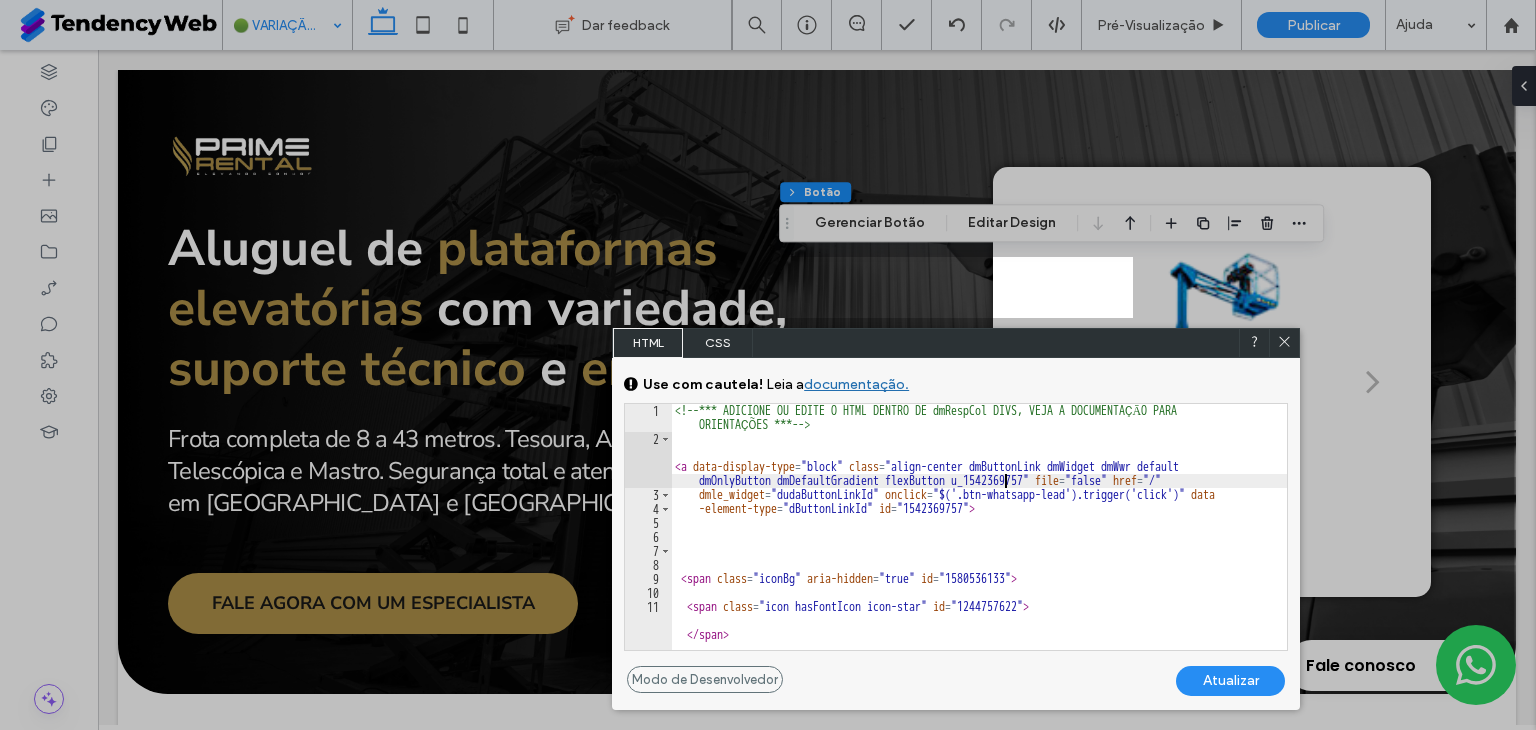 drag, startPoint x: 1188, startPoint y: 485, endPoint x: 1200, endPoint y: 480, distance: 13 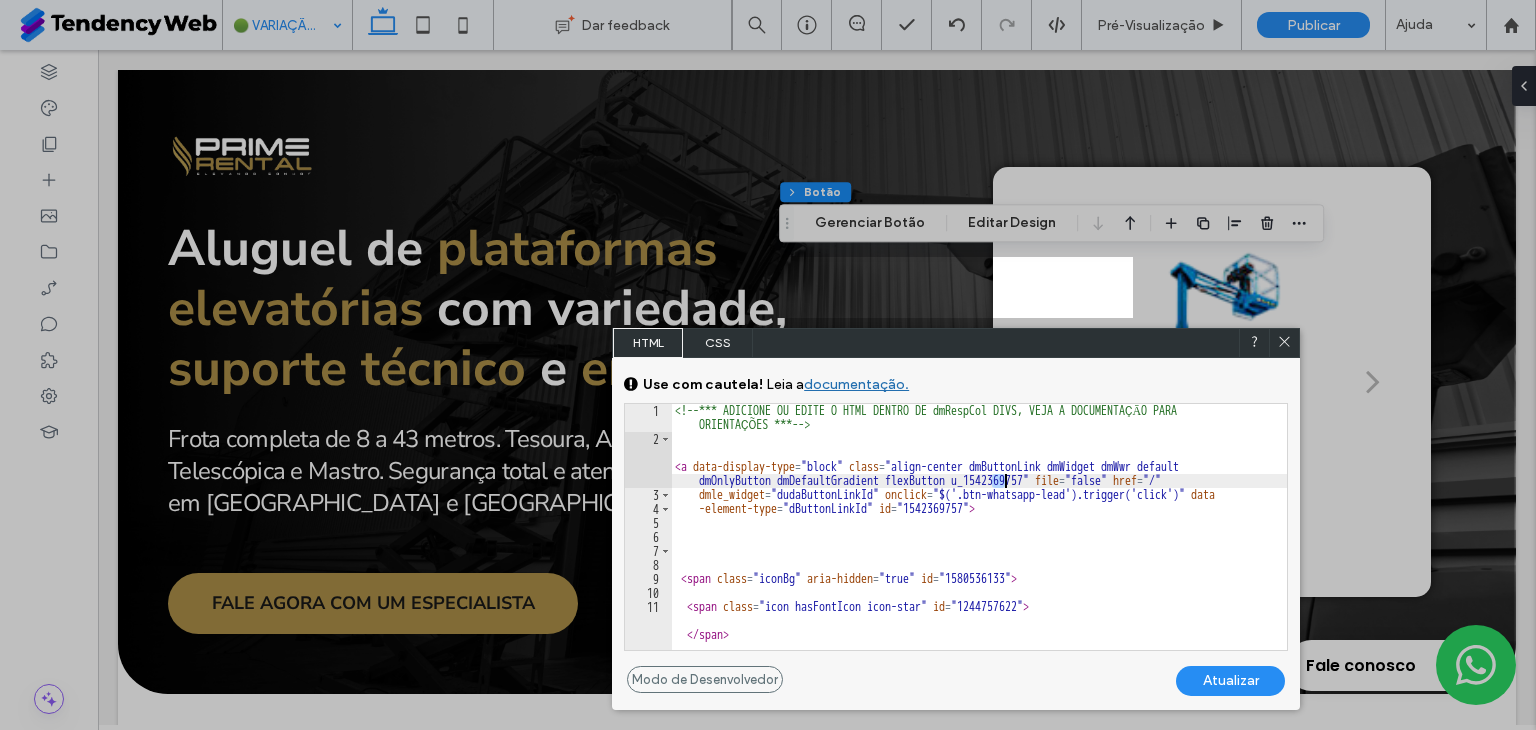 click on "<!--  *** ADICIONE OU EDITE O HTML DENTRO DE dmRespCol DIVS, VEJA A DOCUMENTAÇĀO PARA       ORIENTAÇÕES ***  --> < a   data-display-type = "block"   class = "align-center dmButtonLink dmWidget dmWwr default       dmOnlyButton dmDefaultGradient flexButton u_1542369757"   file = "false"   href = "/"        dmle_widget = "dudaButtonLinkId"   onclick = "$('.btn-whatsapp-lead').trigger('click')"   data      -element-type = "dButtonLinkId"   id = "1542369757" >   < span   class = "iconBg"   aria-hidden = "true"   id = "1580536133" >    < span   class = "icon hasFontIcon icon-star"   id = "1244757622" >    </ span >   </ span >   < span   class = "text"   id = "1013876520" >   OR &Ccedil; AMENTO VIA WHATSAPP   </ span > </ a >" at bounding box center (979, 548) 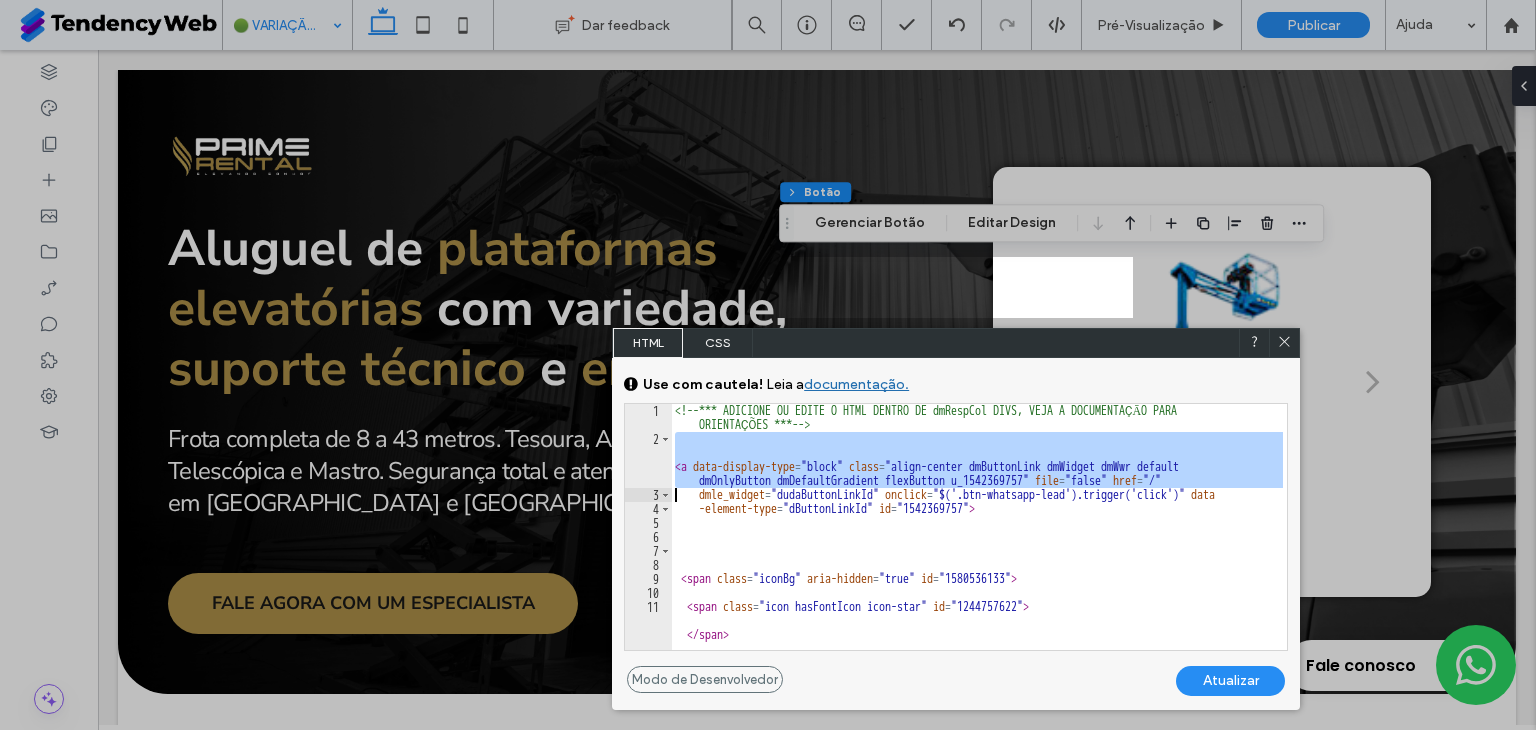 click on "<!--  *** ADICIONE OU EDITE O HTML DENTRO DE dmRespCol DIVS, VEJA A DOCUMENTAÇĀO PARA       ORIENTAÇÕES ***  --> < a   data-display-type = "block"   class = "align-center dmButtonLink dmWidget dmWwr default       dmOnlyButton dmDefaultGradient flexButton u_1542369757"   file = "false"   href = "/"        dmle_widget = "dudaButtonLinkId"   onclick = "$('.btn-whatsapp-lead').trigger('click')"   data      -element-type = "dButtonLinkId"   id = "1542369757" >   < span   class = "iconBg"   aria-hidden = "true"   id = "1580536133" >    < span   class = "icon hasFontIcon icon-star"   id = "1244757622" >    </ span >   </ span >   < span   class = "text"   id = "1013876520" >   OR &Ccedil; AMENTO VIA WHATSAPP   </ span > </ a >" at bounding box center [979, 548] 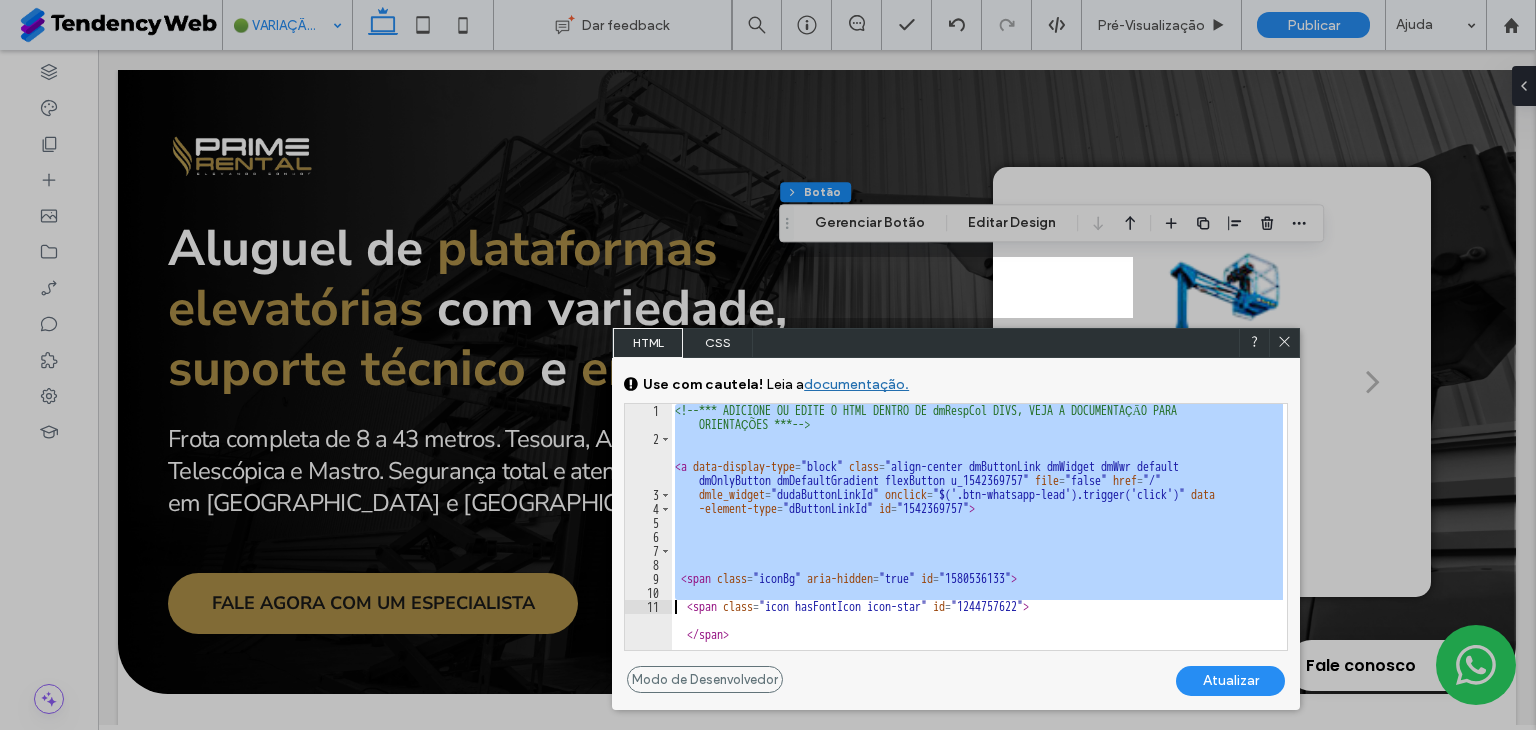 type on "**********" 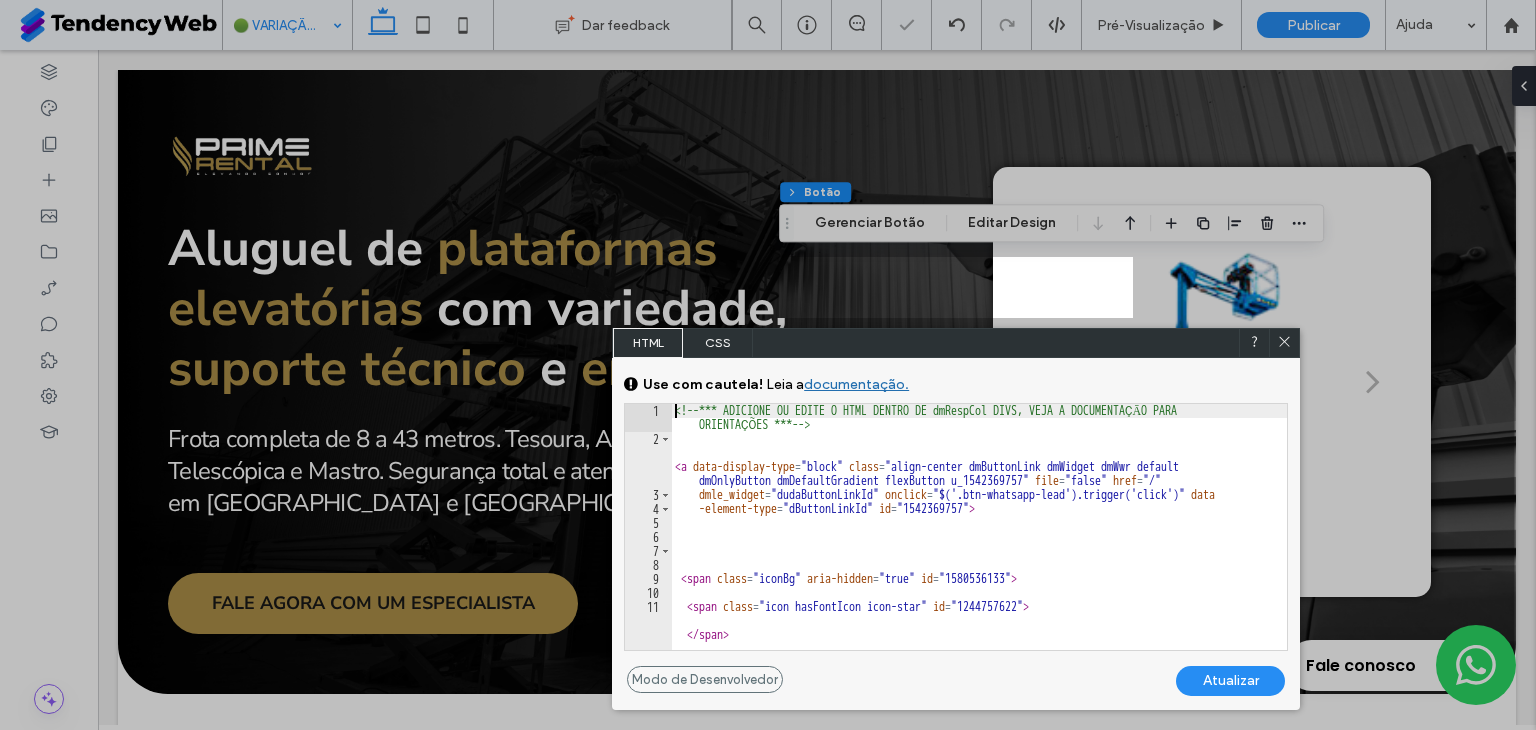 click at bounding box center (389, 365) 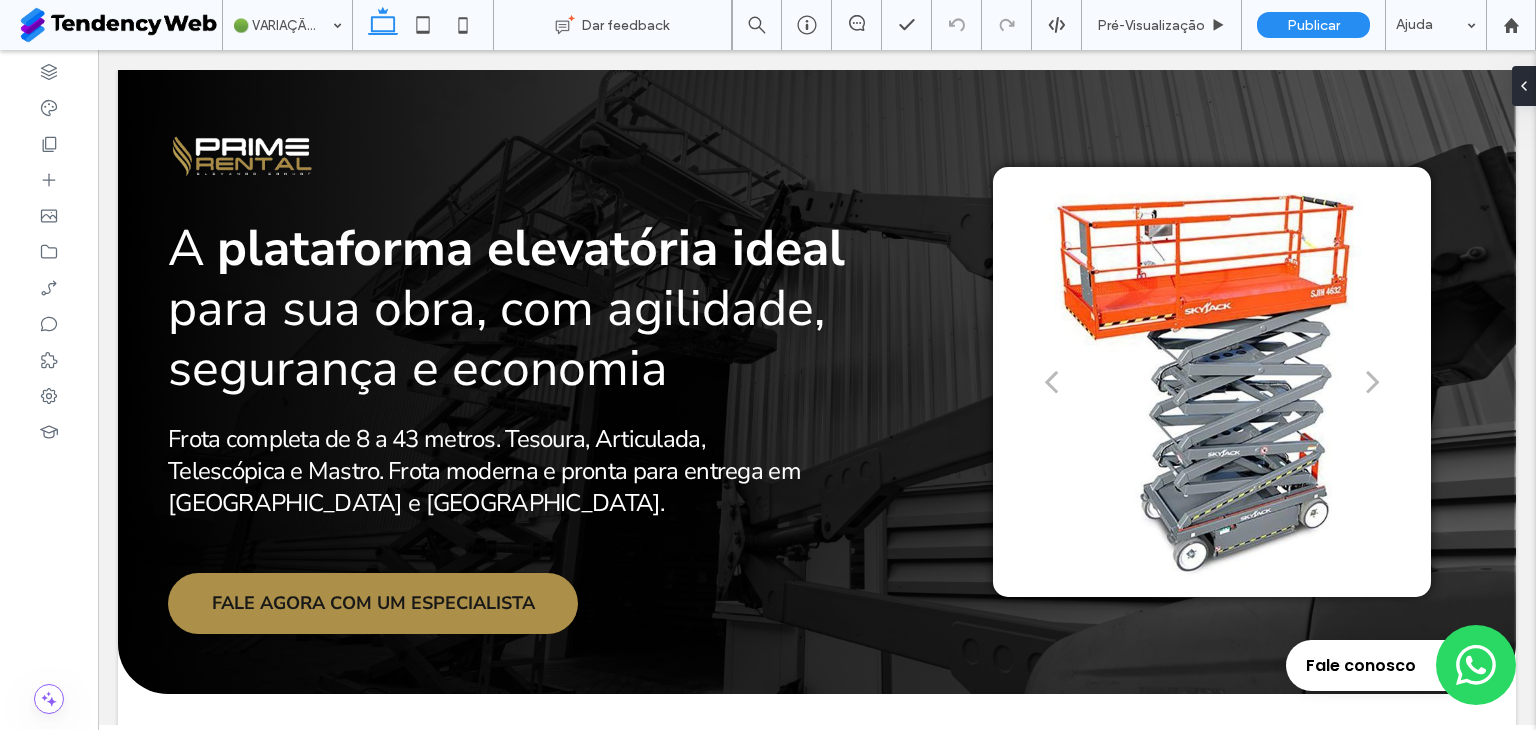 scroll, scrollTop: 0, scrollLeft: 0, axis: both 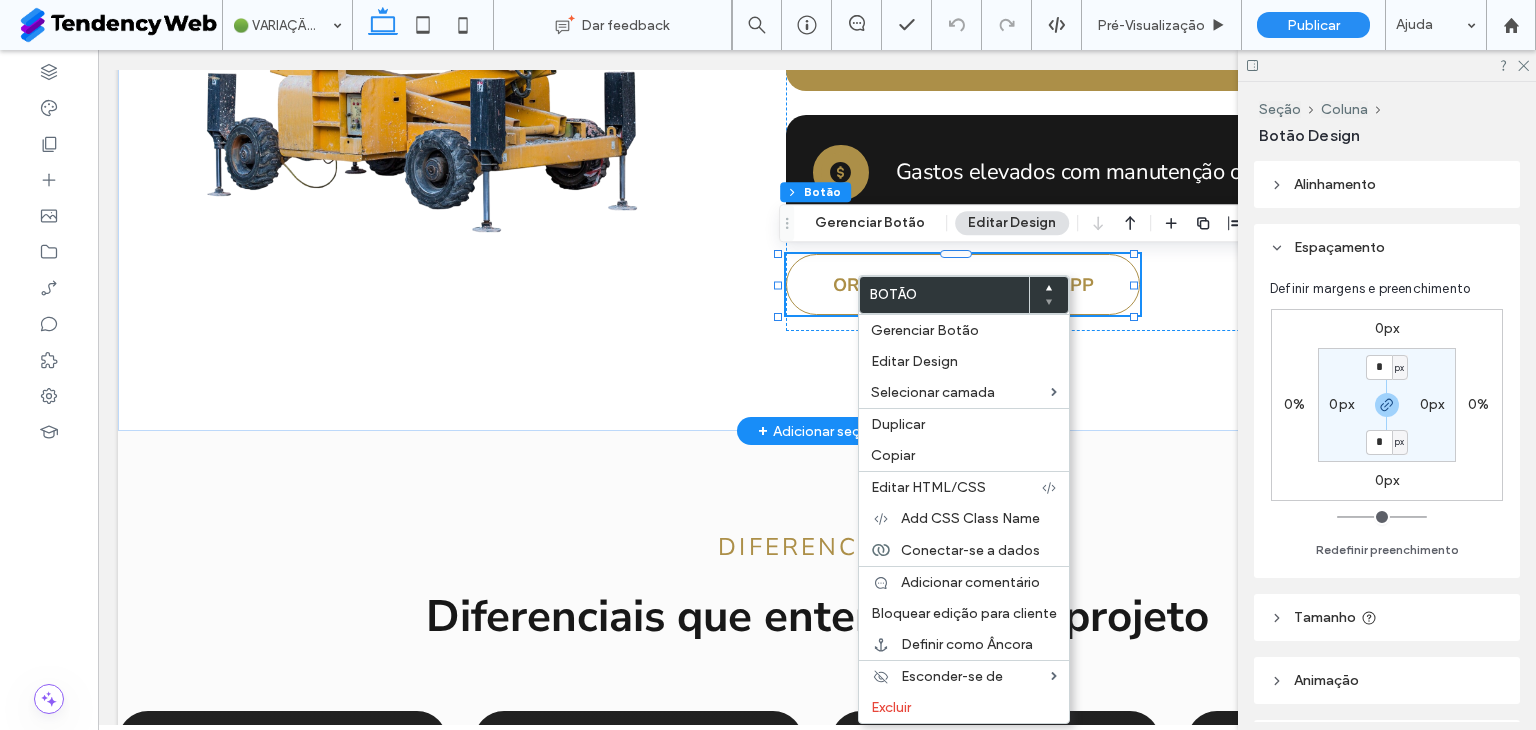 type on "**" 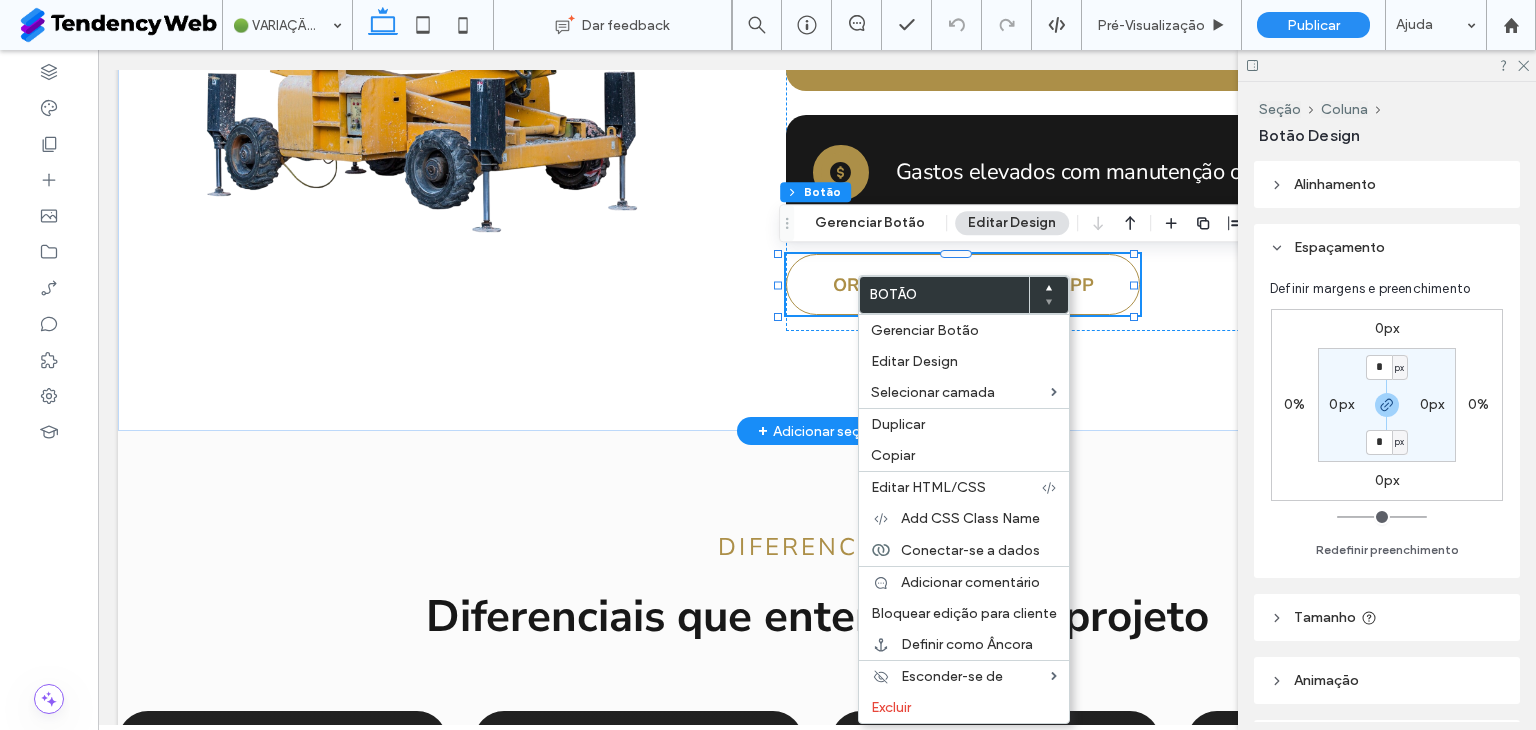 type on "**" 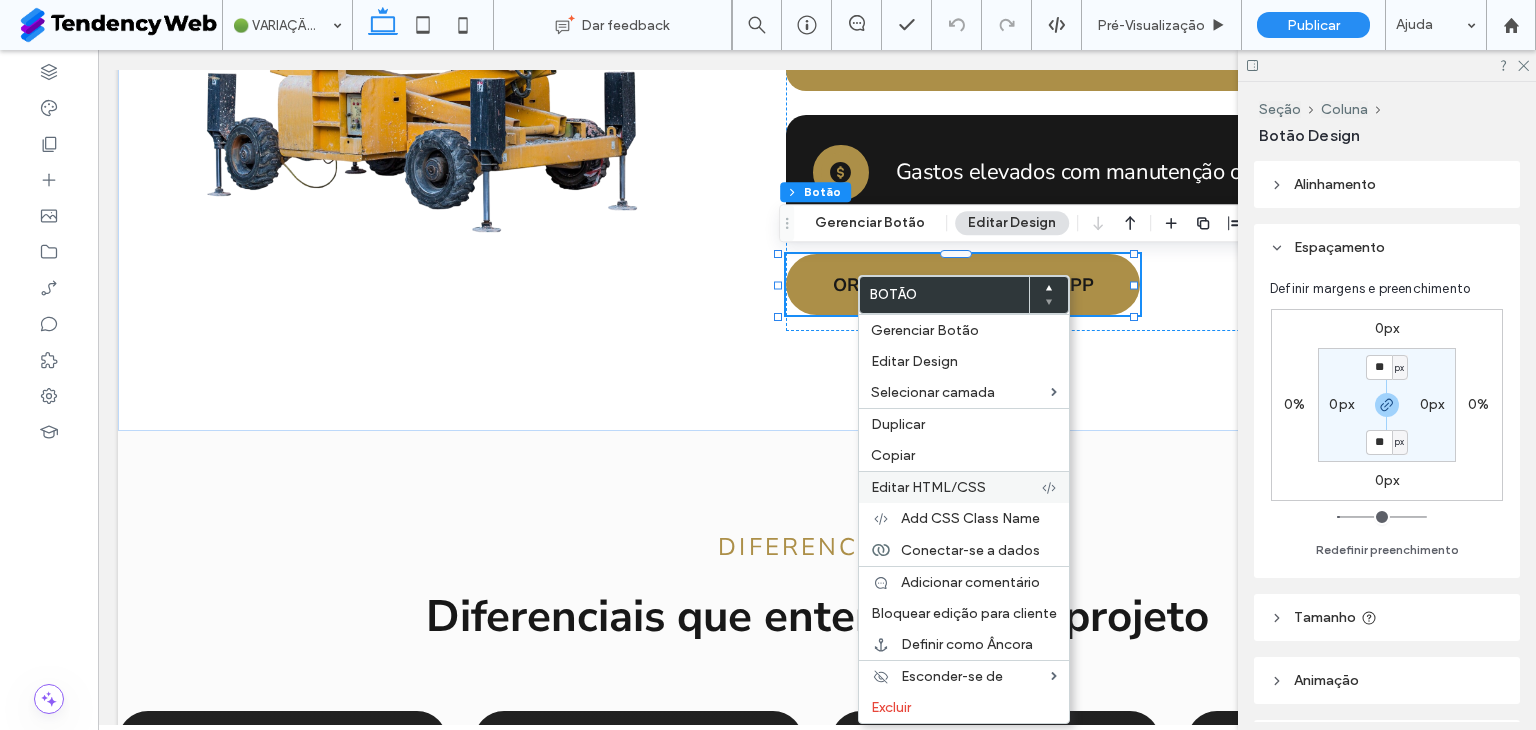 click on "Editar HTML/CSS" at bounding box center [928, 487] 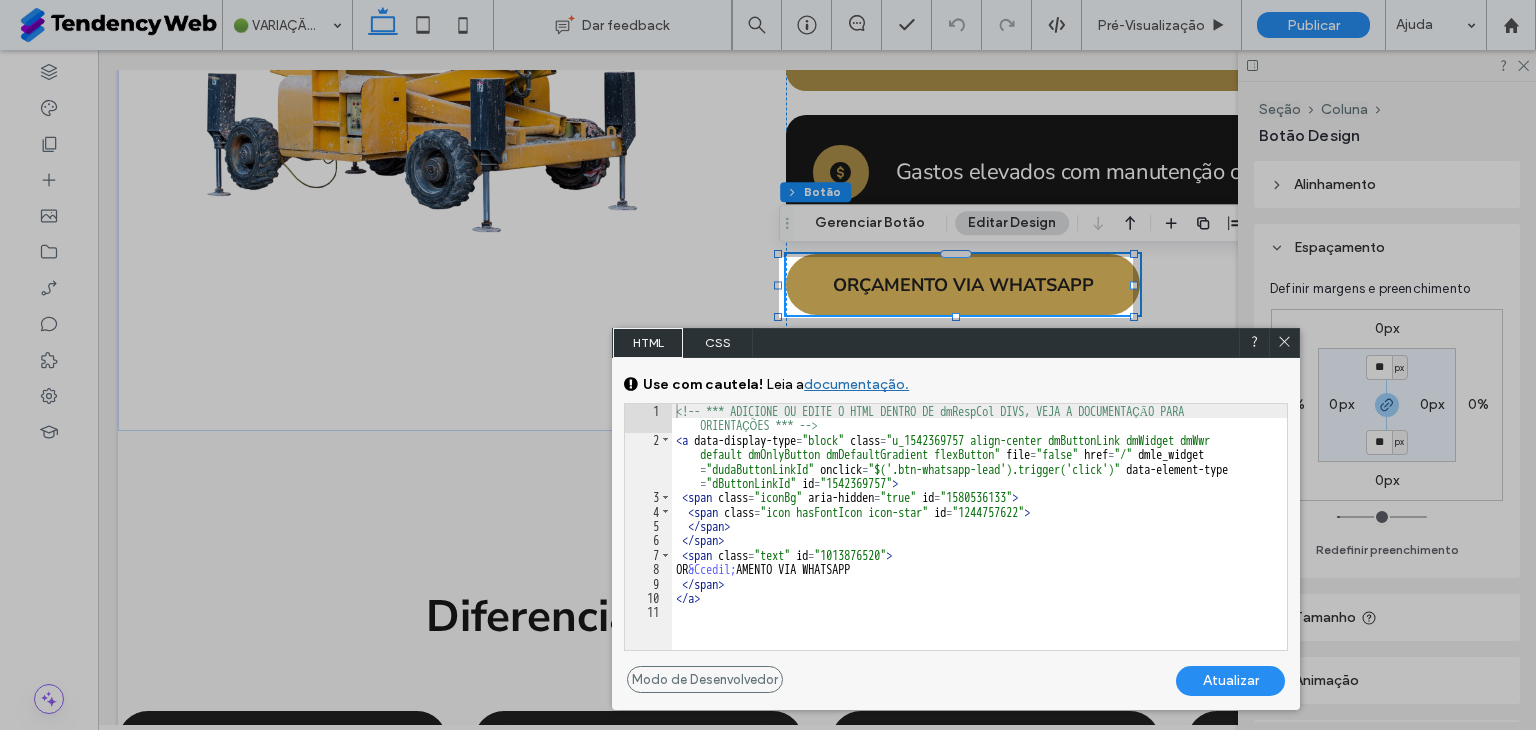 click on "<!-- *** ADICIONE OU EDITE O HTML DENTRO DE dmRespCol DIVS, VEJA A DOCUMENTAÇĀO PARA       ORIENTAÇÕES *** --> < a   data-display-type = "block"   class = "u_1542369757 align-center dmButtonLink dmWidget dmWwr       default dmOnlyButton dmDefaultGradient flexButton"   file = "false"   href = "/"   dmle_widget      = "dudaButtonLinkId"   onclick = "$('.btn-whatsapp-lead').trigger('click')"   data-element-type      = "dButtonLinkId"   id = "1542369757" >   < span   class = "iconBg"   aria-hidden = "true"   id = "1580536133" >    < span   class = "icon hasFontIcon icon-star"   id = "1244757622" >    </ span >   </ span >   < span   class = "text"   id = "1013876520" >   OR &Ccedil; AMENTO VIA WHATSAPP   </ span > </ a >" at bounding box center (979, 548) 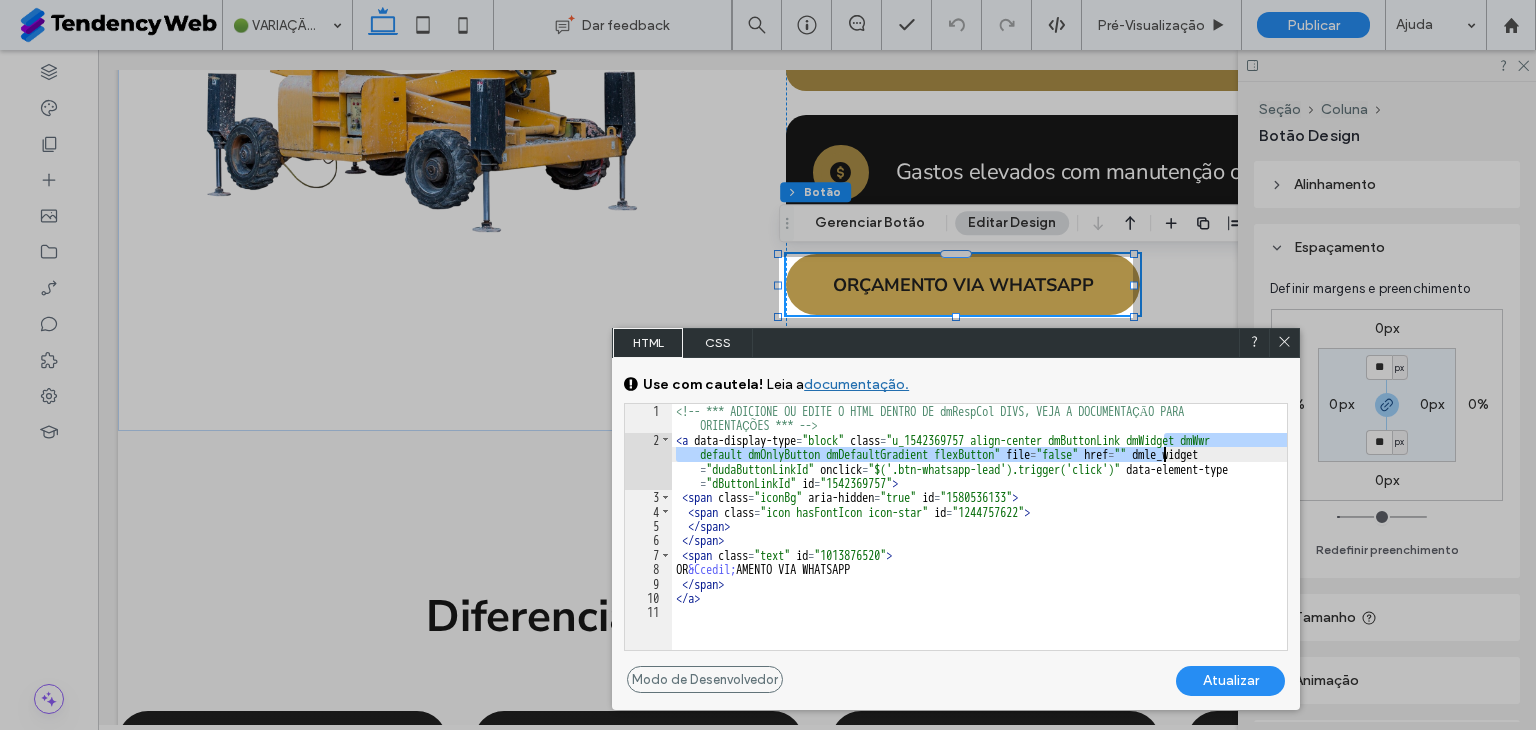 click on "<!-- *** ADICIONE OU EDITE O HTML DENTRO DE dmRespCol DIVS, VEJA A DOCUMENTAÇĀO PARA       ORIENTAÇÕES *** --> < a   data-display-type = "block"   class = "u_1542369757 align-center dmButtonLink dmWidget dmWwr       default dmOnlyButton dmDefaultGradient flexButton"   file = "false"   href = ""   dmle_widget      = "dudaButtonLinkId"   onclick = "$('.btn-whatsapp-lead').trigger('click')"   data-element-type      = "dButtonLinkId"   id = "1542369757" >   < span   class = "iconBg"   aria-hidden = "true"   id = "1580536133" >    < span   class = "icon hasFontIcon icon-star"   id = "1244757622" >    </ span >   </ span >   < span   class = "text"   id = "1013876520" >   OR &Ccedil; AMENTO VIA WHATSAPP   </ span > </ a >" at bounding box center (979, 548) 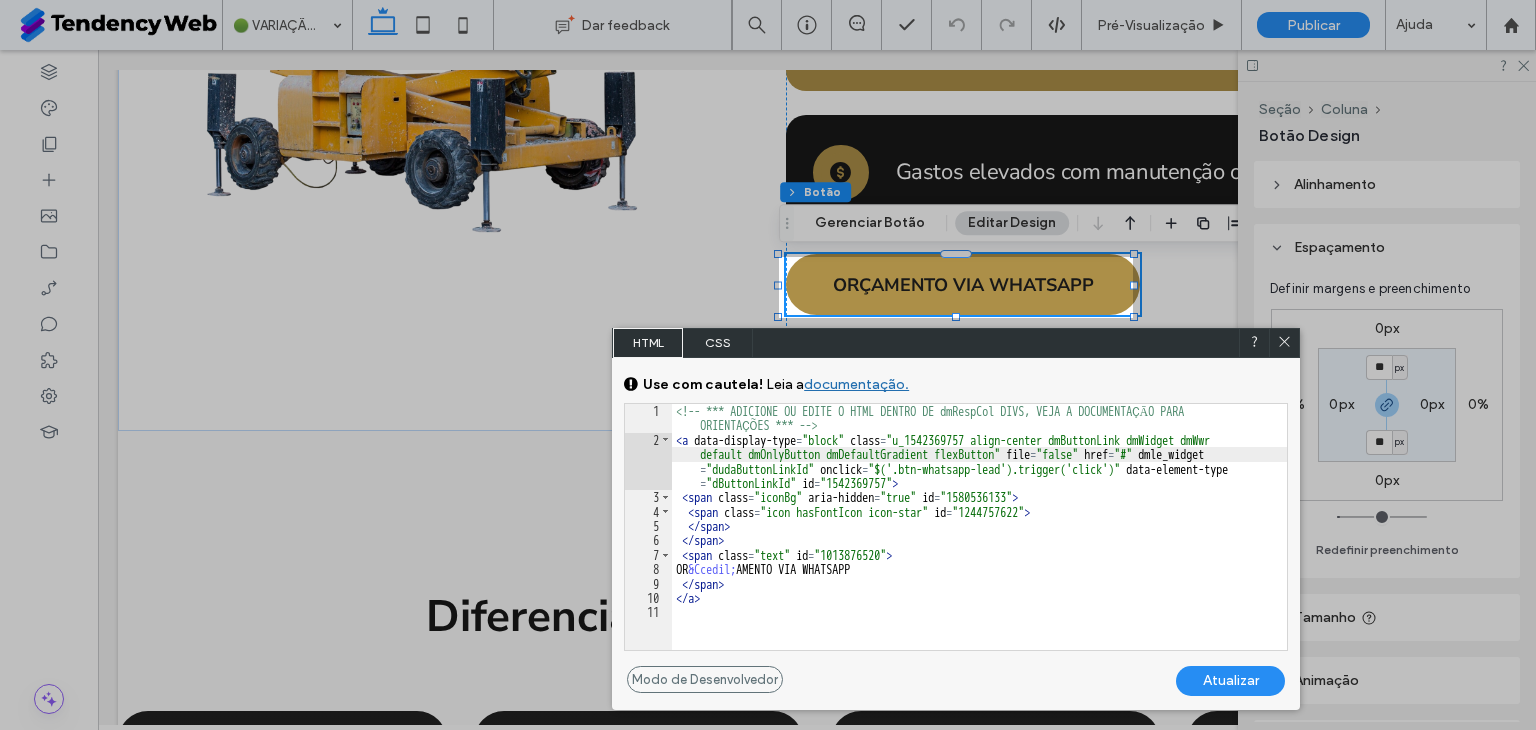 click on "Atualizar" at bounding box center [1230, 681] 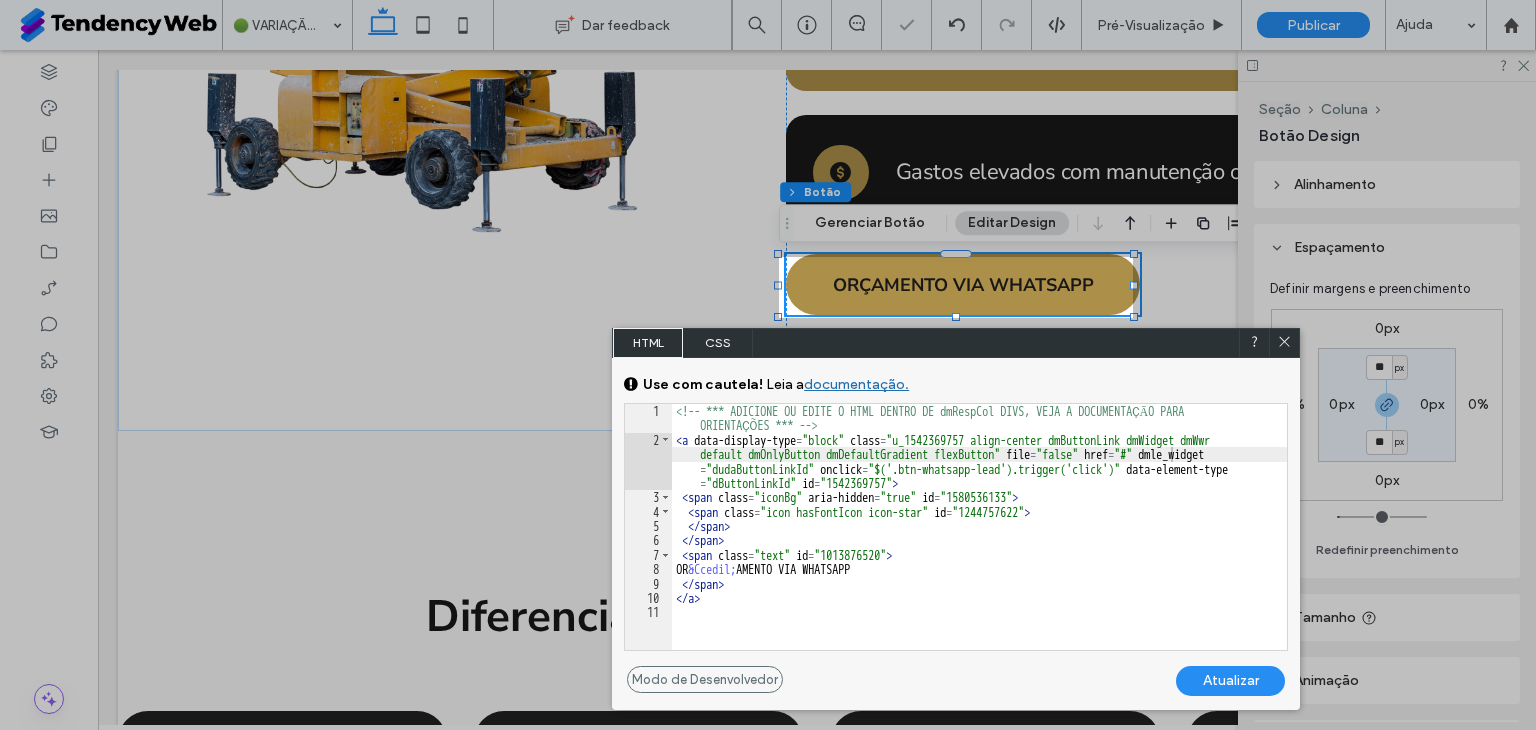 click 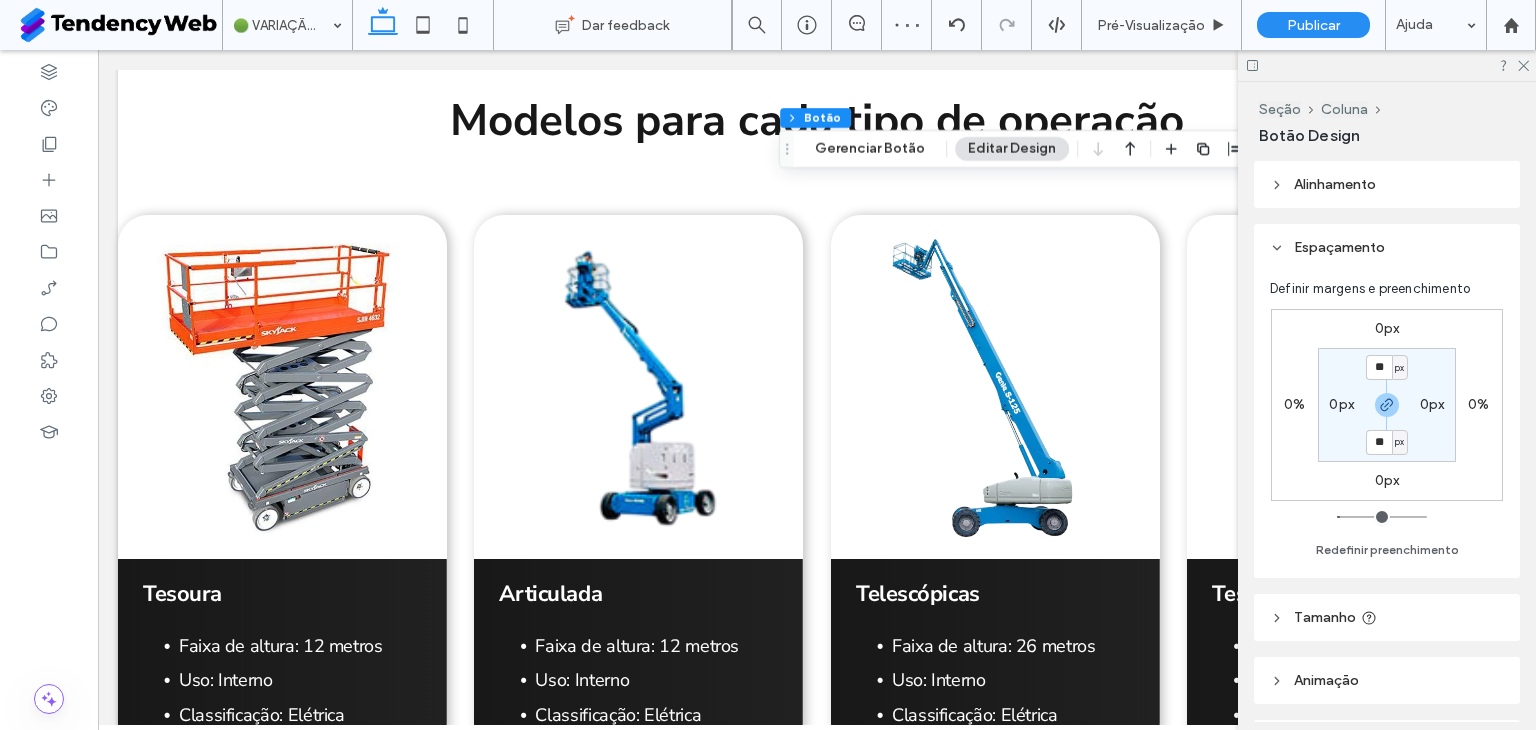 scroll, scrollTop: 2333, scrollLeft: 0, axis: vertical 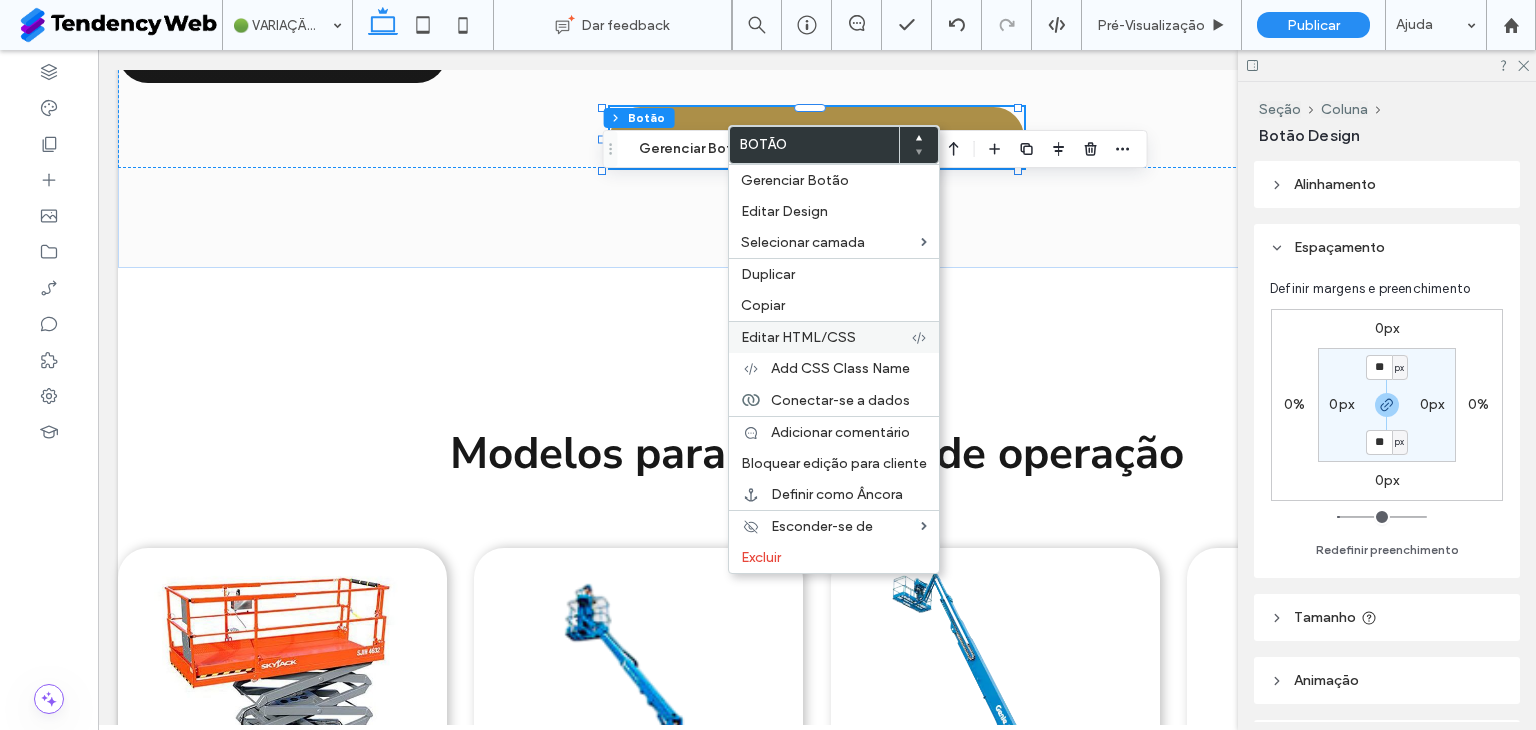 click on "Editar HTML/CSS" at bounding box center (826, 337) 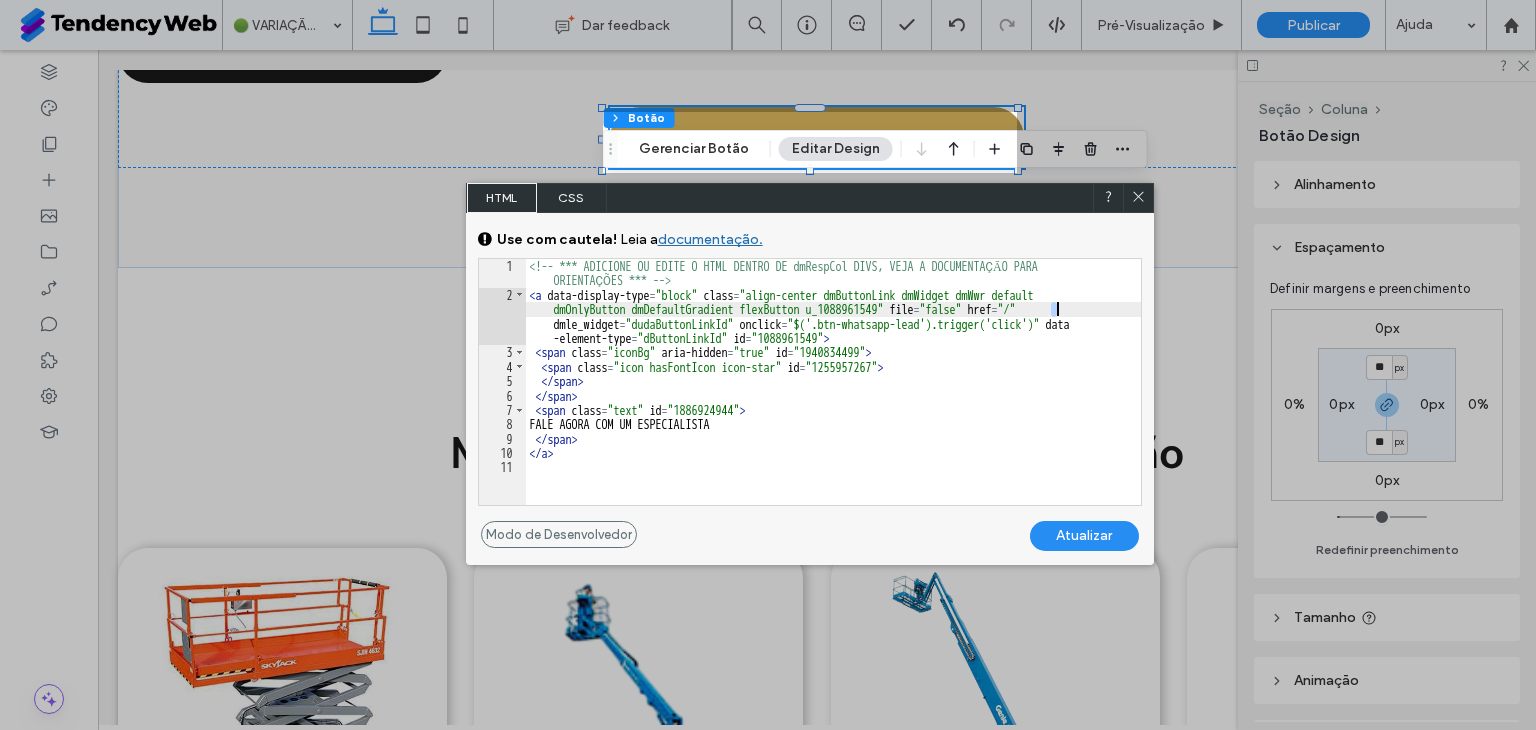 click on "<!-- *** ADICIONE OU EDITE O HTML DENTRO DE dmRespCol DIVS, VEJA A DOCUMENTAÇĀO PARA       ORIENTAÇÕES *** --> < a   data-display-type = "block"   class = "align-center dmButtonLink dmWidget dmWwr default       dmOnlyButton dmDefaultGradient flexButton u_1088961549"   file = "false"   href = "/"        dmle_widget = "dudaButtonLinkId"   onclick = "$('.btn-whatsapp-lead').trigger('click')"   data      -element-type = "dButtonLinkId"   id = "1088961549" >   < span   class = "iconBg"   aria-hidden = "true"   id = "1940834499" >    < span   class = "icon hasFontIcon icon-star"   id = "1255957267" >    </ span >   </ span >   < span   class = "text"   id = "1886924944" >   FALE AGORA COM UM ESPECIALISTA   </ span > </ a >" at bounding box center (833, 403) 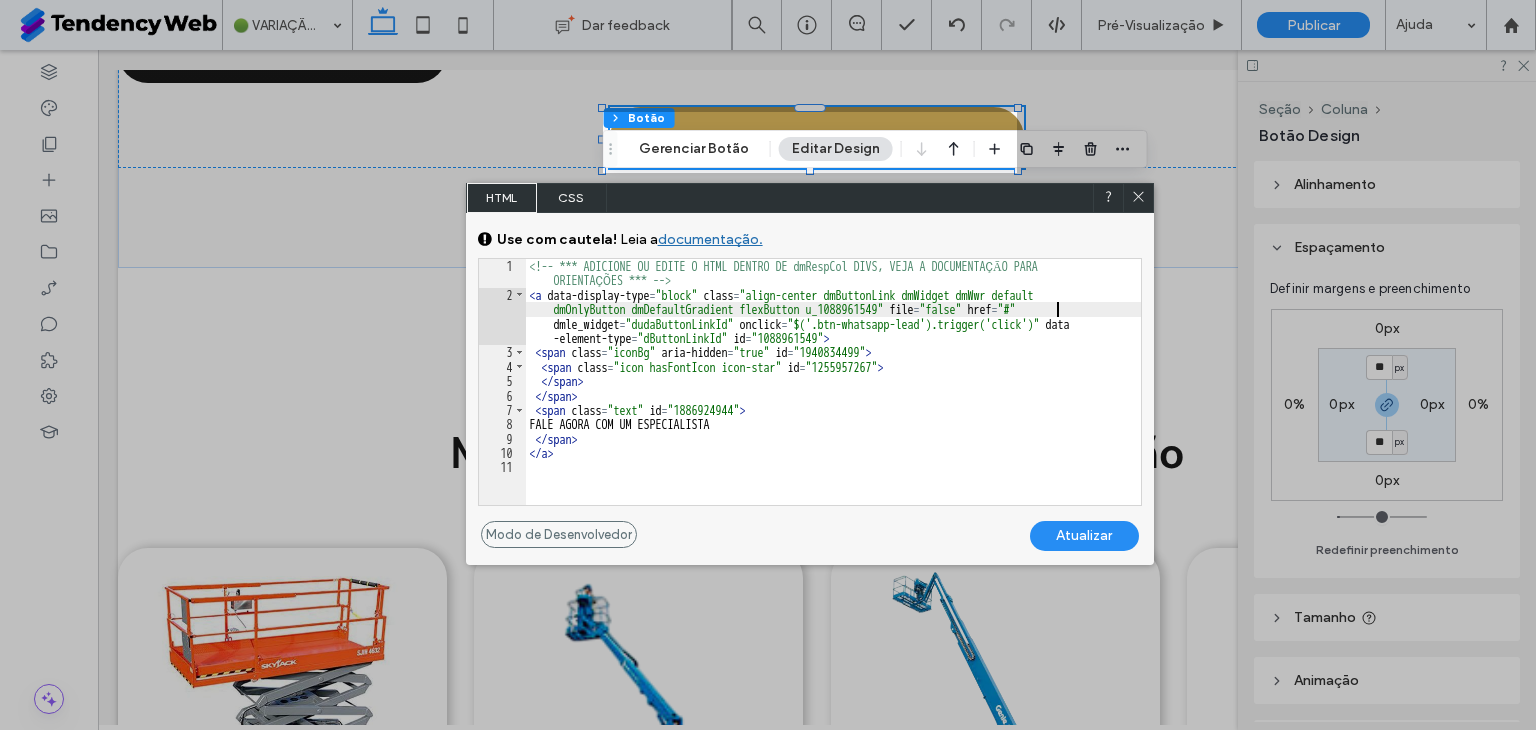 click on "Atualizar" at bounding box center [1084, 536] 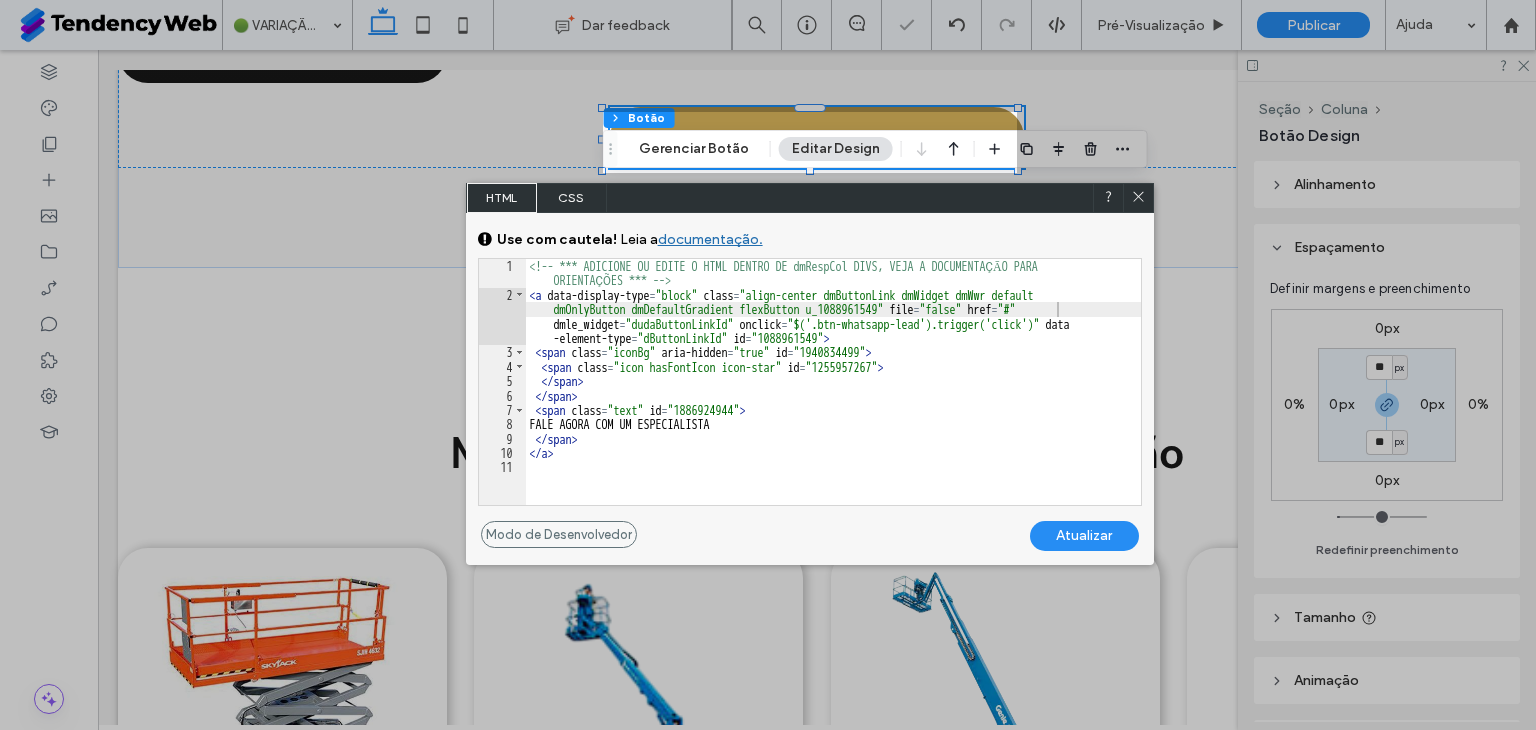 click on "Atualizar" at bounding box center (1084, 536) 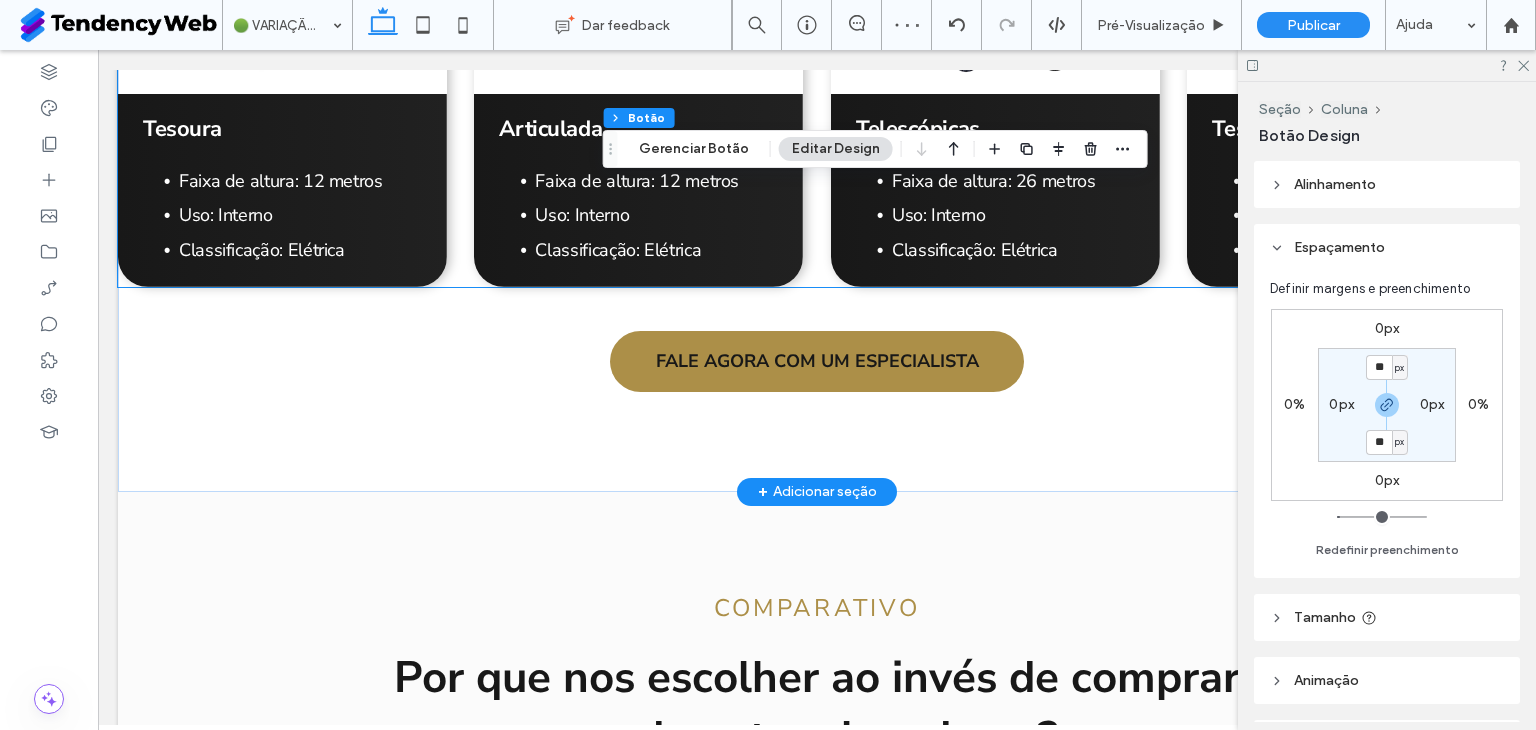scroll, scrollTop: 3166, scrollLeft: 0, axis: vertical 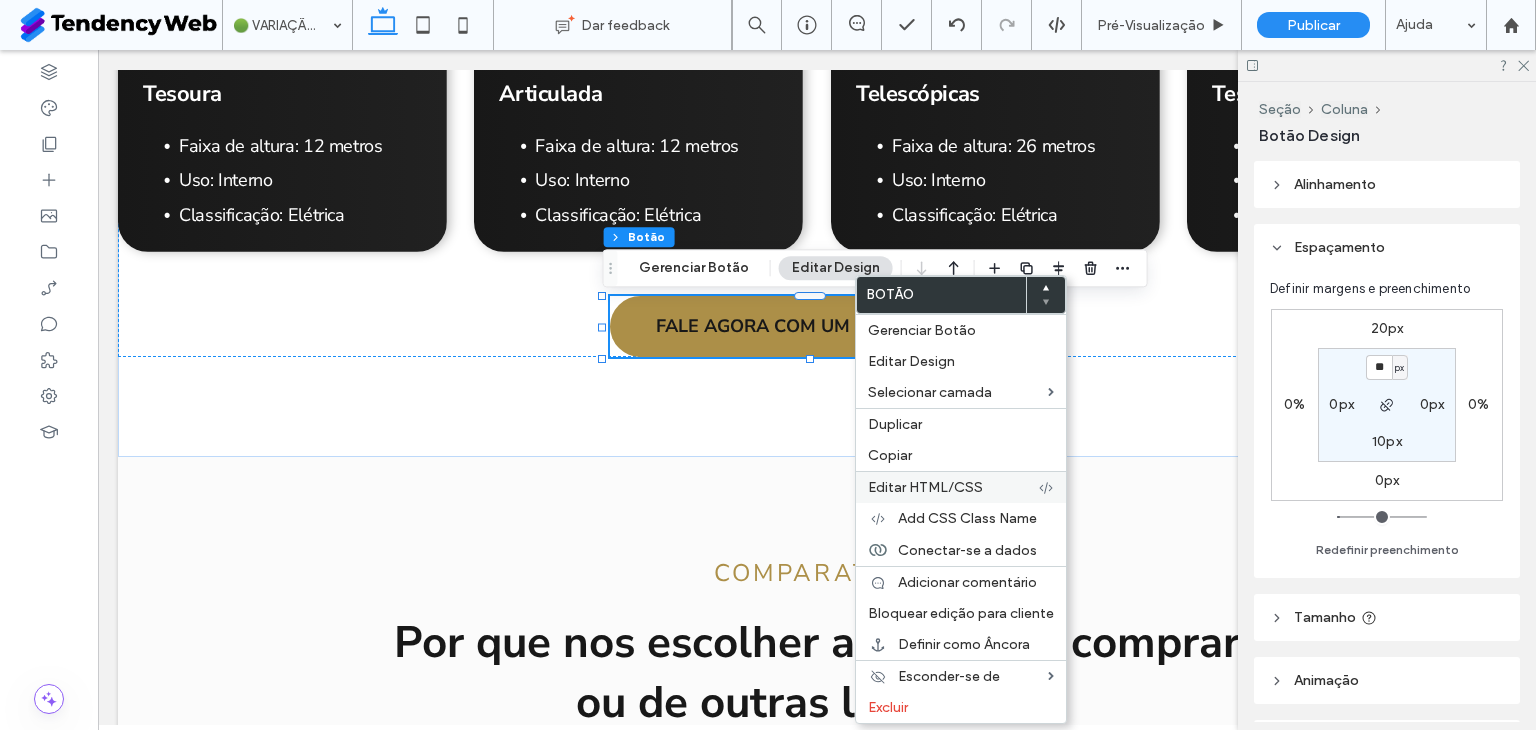 click on "Editar HTML/CSS" at bounding box center (961, 487) 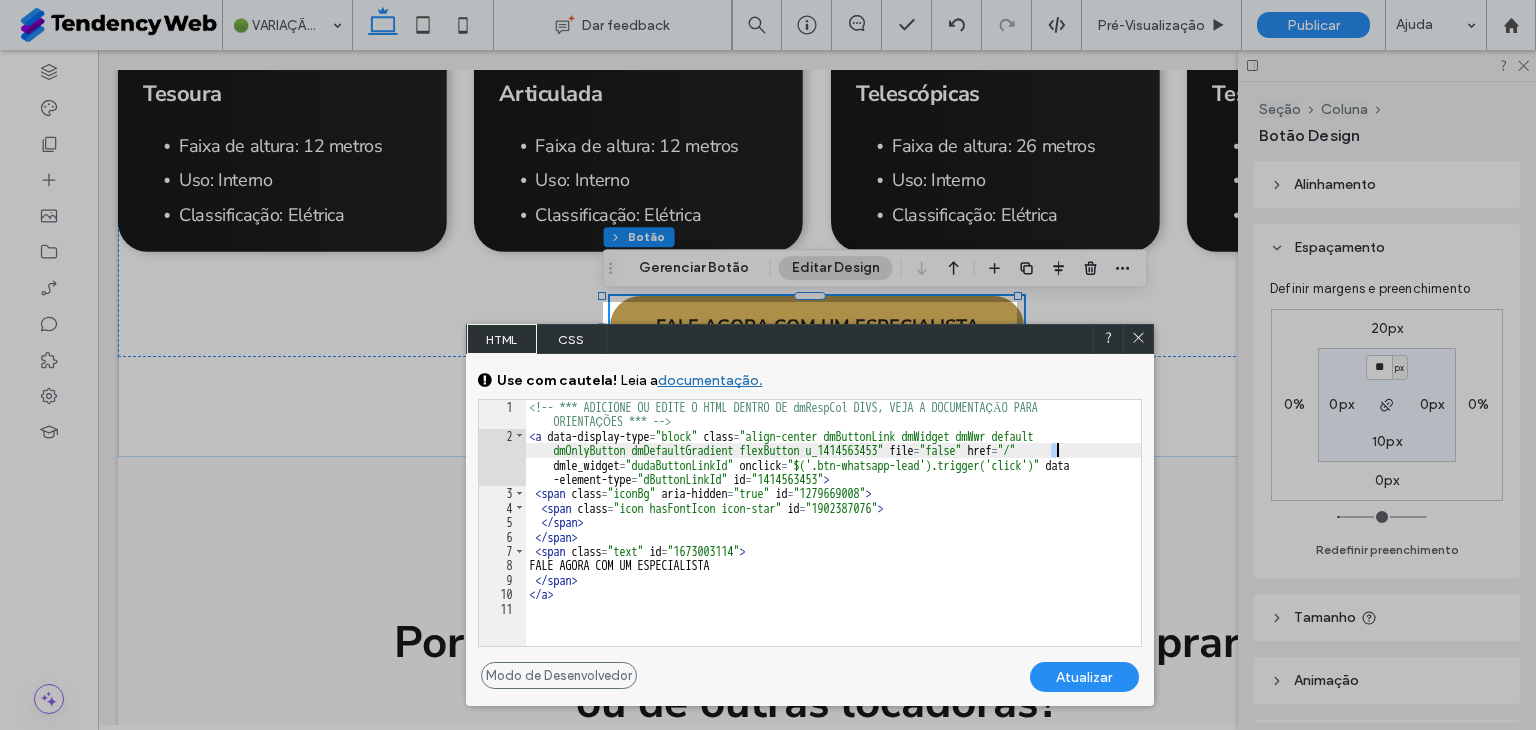 click on "<!-- *** ADICIONE OU EDITE O HTML DENTRO DE dmRespCol DIVS, VEJA A DOCUMENTAÇĀO PARA       ORIENTAÇÕES *** --> < a   data-display-type = "block"   class = "align-center dmButtonLink dmWidget dmWwr default       dmOnlyButton dmDefaultGradient flexButton u_1414563453"   file = "false"   href = "/"        dmle_widget = "dudaButtonLinkId"   onclick = "$('.btn-whatsapp-lead').trigger('click')"   data      -element-type = "dButtonLinkId"   id = "1414563453" >   < span   class = "iconBg"   aria-hidden = "true"   id = "1279669008" >    < span   class = "icon hasFontIcon icon-star"   id = "1902387076" >    </ span >   </ span >   < span   class = "text"   id = "1673003114" >   FALE AGORA COM UM ESPECIALISTA   </ span > </ a >" at bounding box center [833, 544] 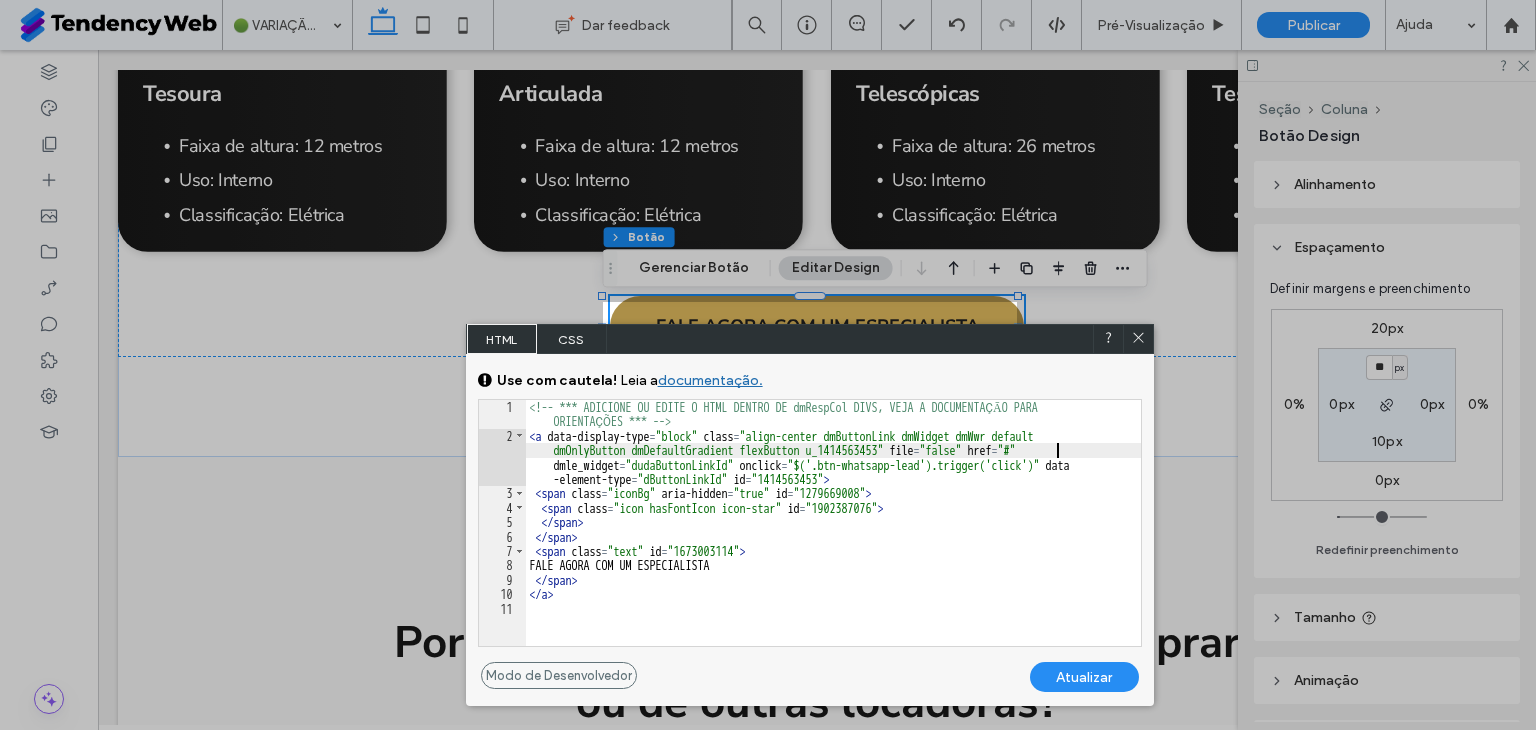 click on "Atualizar" at bounding box center (1084, 677) 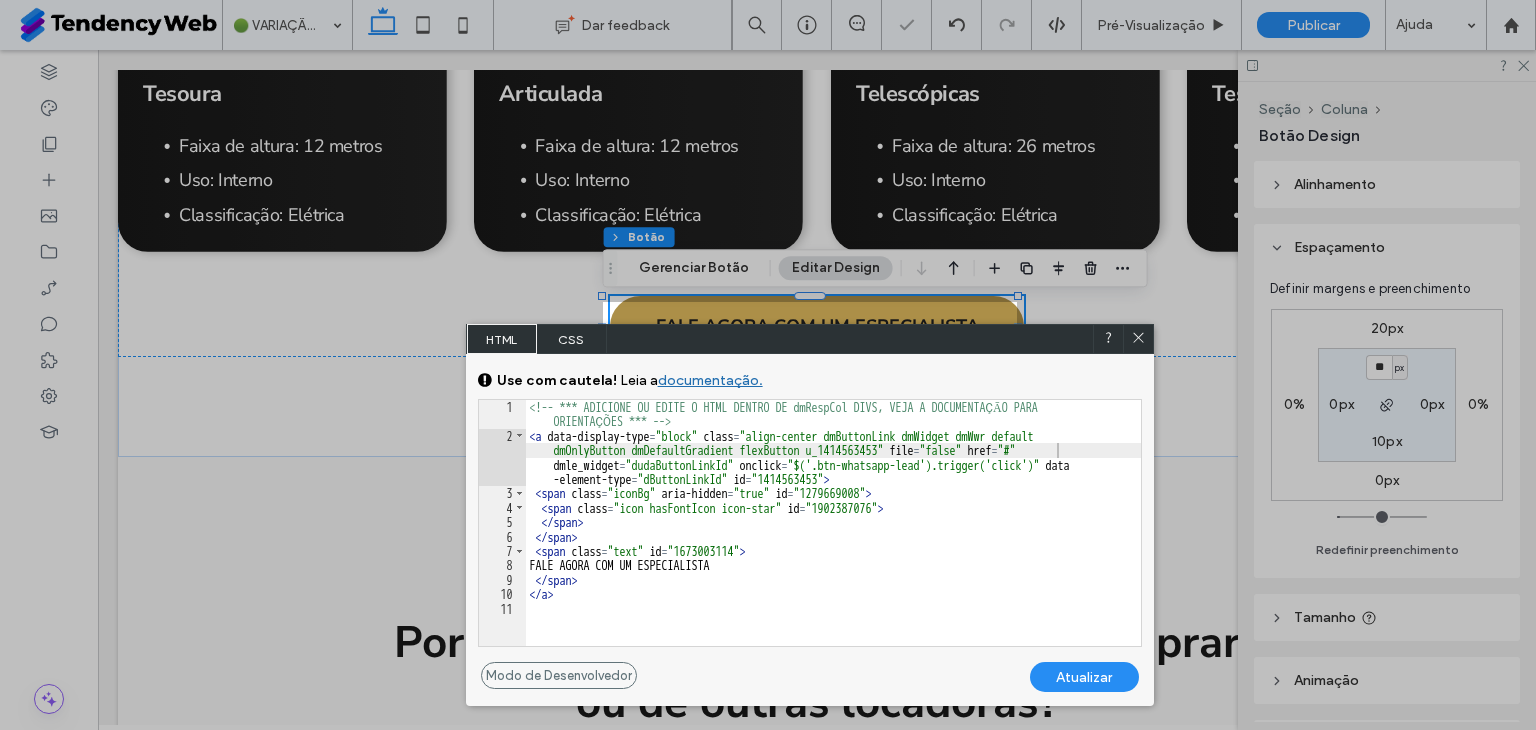 click 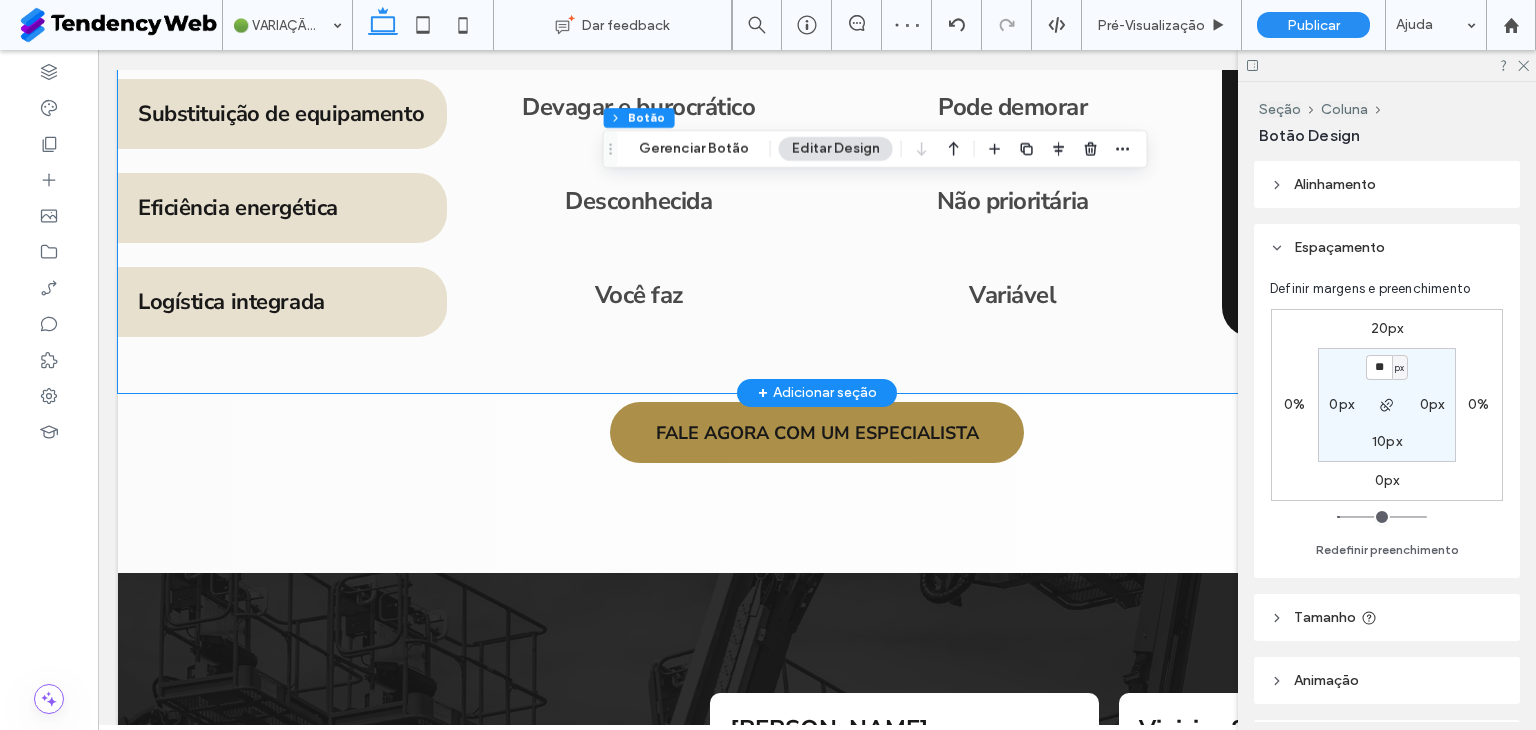 scroll, scrollTop: 4333, scrollLeft: 0, axis: vertical 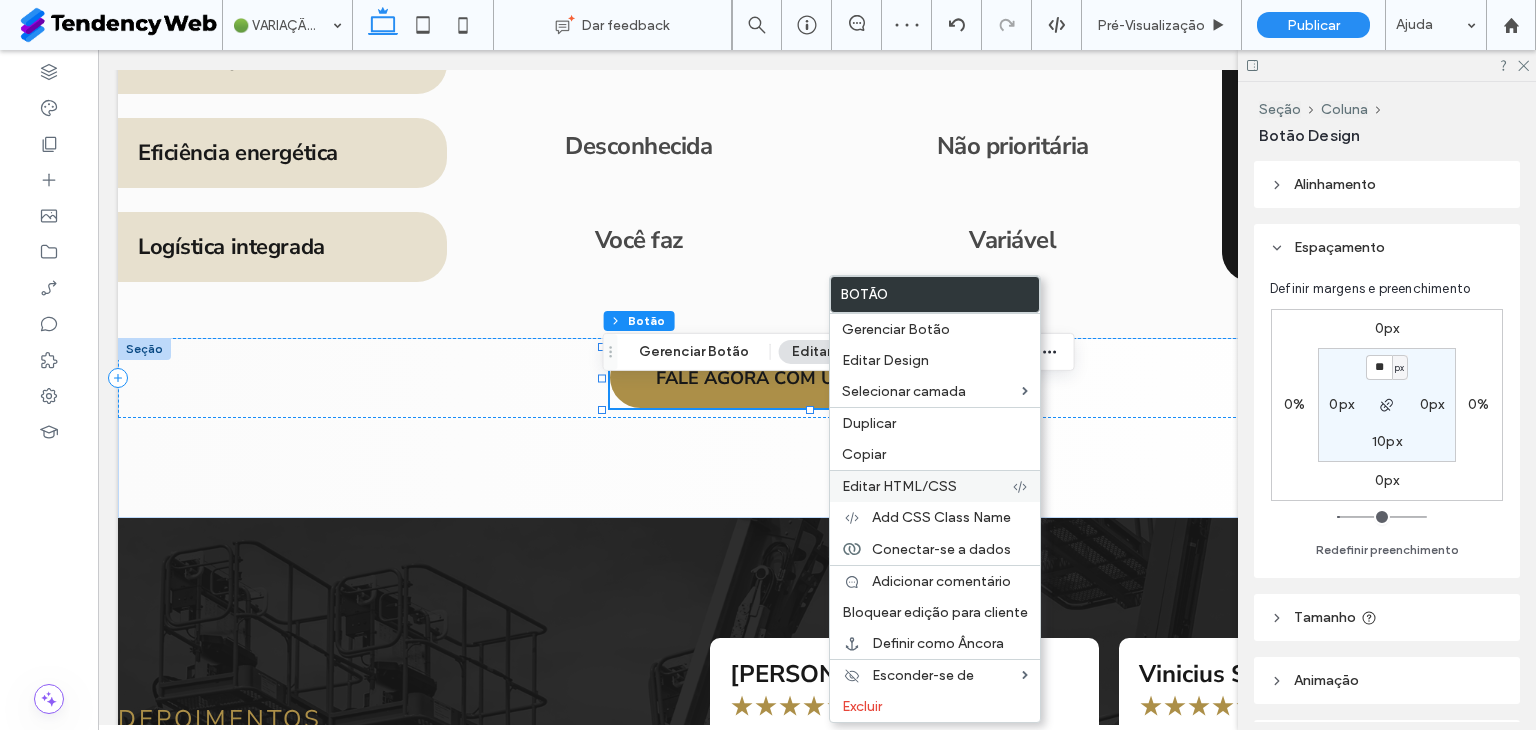 click on "Editar HTML/CSS" at bounding box center [927, 486] 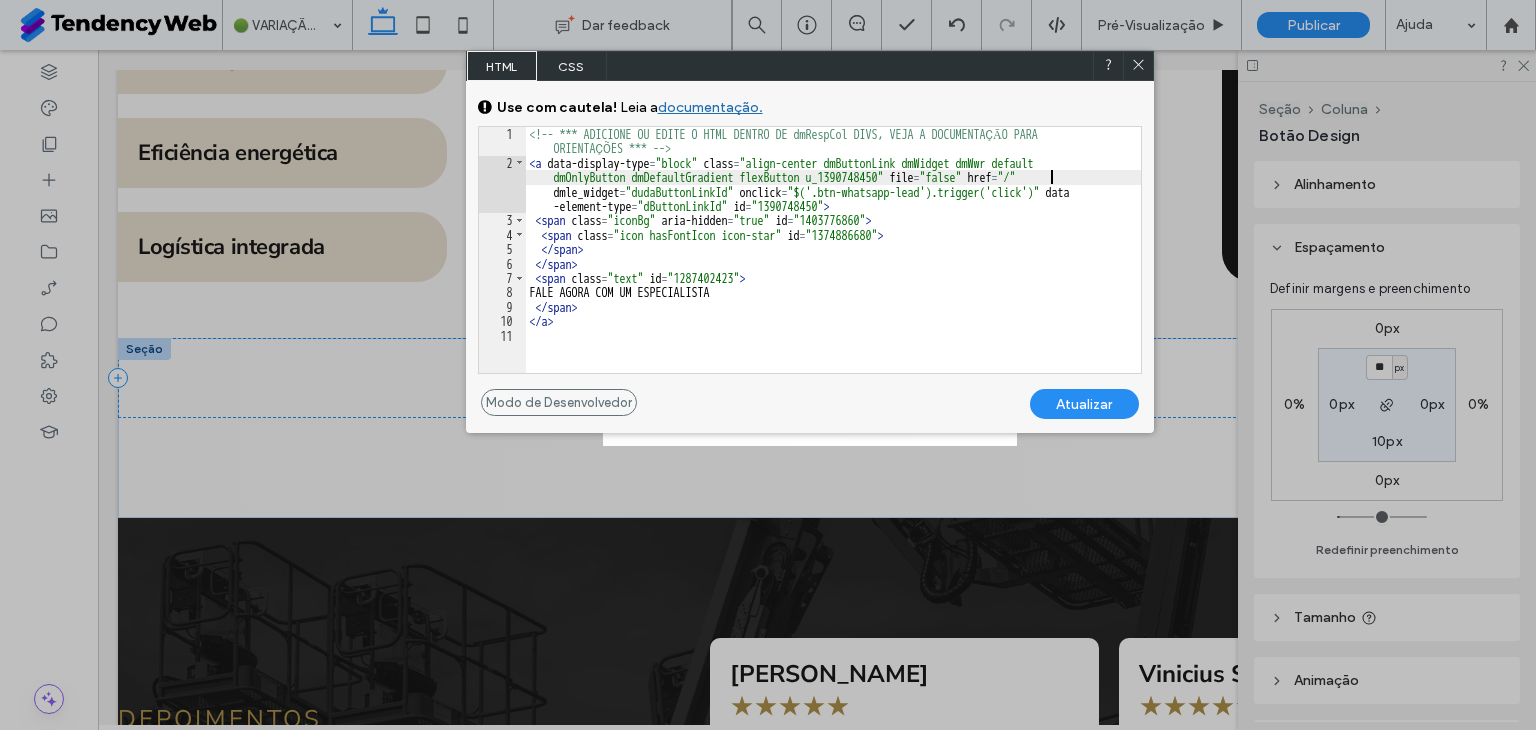 click on "<!-- *** ADICIONE OU EDITE O HTML DENTRO DE dmRespCol DIVS, VEJA A DOCUMENTAÇĀO PARA       ORIENTAÇÕES *** --> < a   data-display-type = "block"   class = "align-center dmButtonLink dmWidget dmWwr default       dmOnlyButton dmDefaultGradient flexButton u_1390748450"   file = "false"   href = "/"        dmle_widget = "dudaButtonLinkId"   onclick = "$('.btn-whatsapp-lead').trigger('click')"   data      -element-type = "dButtonLinkId"   id = "1390748450" >   < span   class = "iconBg"   aria-hidden = "true"   id = "1403776860" >    < span   class = "icon hasFontIcon icon-star"   id = "1374886680" >    </ span >   </ span >   < span   class = "text"   id = "1287402423" >   FALE AGORA COM UM ESPECIALISTA   </ span > </ a >" at bounding box center [833, 271] 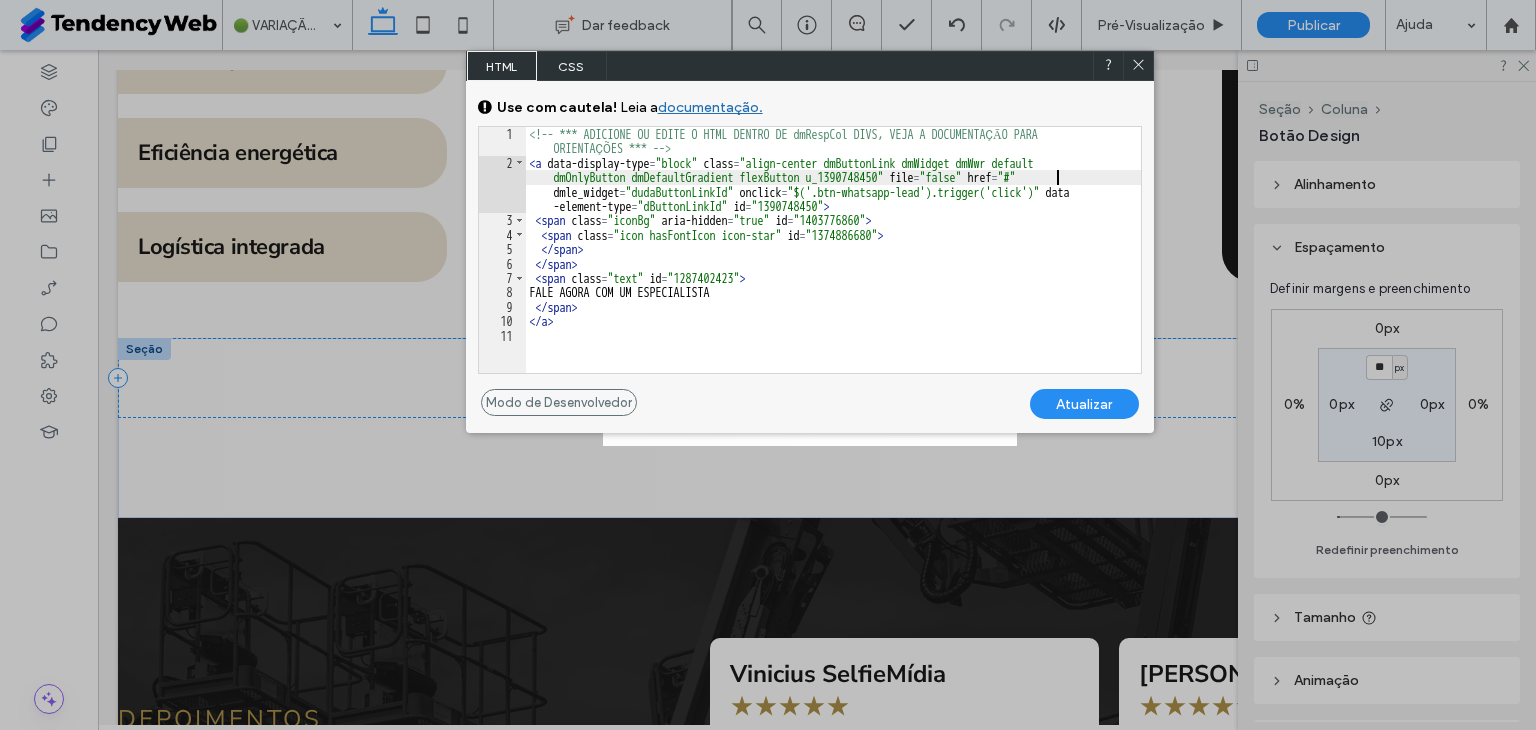 click on "Atualizar" at bounding box center (1084, 404) 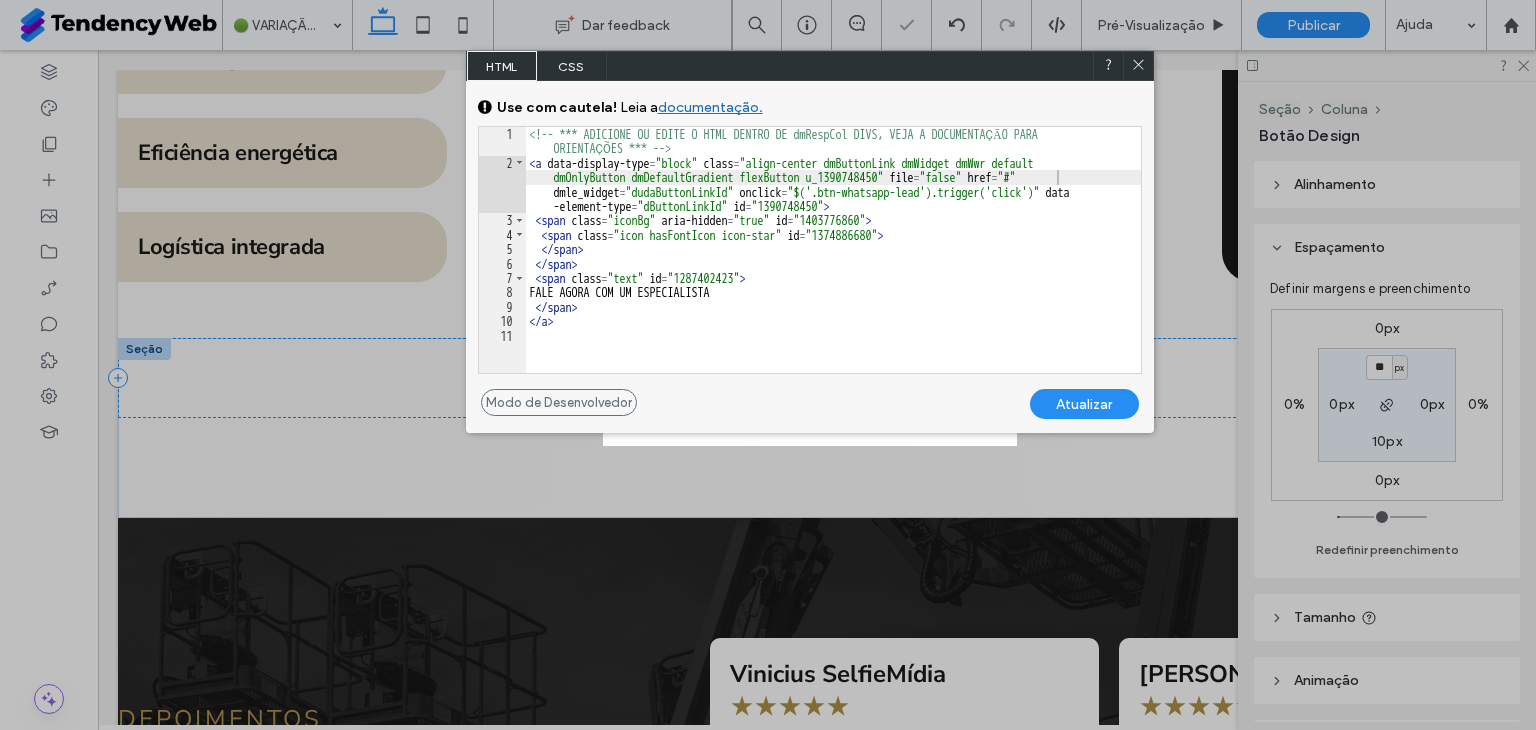 click 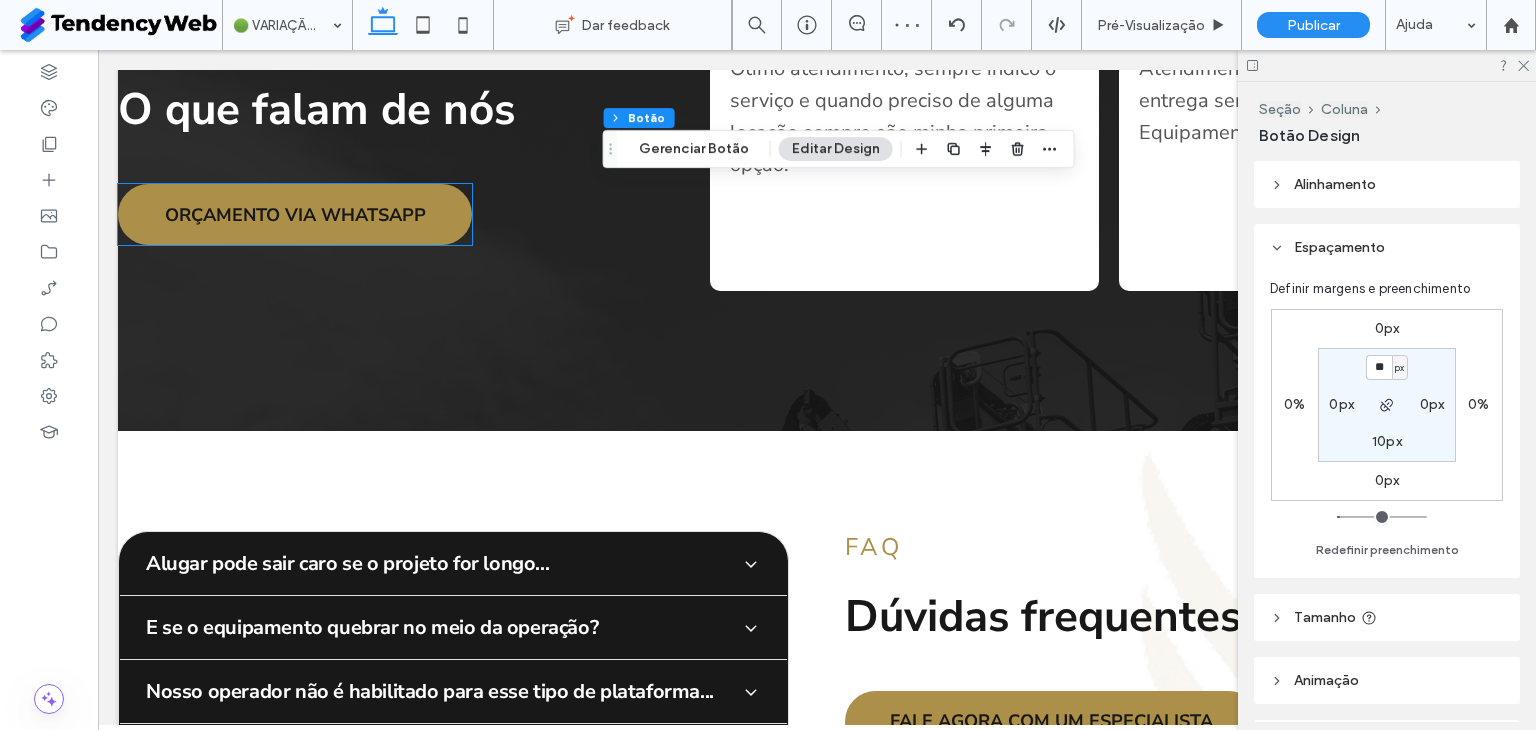 scroll, scrollTop: 4833, scrollLeft: 0, axis: vertical 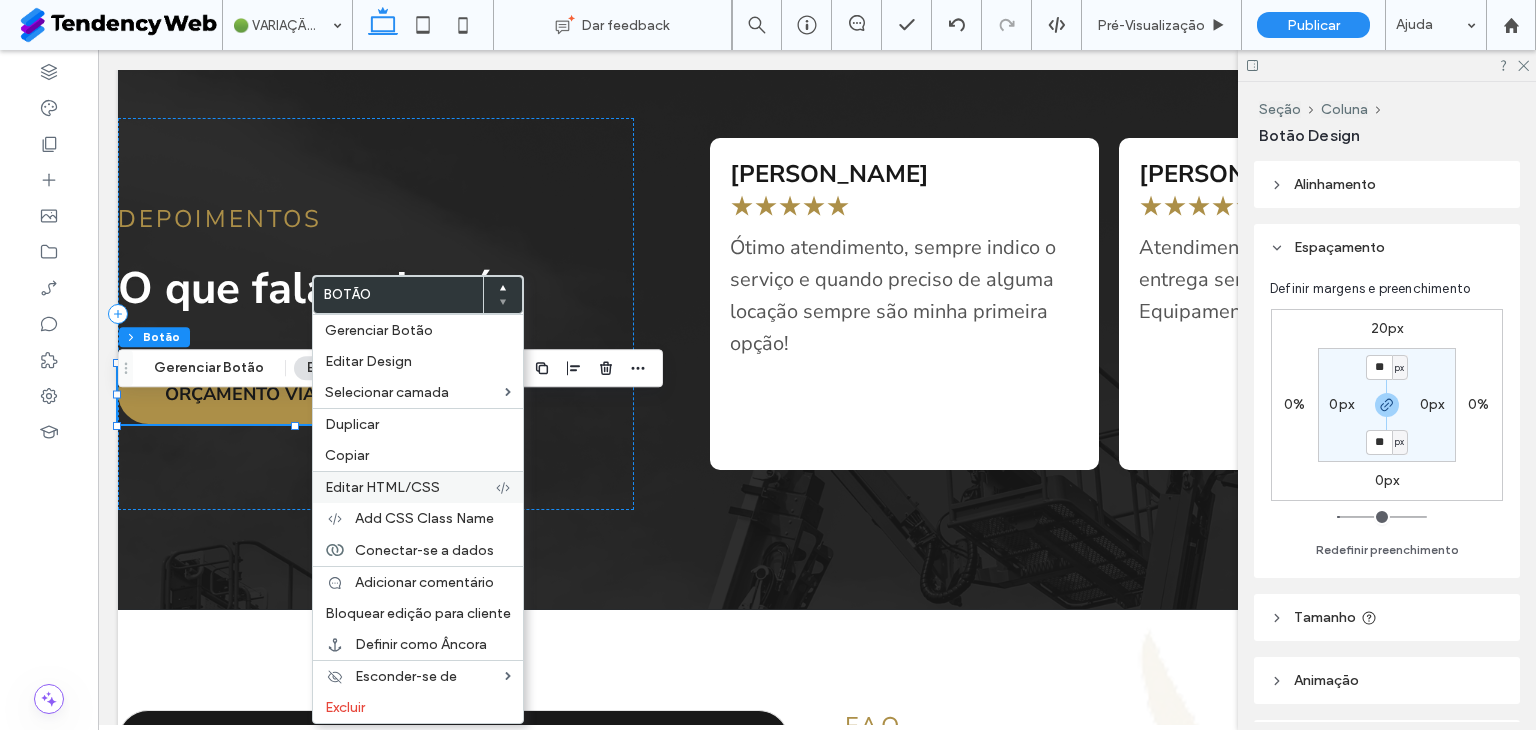 click on "Editar HTML/CSS" at bounding box center [410, 487] 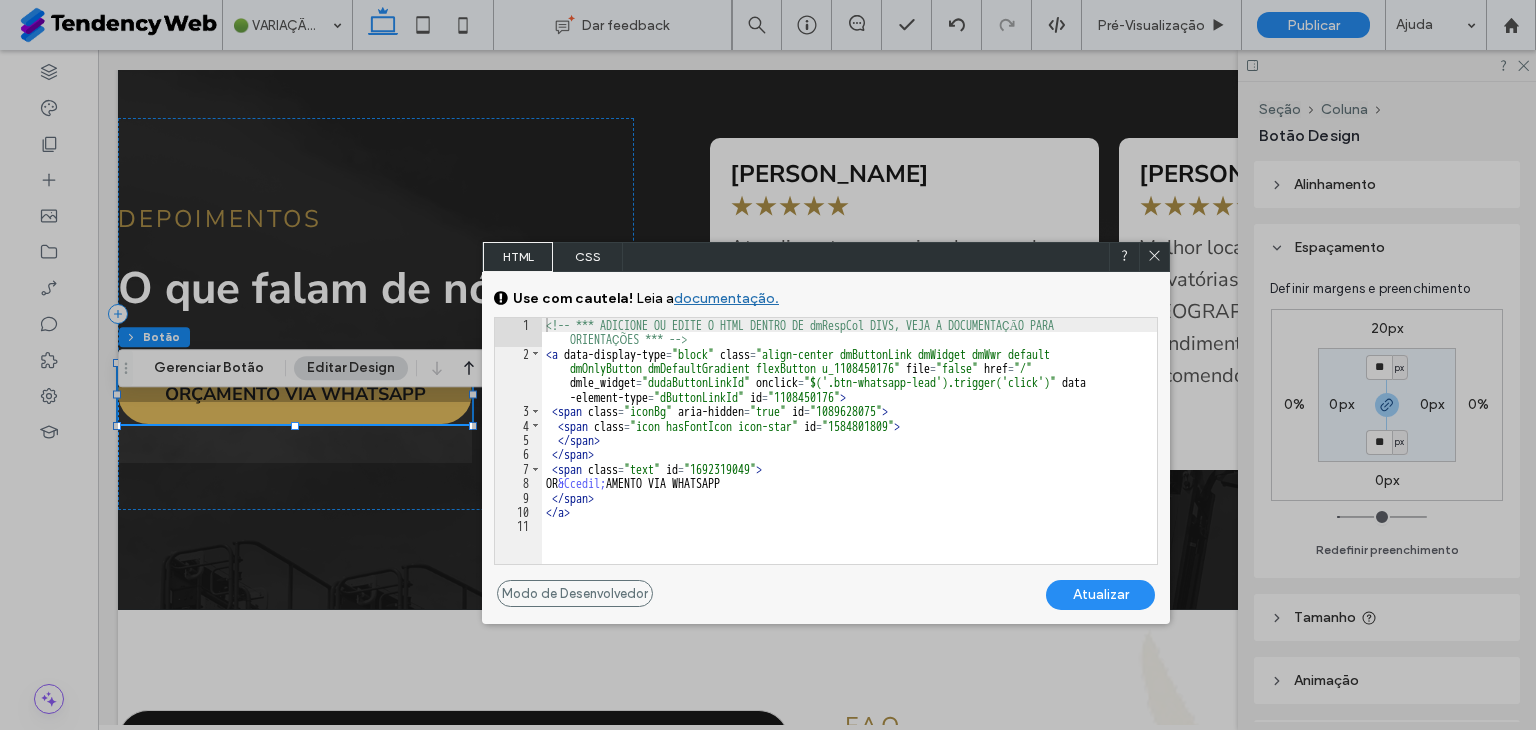 click on "<!-- *** ADICIONE OU EDITE O HTML DENTRO DE dmRespCol DIVS, VEJA A DOCUMENTAÇĀO PARA       ORIENTAÇÕES *** --> < a   data-display-type = "block"   class = "align-center dmButtonLink dmWidget dmWwr default       dmOnlyButton dmDefaultGradient flexButton u_1108450176"   file = "false"   href = "/"        dmle_widget = "dudaButtonLinkId"   onclick = "$('.btn-whatsapp-lead').trigger('click')"   data      -element-type = "dButtonLinkId"   id = "1108450176" >   < span   class = "iconBg"   aria-hidden = "true"   id = "1089628075" >    < span   class = "icon hasFontIcon icon-star"   id = "1584801809" >    </ span >   </ span >   < span   class = "text"   id = "1692319049" >   OR &Ccedil; AMENTO VIA WHATSAPP   </ span > </ a >" at bounding box center [849, 462] 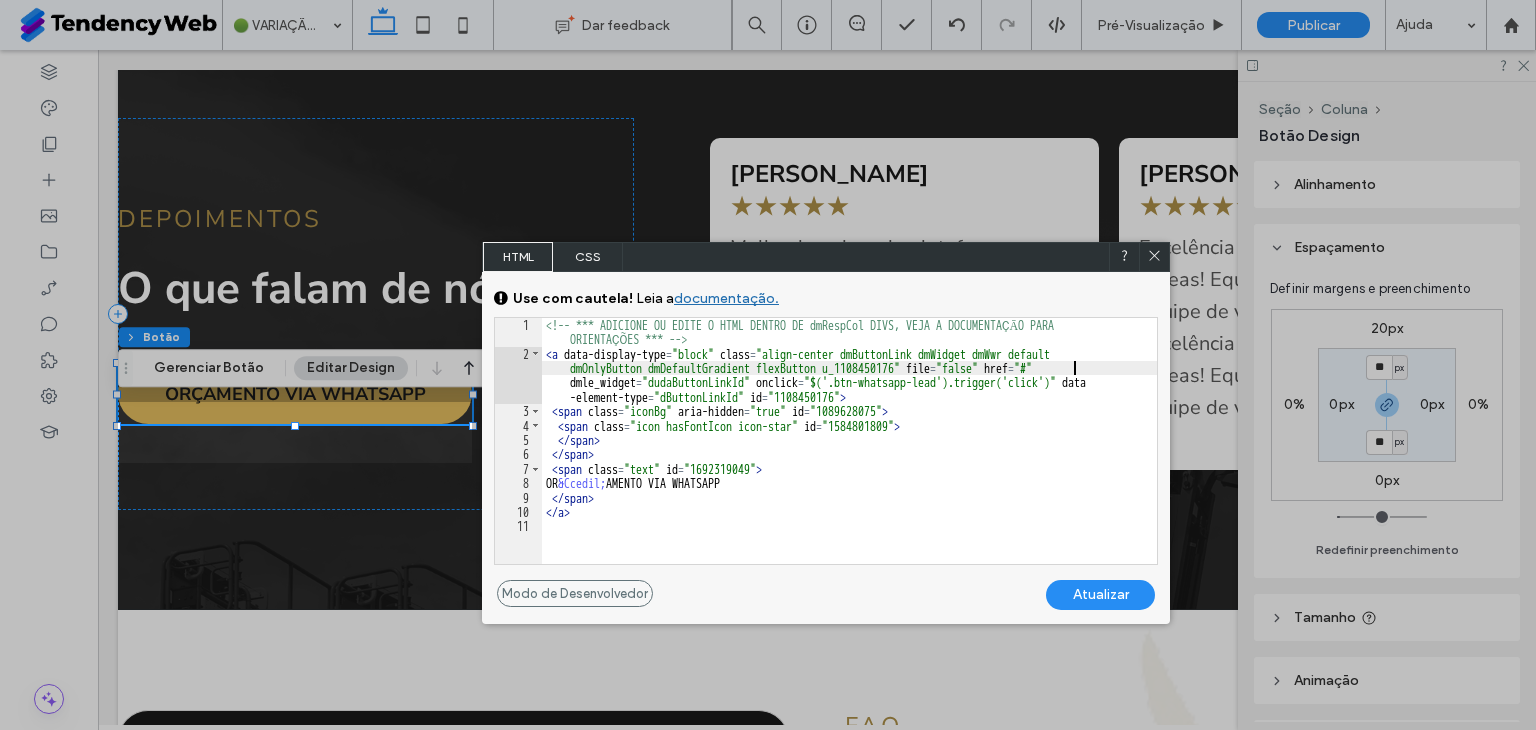 click on "Atualizar" at bounding box center (1100, 595) 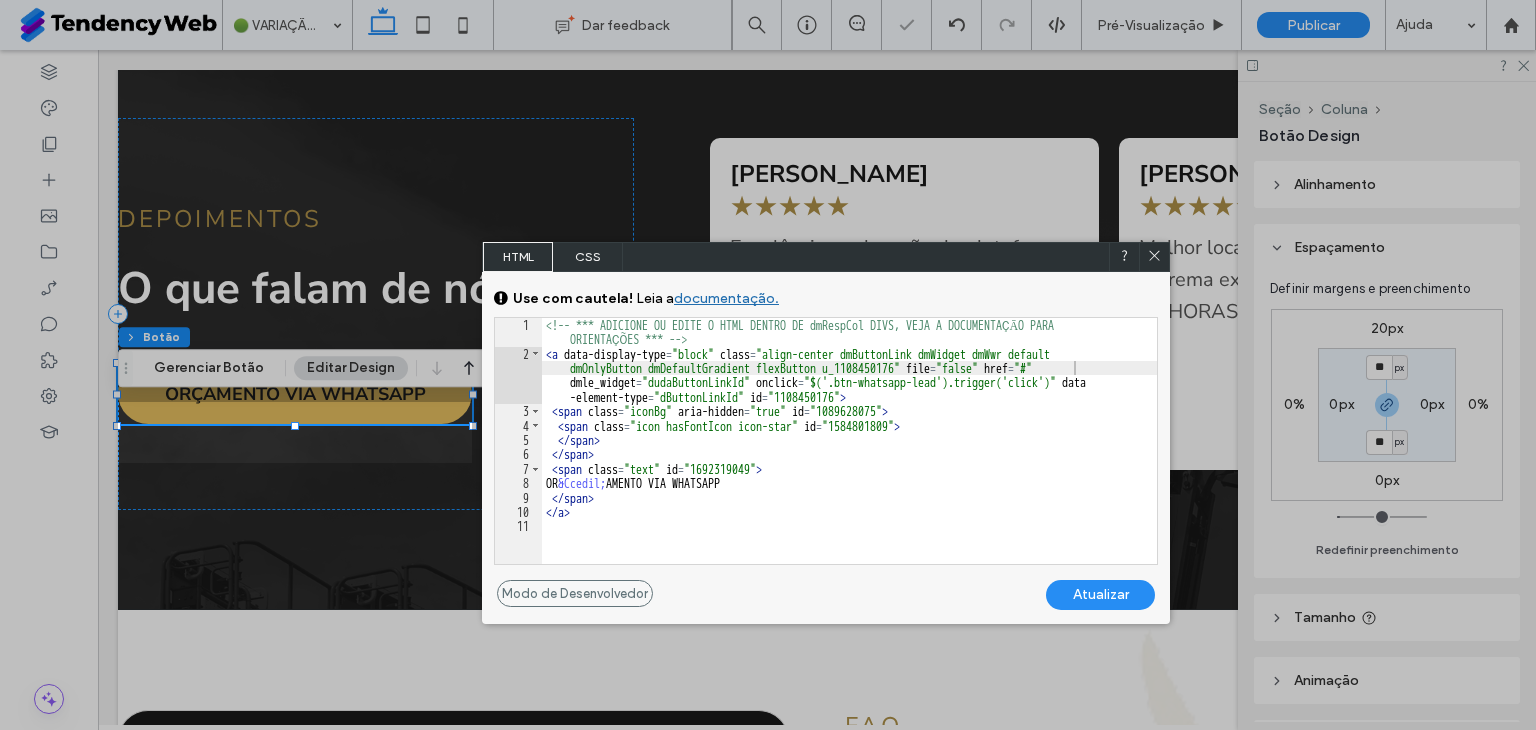 click 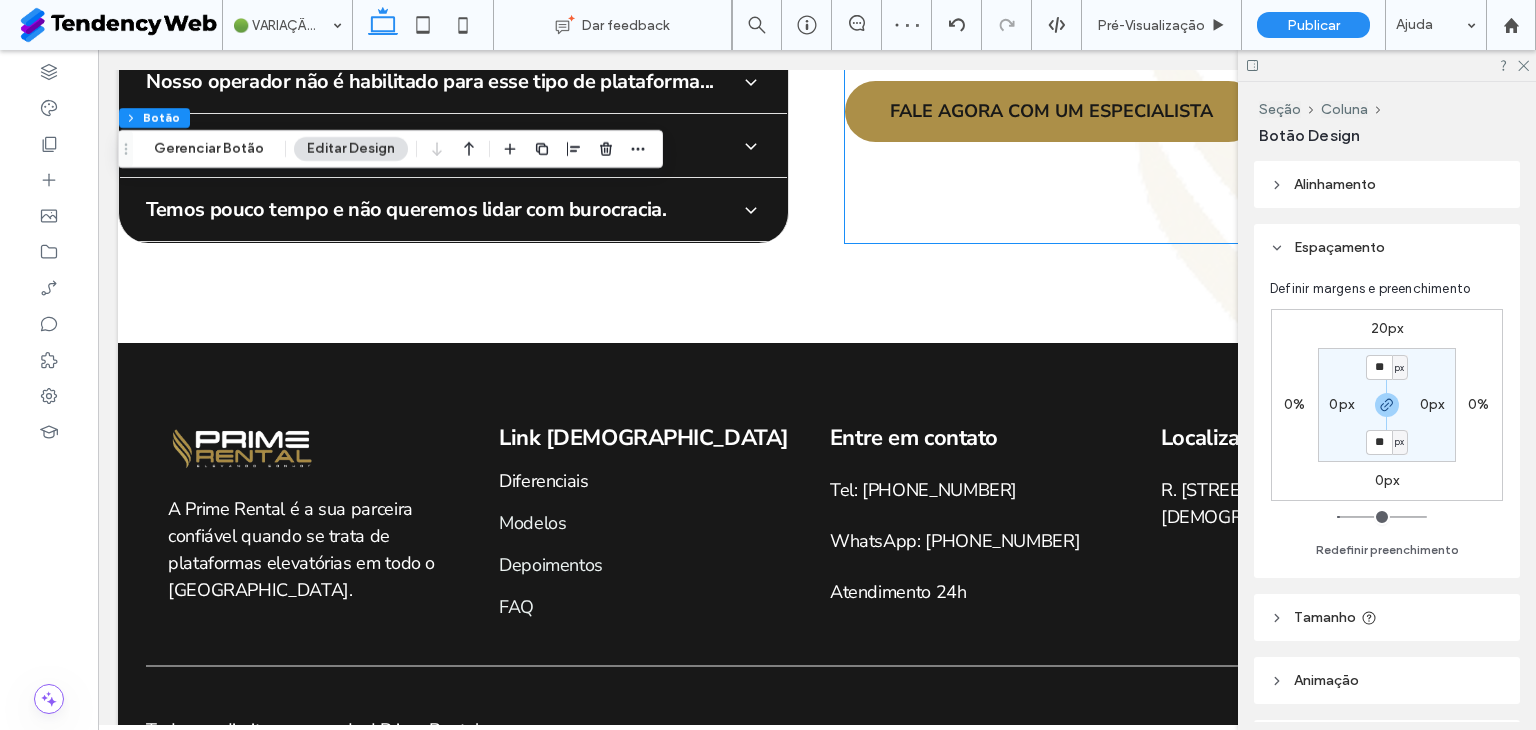 scroll, scrollTop: 5666, scrollLeft: 0, axis: vertical 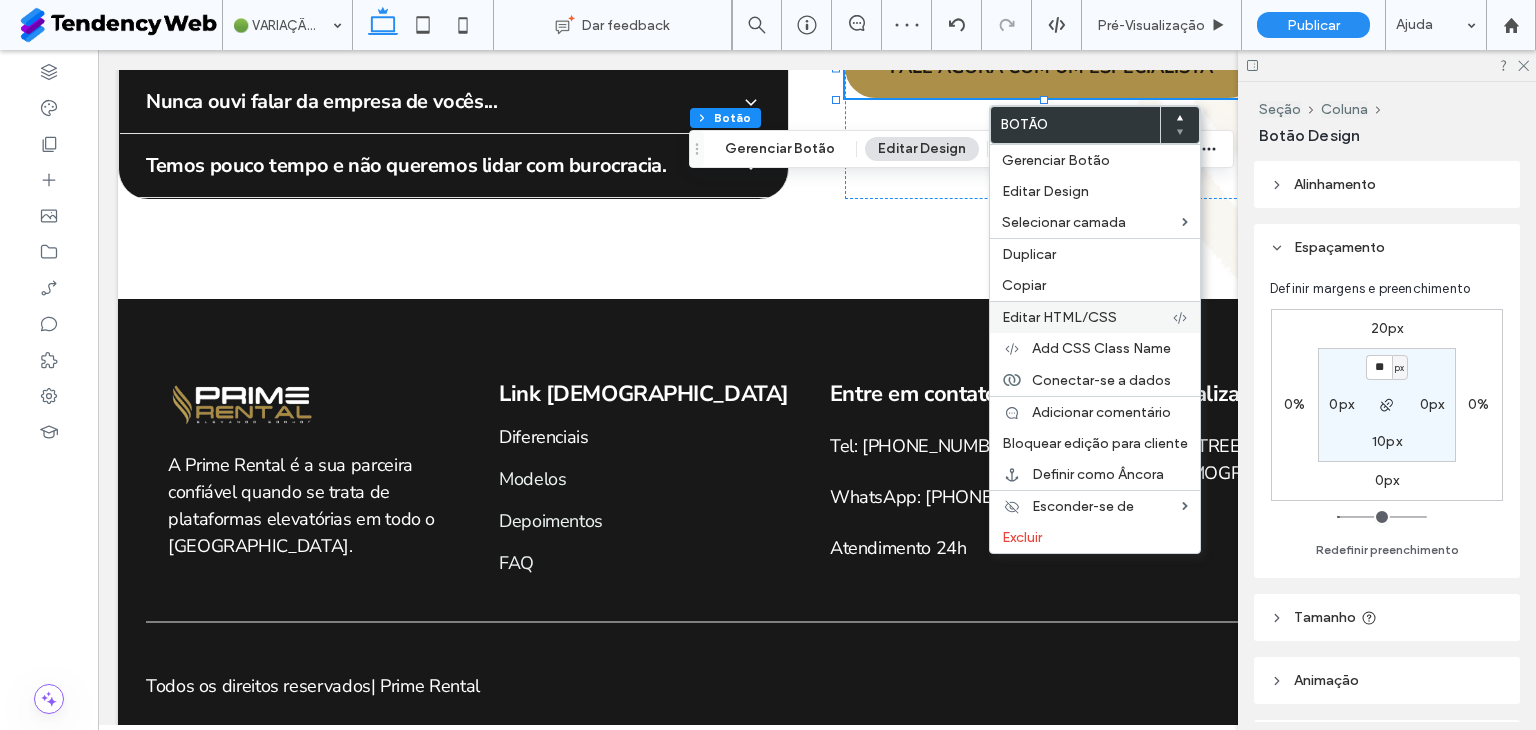 click on "Editar HTML/CSS" at bounding box center [1059, 317] 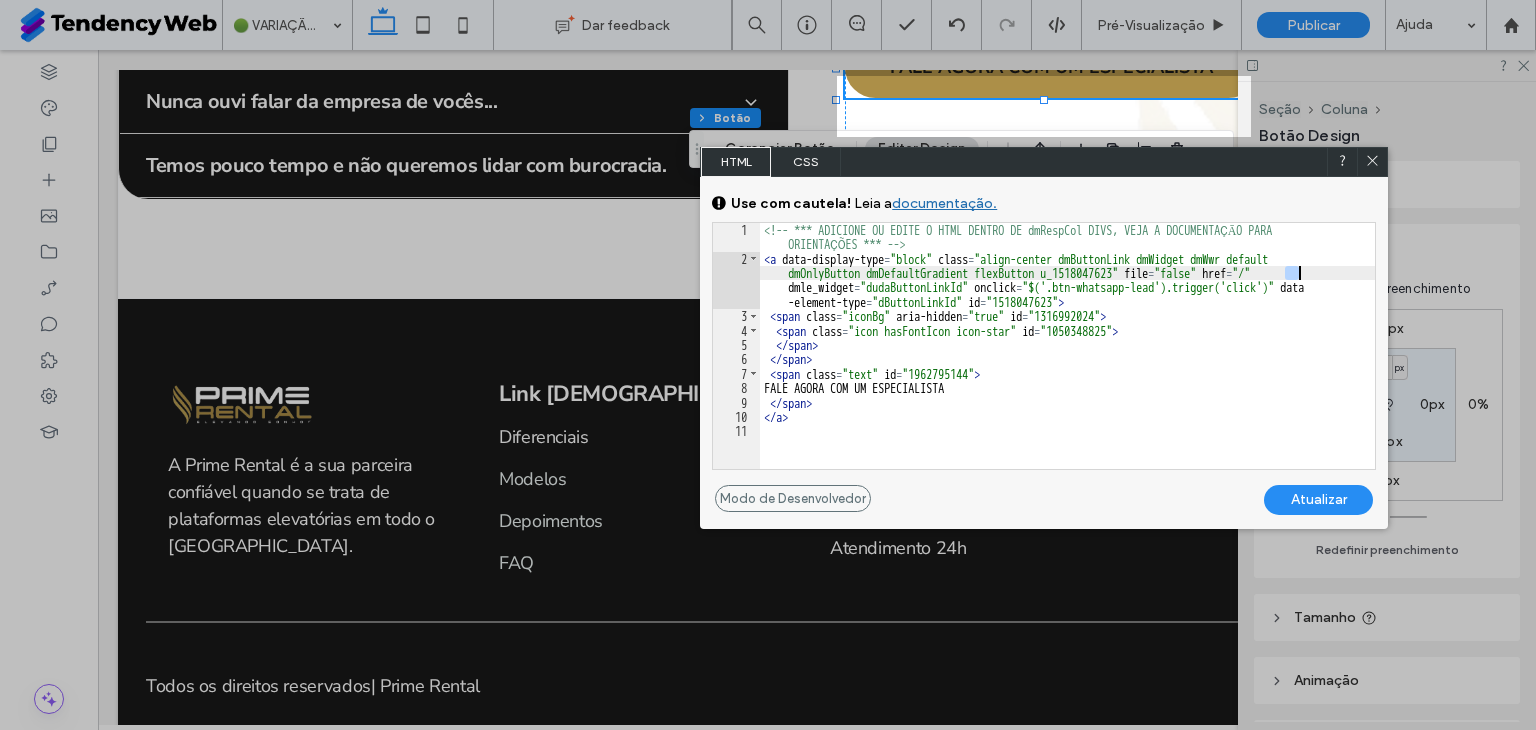 drag, startPoint x: 1287, startPoint y: 268, endPoint x: 1300, endPoint y: 268, distance: 13 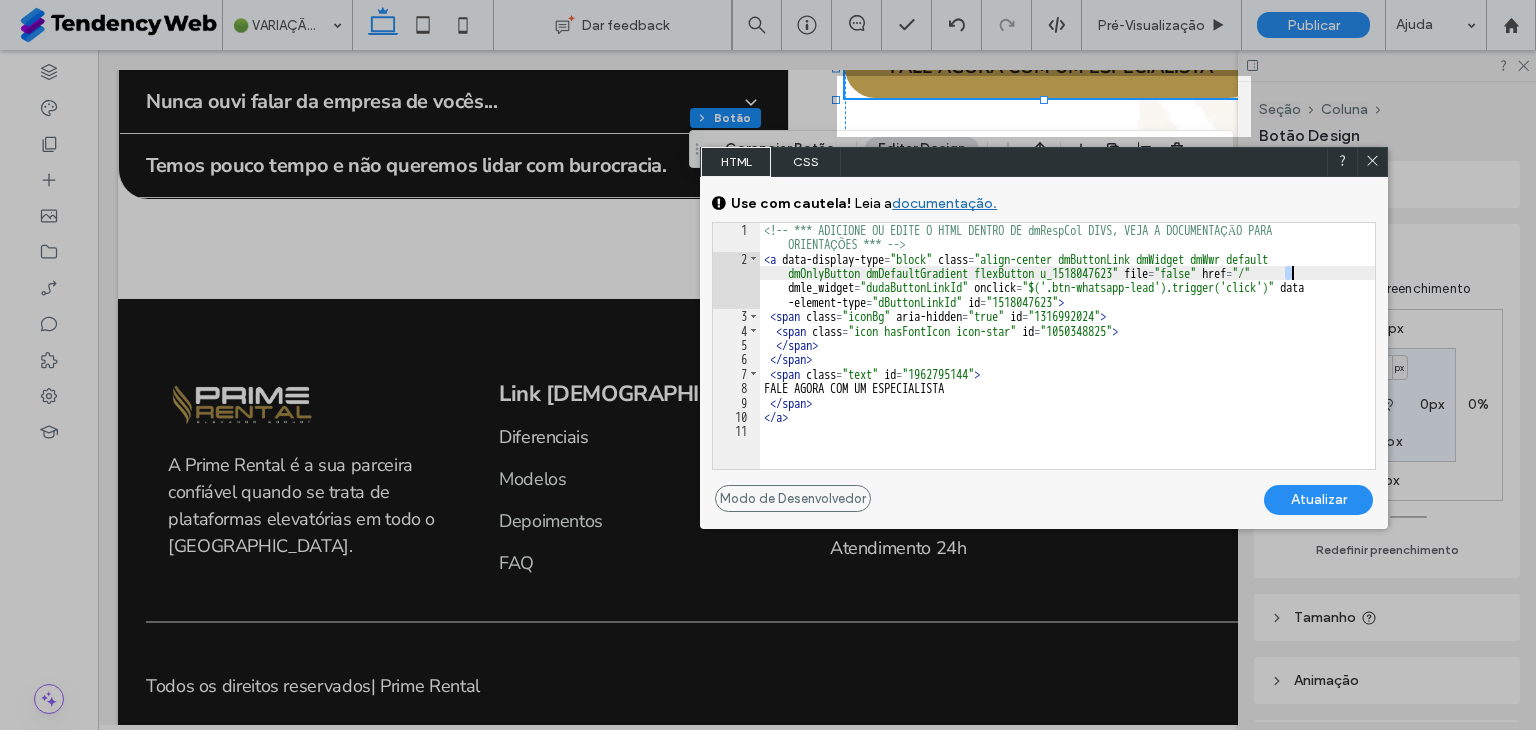 type on "**" 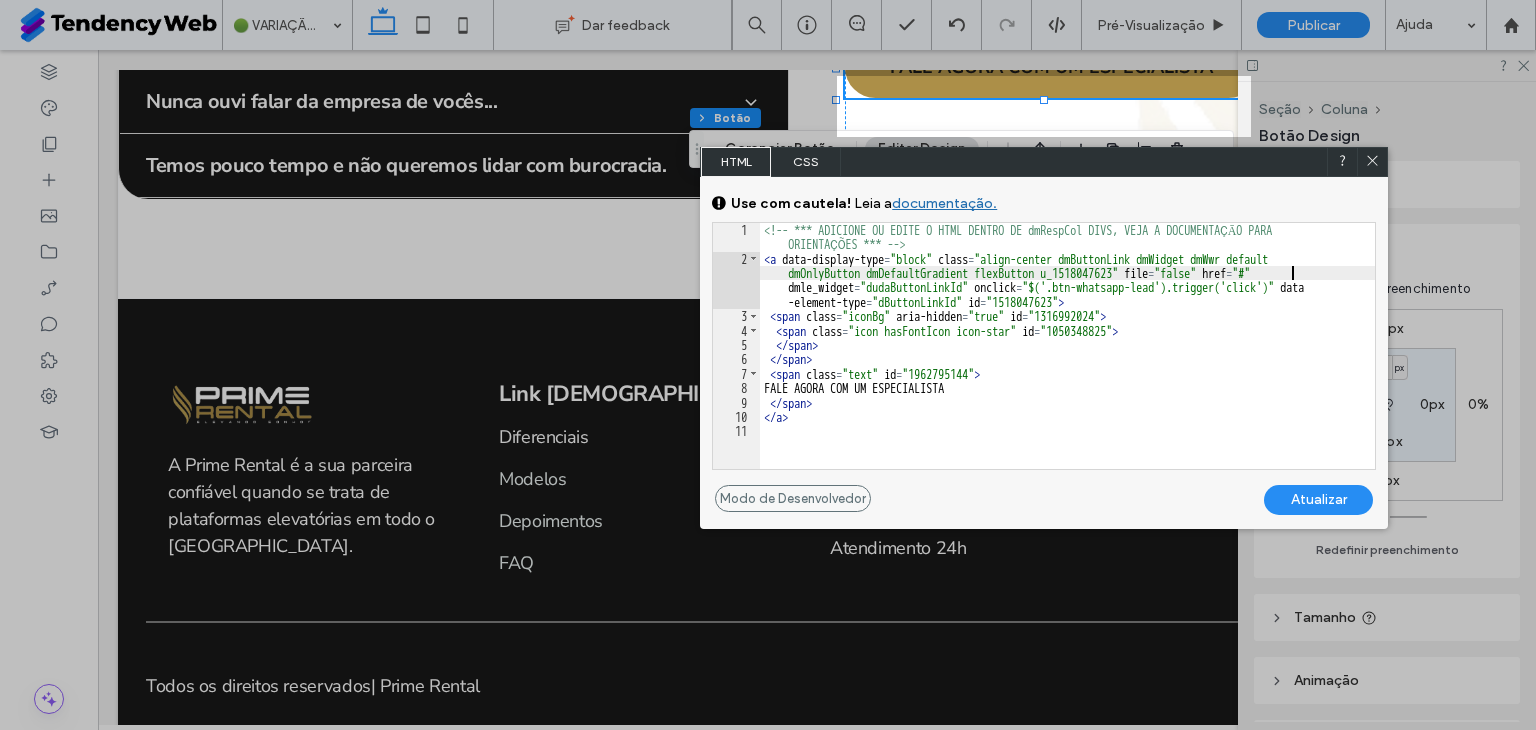 click on "Atualizar" at bounding box center [1318, 500] 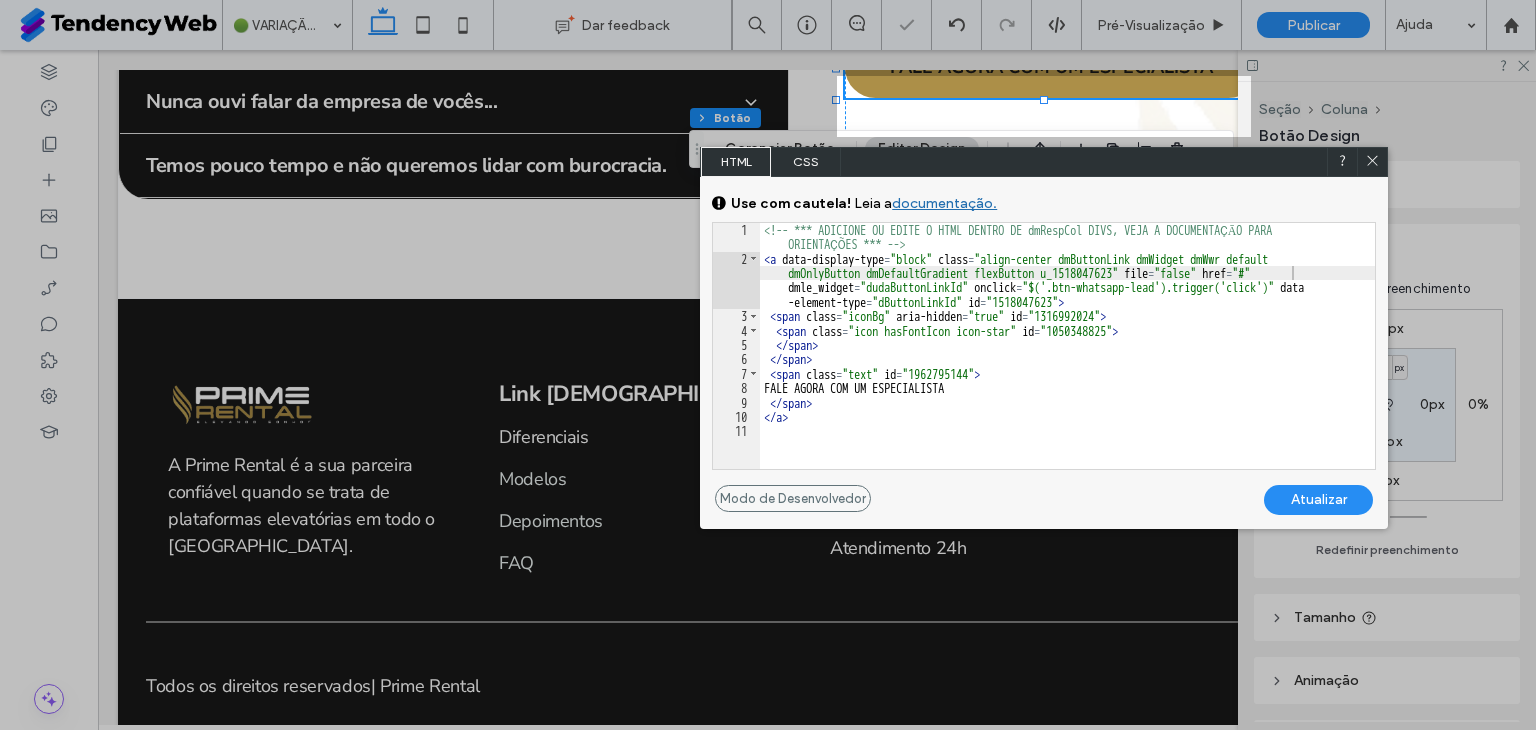 click on "Atualizar" at bounding box center (1318, 500) 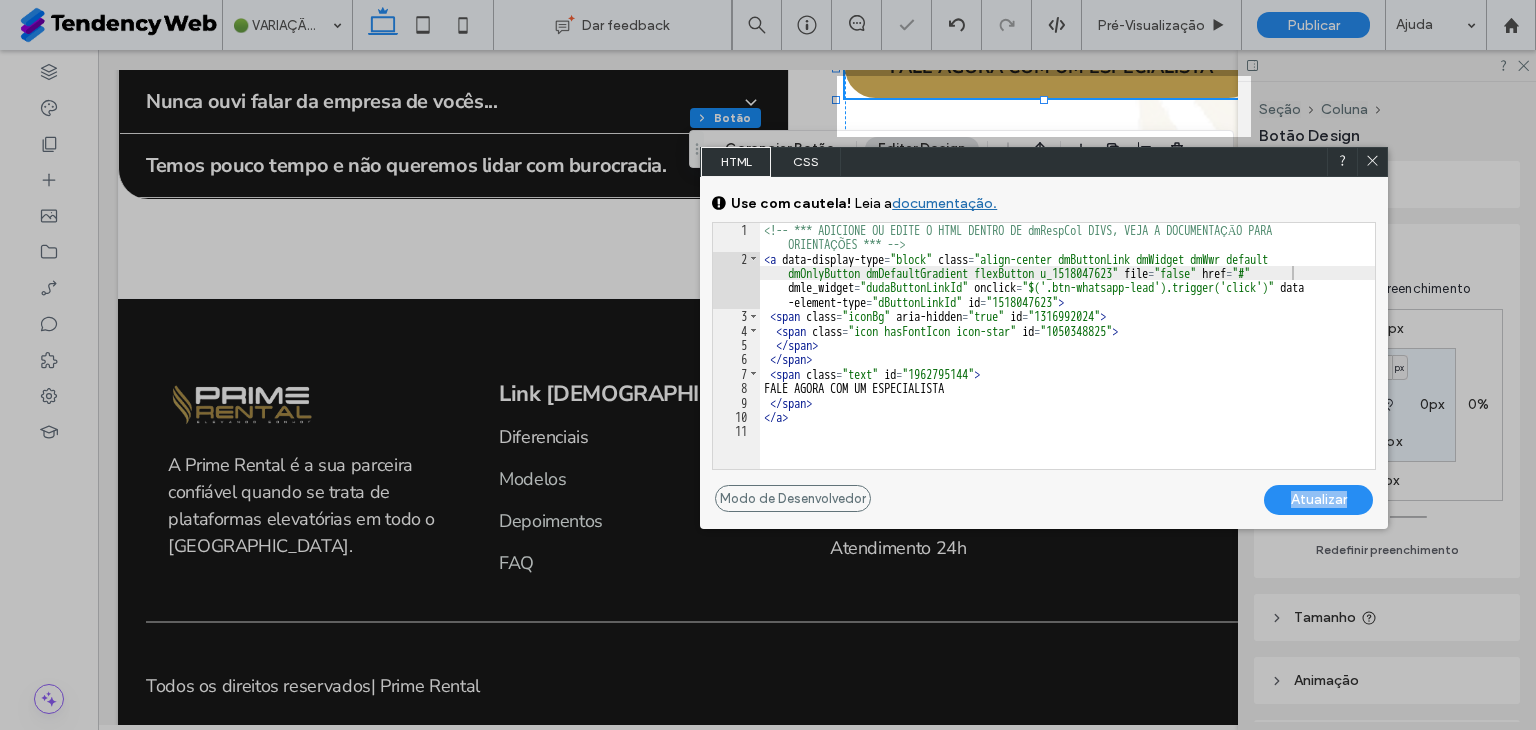 click on "Atualizar" at bounding box center [1318, 500] 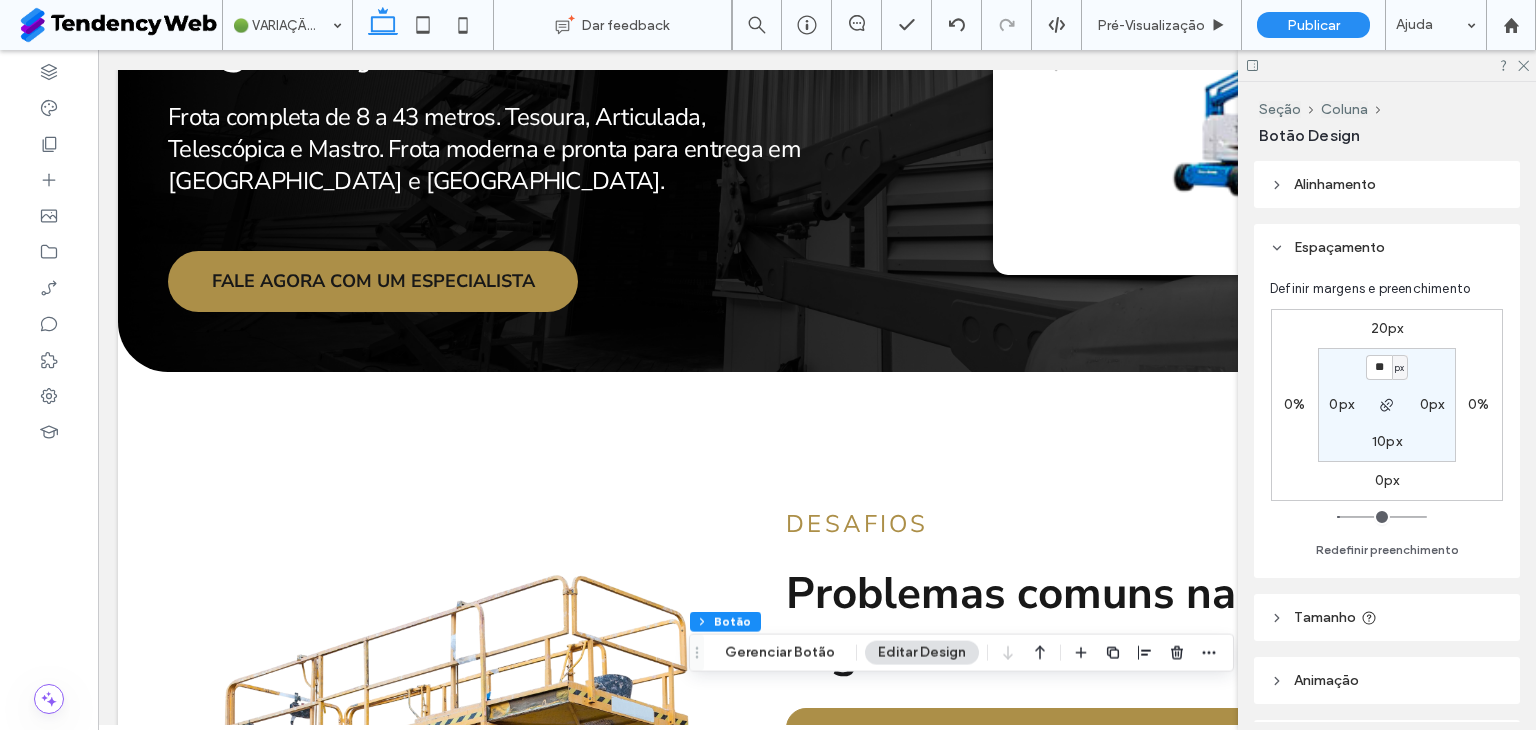 scroll, scrollTop: 0, scrollLeft: 0, axis: both 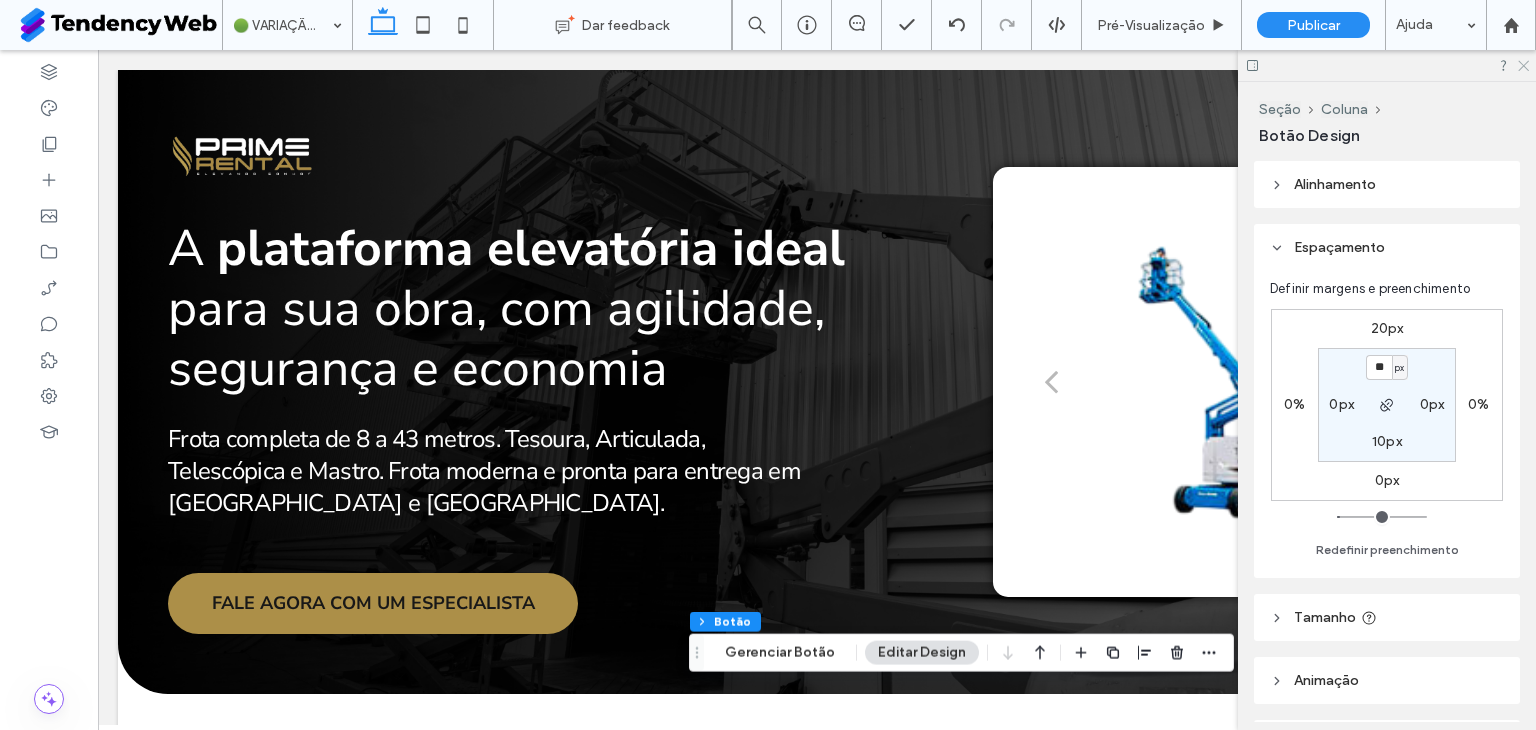 drag, startPoint x: 1525, startPoint y: 66, endPoint x: 1408, endPoint y: 23, distance: 124.65151 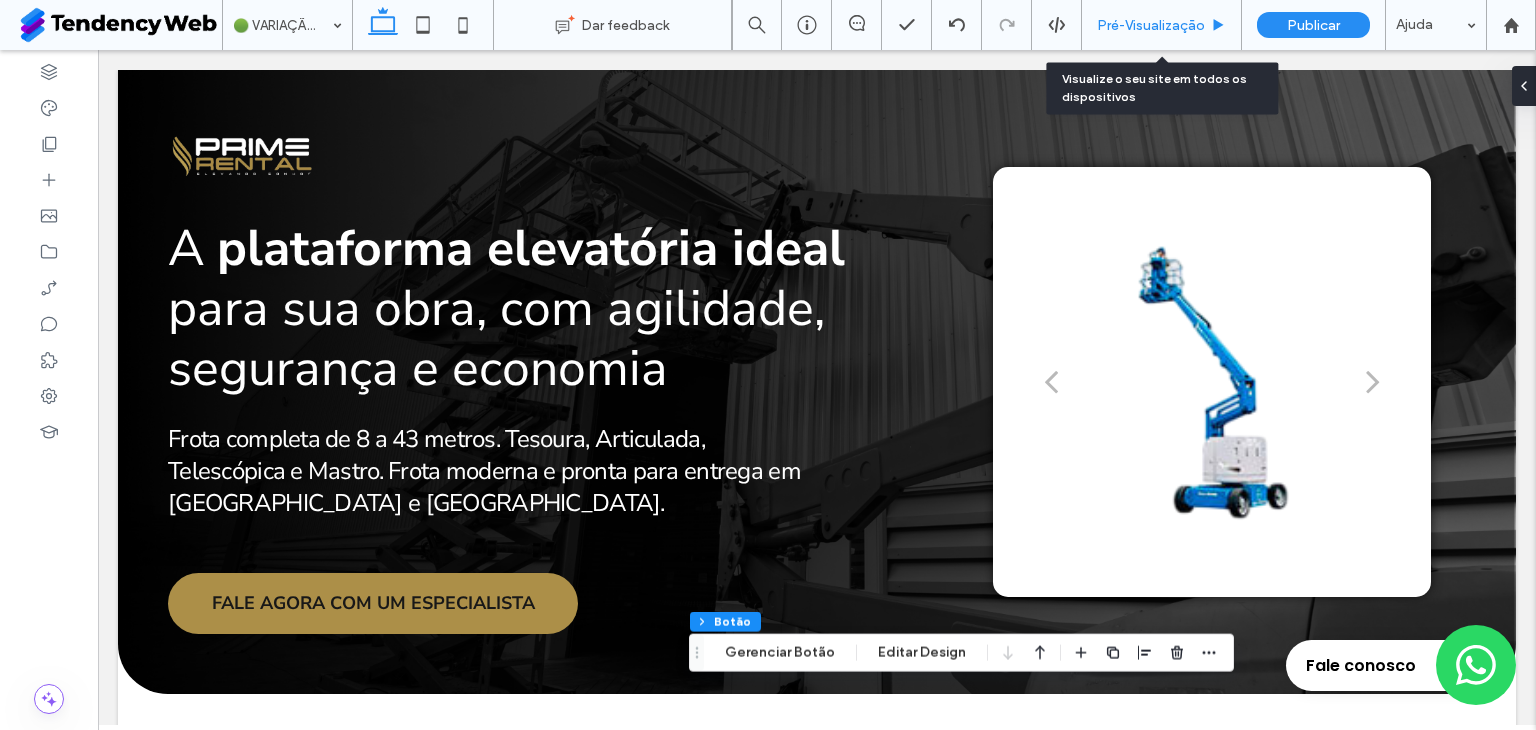 click on "Pré-Visualizaçāo" at bounding box center (1162, 25) 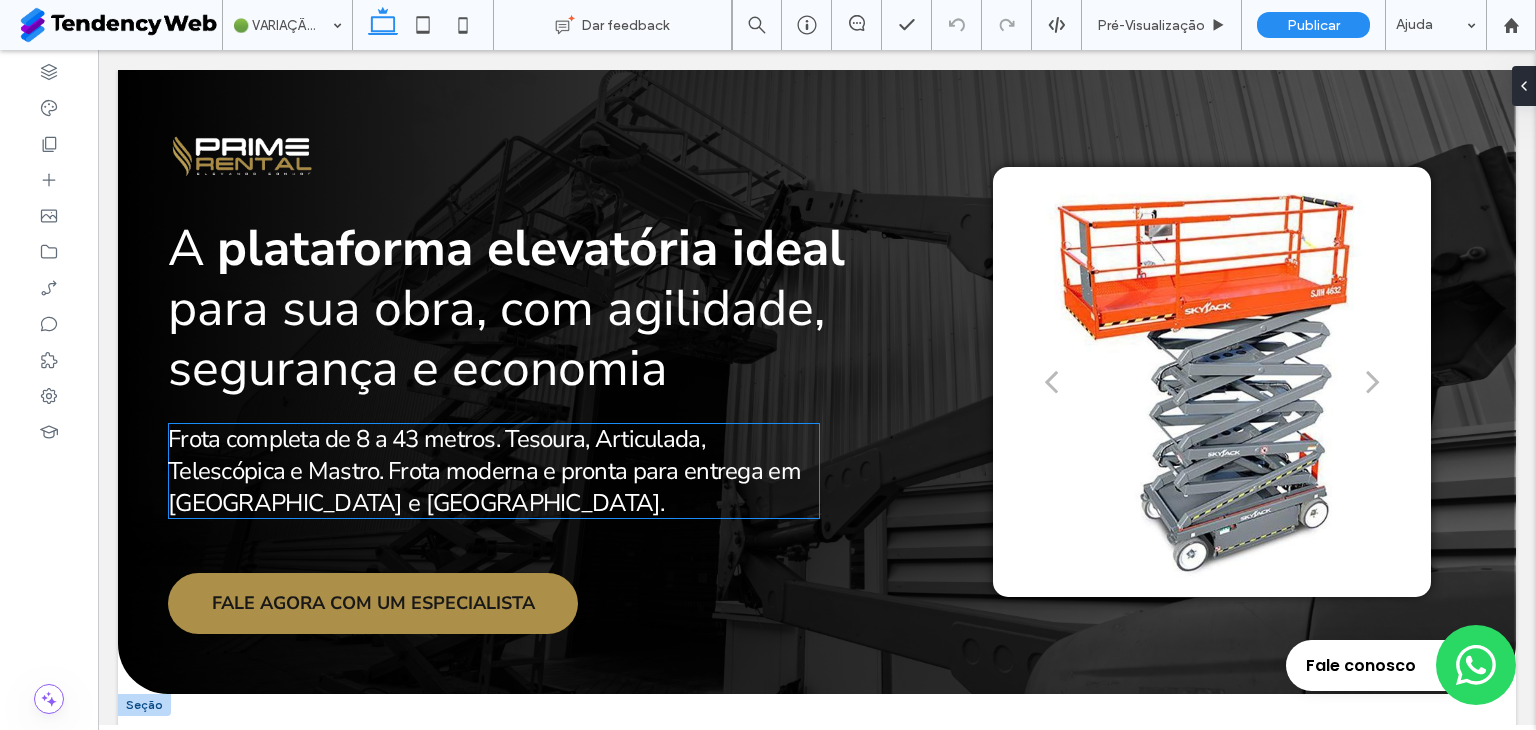 scroll, scrollTop: 500, scrollLeft: 0, axis: vertical 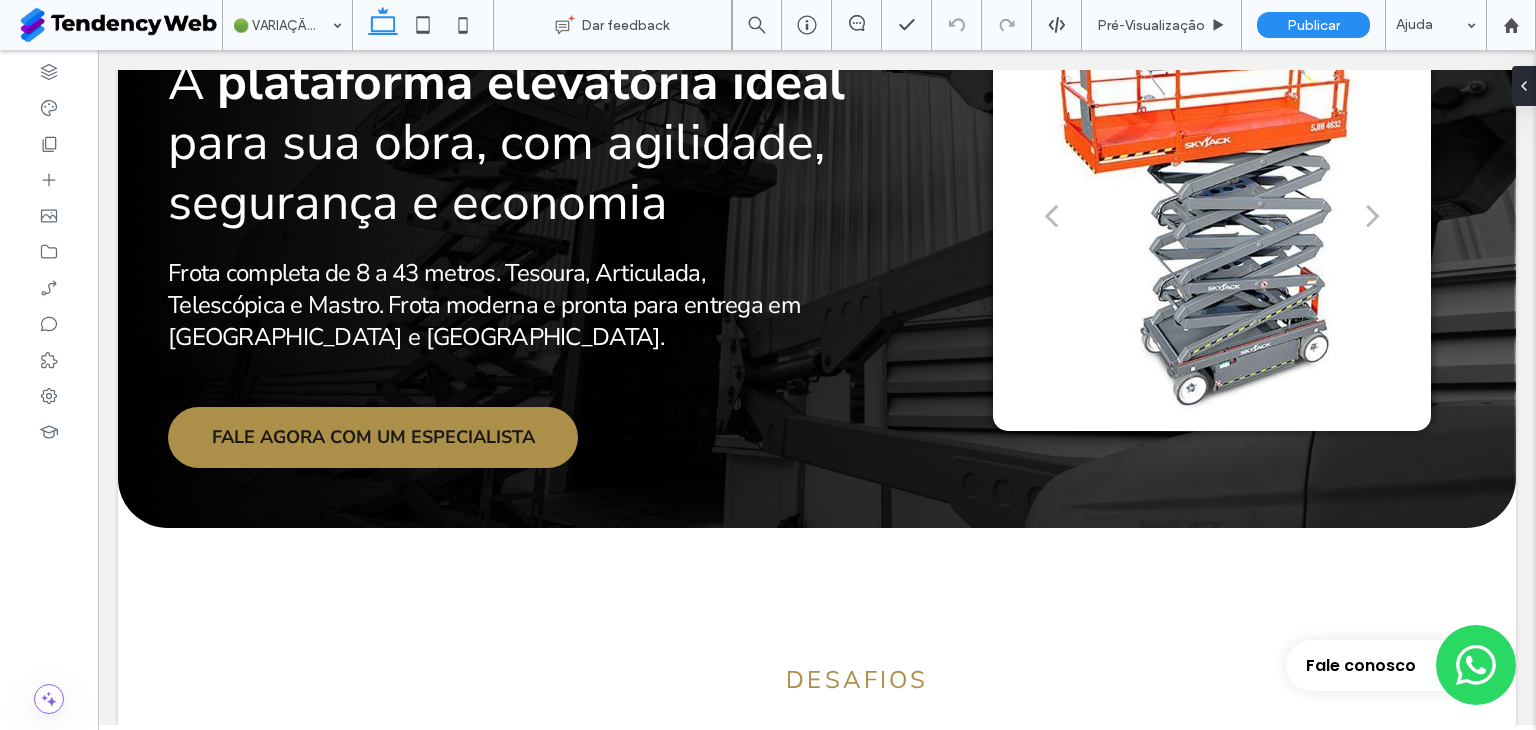 drag, startPoint x: 462, startPoint y: 39, endPoint x: 462, endPoint y: 62, distance: 23 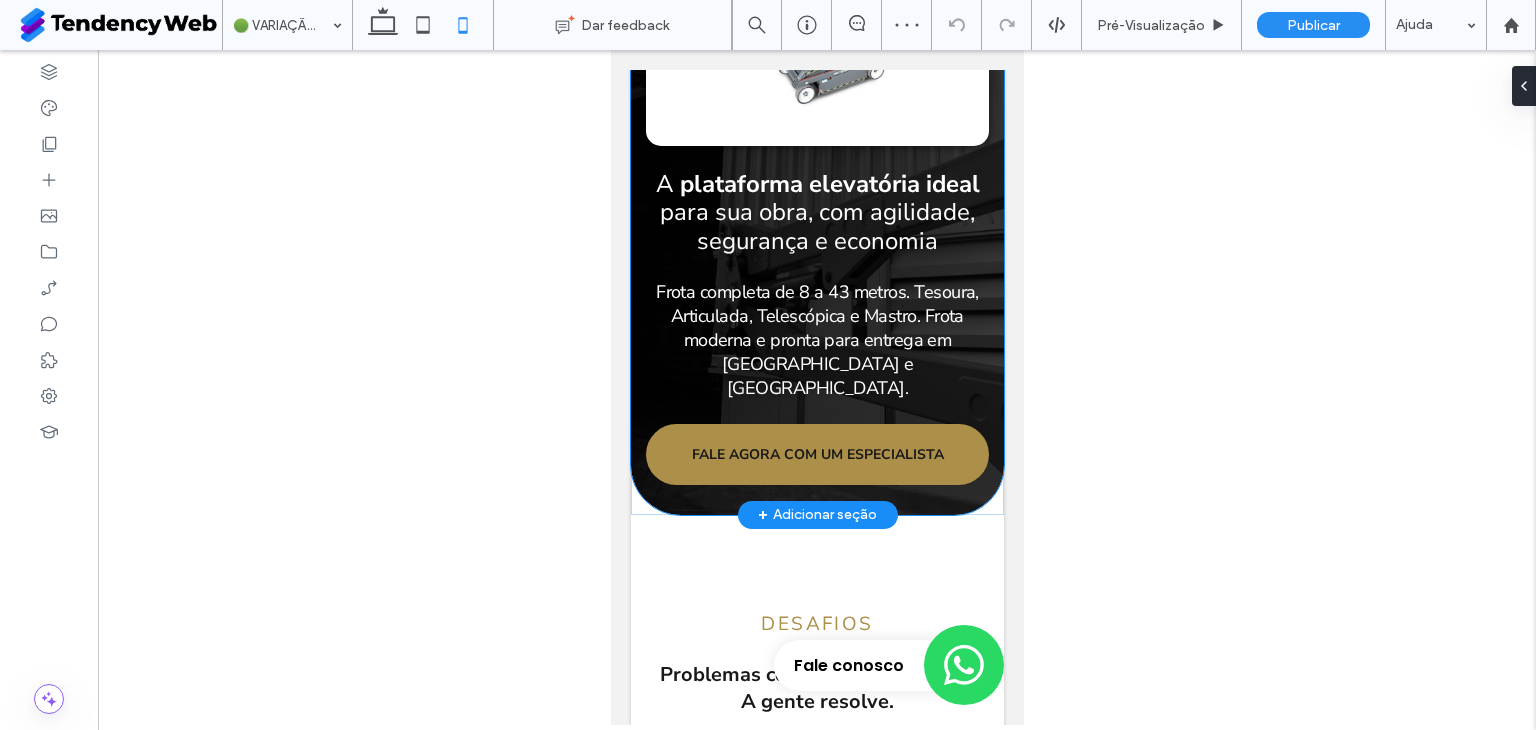 scroll, scrollTop: 500, scrollLeft: 0, axis: vertical 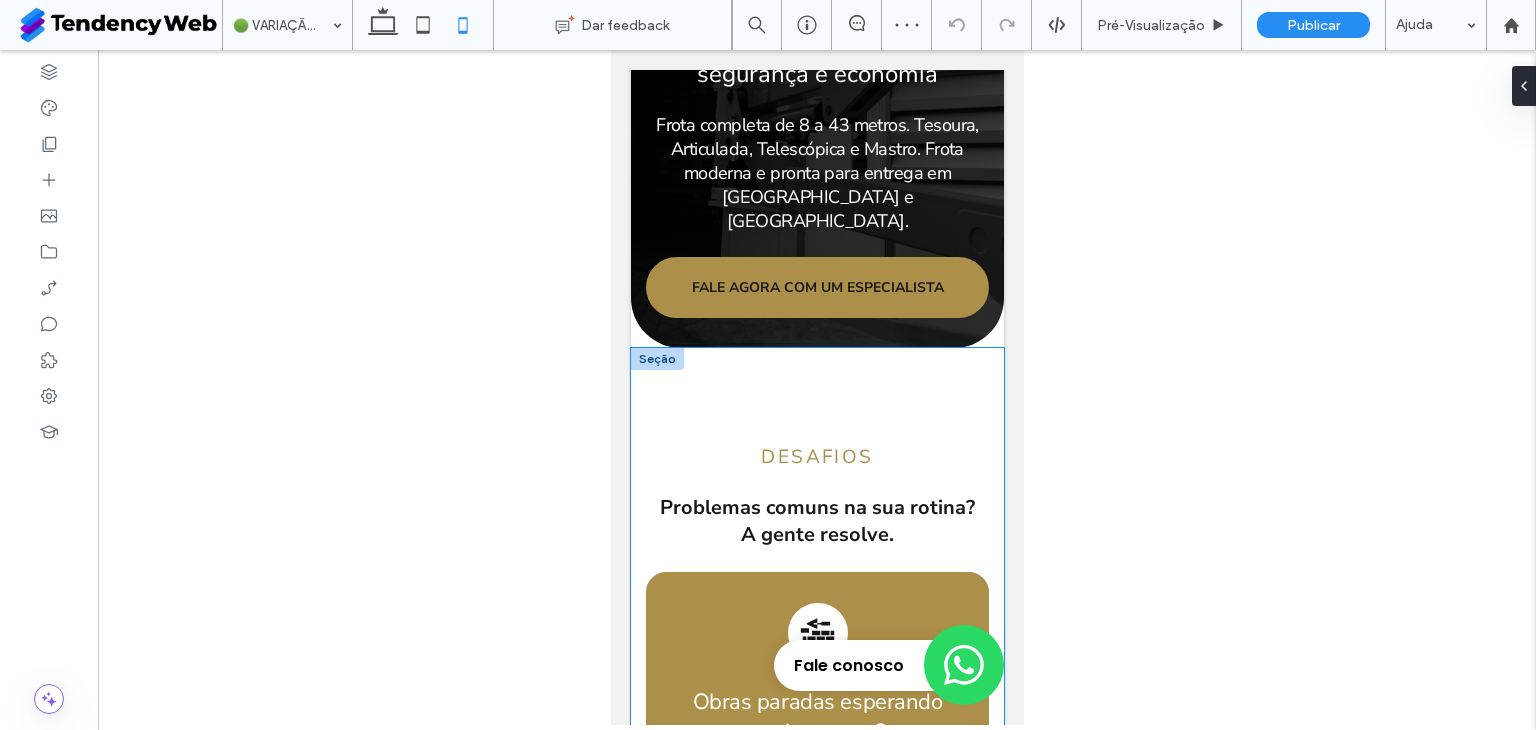 click on "Desafios
Problemas comuns na sua rotina?
A gente resolve.
Obras paradas esperando equipamento?
Andaimes improvisados colocando vidas em risco?
Equipe sem capacitação para operar com segurança?
Gastos elevados com manutenção ou transporte?
ORÇAMENTO VIA WHATSAPP" at bounding box center (816, 989) 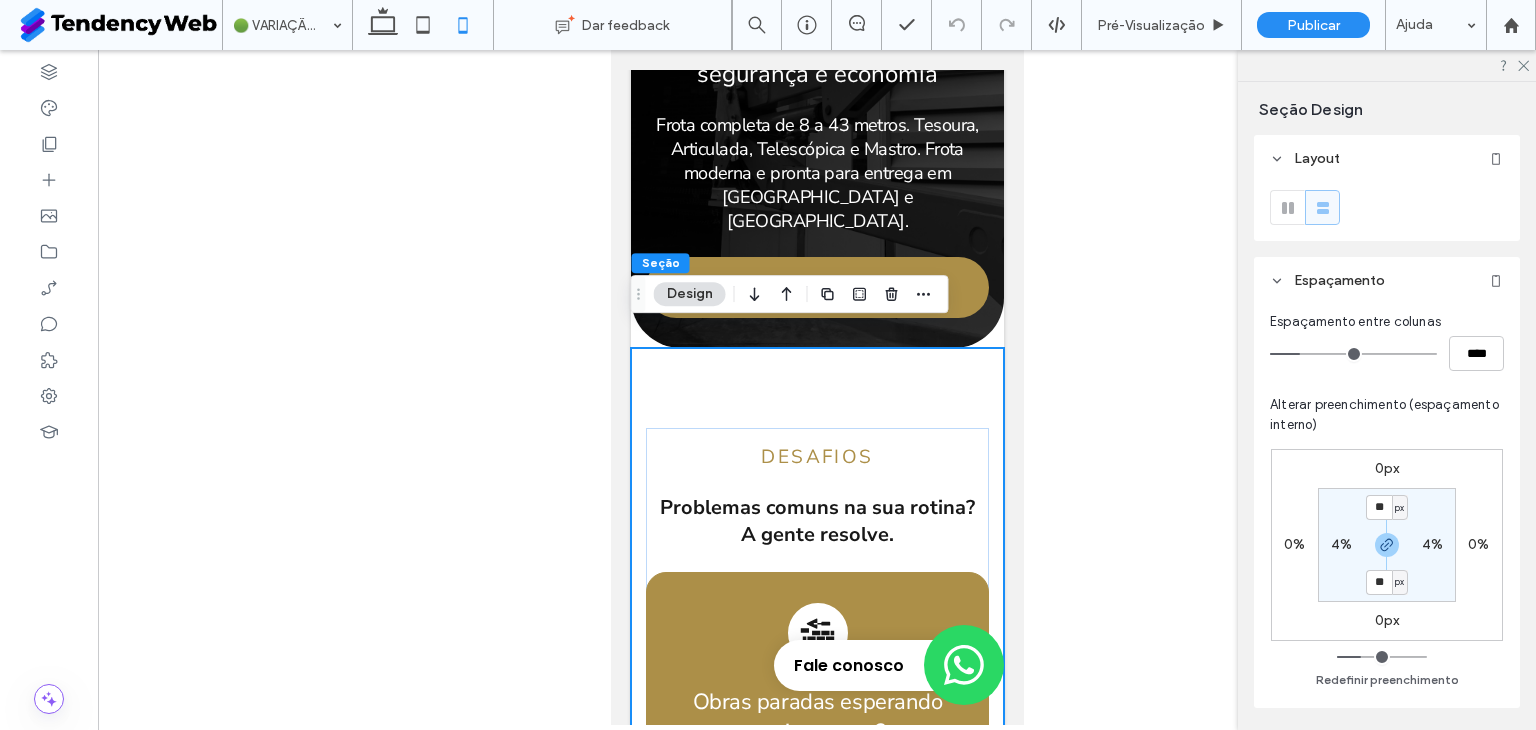 type on "**" 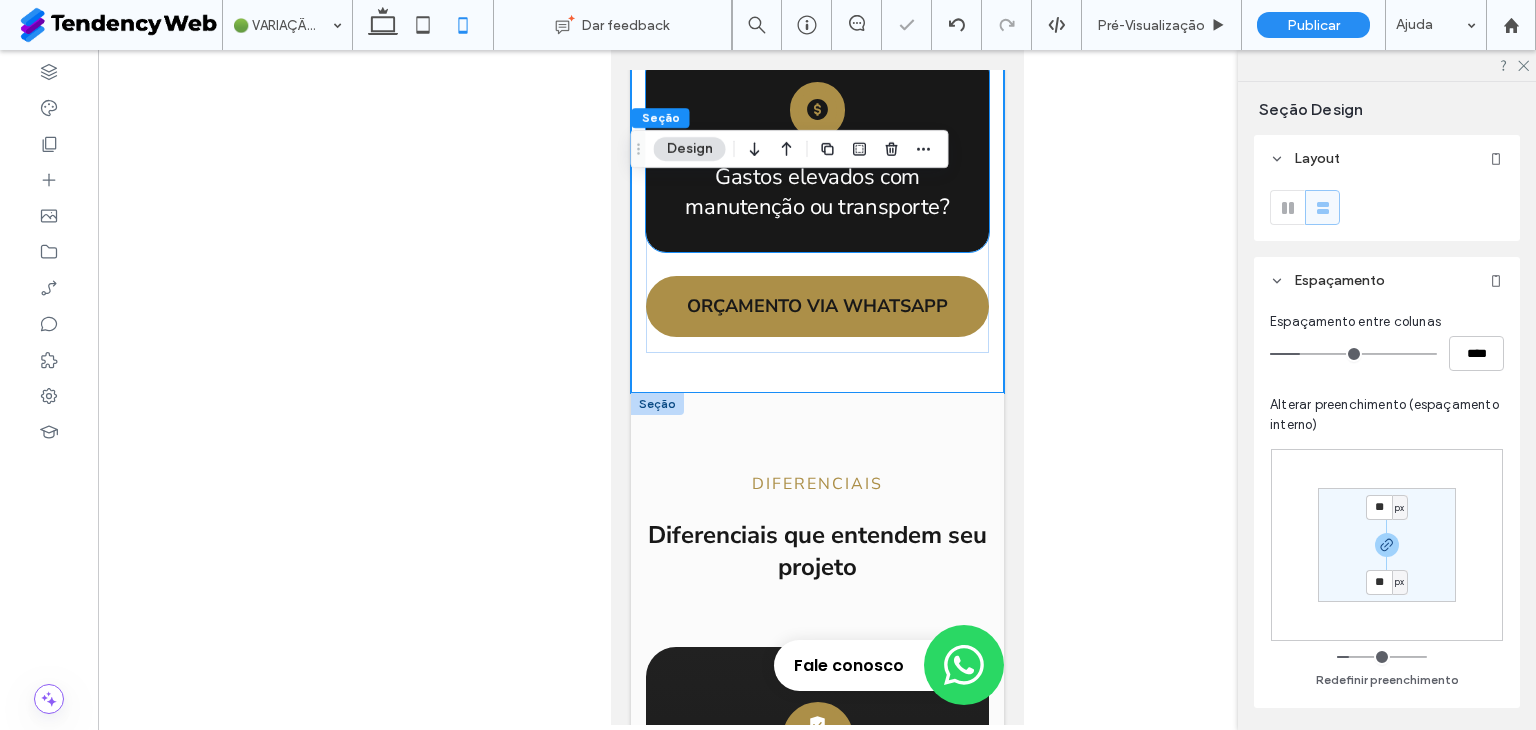 scroll, scrollTop: 1833, scrollLeft: 0, axis: vertical 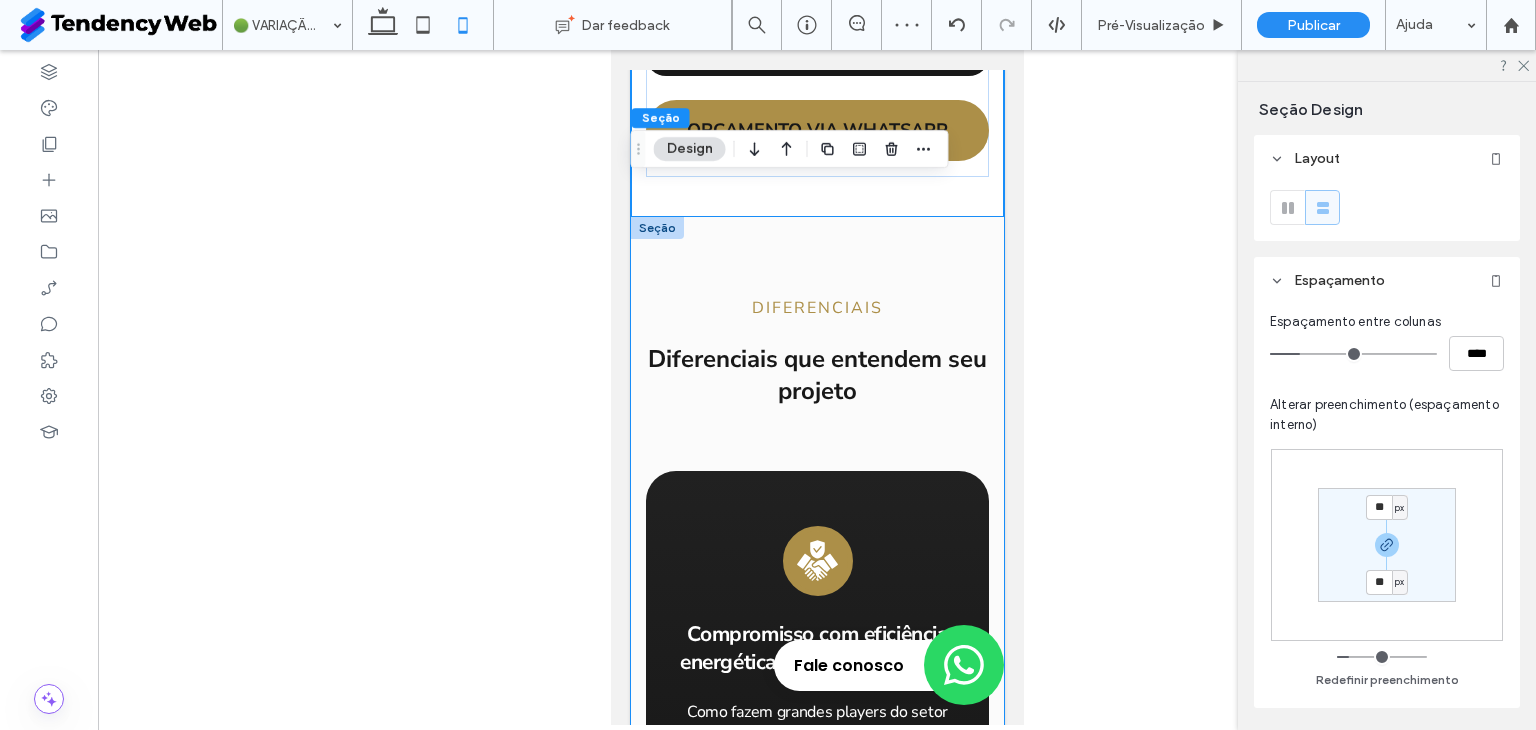 click on "Diferenciais
Diferenciais que entendem seu projeto
Compromisso com eficiência energética & sustentabilidade
Como fazem grandes players do setor
Logística e transporte integrado:
Entregamos e retiramos
no seu canteiro
Manutenção preventiva e assistência 24h:
Você não para, nós cuidamos
Treinamento e suporte especializado
Operadores capacitados ou treinamento pronto para sua equipe
FALE AGORA COM UM ESPECIALISTA" at bounding box center (816, 1122) 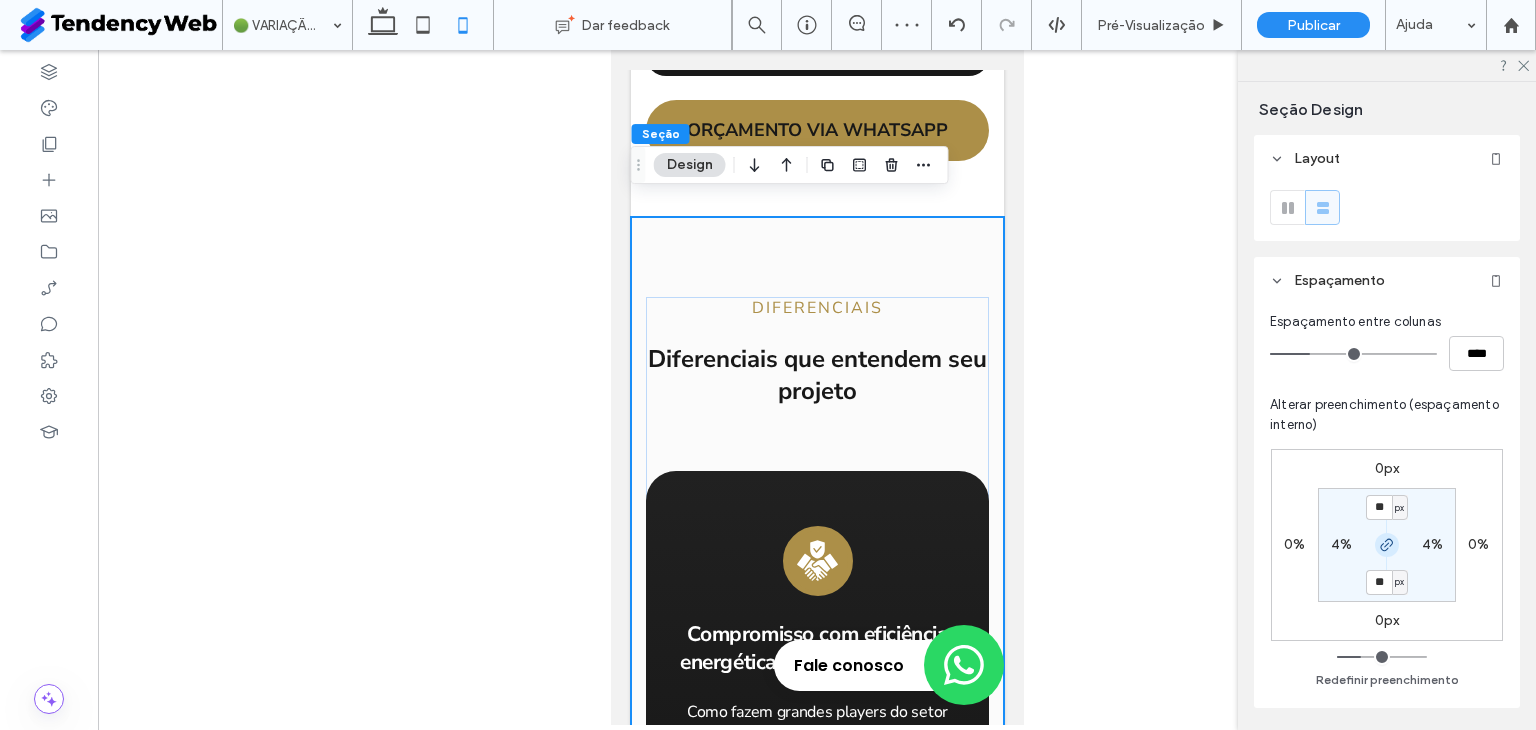 type on "**" 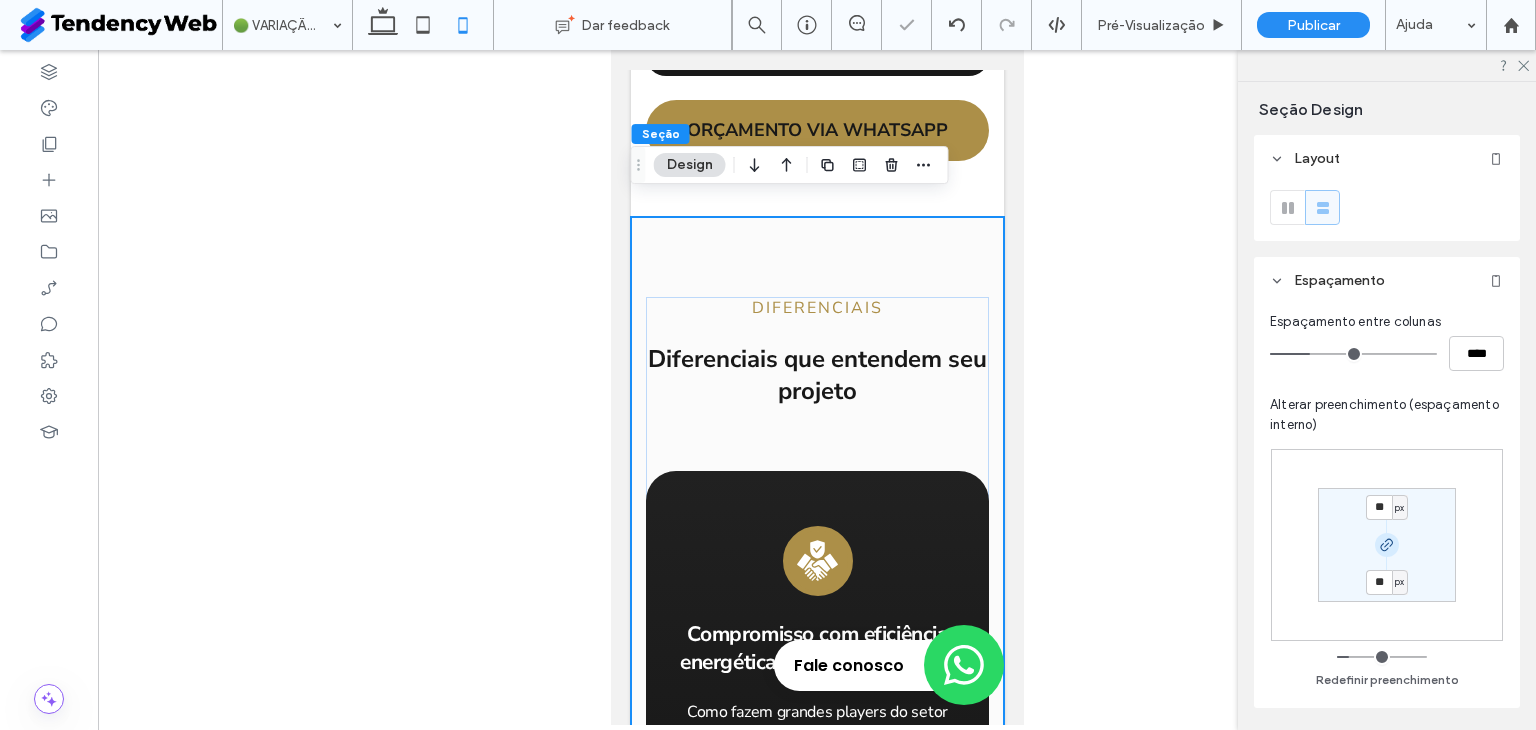 type on "**" 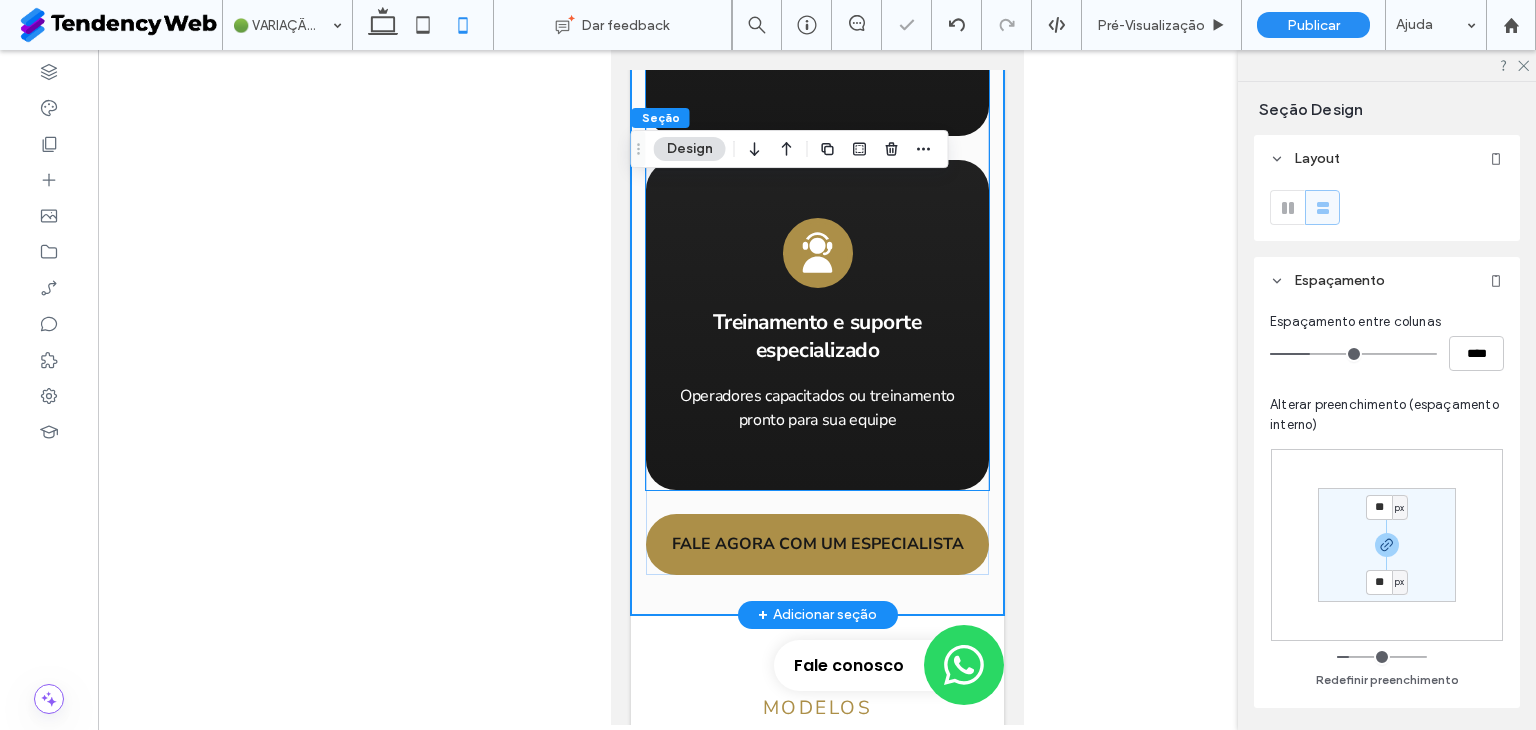 scroll, scrollTop: 3333, scrollLeft: 0, axis: vertical 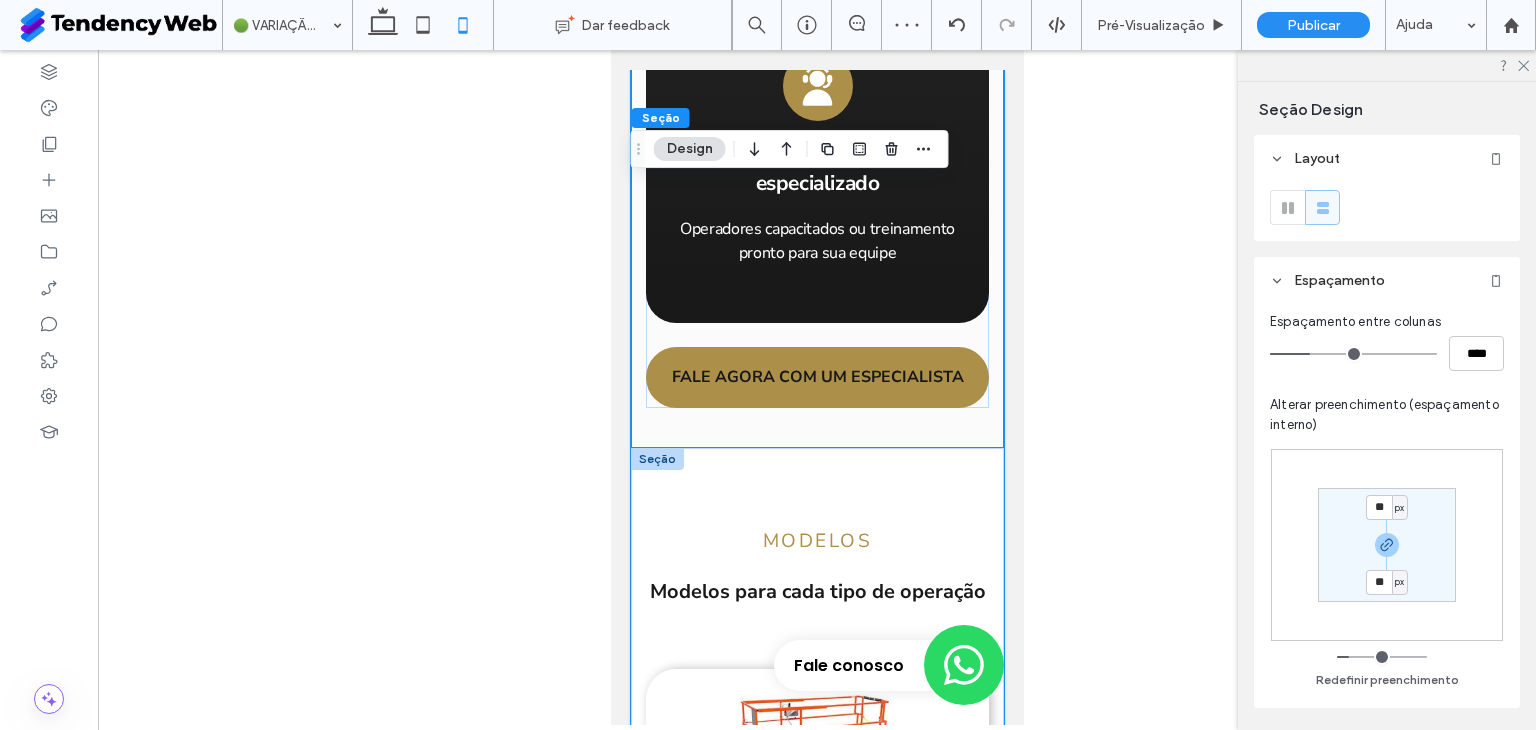 click on "Modelos
Modelos para cada tipo de operação
[GEOGRAPHIC_DATA]
Faixa de altura: 12 metros Uso: Interno Classificação: Elétrica
Articulada
Faixa de altura: 12 metros Uso: Interno Classificação: Elétrica
Telescópicas
Faixa de altura: 26 metros Uso: Interno Classificação: Elétrica
[GEOGRAPHIC_DATA]
Faixa de altura: 8 metros Uso: Interno Classificação: Elétrica
FALE AGORA COM UM ESPECIALISTA" at bounding box center [816, 1529] 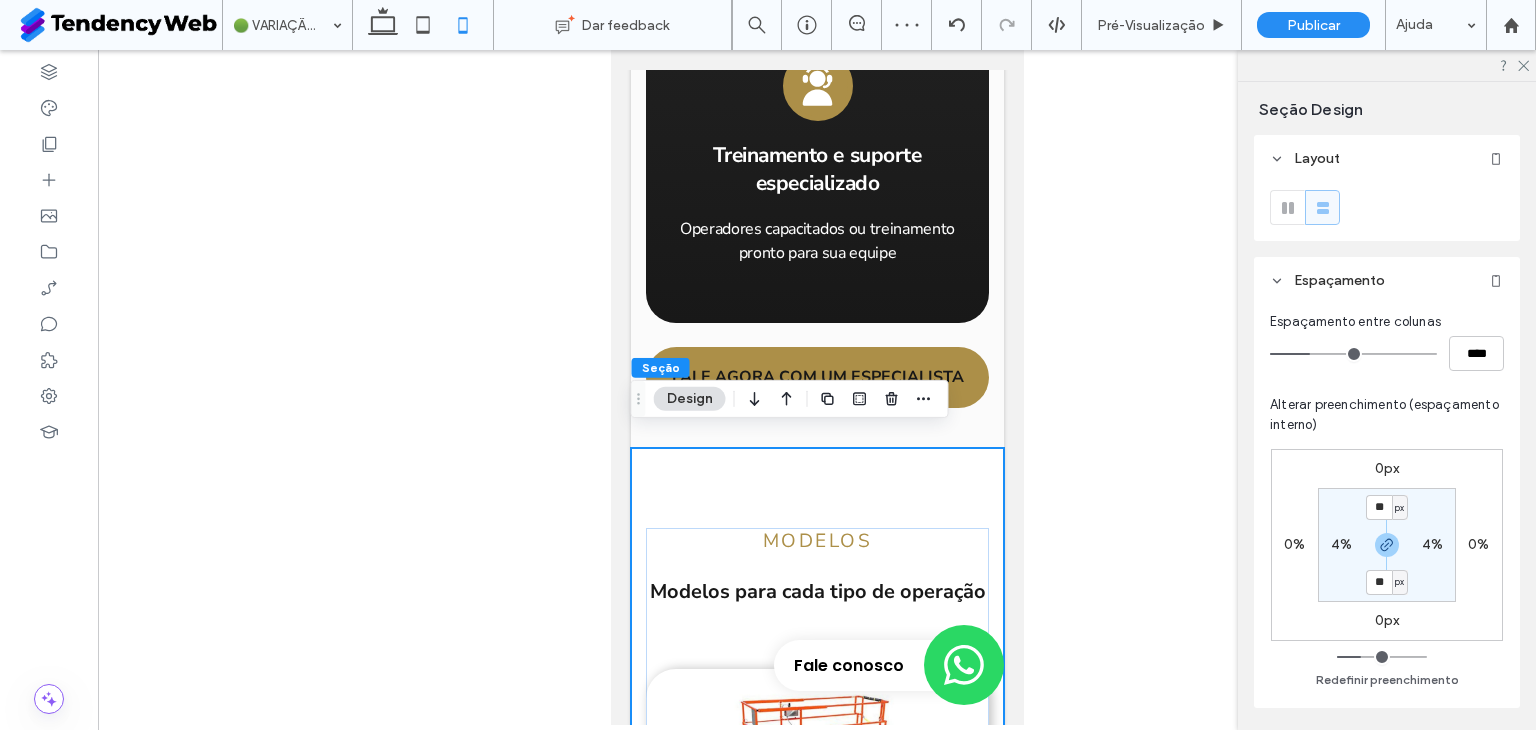 type on "**" 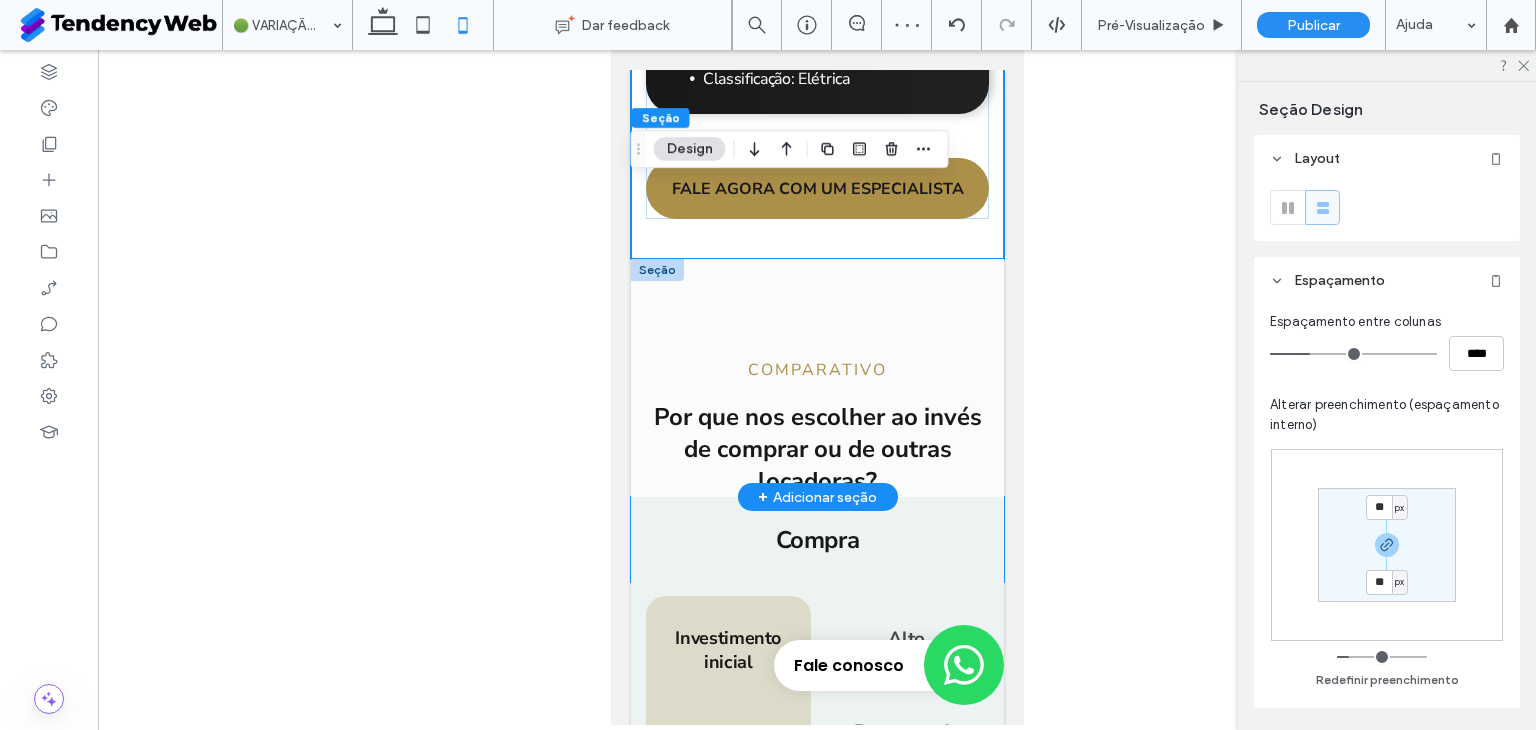 scroll, scrollTop: 5666, scrollLeft: 0, axis: vertical 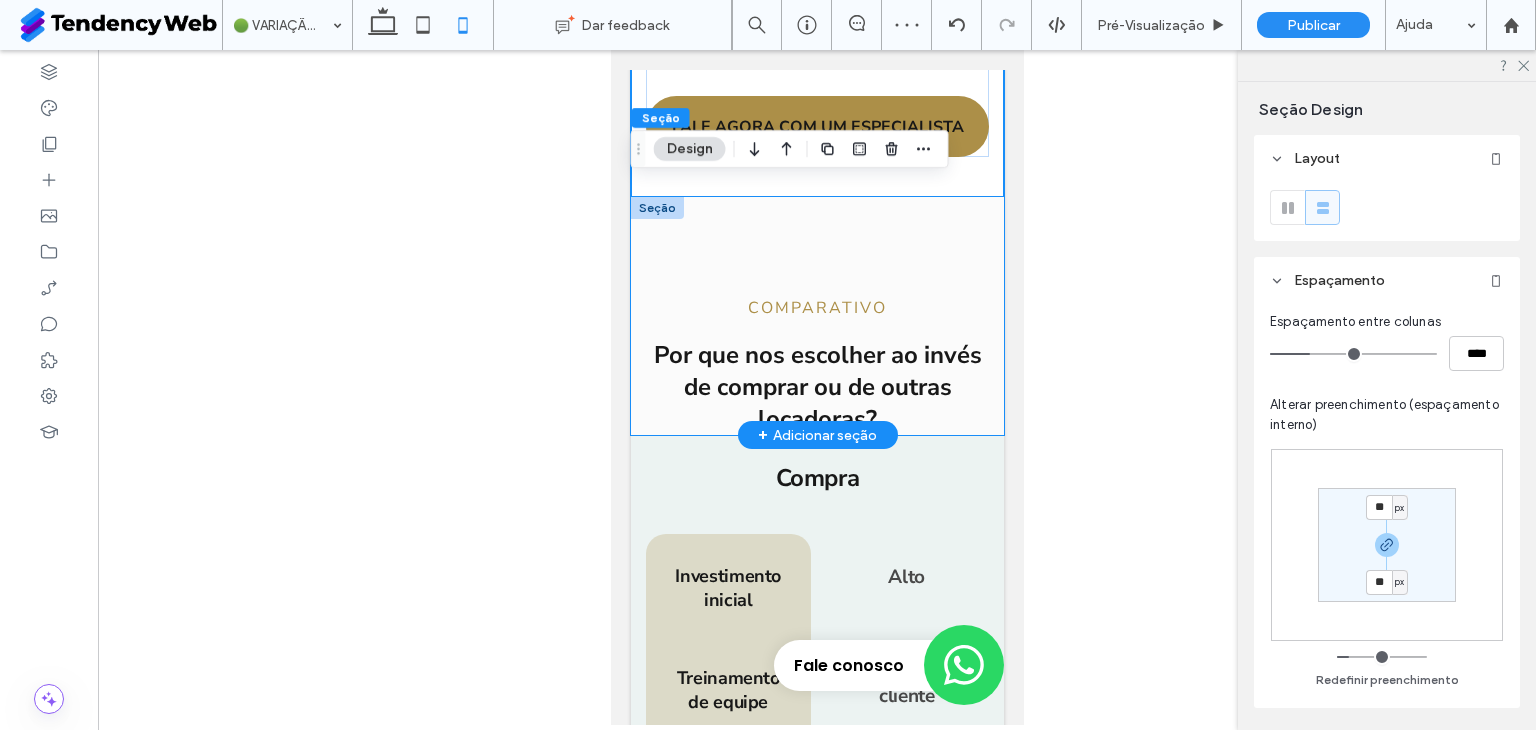 click on "Comparativo
Por que nos escolher ao invés de comprar
﻿
ou de outras locadoras?
Por que nos escolher ao invés de comprar ou de outras locadoras?" at bounding box center (816, 316) 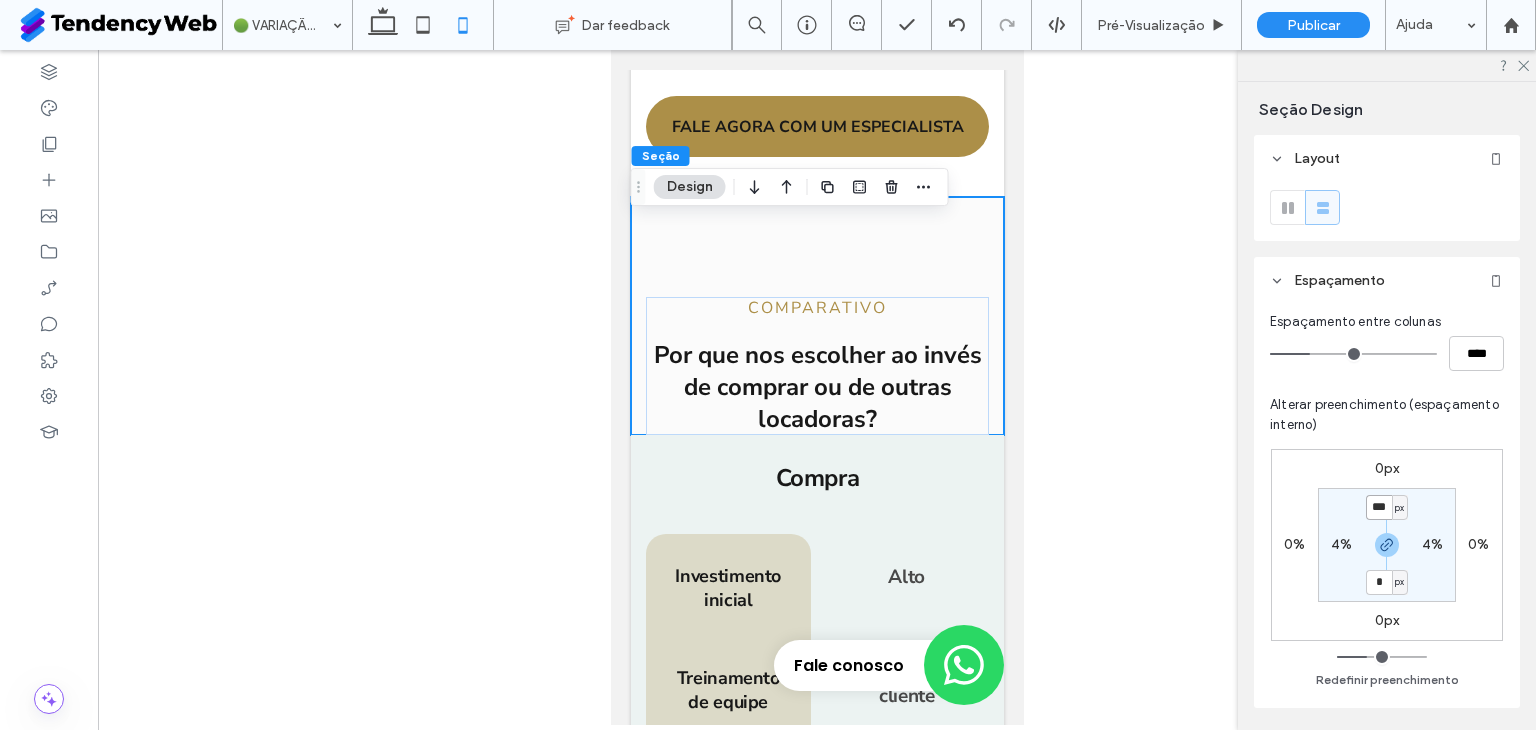 click on "***" at bounding box center (1379, 507) 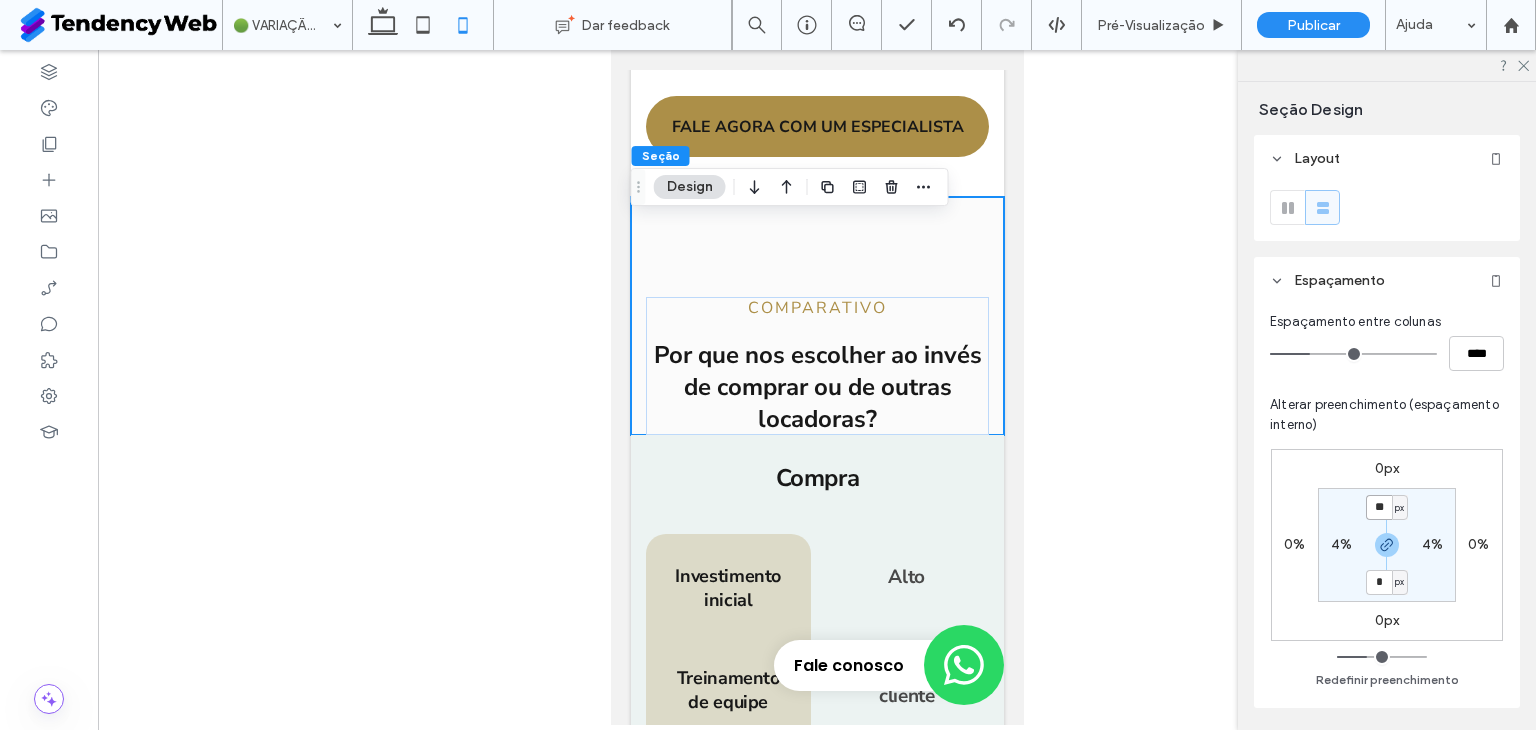 type on "**" 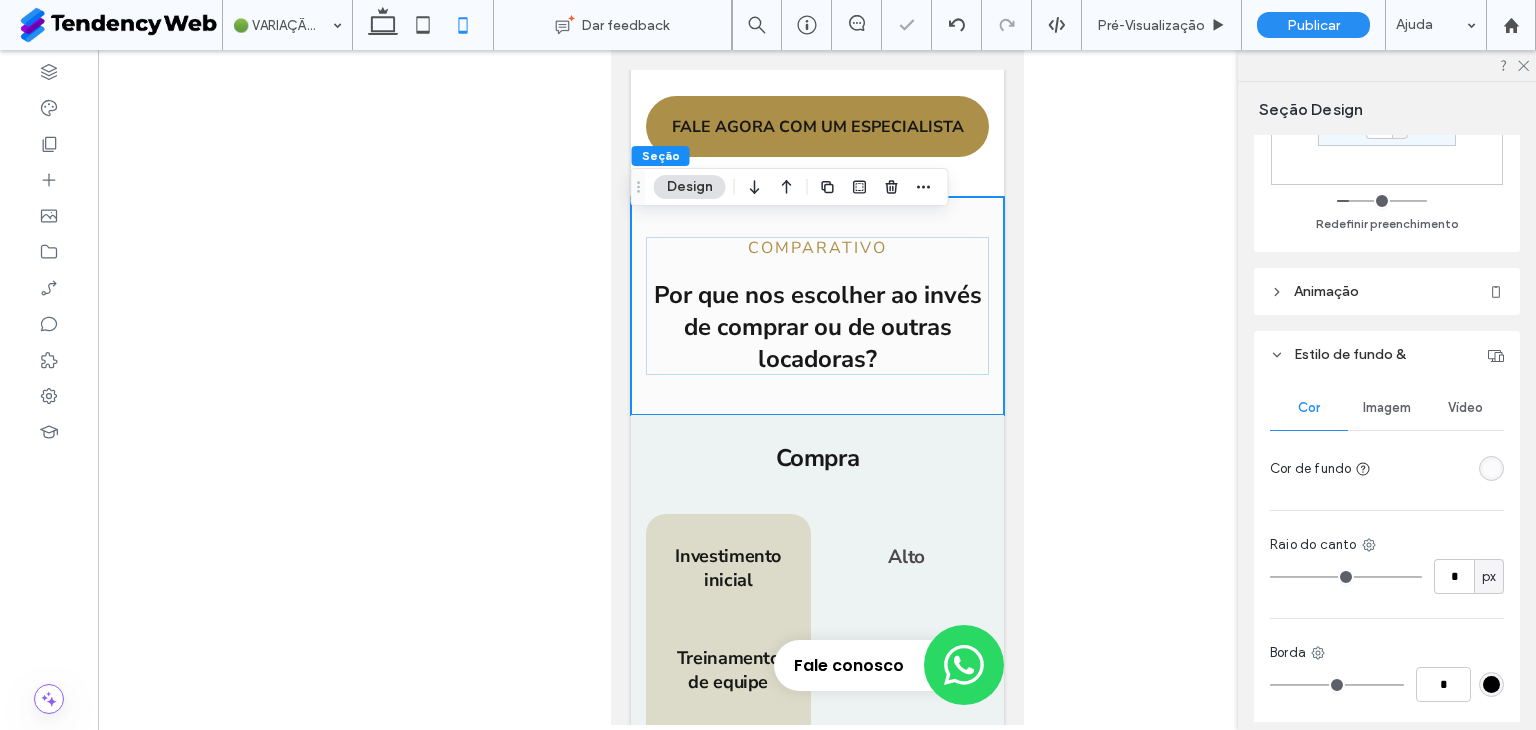 scroll, scrollTop: 500, scrollLeft: 0, axis: vertical 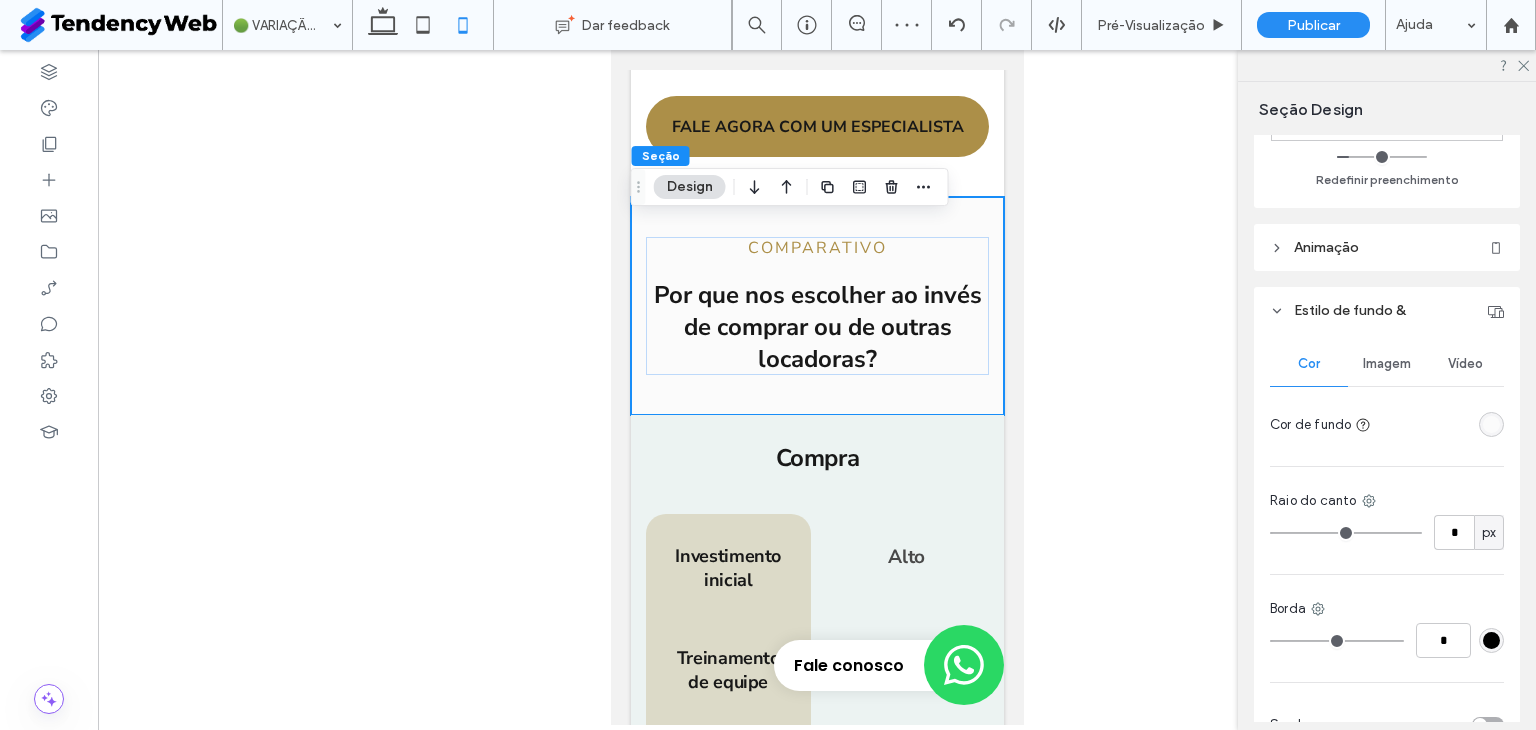 click at bounding box center (1491, 424) 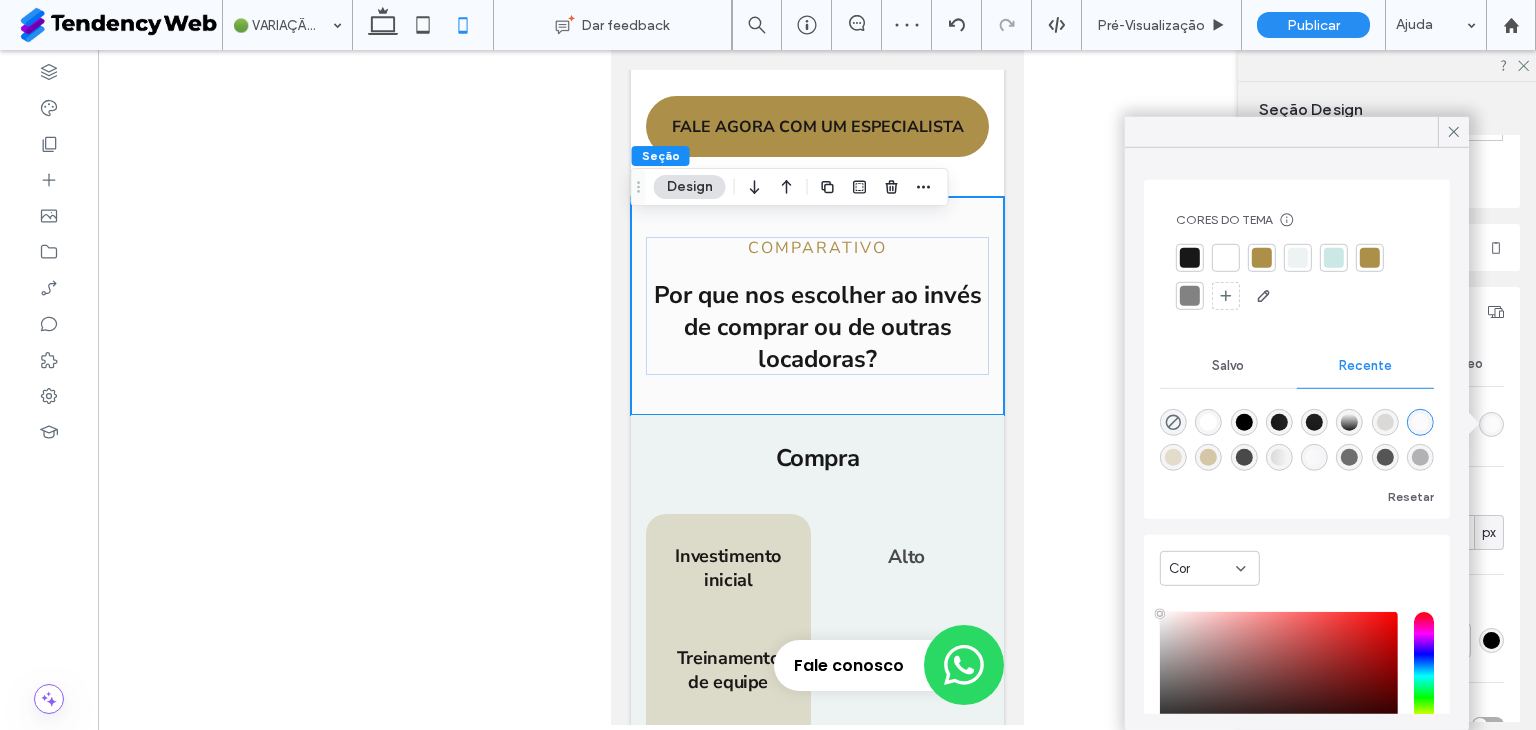 click at bounding box center (1298, 258) 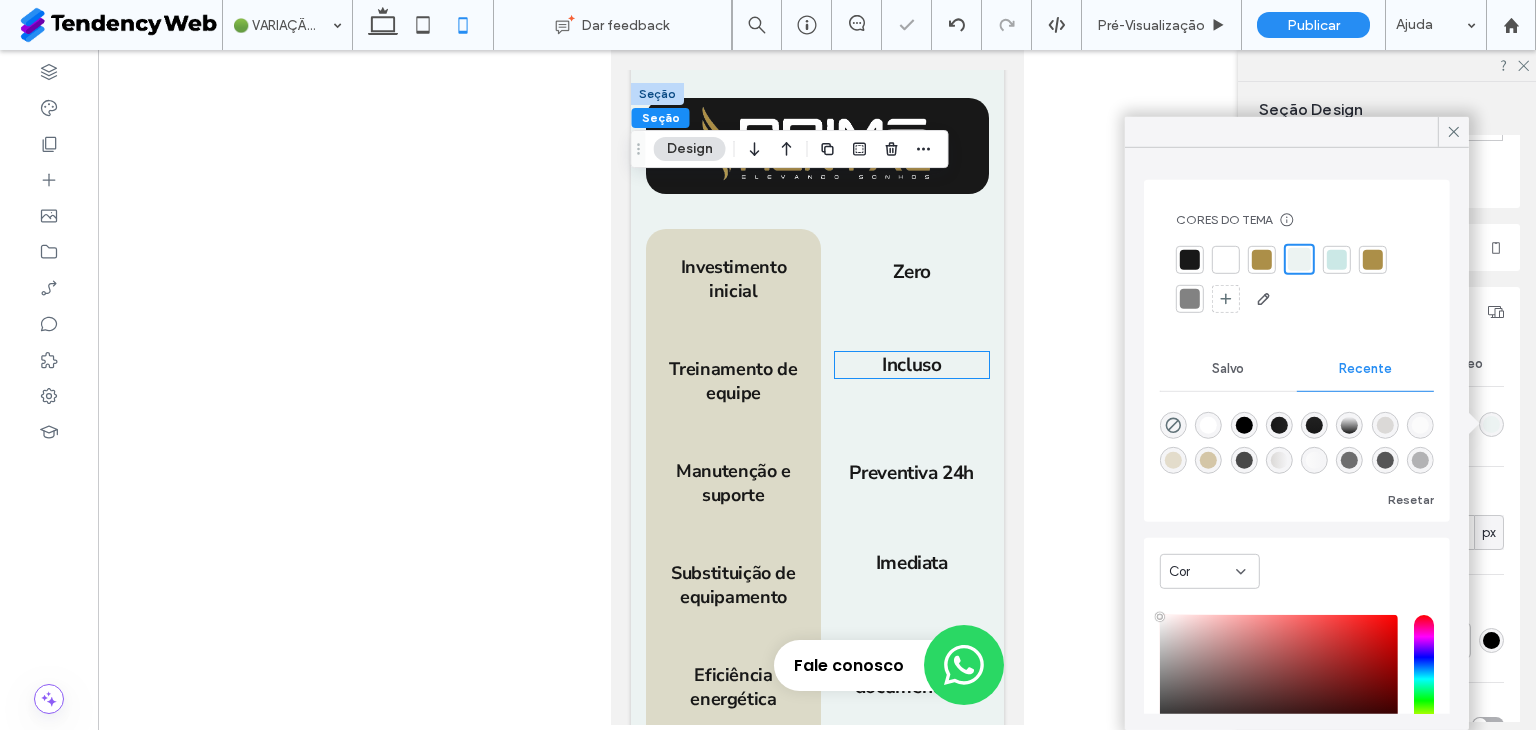 scroll, scrollTop: 7500, scrollLeft: 0, axis: vertical 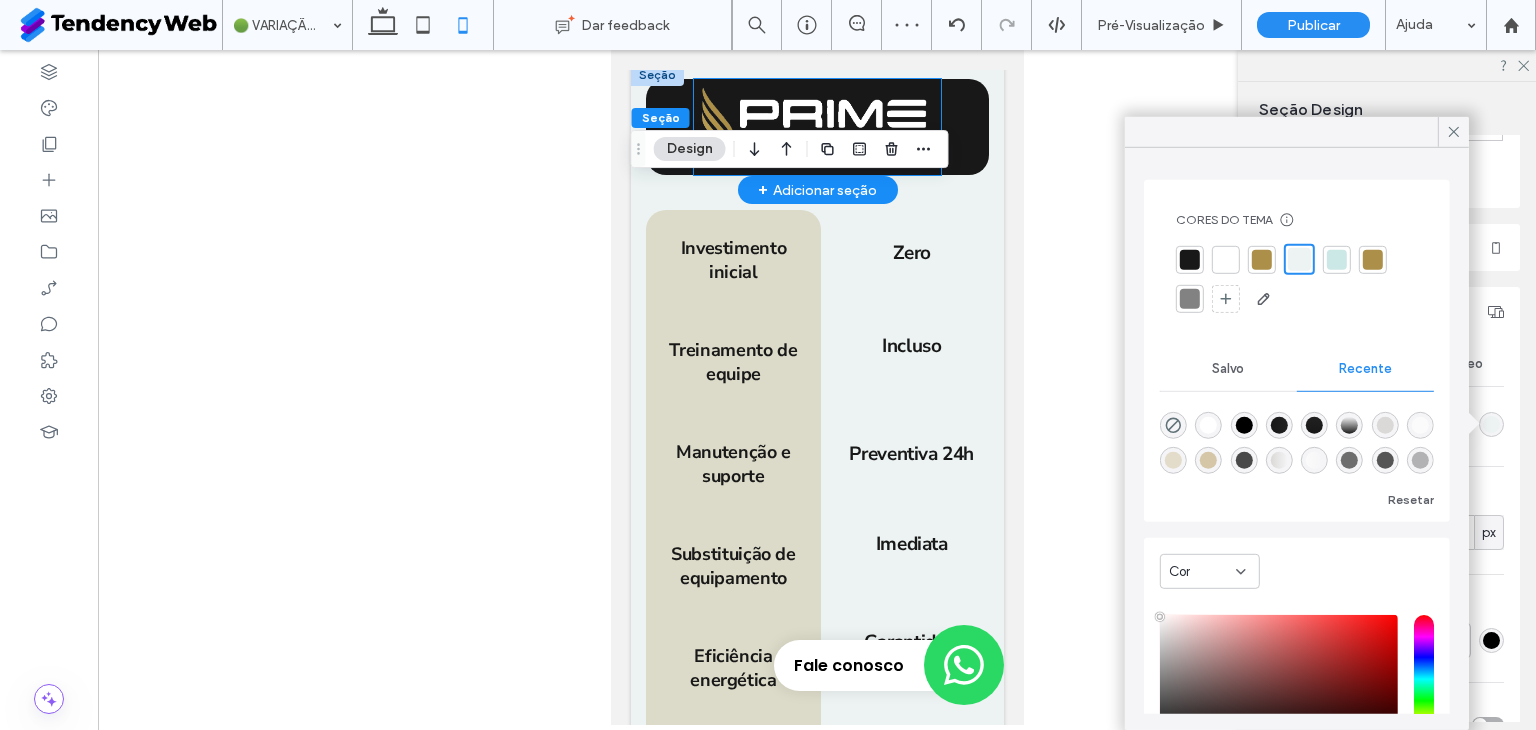 click at bounding box center [816, 127] 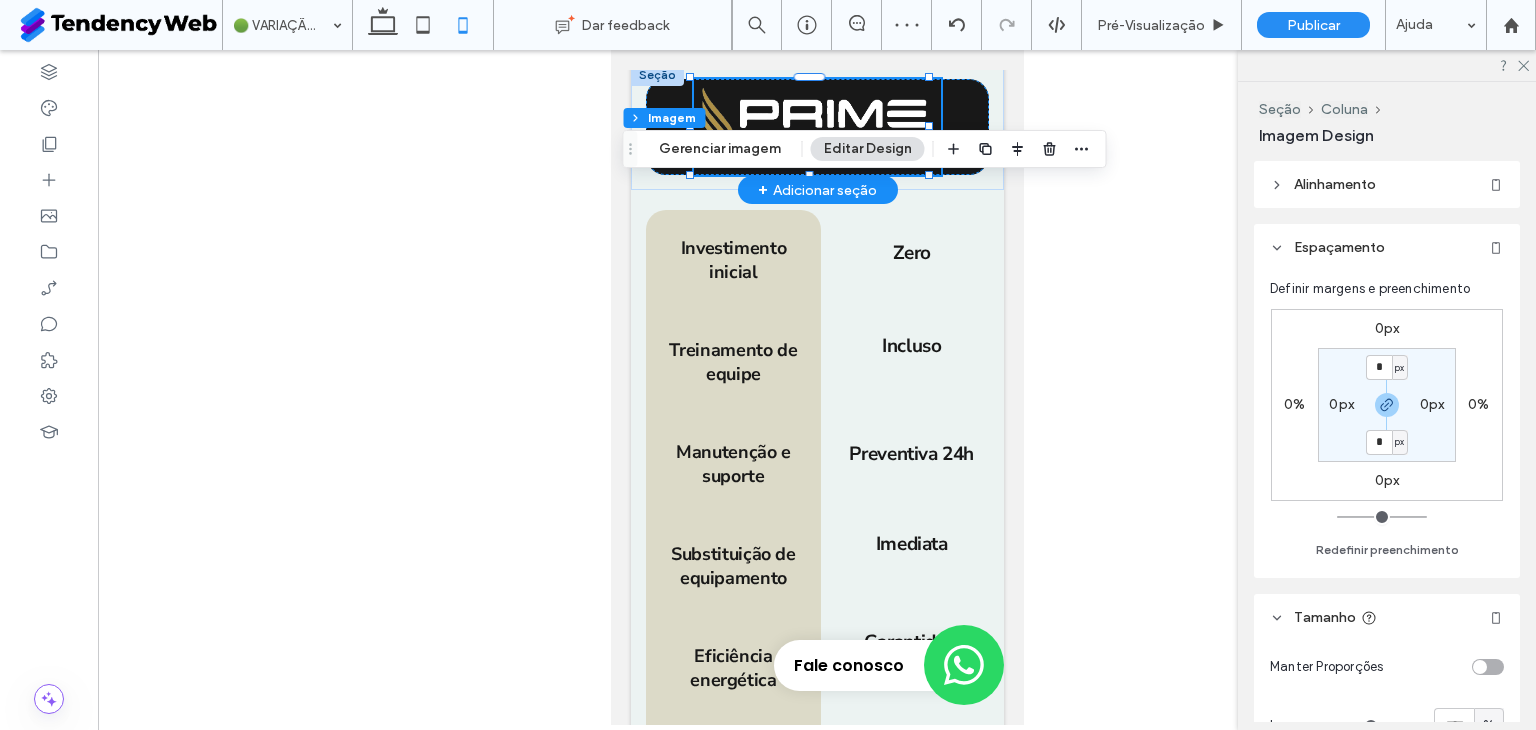 type on "**" 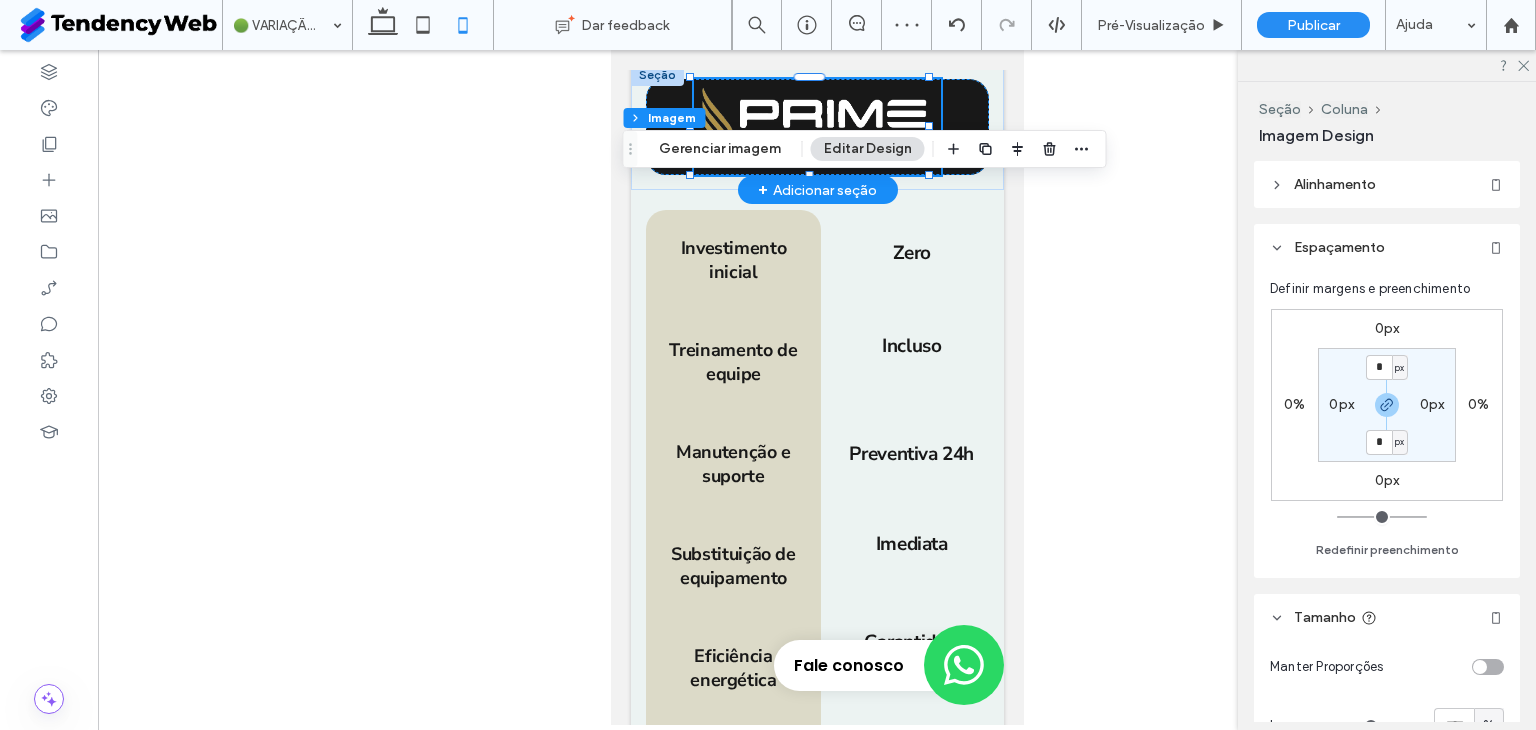 type on "**" 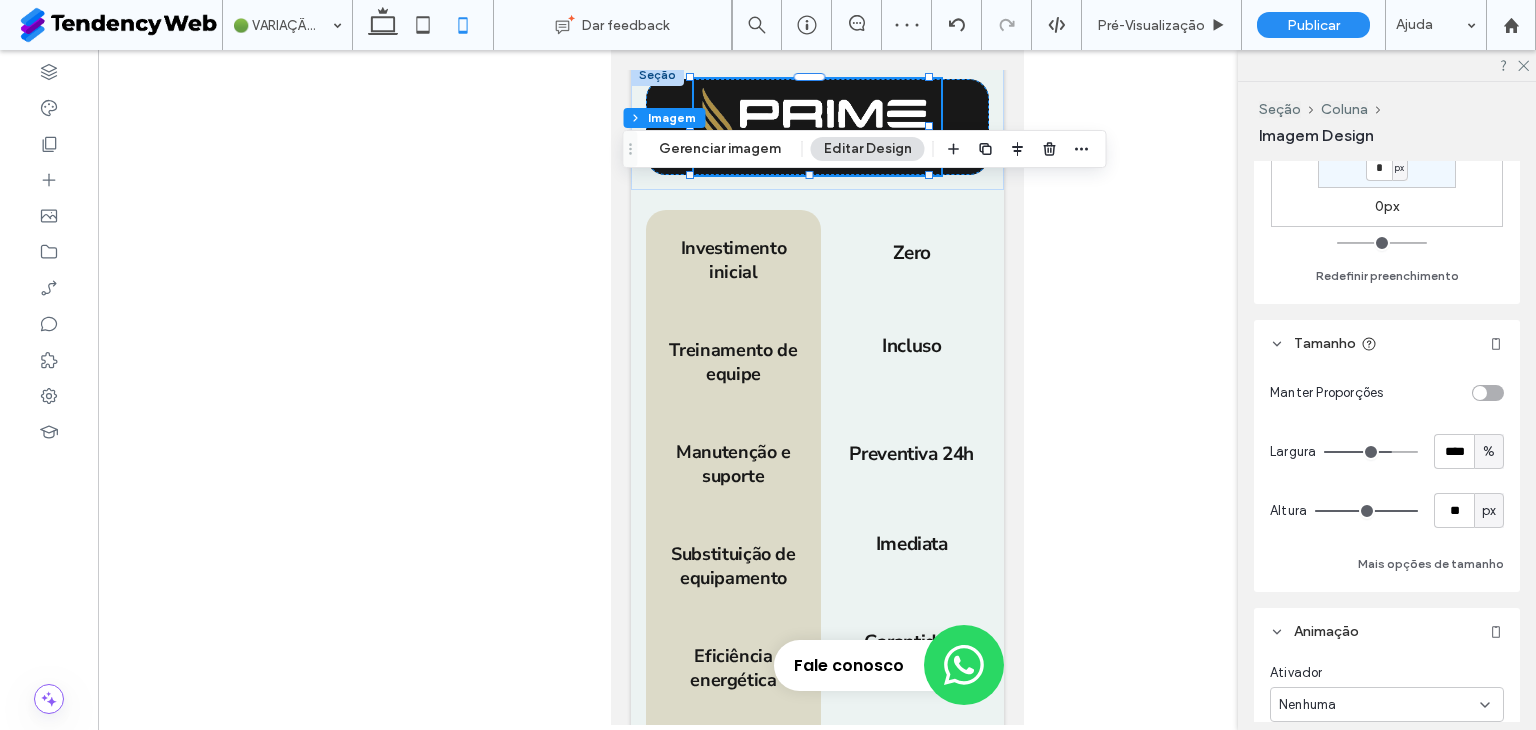 scroll, scrollTop: 333, scrollLeft: 0, axis: vertical 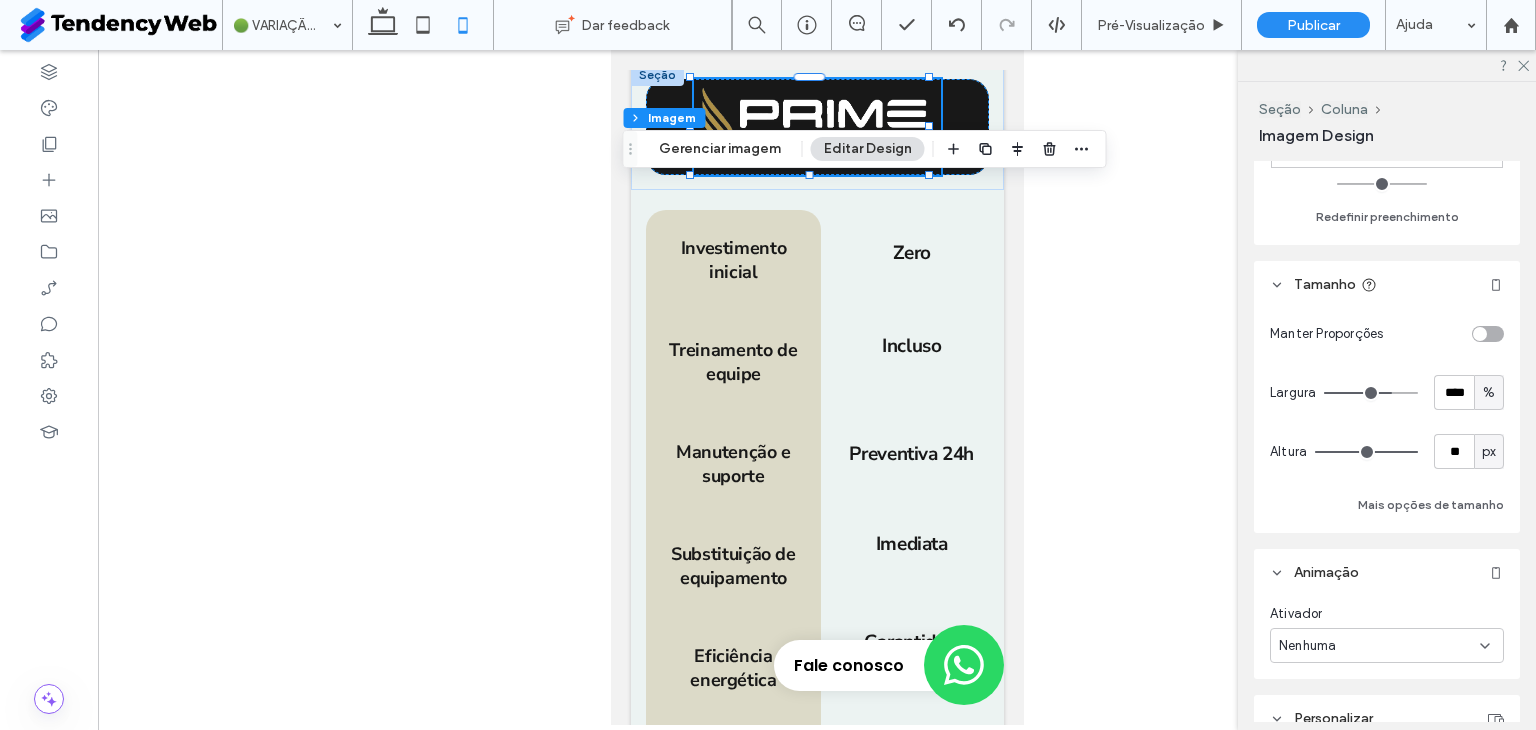 click on "%" at bounding box center (1489, 393) 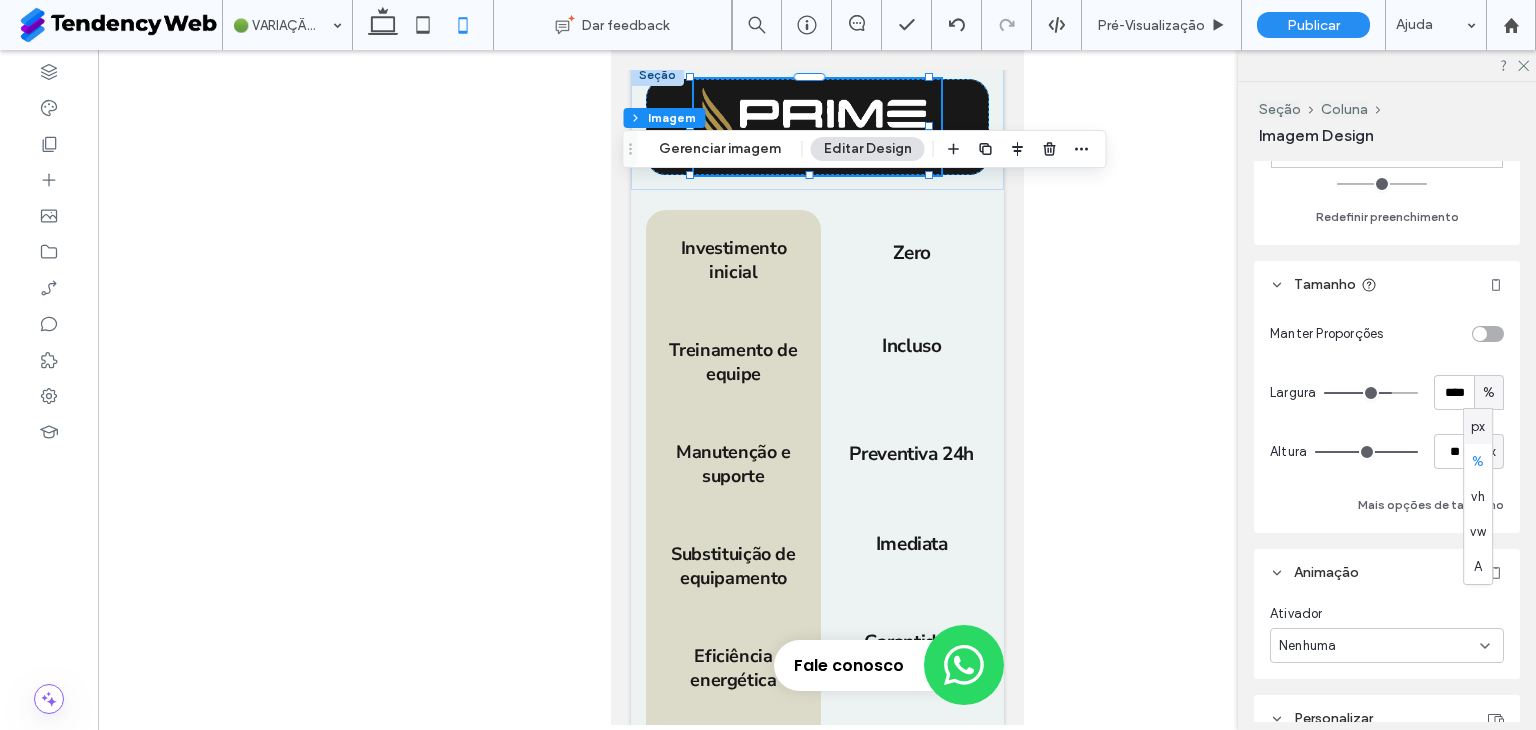 click on "px" at bounding box center (1478, 426) 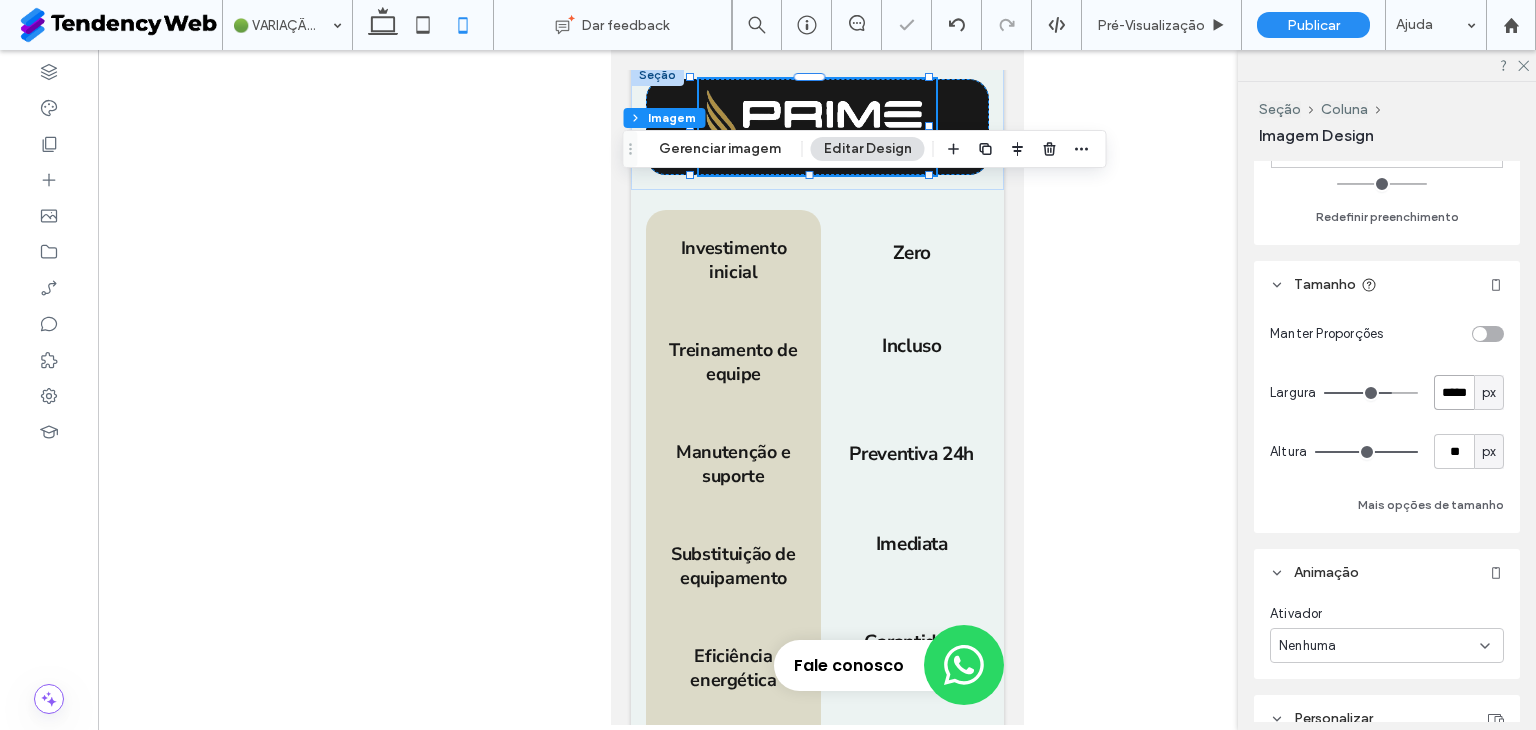 click on "*****" at bounding box center [1454, 392] 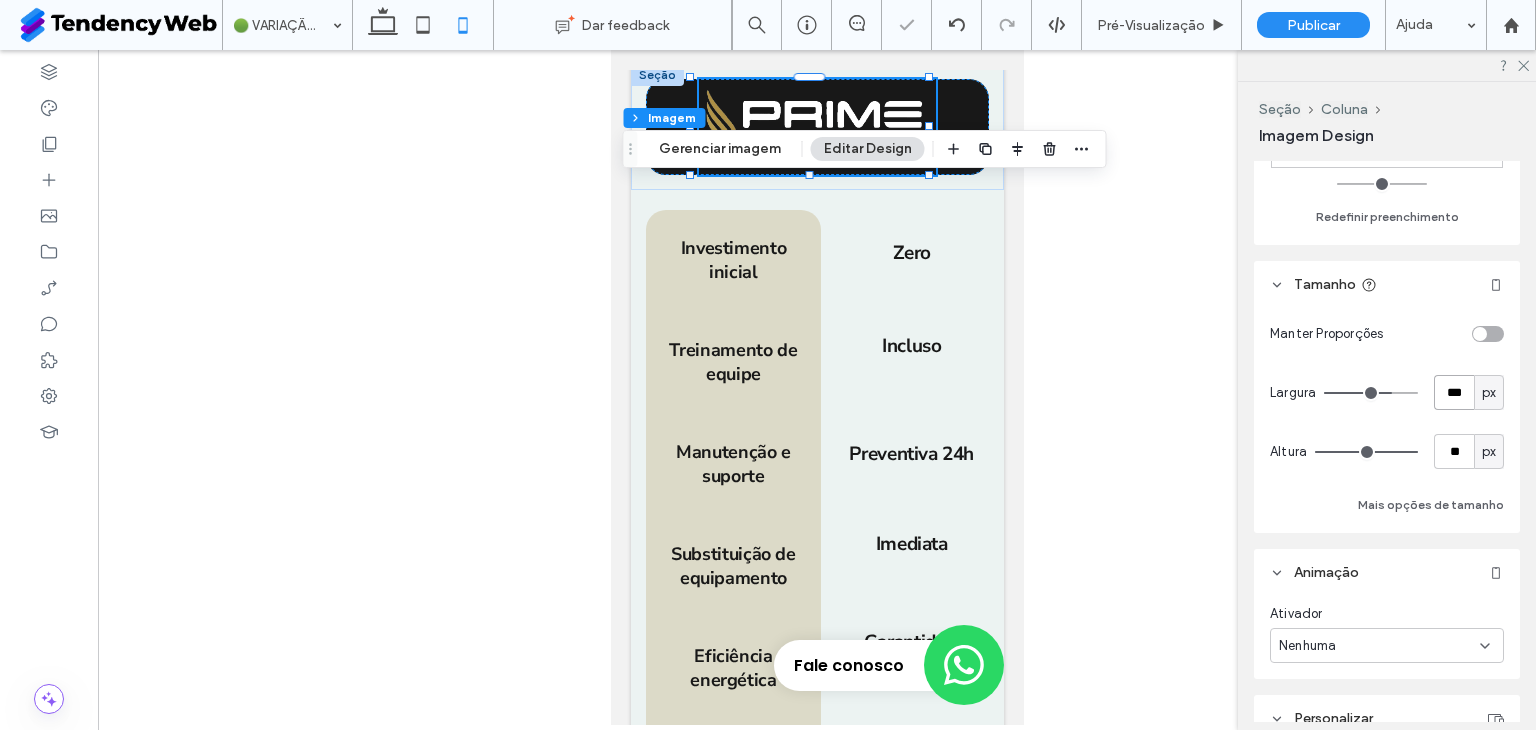 type on "***" 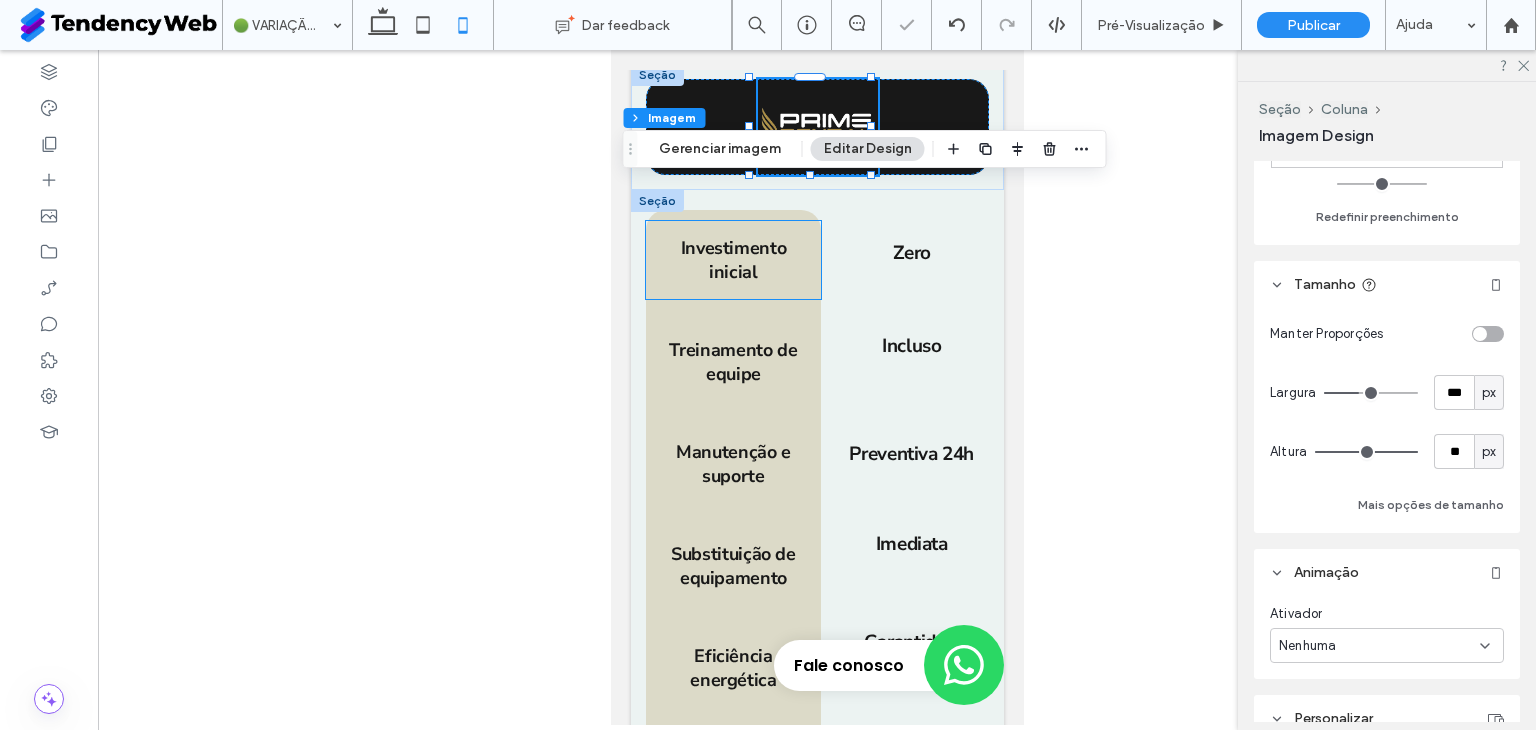 click on "Investimento inicial
Treinamento de equipe
Manutenção e suporte
Substituição de equipamento
Eficiência energética
Logística integrada
Zero
Incluso
Preventiva 24h
Imediata
[GEOGRAPHIC_DATA] e documentada
Sempre incluída" at bounding box center [816, 544] 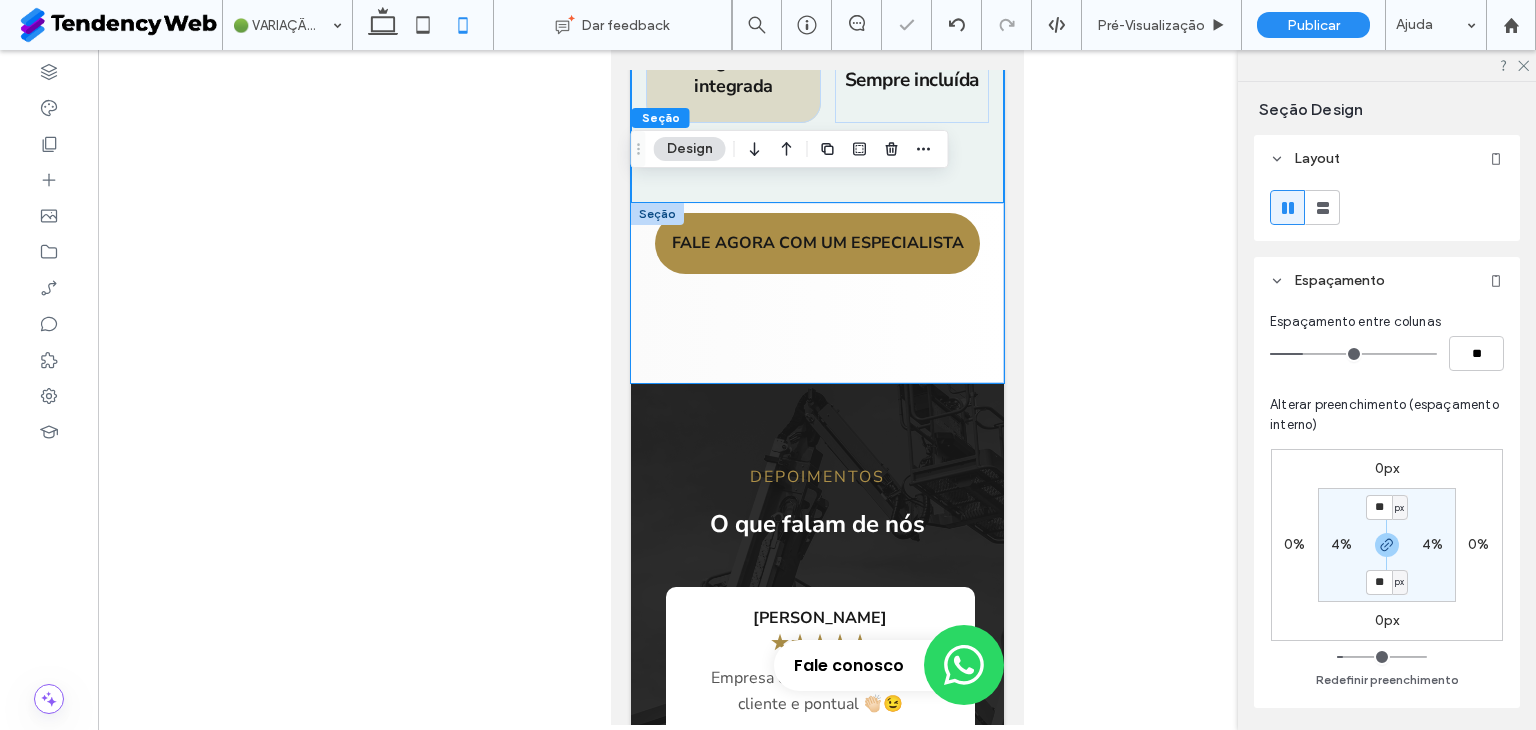 scroll, scrollTop: 8333, scrollLeft: 0, axis: vertical 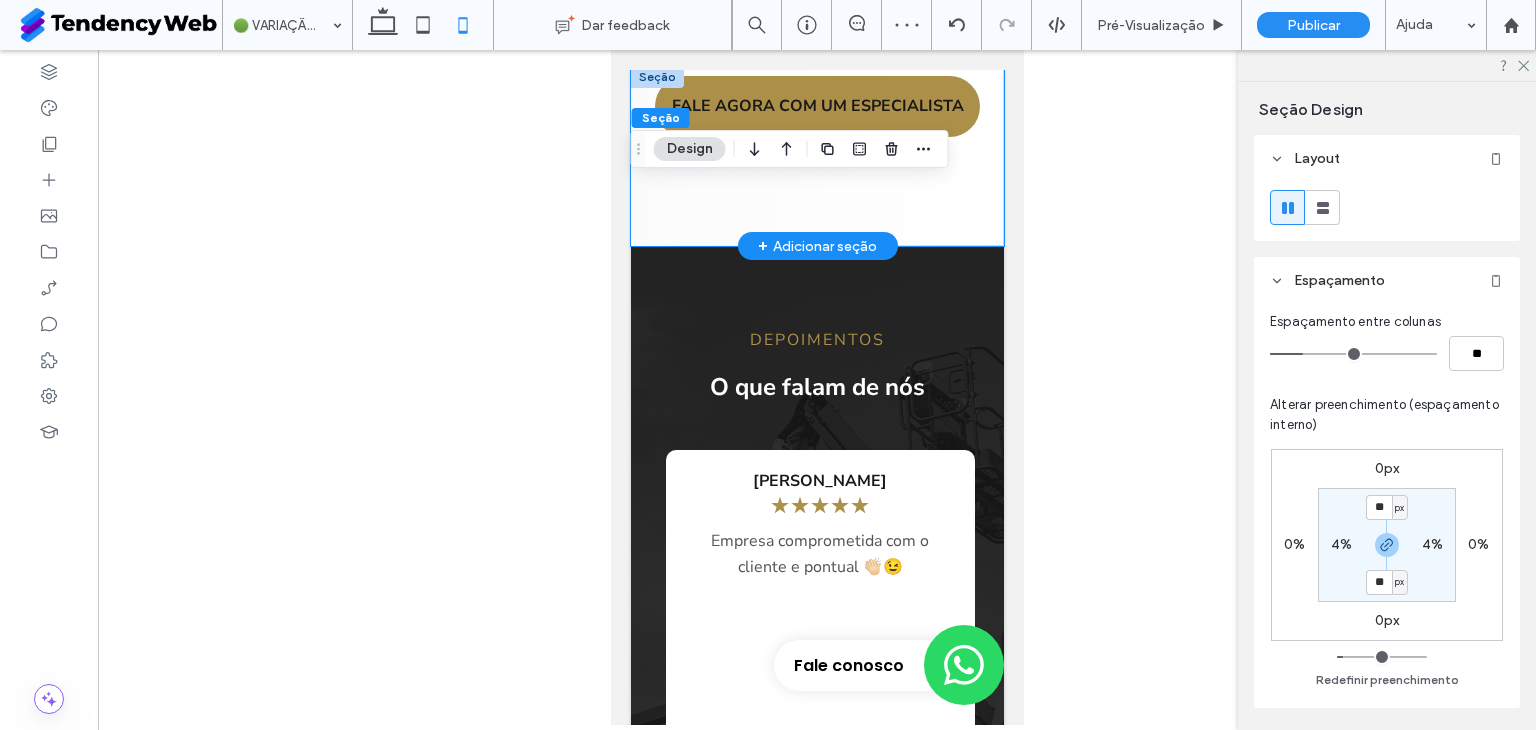 click on "FALE AGORA COM UM ESPECIALISTA" at bounding box center (816, 156) 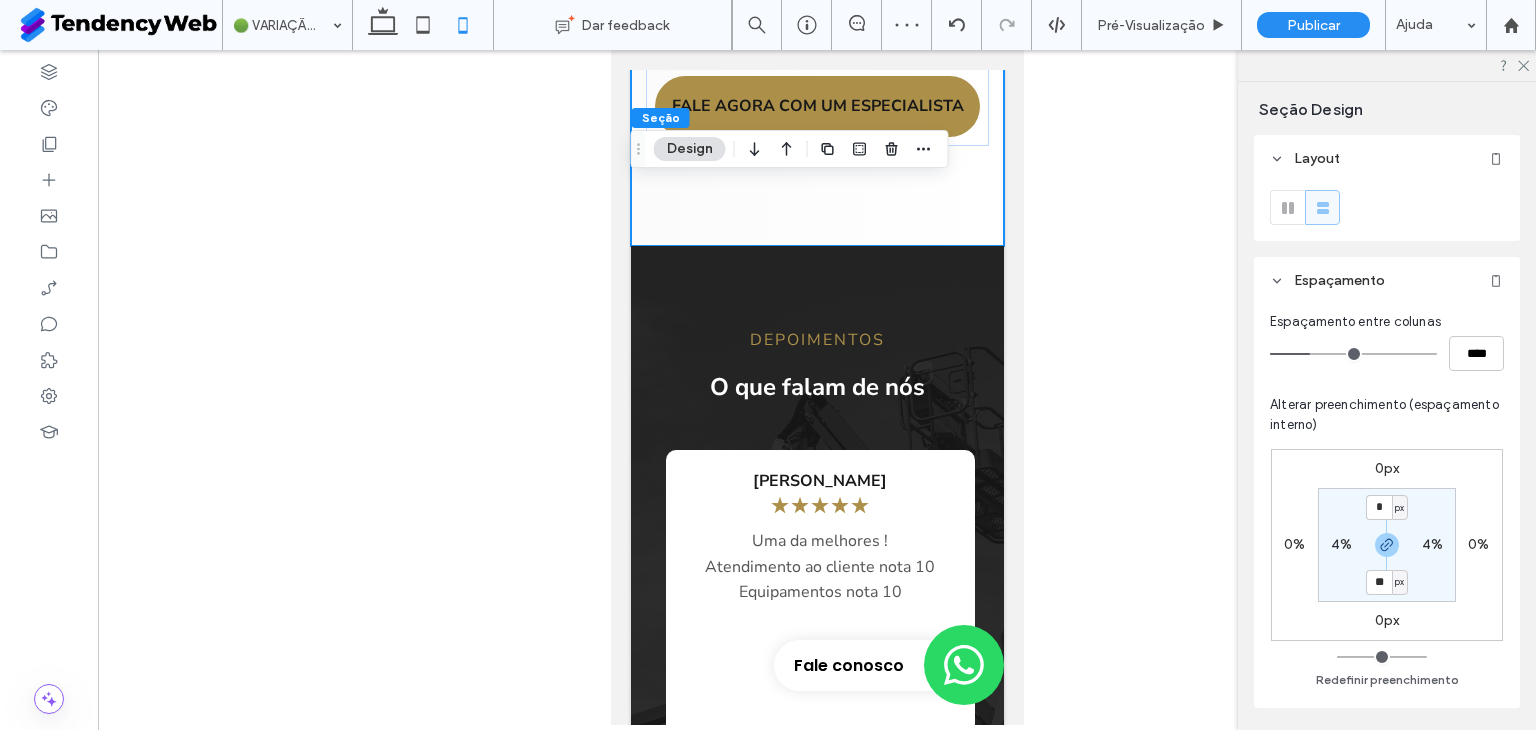 type on "**" 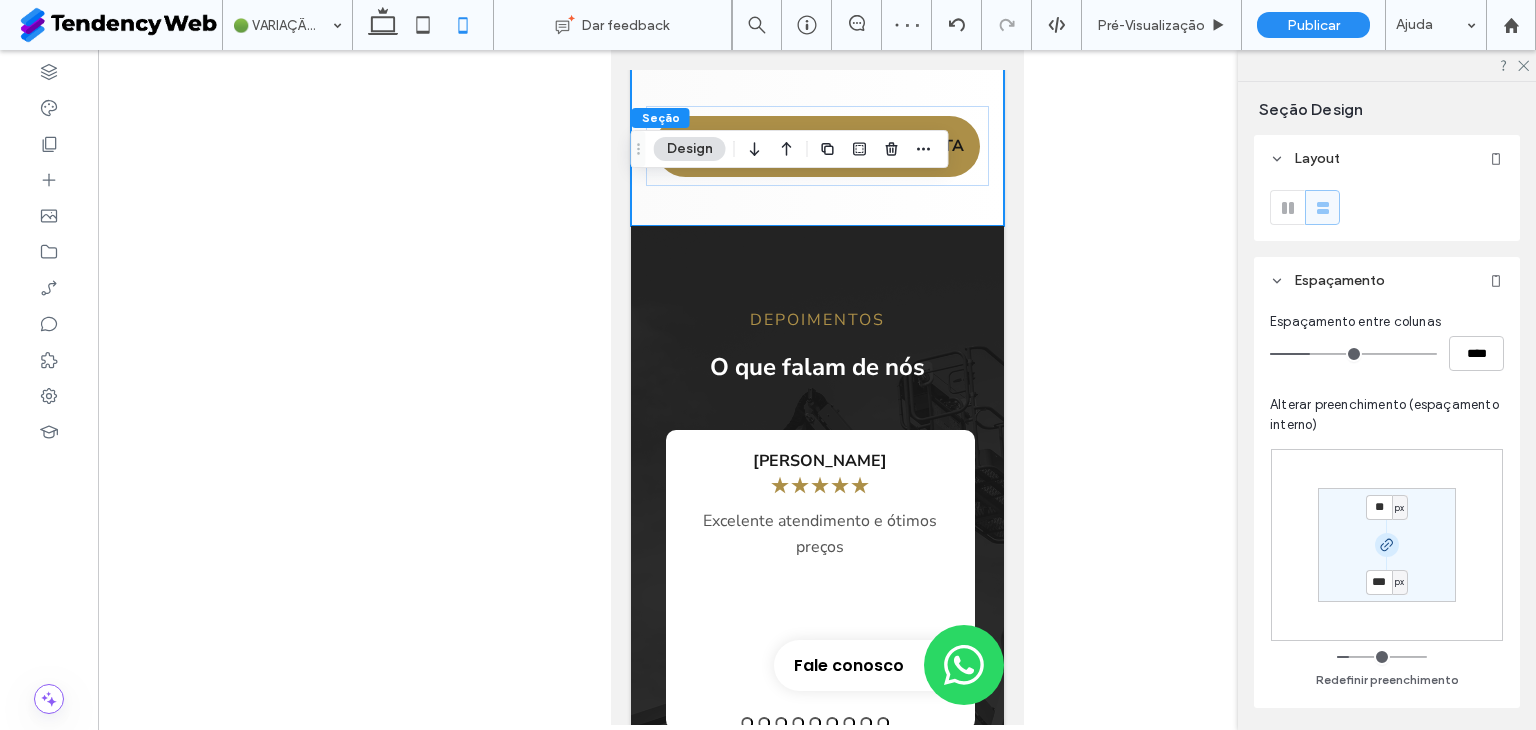 type on "***" 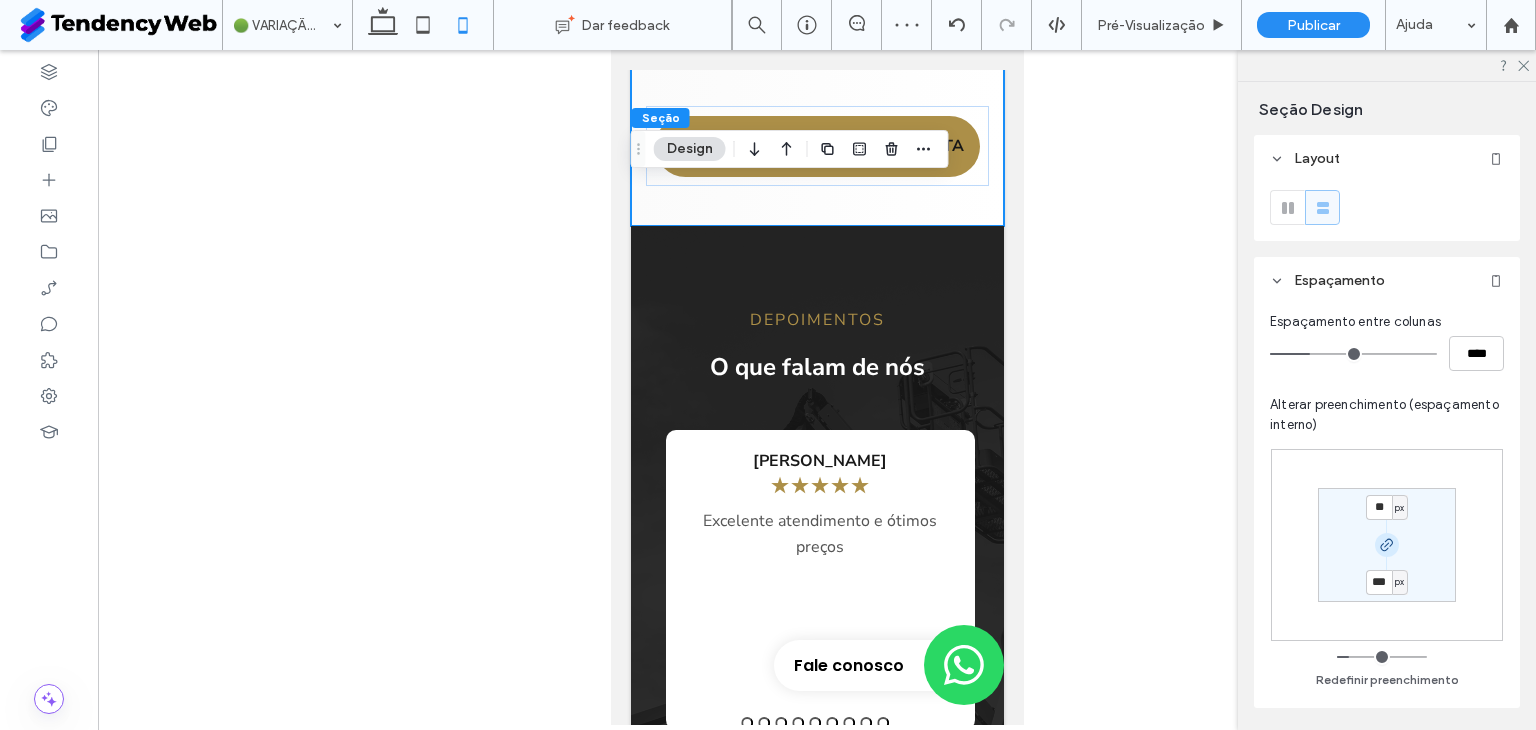 type on "***" 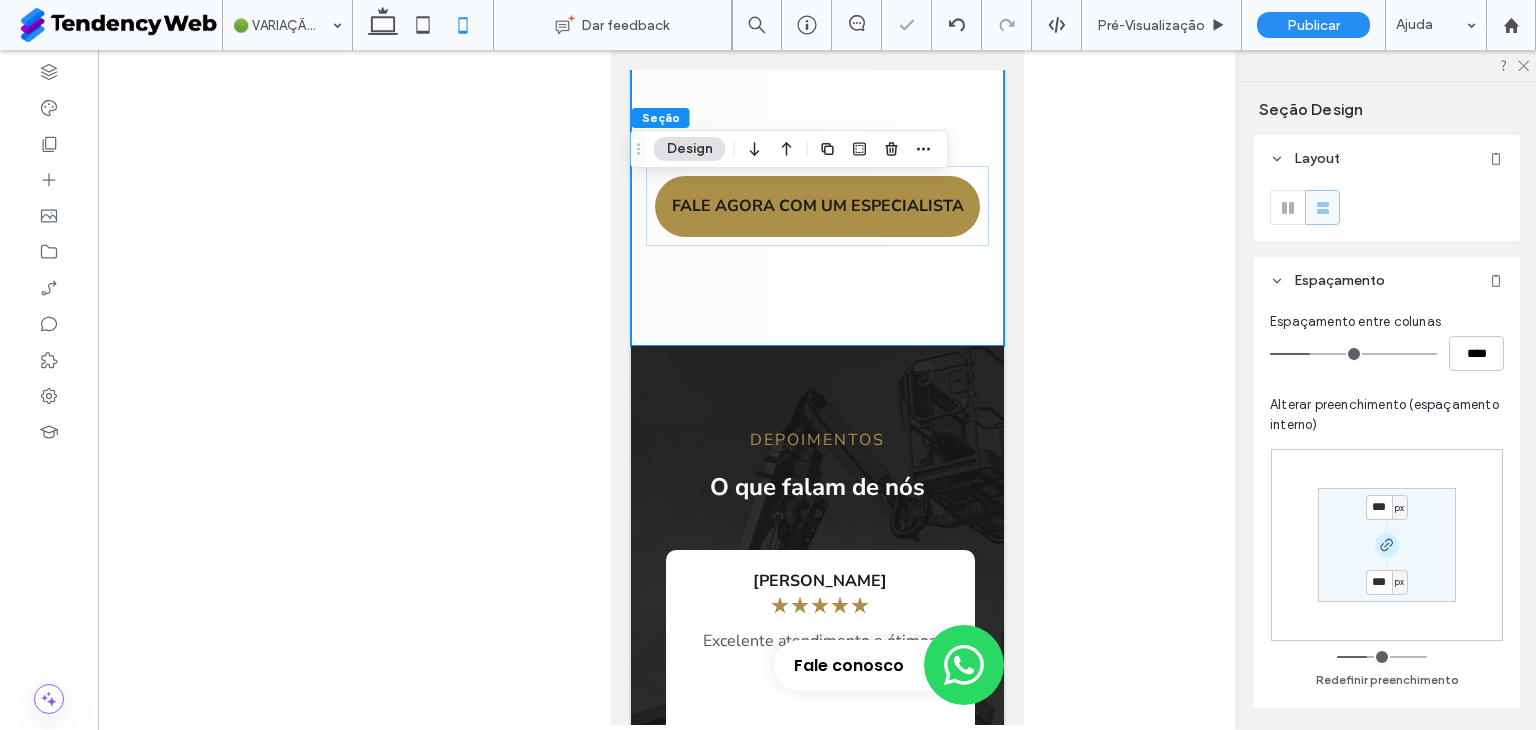 click at bounding box center [1387, 545] 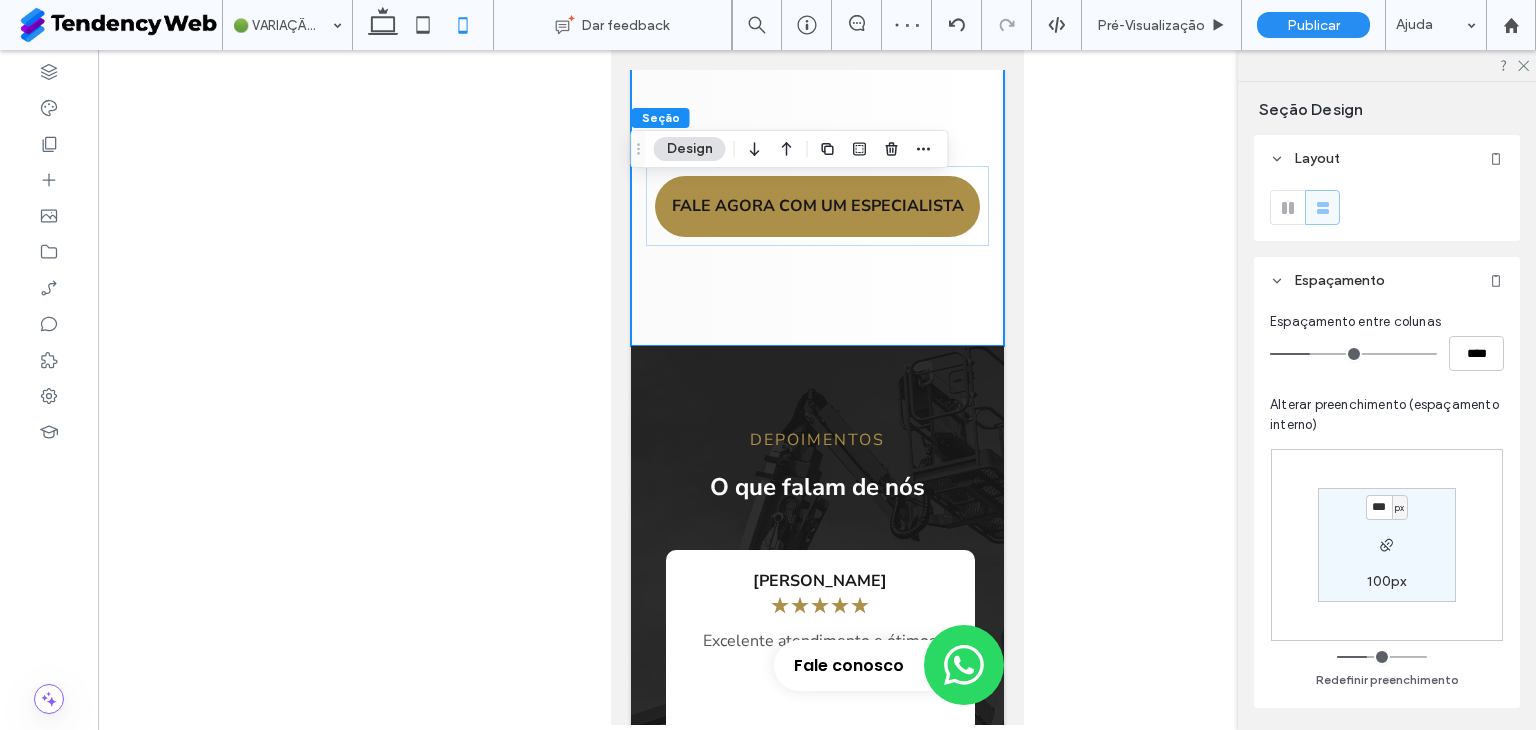 click on "100px" at bounding box center [1386, 581] 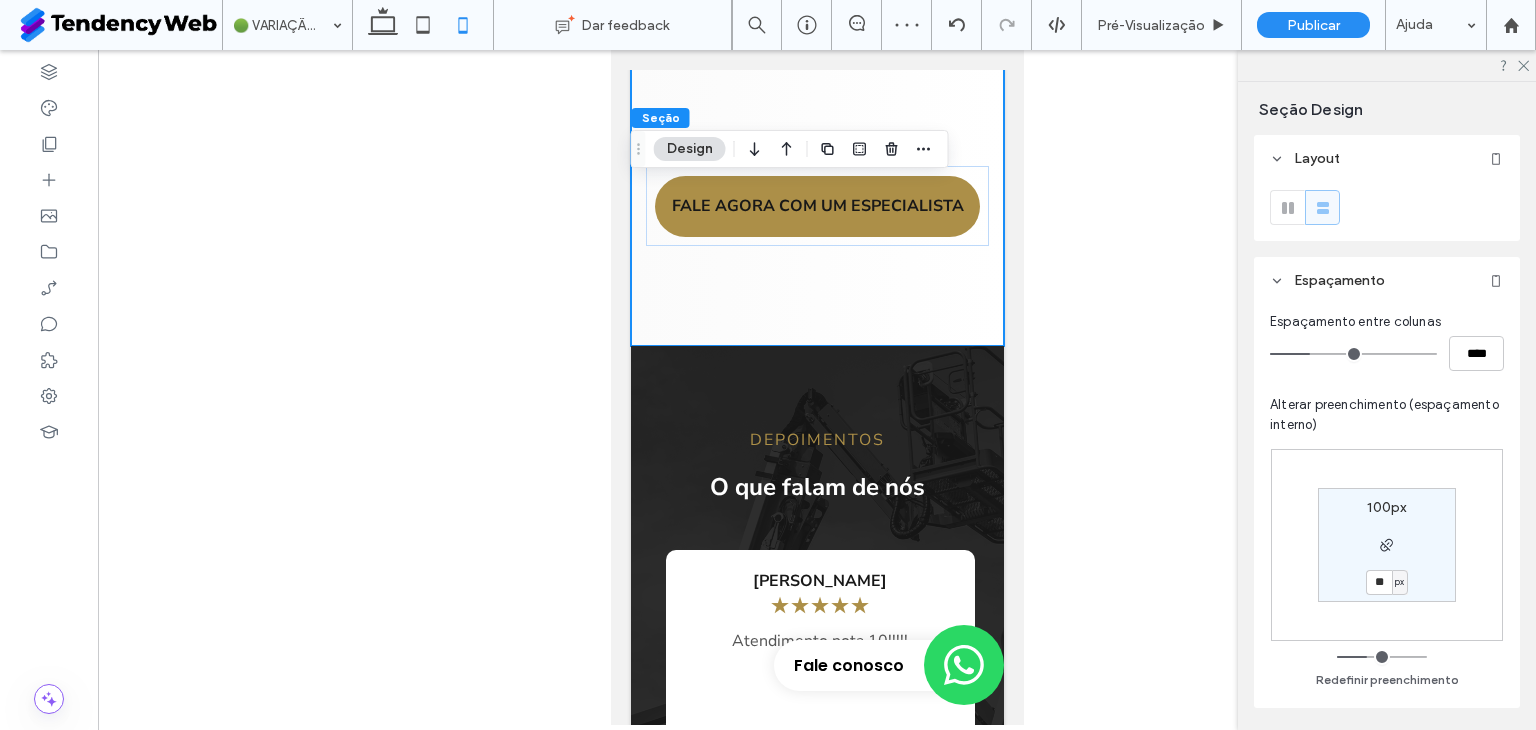 type on "**" 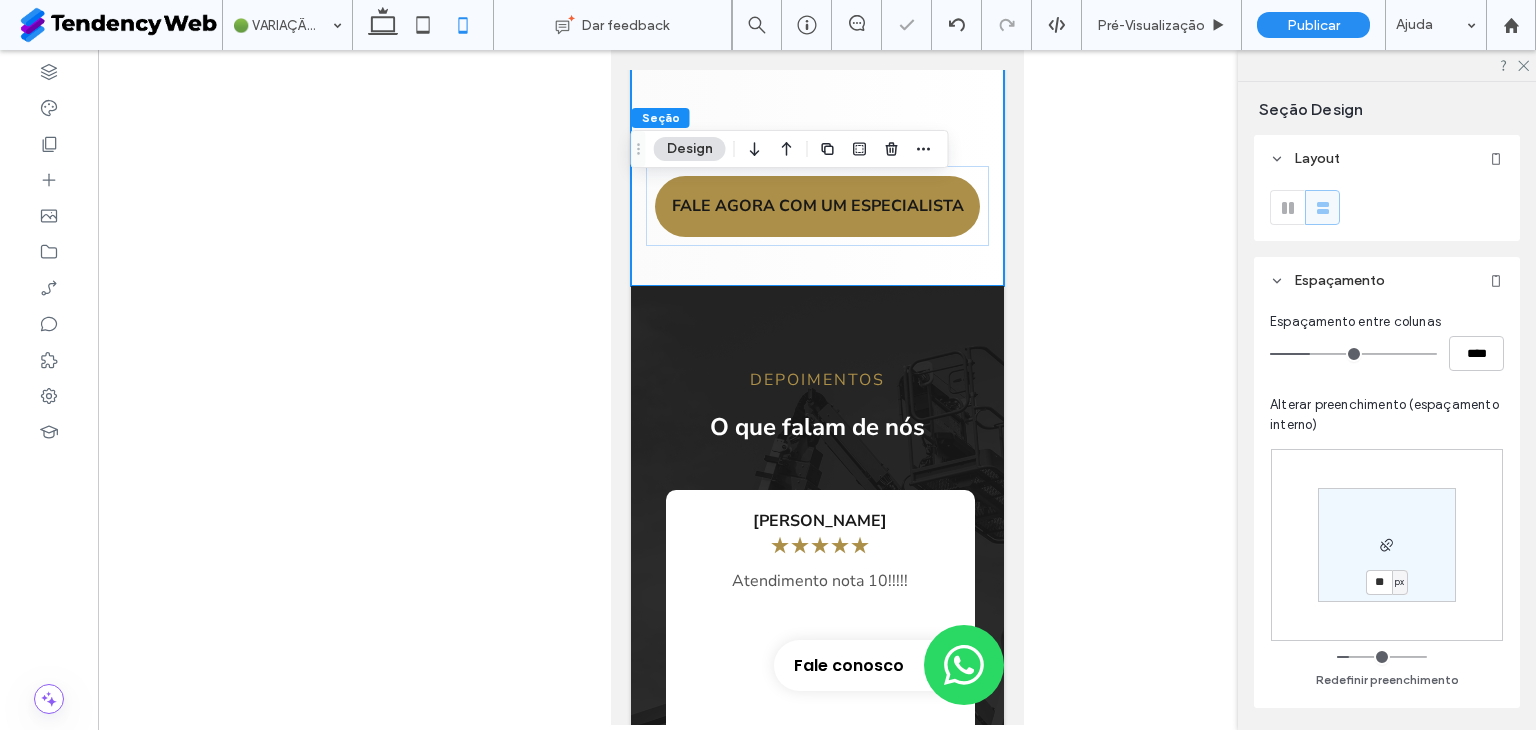 click on "** px" at bounding box center [1387, 545] 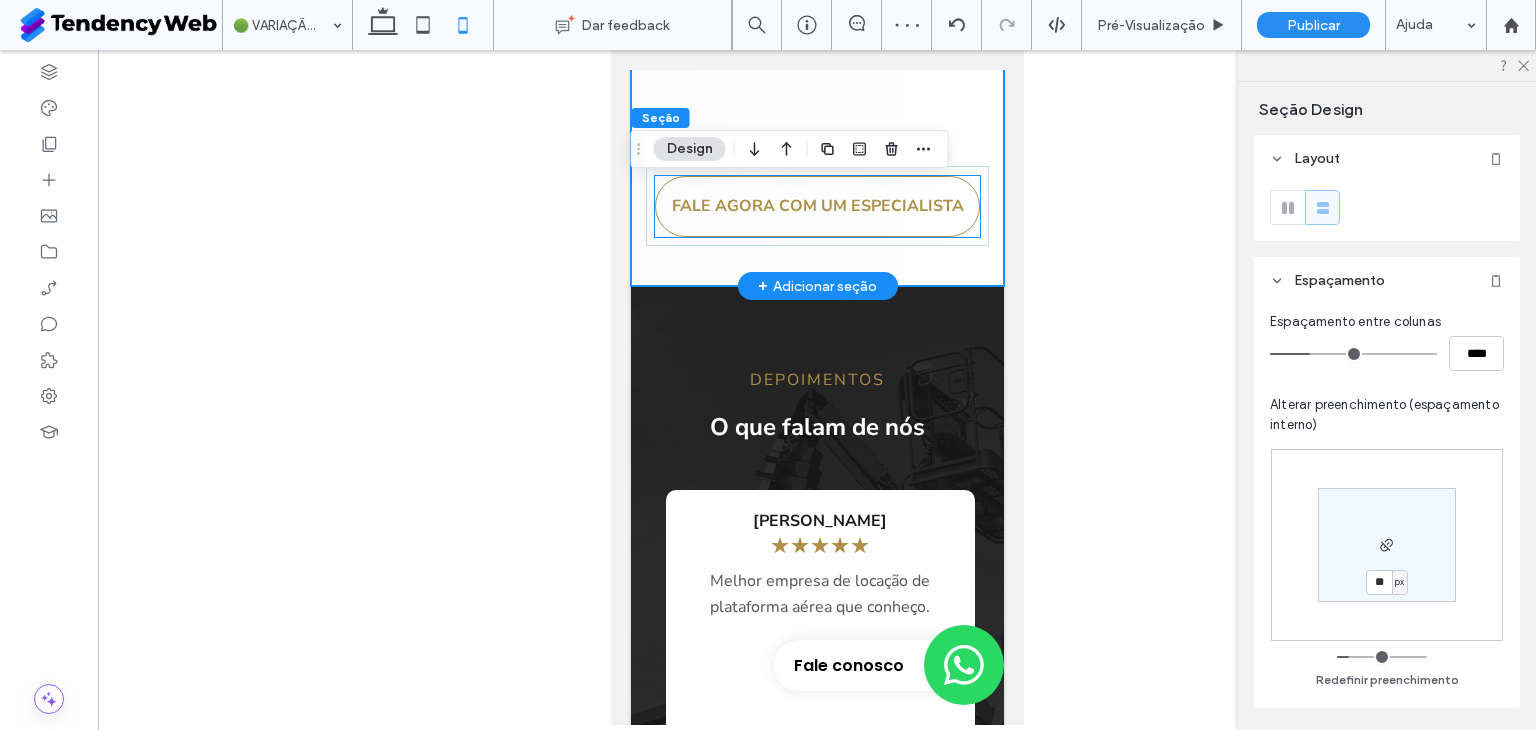 click on "FALE AGORA COM UM ESPECIALISTA" at bounding box center [817, 206] 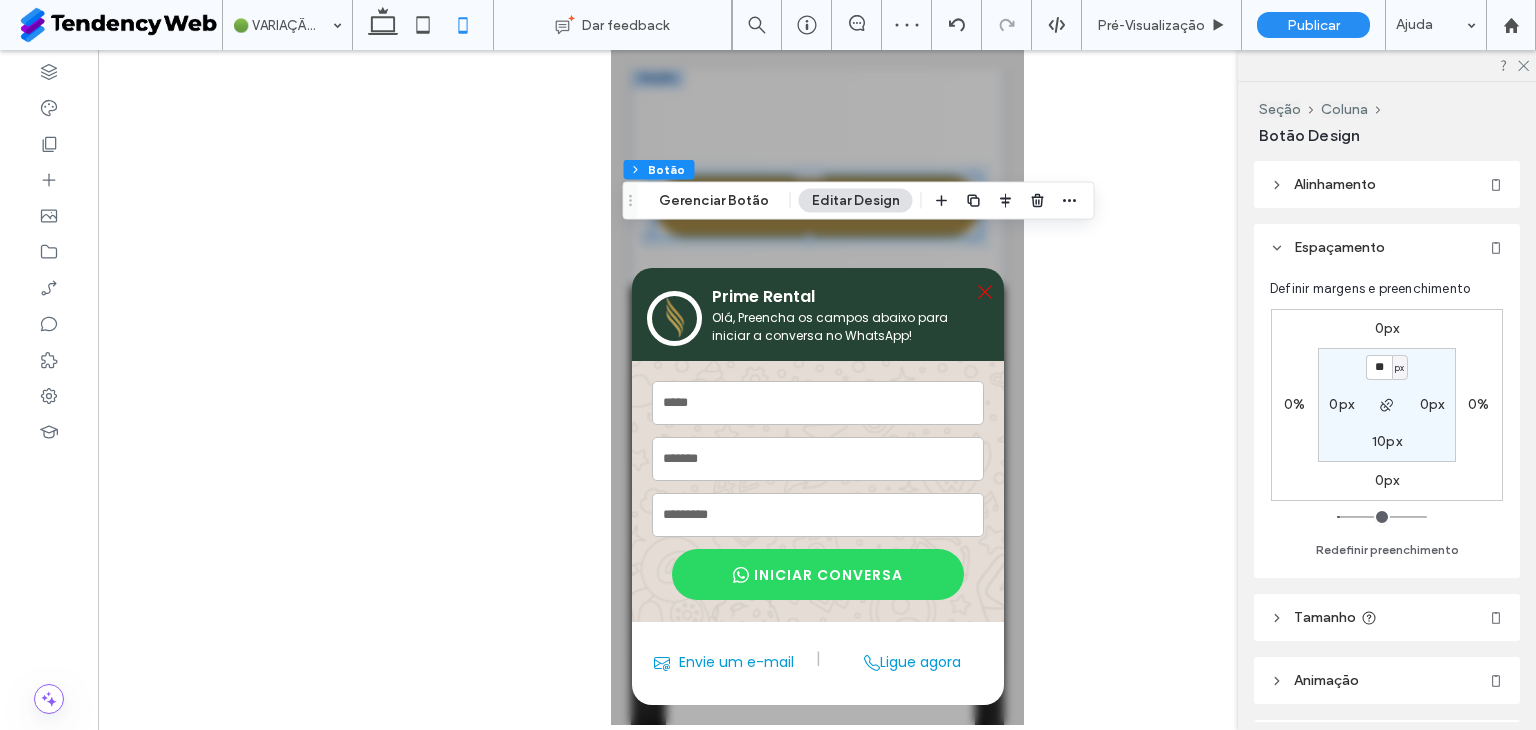 click 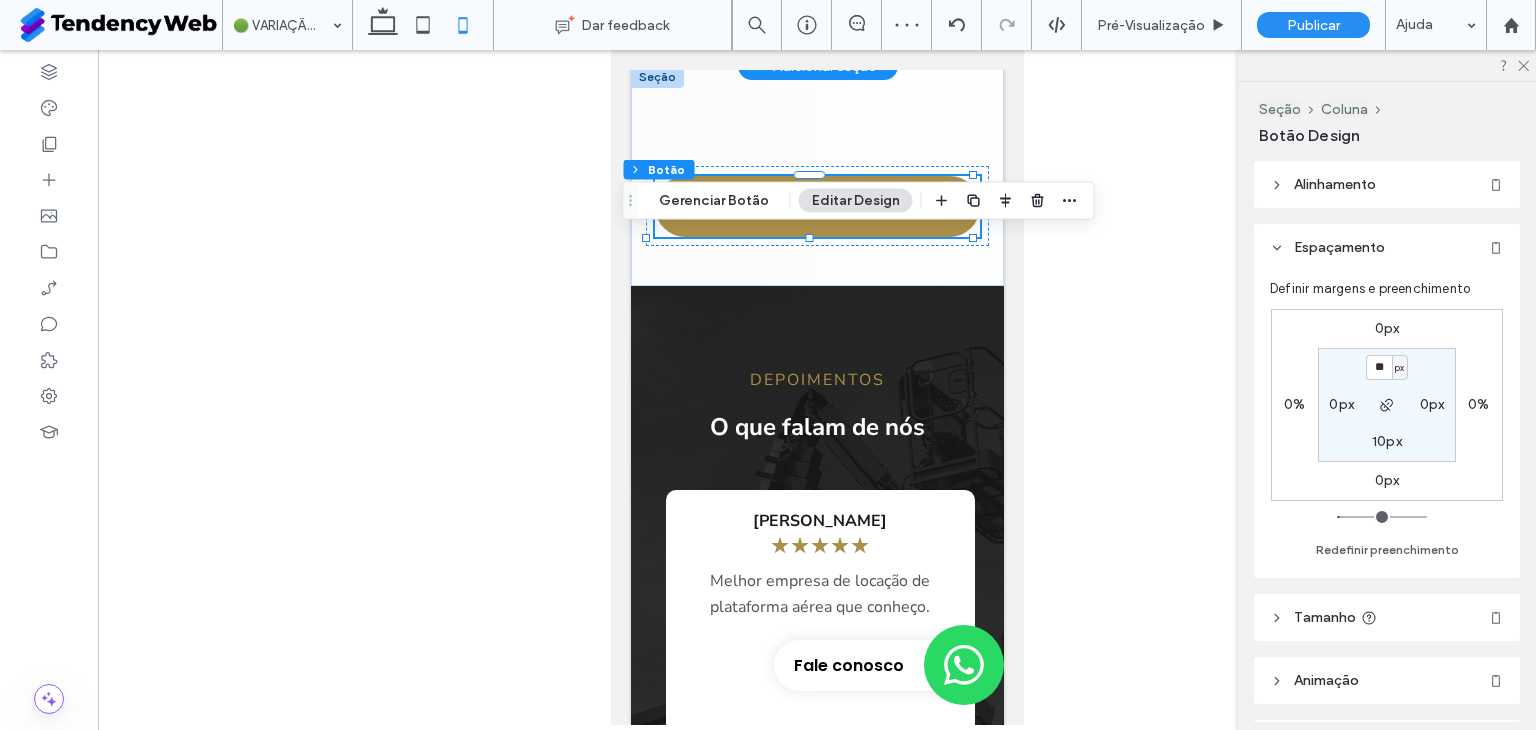 click on "Investimento inicial
Treinamento de equipe
Manutenção e suporte
Substituição de equipamento
Eficiência energética
Logística integrada
Zero
Incluso
Preventiva 24h
Imediata
[GEOGRAPHIC_DATA] e documentada
Sempre incluída" at bounding box center (816, -289) 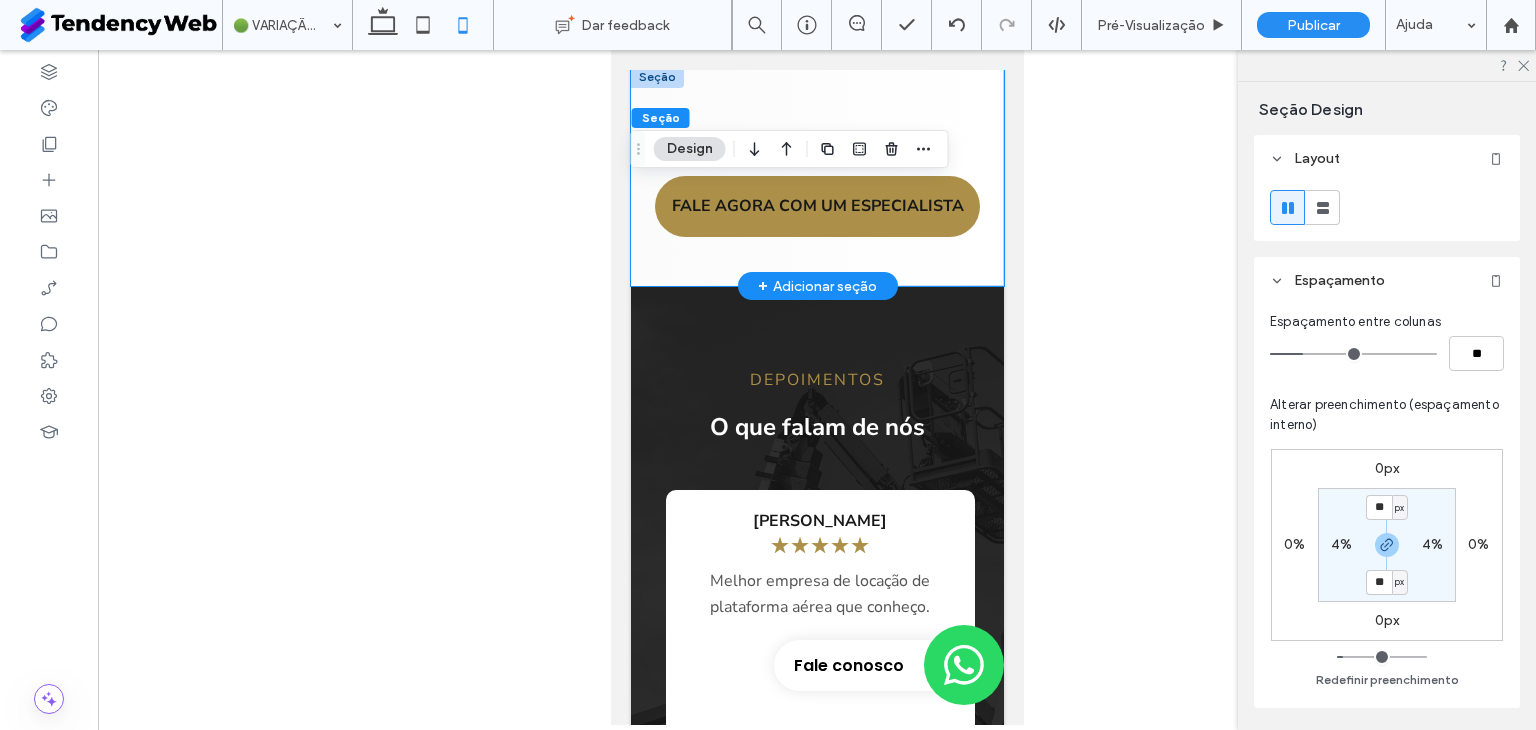 click on "FALE AGORA COM UM ESPECIALISTA" at bounding box center [816, 176] 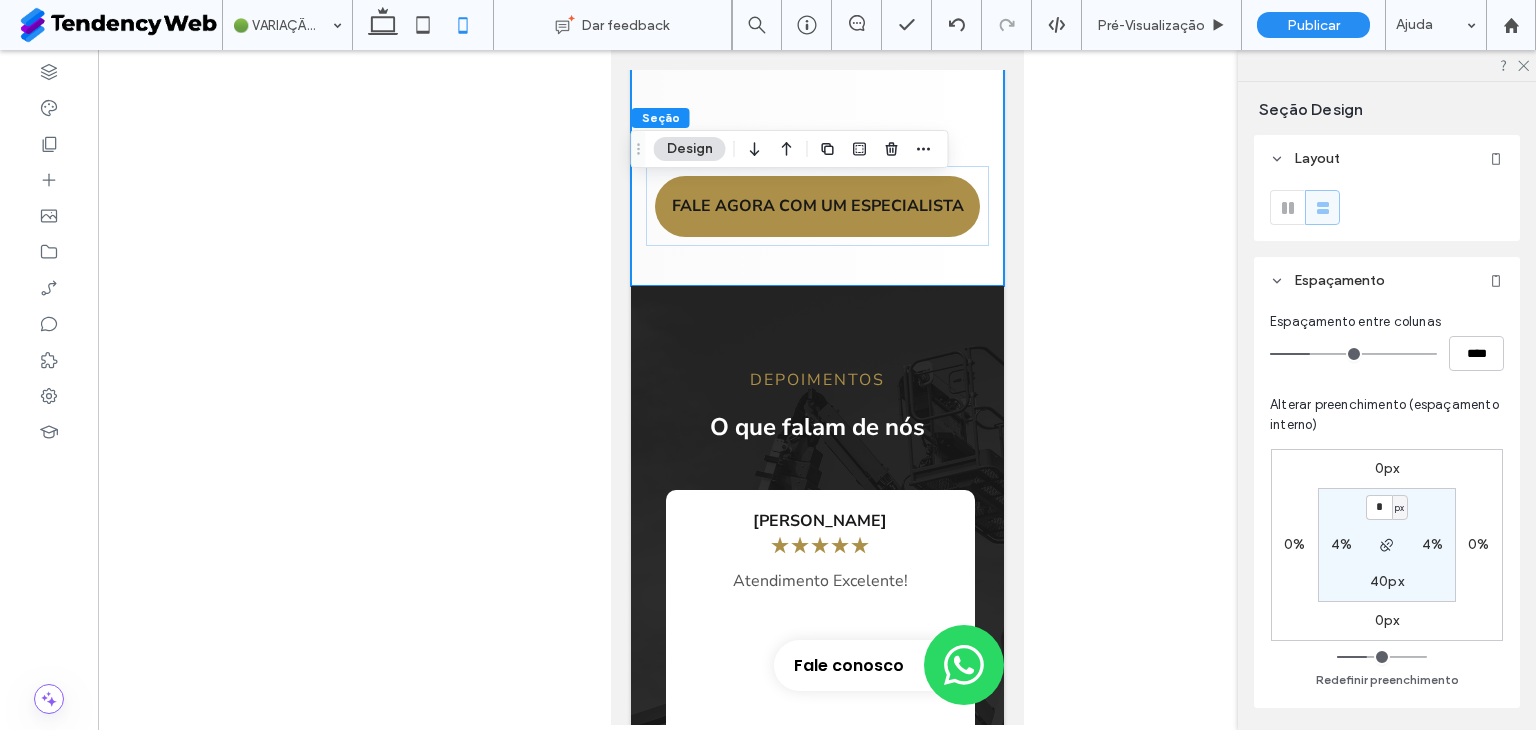 type on "*" 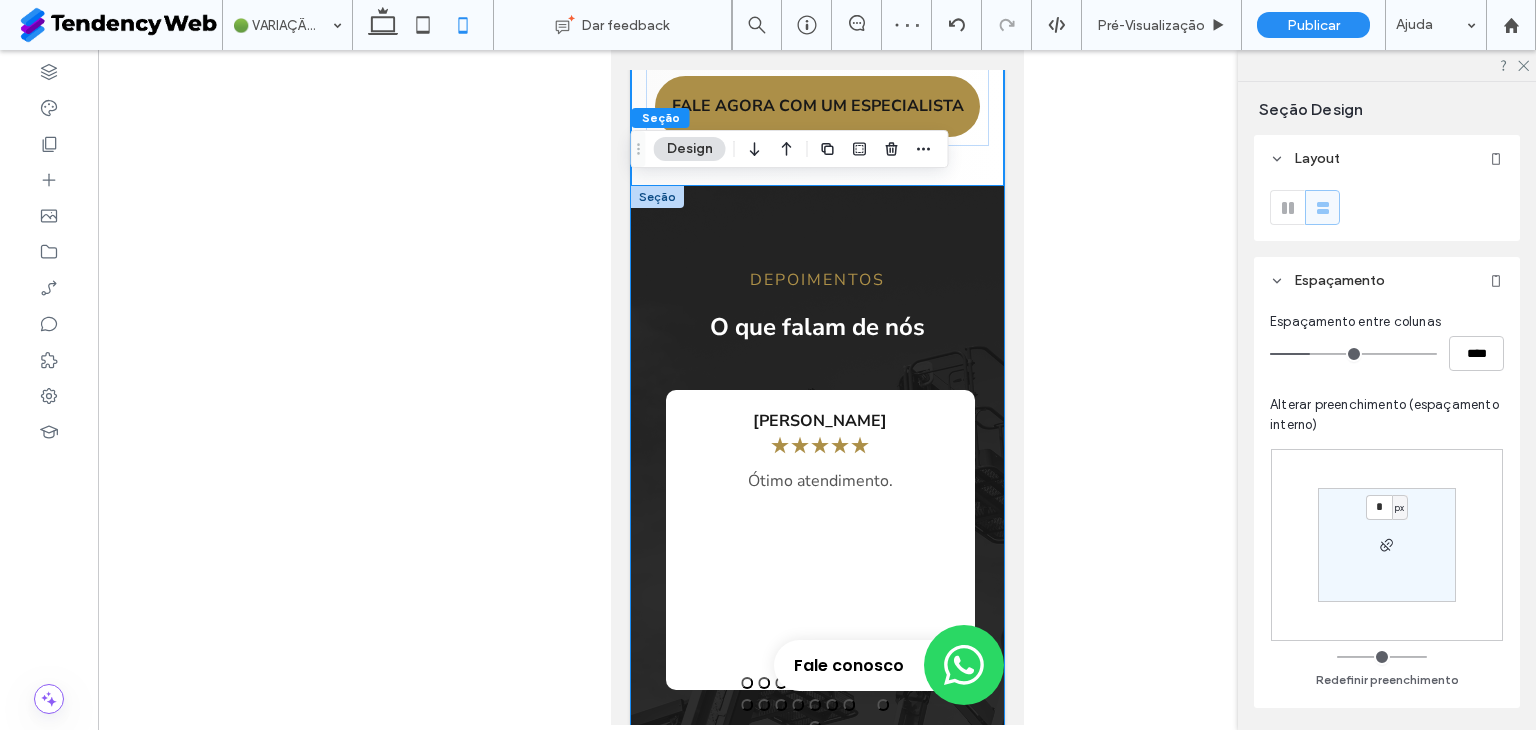 click on "Depoimentos
O que falam de nós
ORÇAMENTO VIA WHATSAPP
[PERSON_NAME]
★★★★★
As plataformas são impecável 👏
[PERSON_NAME]
★★★★★
Excelente atendimento!
HIDROJATO NACIONAL LIMPEZA TECNICA LTDA
★★★★★
Recebemos uma plataforma de 12 mts para fazermos o inventario da empresa, a melhor opção para quem movimenta materiais acima de 6 mts...muito bom !!! treinamento rápido e eficaz ! indico muito.
[PERSON_NAME]
★★★★★
Recebemos uma plataforma de 12 mts para fazermos o inventario da empresa, a melhor opção para quem movimenta materiais acima de 6 mts...muito bom !!! treinamento rápido e eficaz ! indico muito.
[PERSON_NAME]
★★★★★
[PERSON_NAME]
★★★★★
Vinicius SelfieMídia" at bounding box center [816, 550] 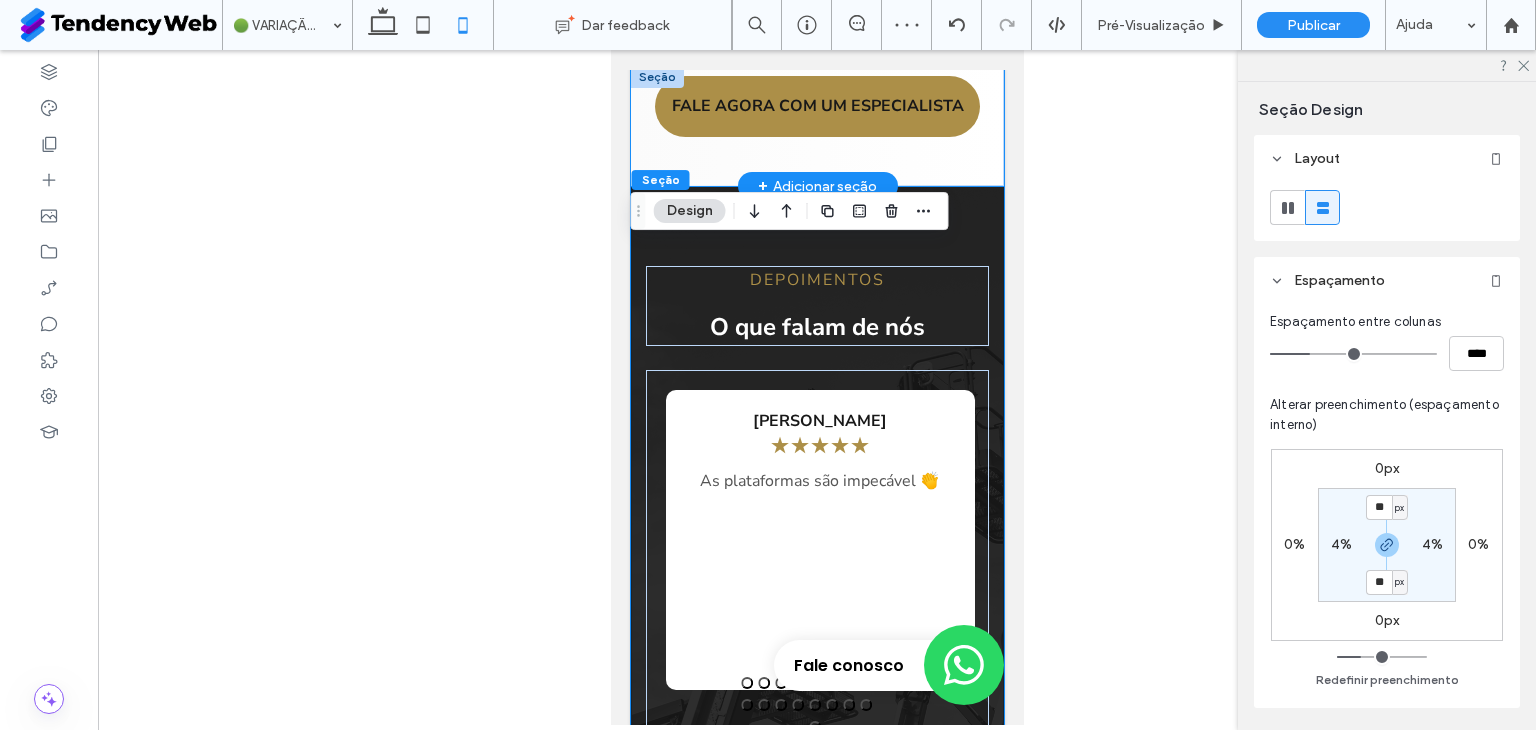click on "FALE AGORA COM UM ESPECIALISTA" at bounding box center [816, 126] 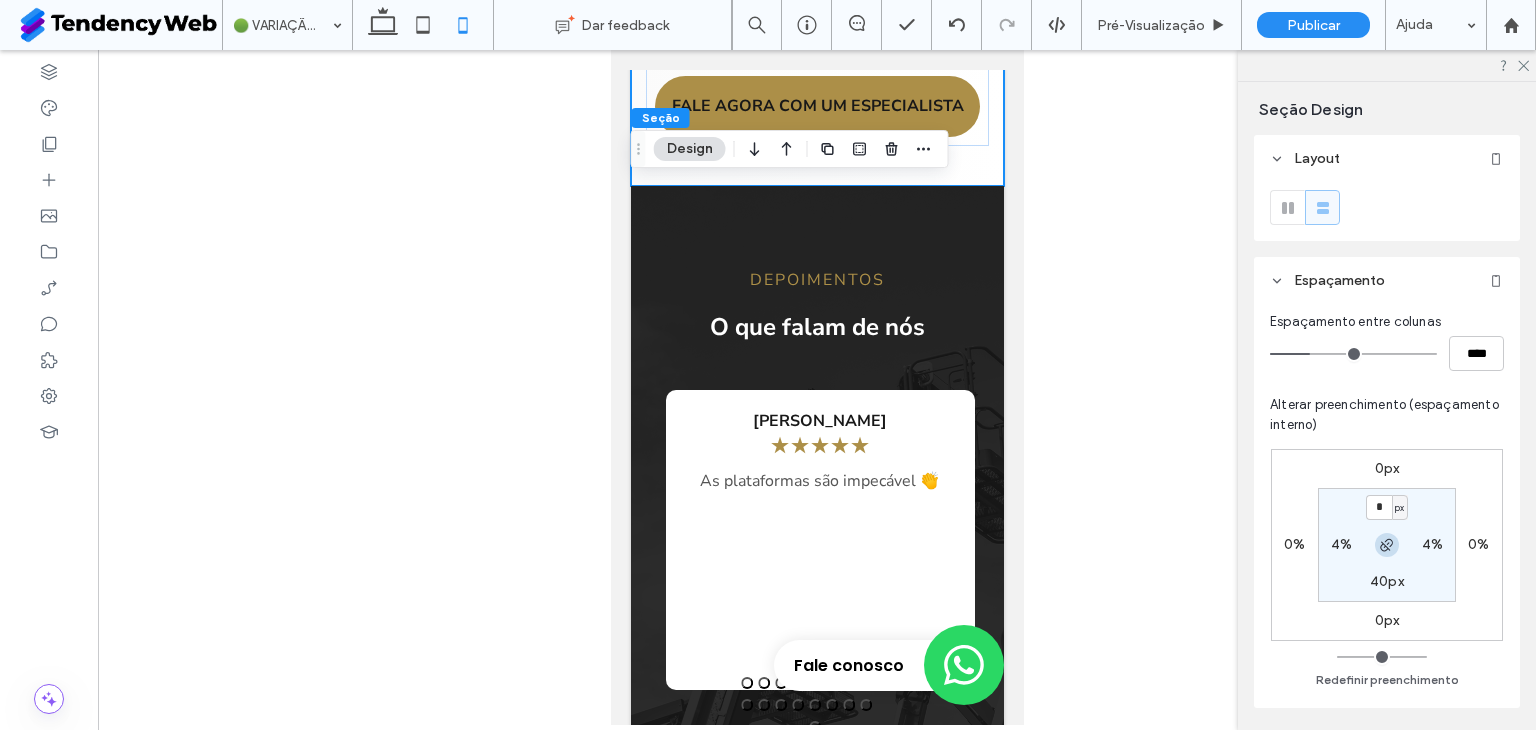 click 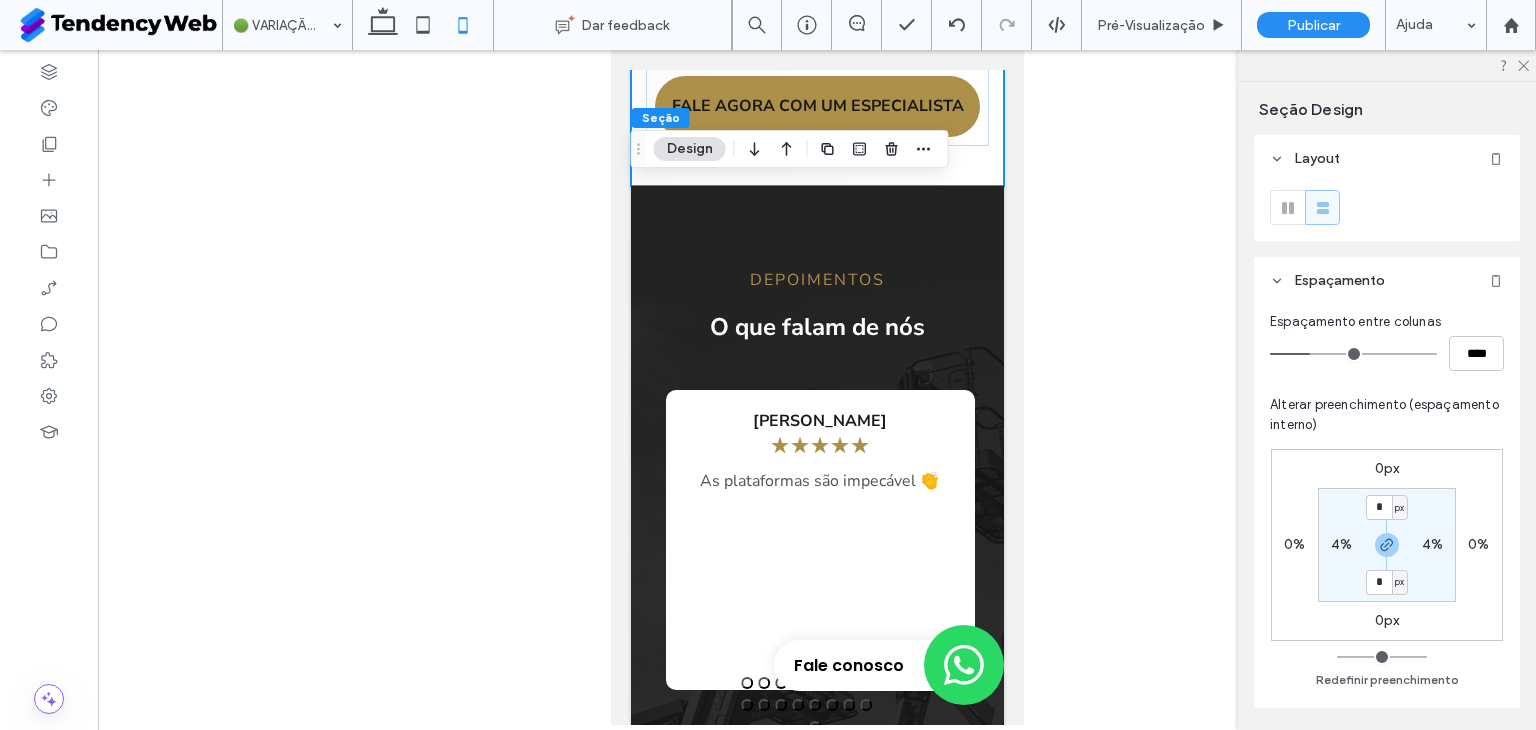 type on "**" 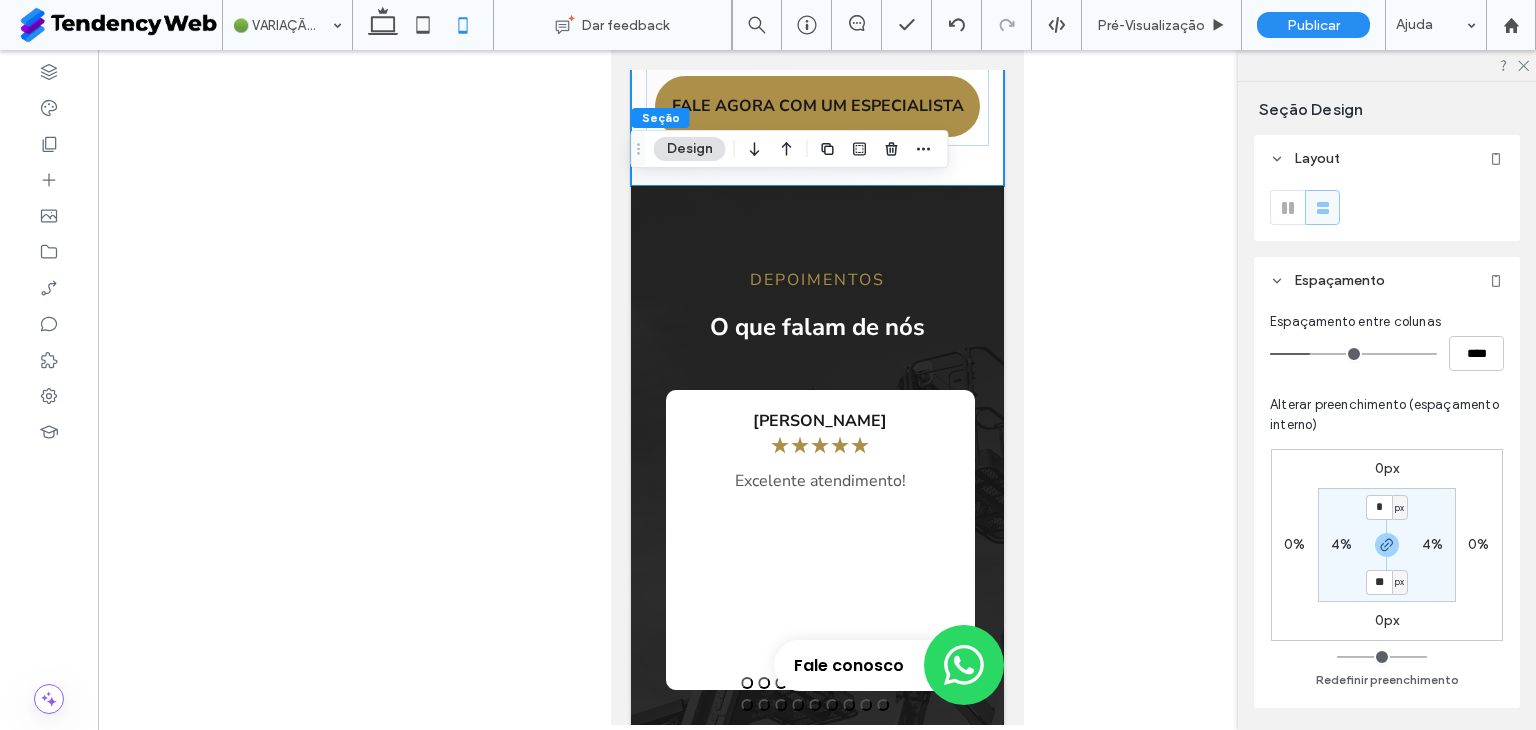 type on "**" 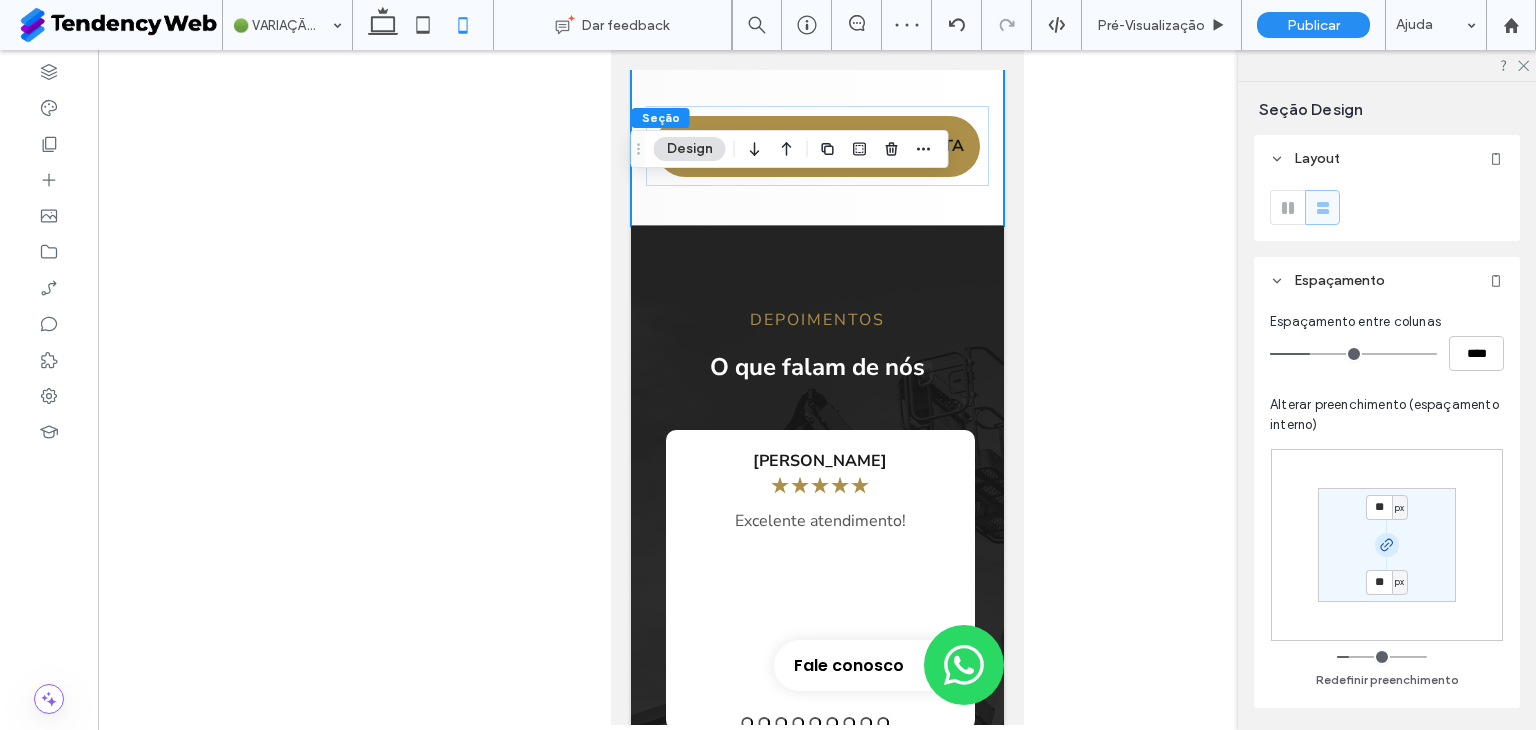 click 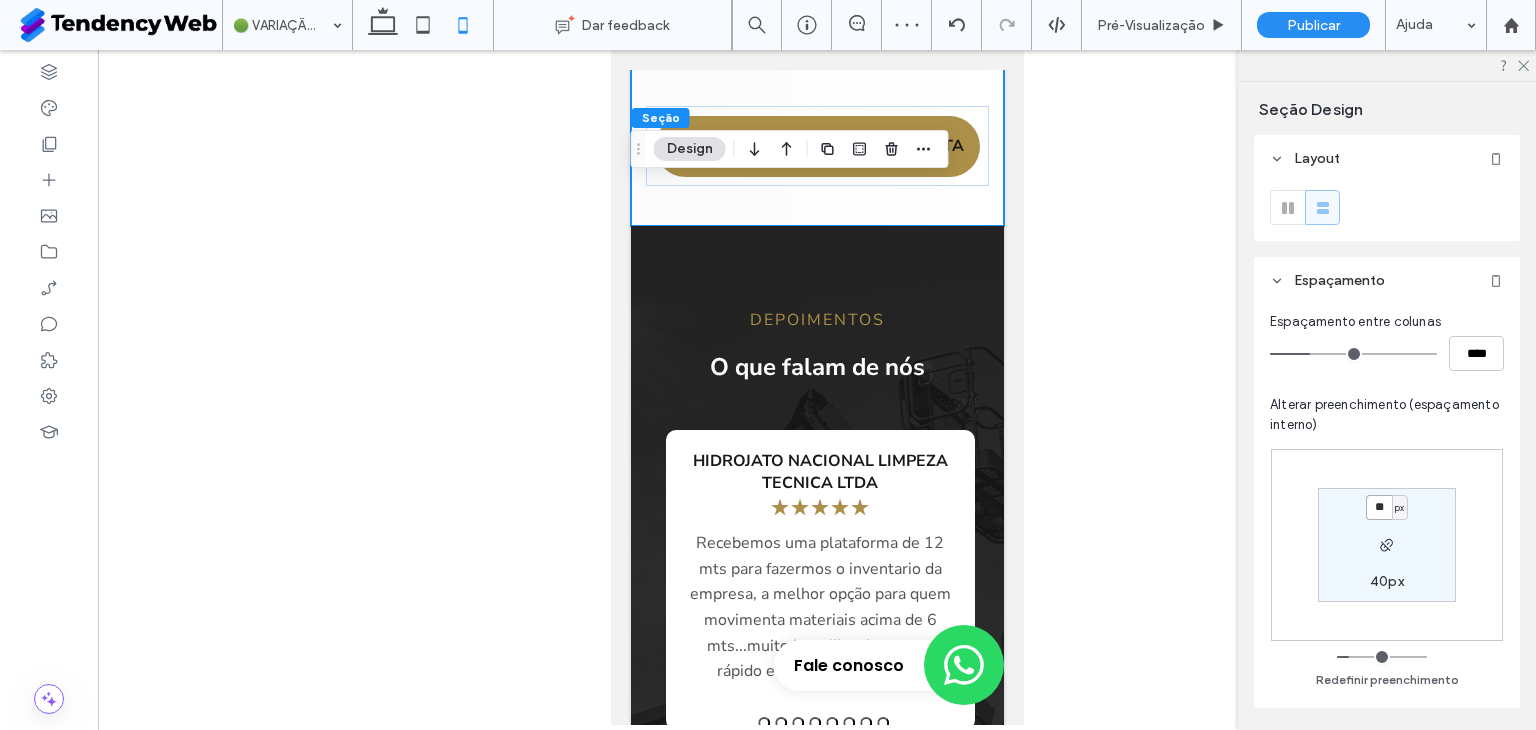 click on "**" at bounding box center [1379, 507] 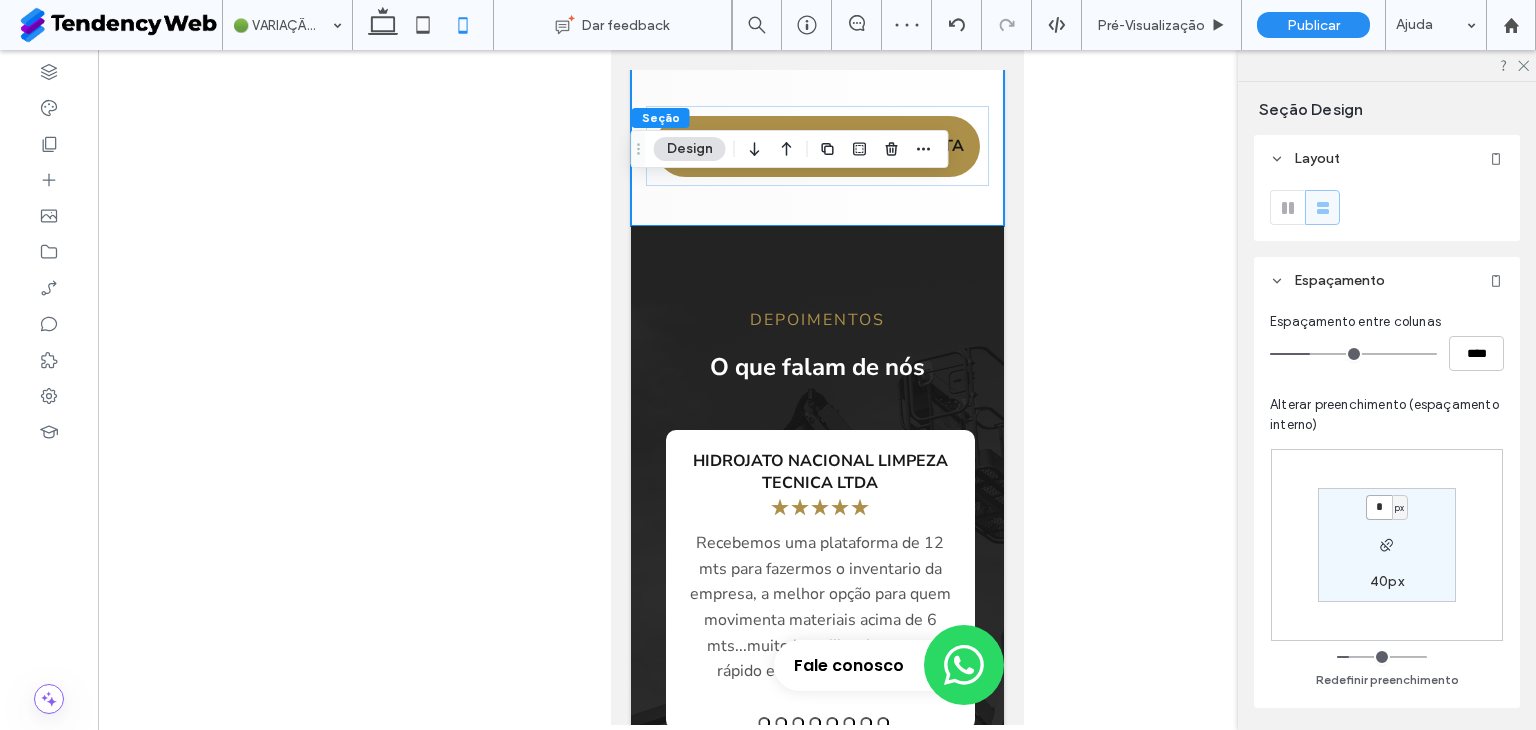 type on "*" 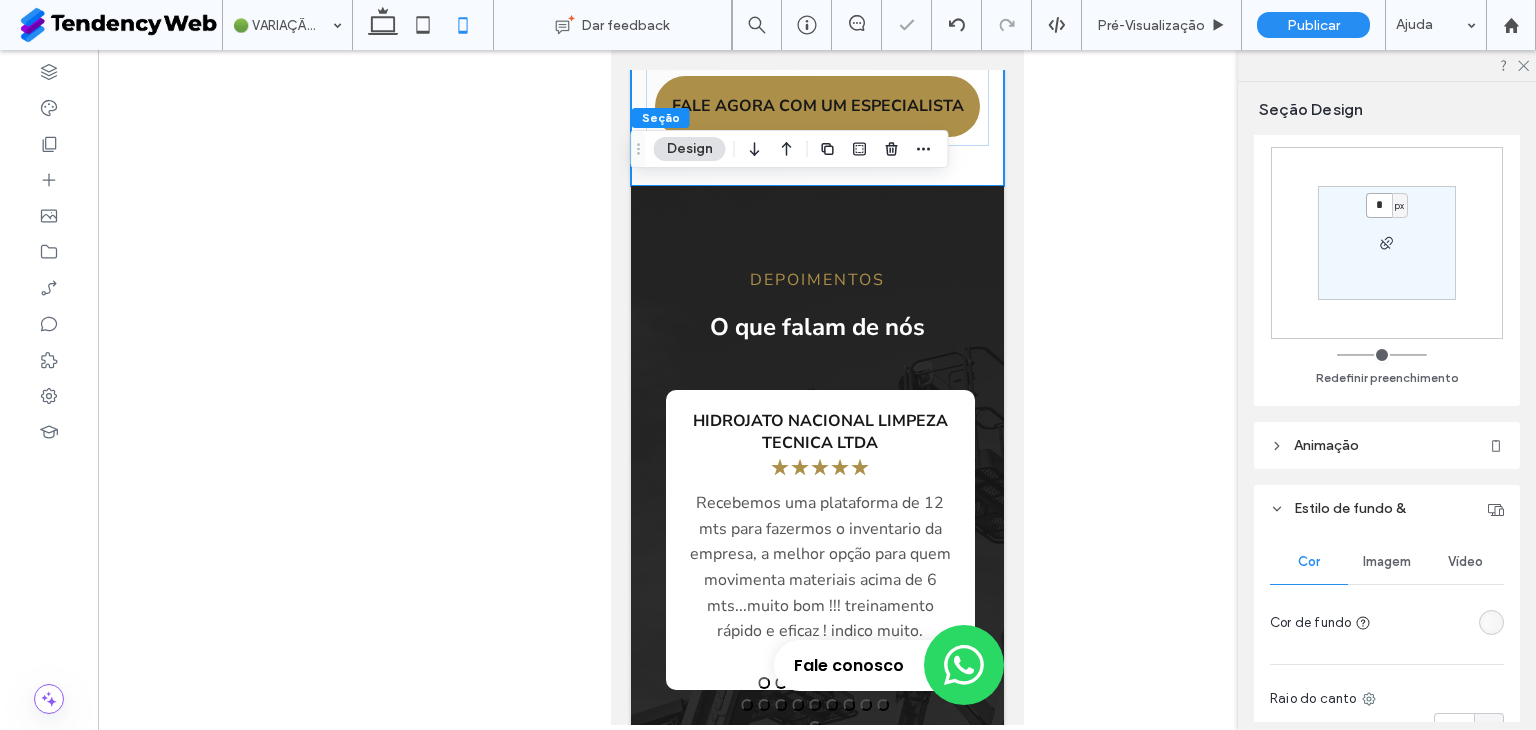 scroll, scrollTop: 500, scrollLeft: 0, axis: vertical 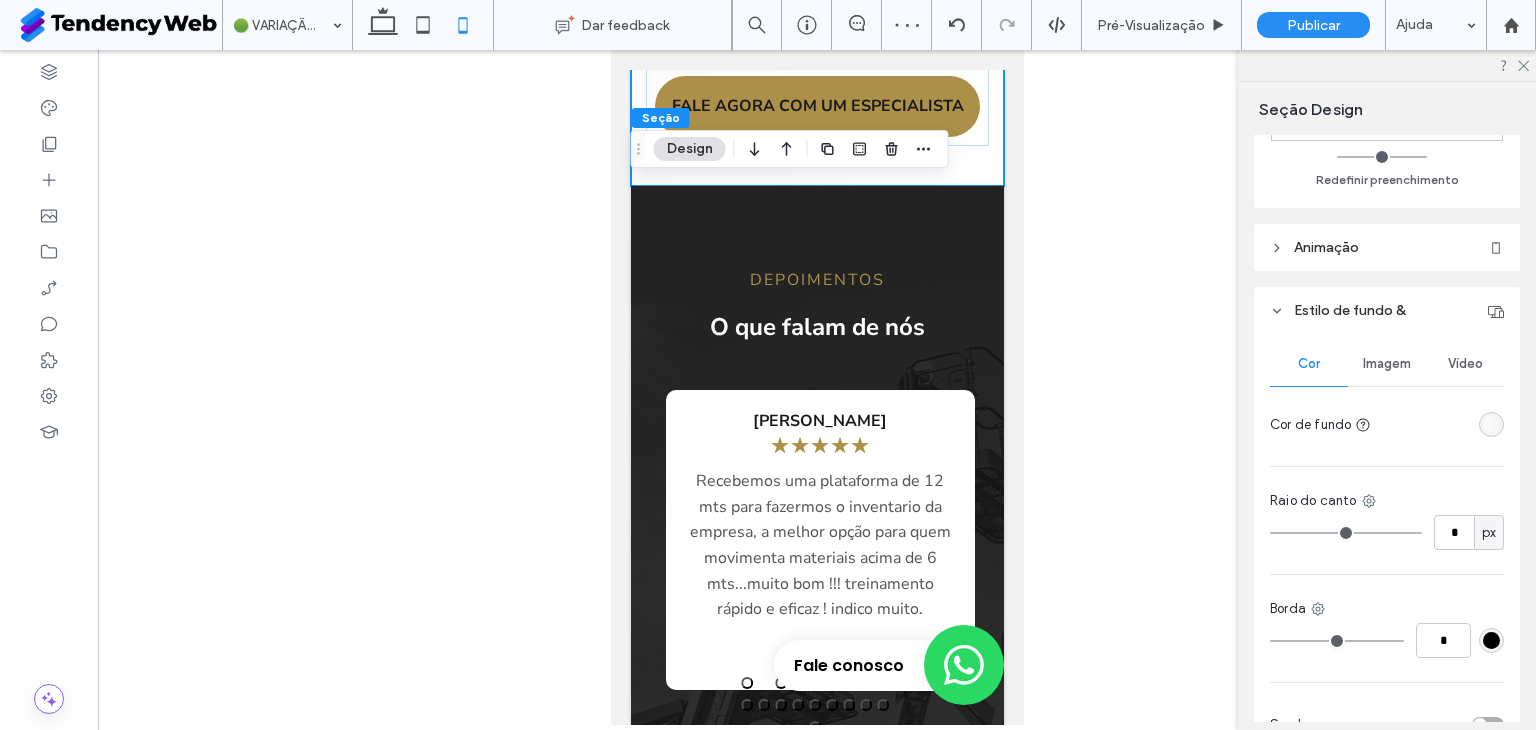 click at bounding box center (1491, 424) 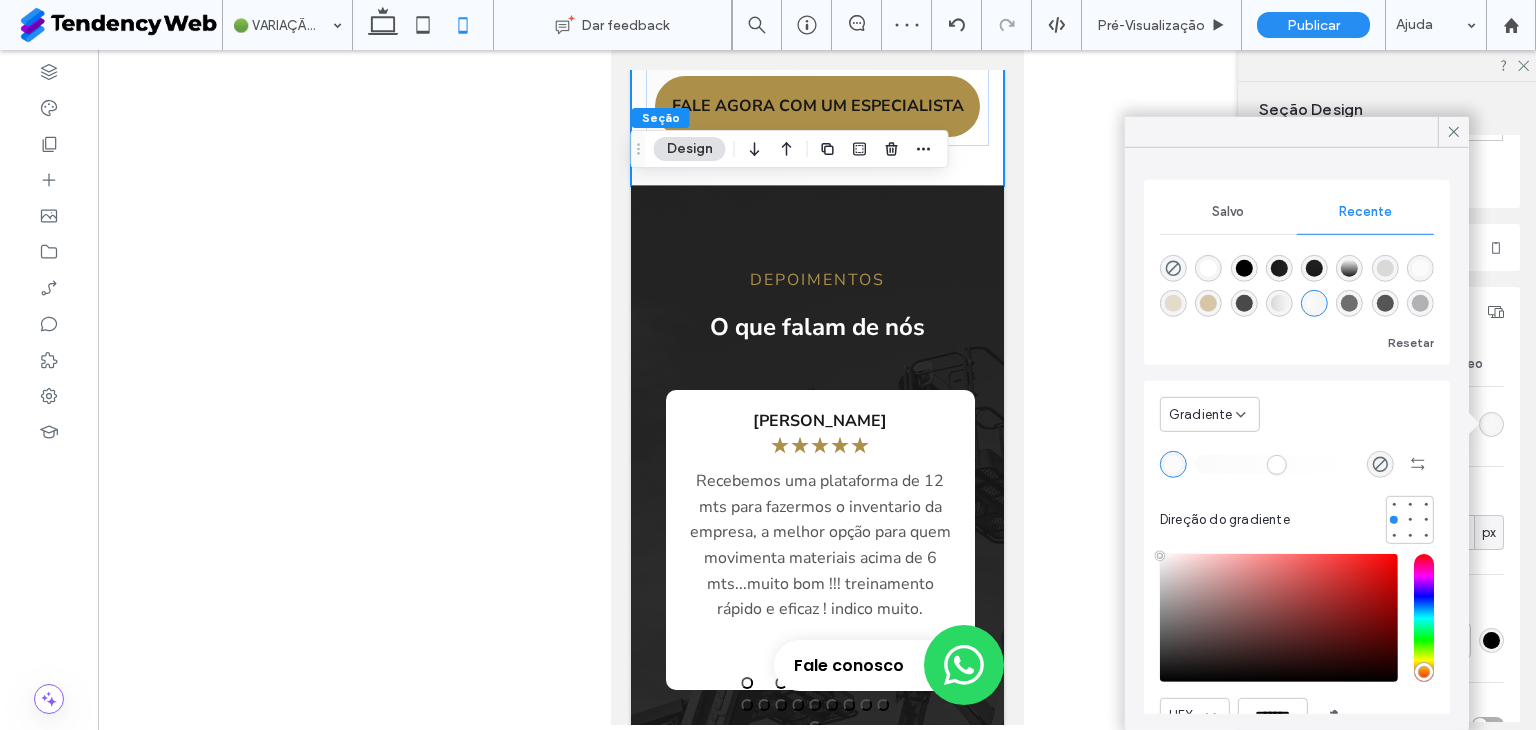 click on "Salvo" at bounding box center [1228, 212] 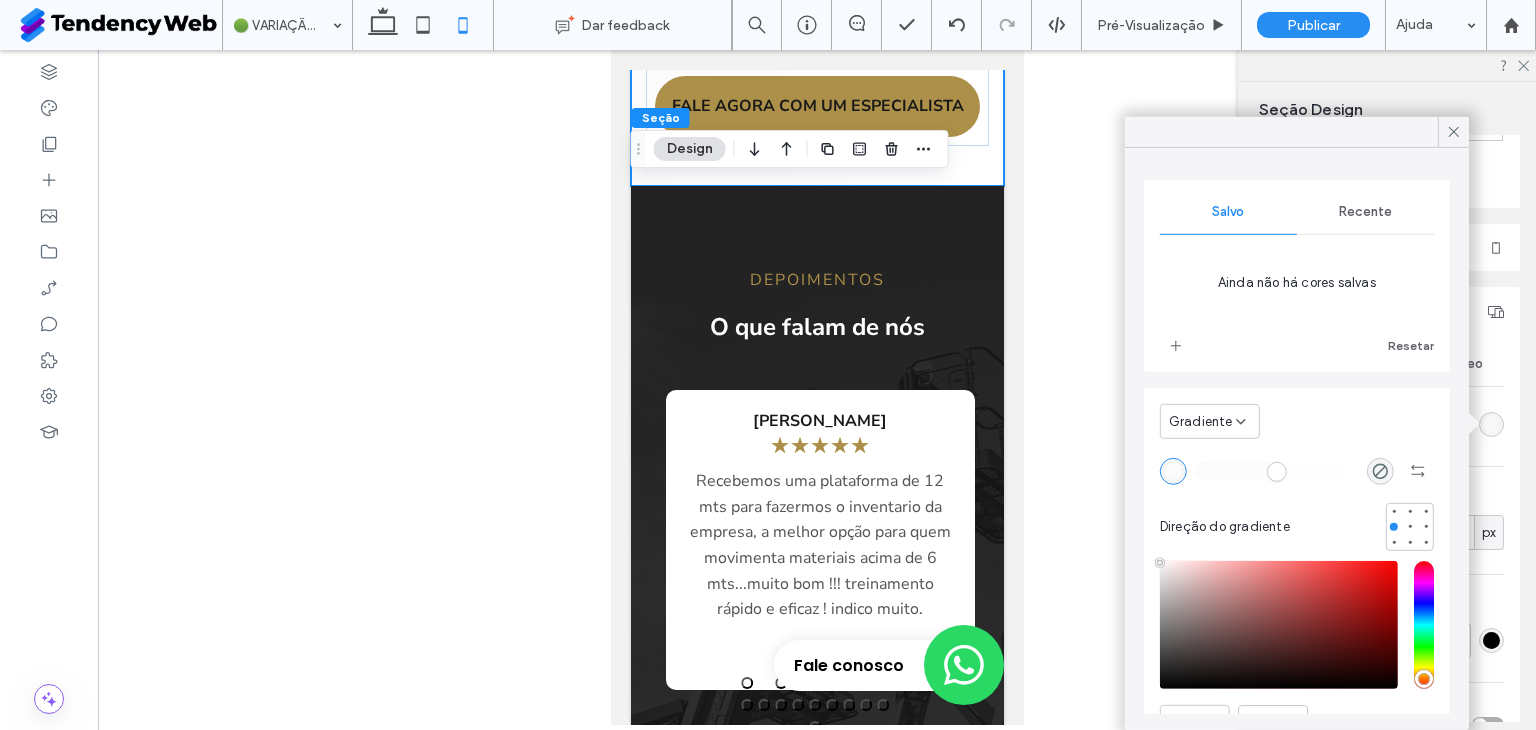 click on "Gradiente" at bounding box center [1210, 421] 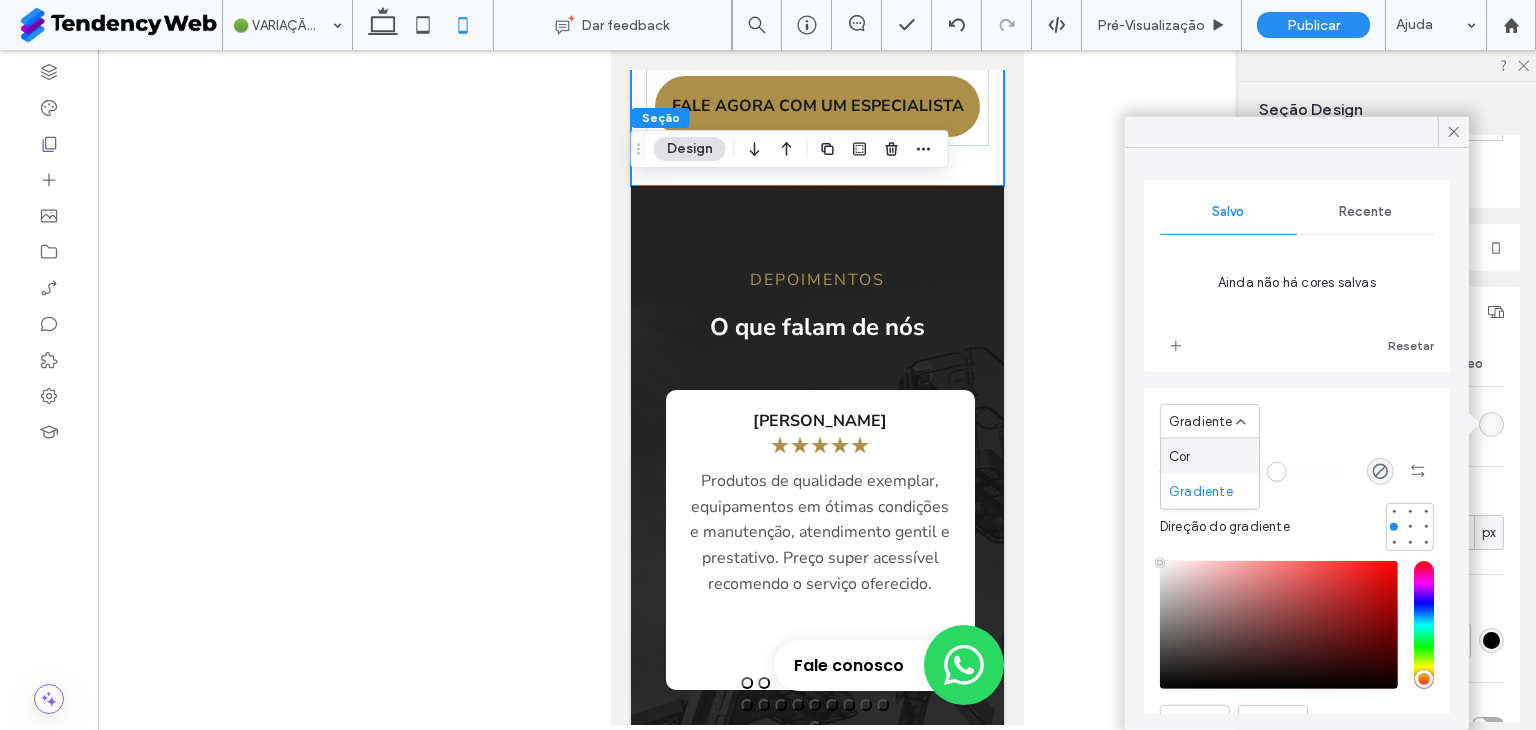 click on "Cor" at bounding box center (1210, 456) 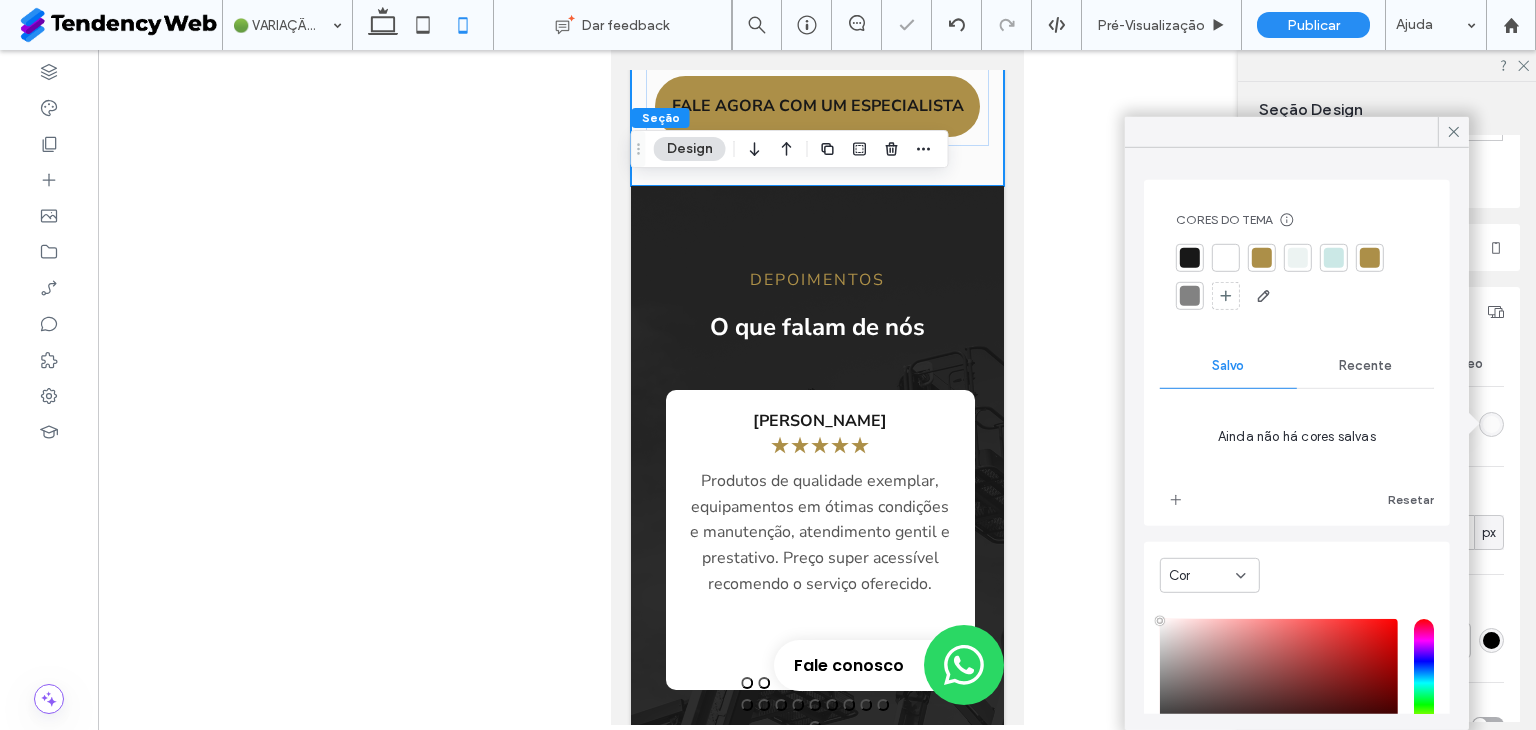 click at bounding box center [1298, 258] 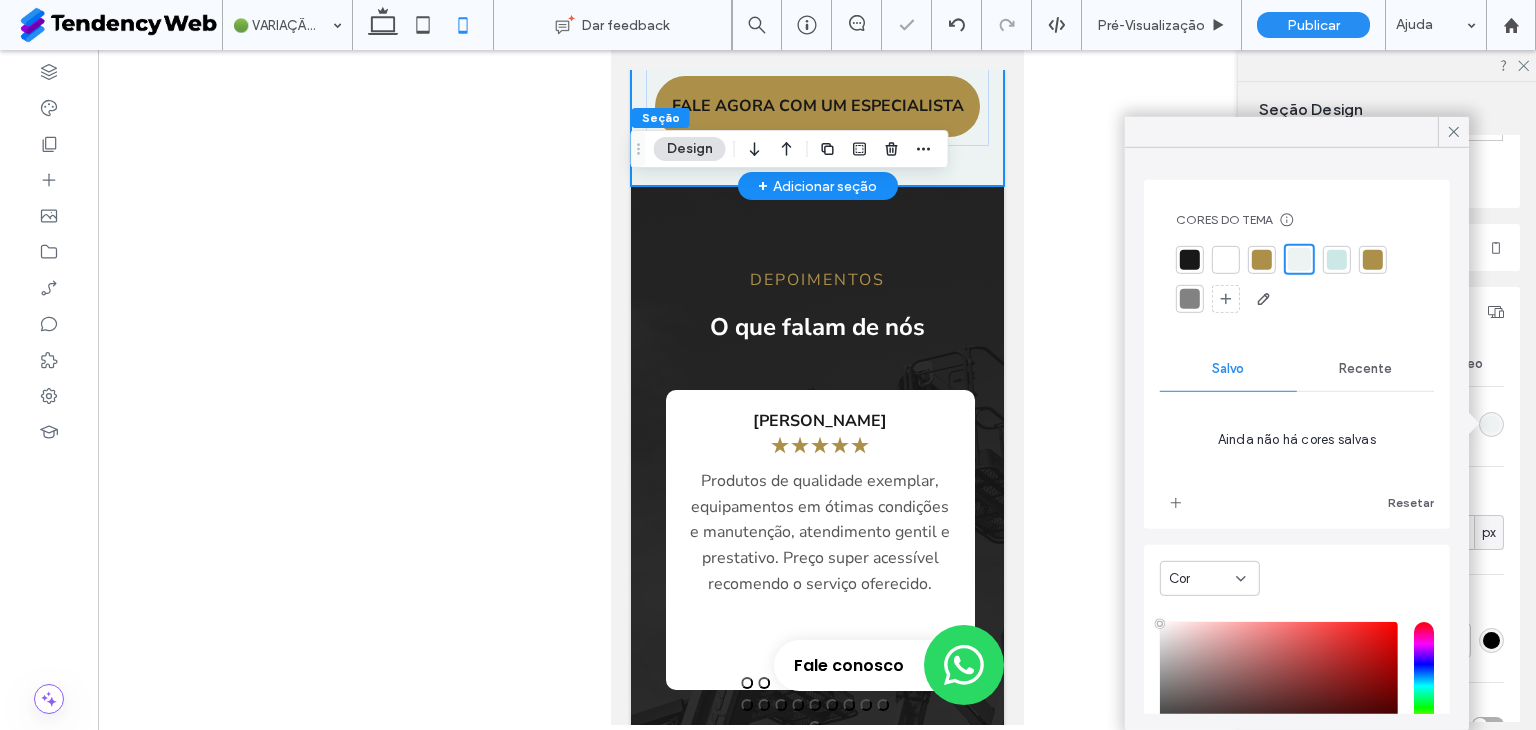 click on "FALE AGORA COM UM ESPECIALISTA" at bounding box center (816, 126) 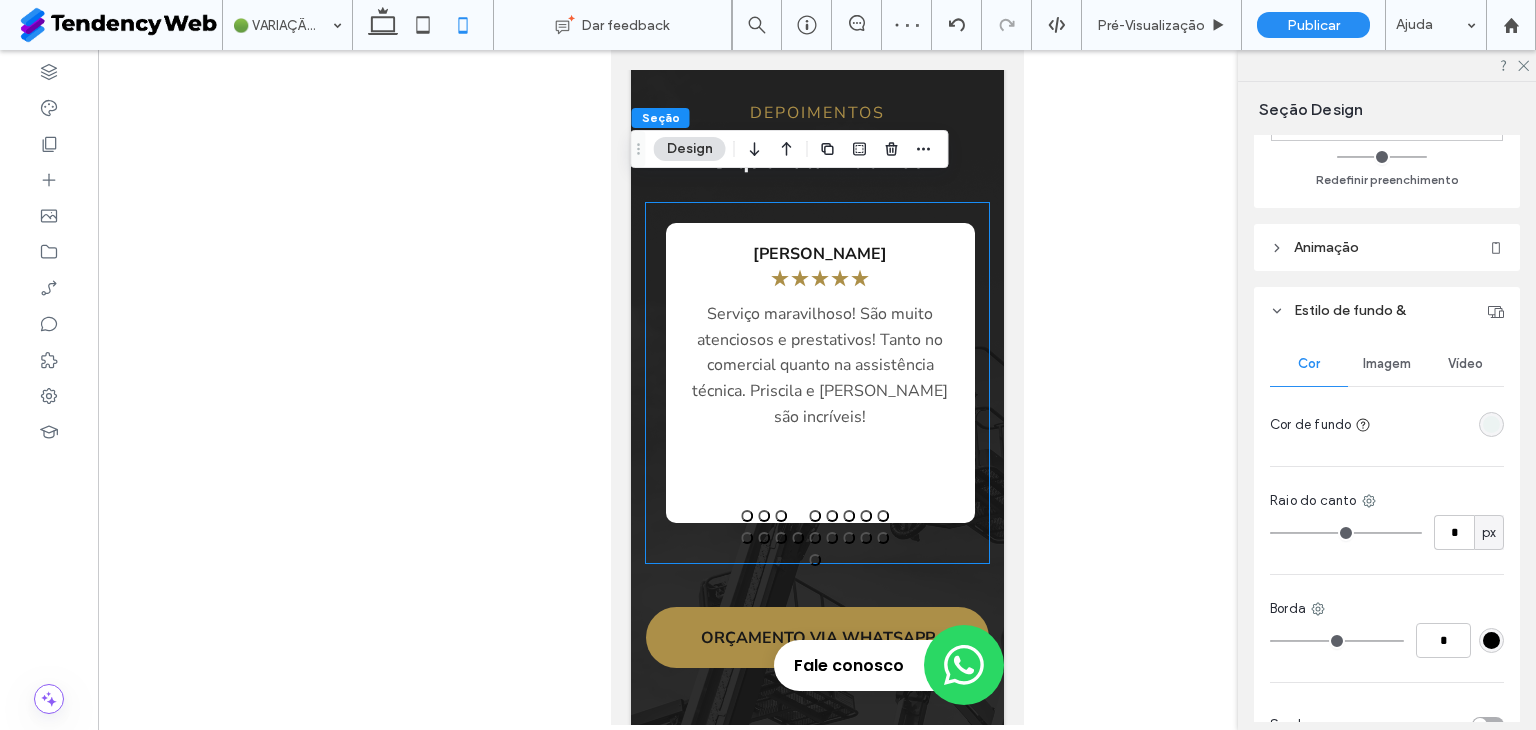 scroll, scrollTop: 8666, scrollLeft: 0, axis: vertical 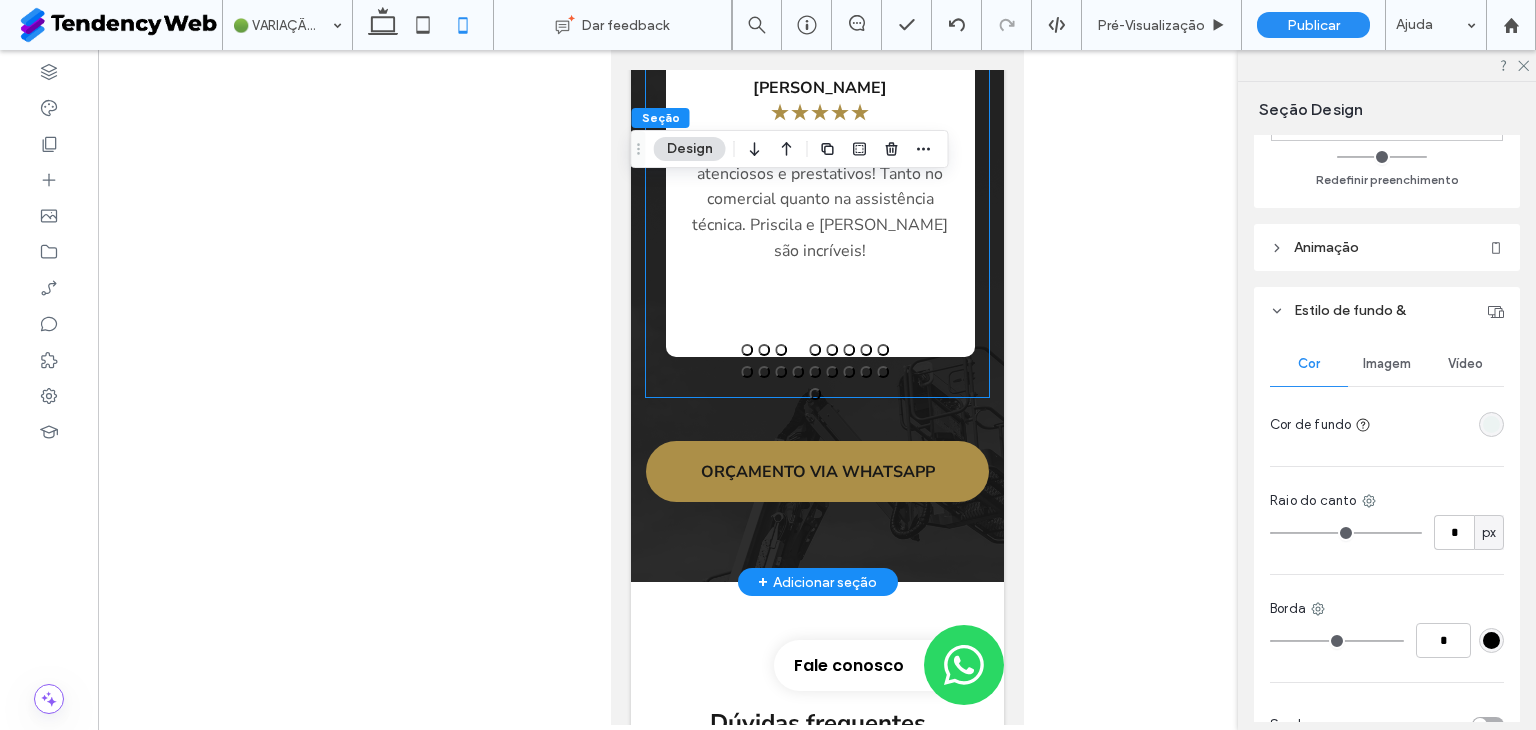 click on "[PERSON_NAME]
★★★★★
Serviço maravilhoso! São muito atenciosos e prestativos! Tanto no comercial quanto na assistência técnica. Priscila e [PERSON_NAME] são incríveis!" at bounding box center [819, 207] 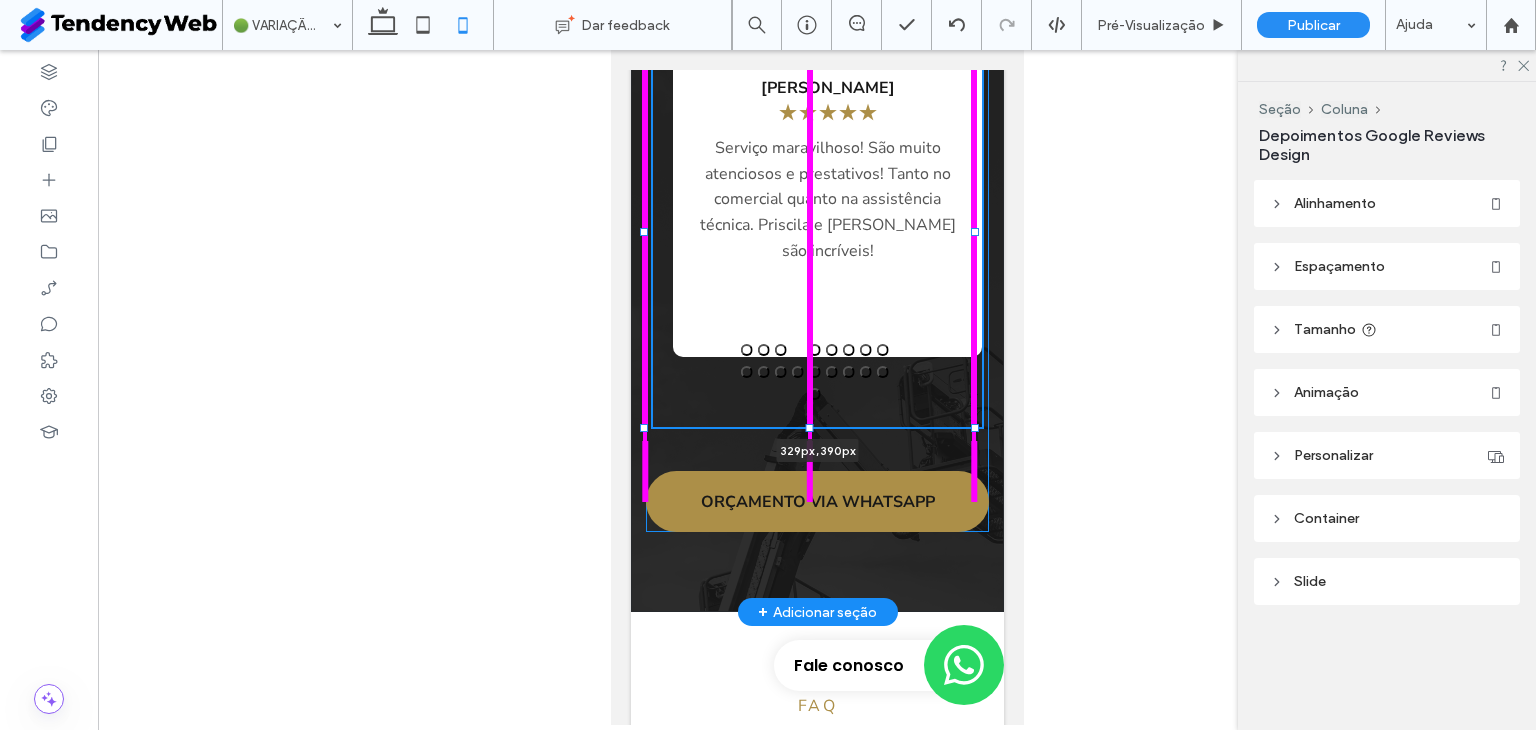 drag, startPoint x: 805, startPoint y: 458, endPoint x: 805, endPoint y: 473, distance: 15 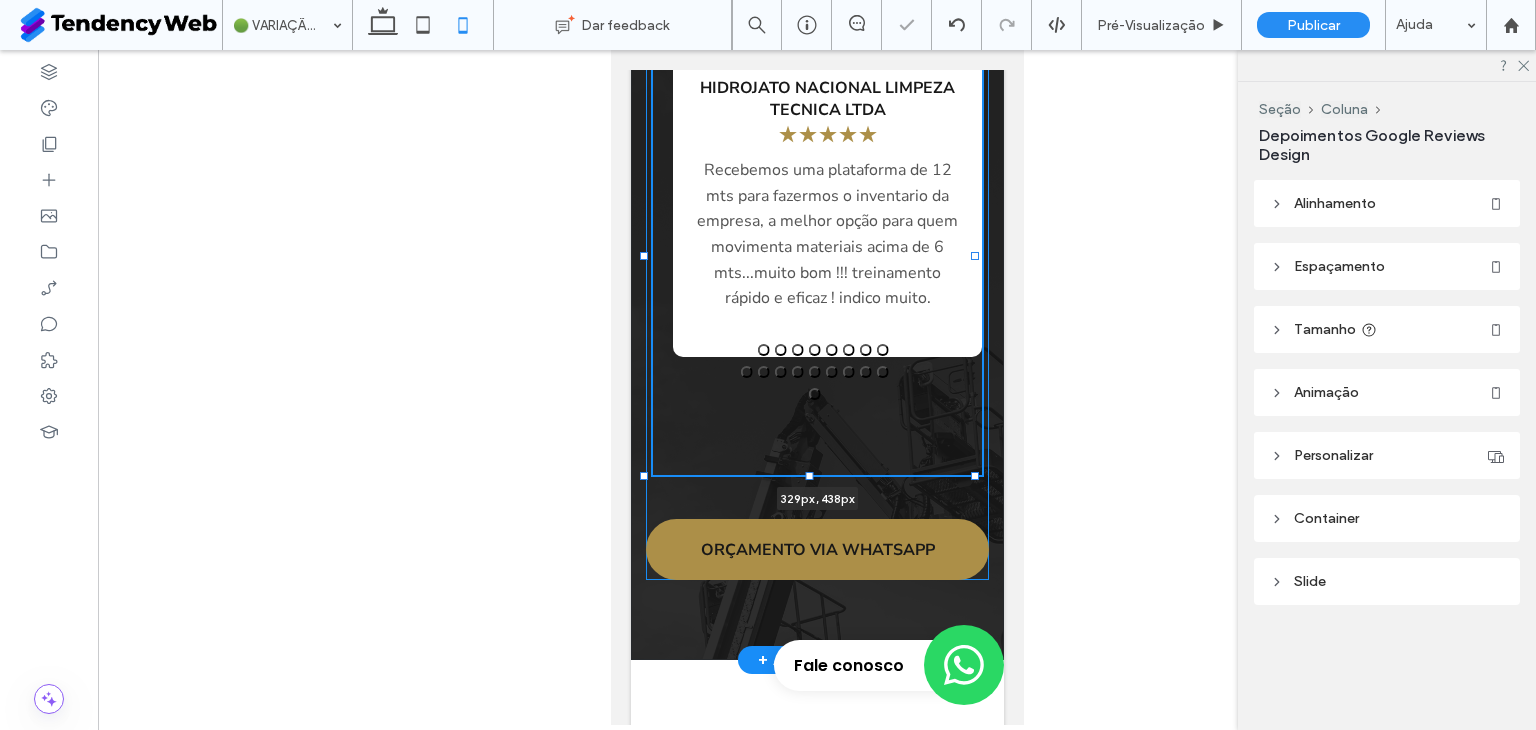 drag, startPoint x: 807, startPoint y: 489, endPoint x: 821, endPoint y: 513, distance: 27.784887 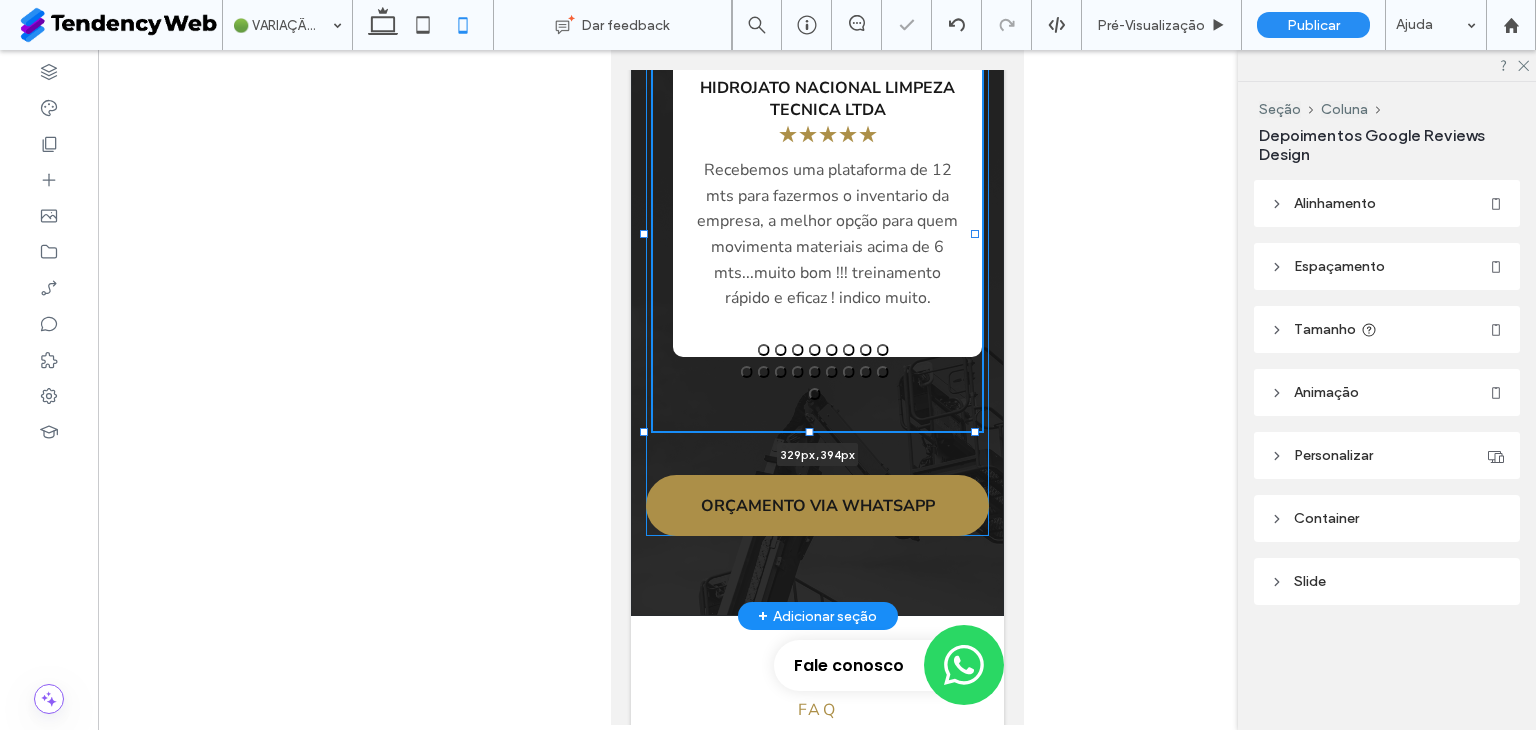 drag, startPoint x: 808, startPoint y: 535, endPoint x: 808, endPoint y: 512, distance: 23 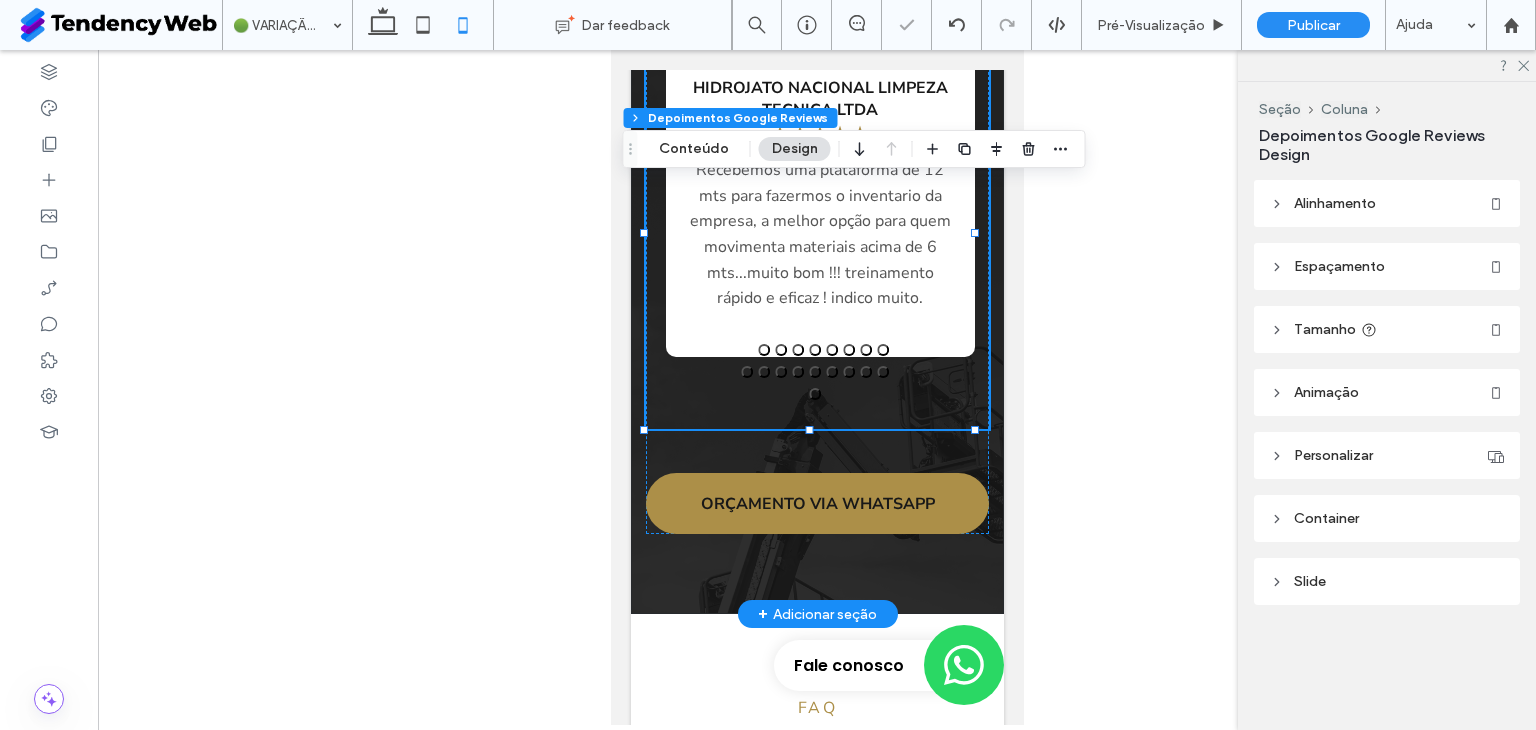 click on "Recebemos uma plataforma de 12 mts para fazermos o inventario da empresa, a melhor opção para quem movimenta materiais acima de 6 mts...muito bom !!! treinamento rápido e eficaz ! indico muito." at bounding box center (819, 235) 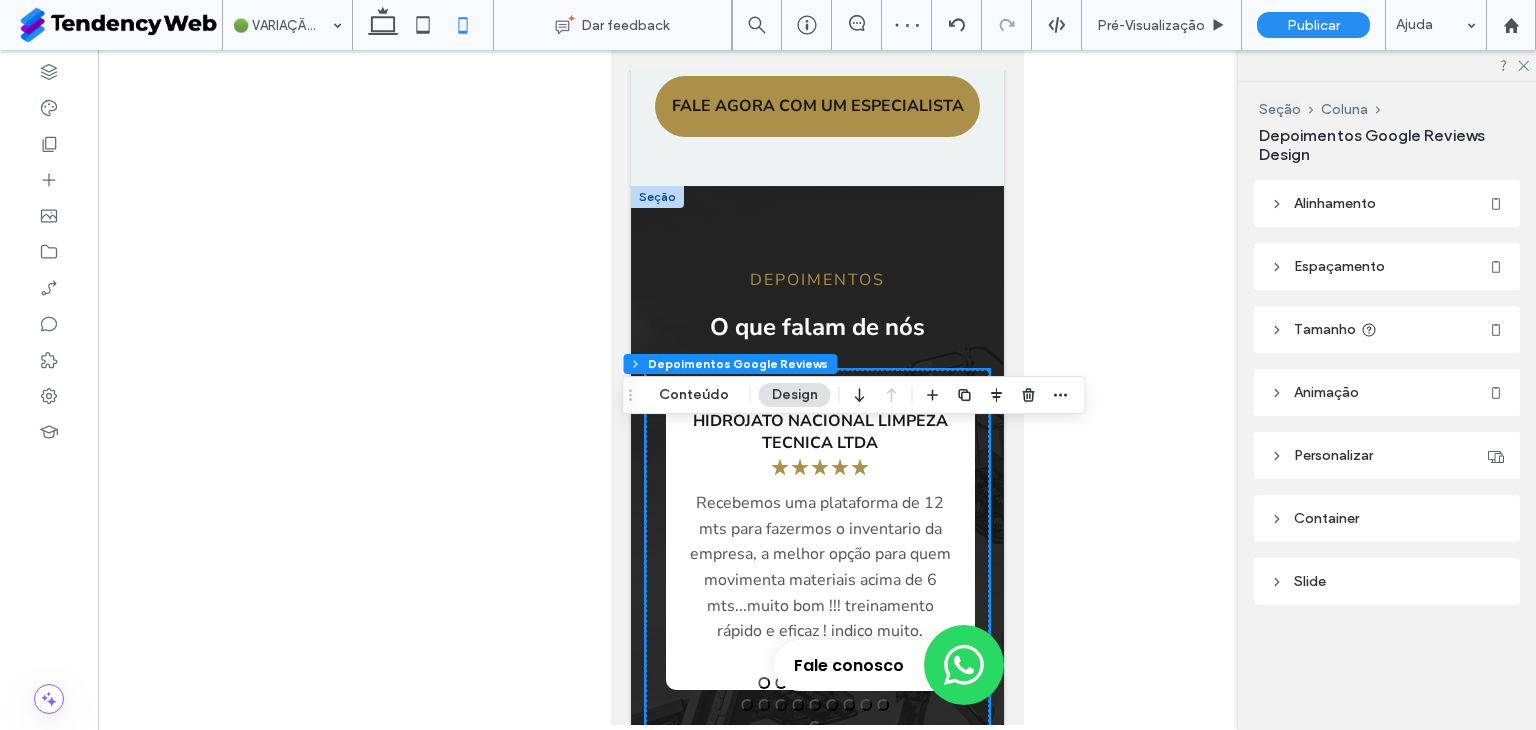 scroll, scrollTop: 8500, scrollLeft: 0, axis: vertical 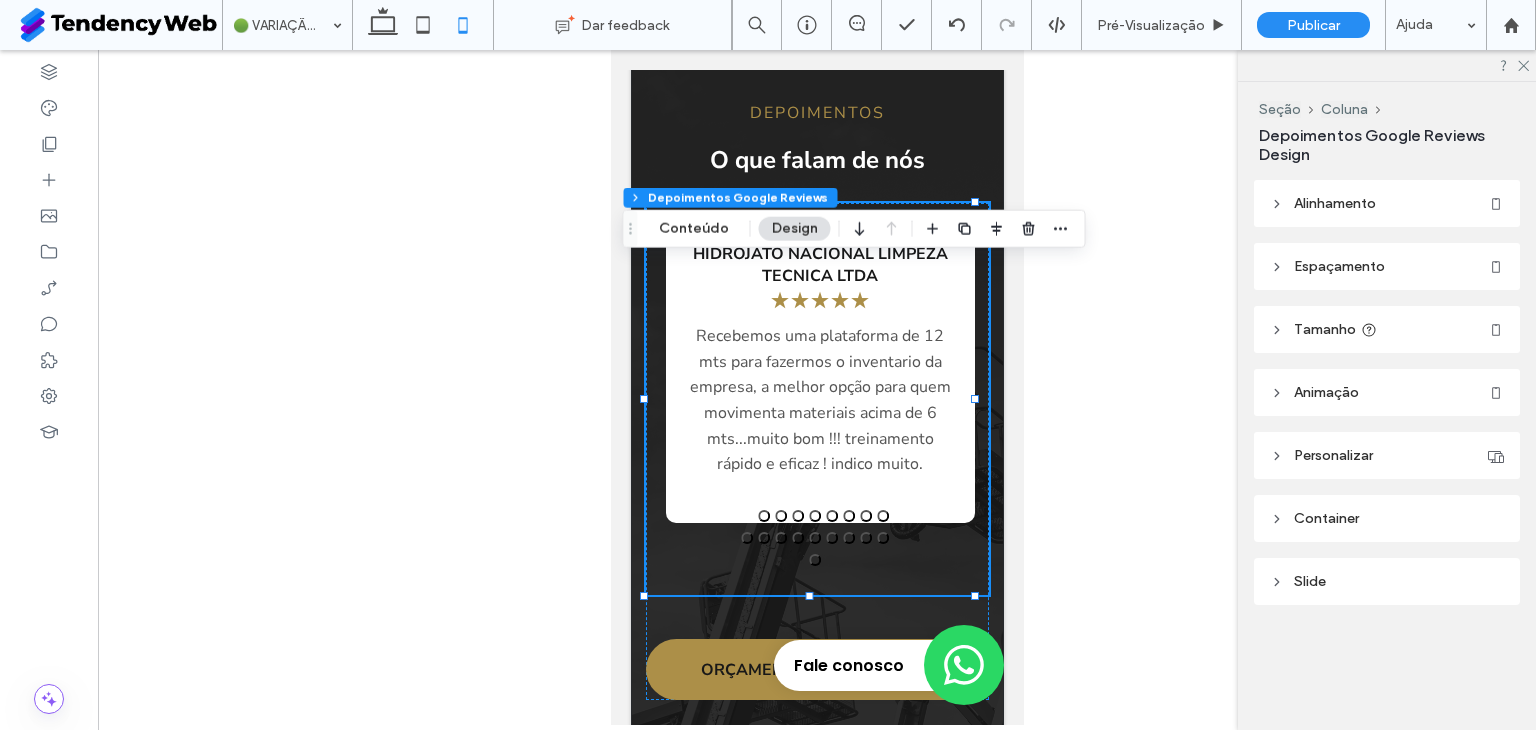 click on "Tamanho" at bounding box center (1325, 329) 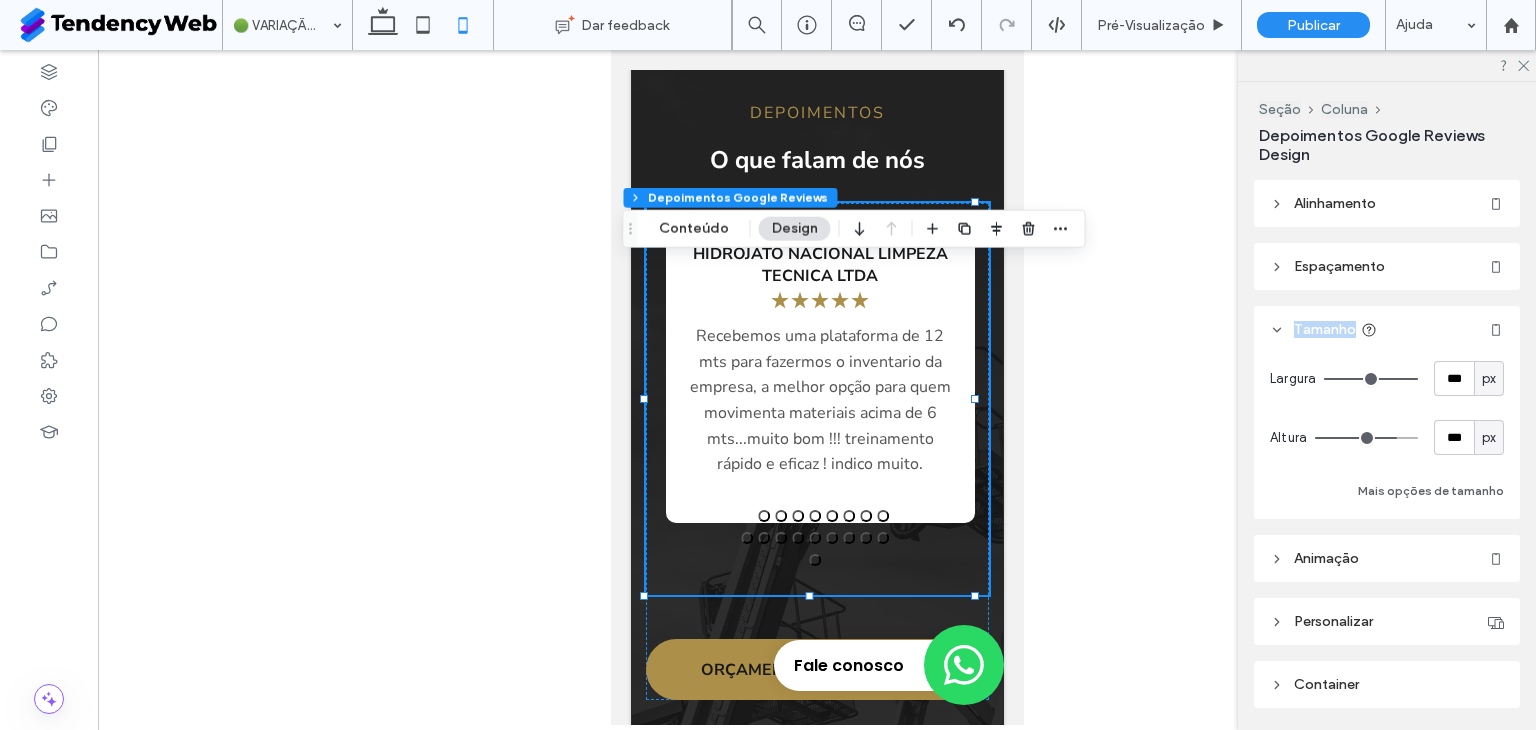 click on "Tamanho" at bounding box center [1325, 329] 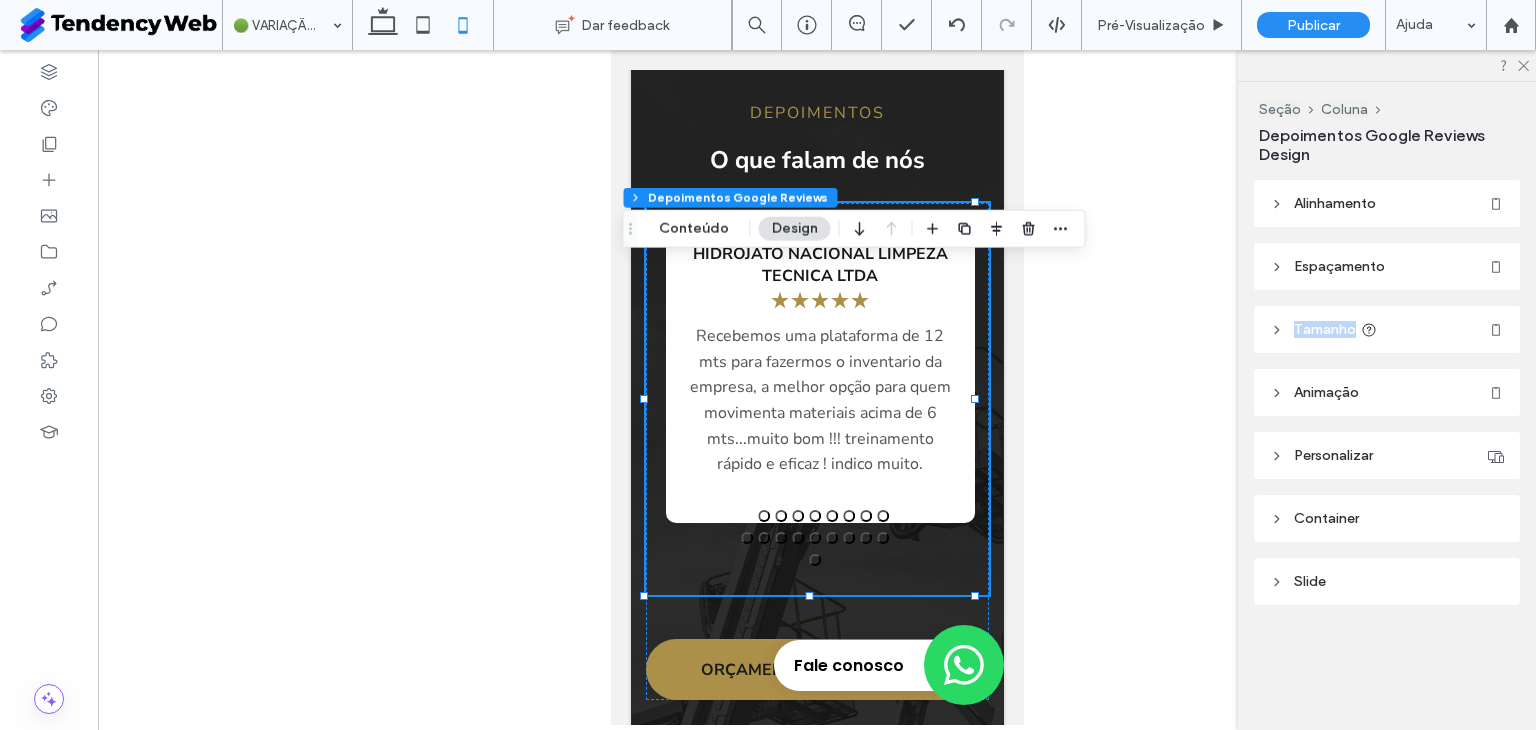 click on "Tamanho" at bounding box center [1325, 329] 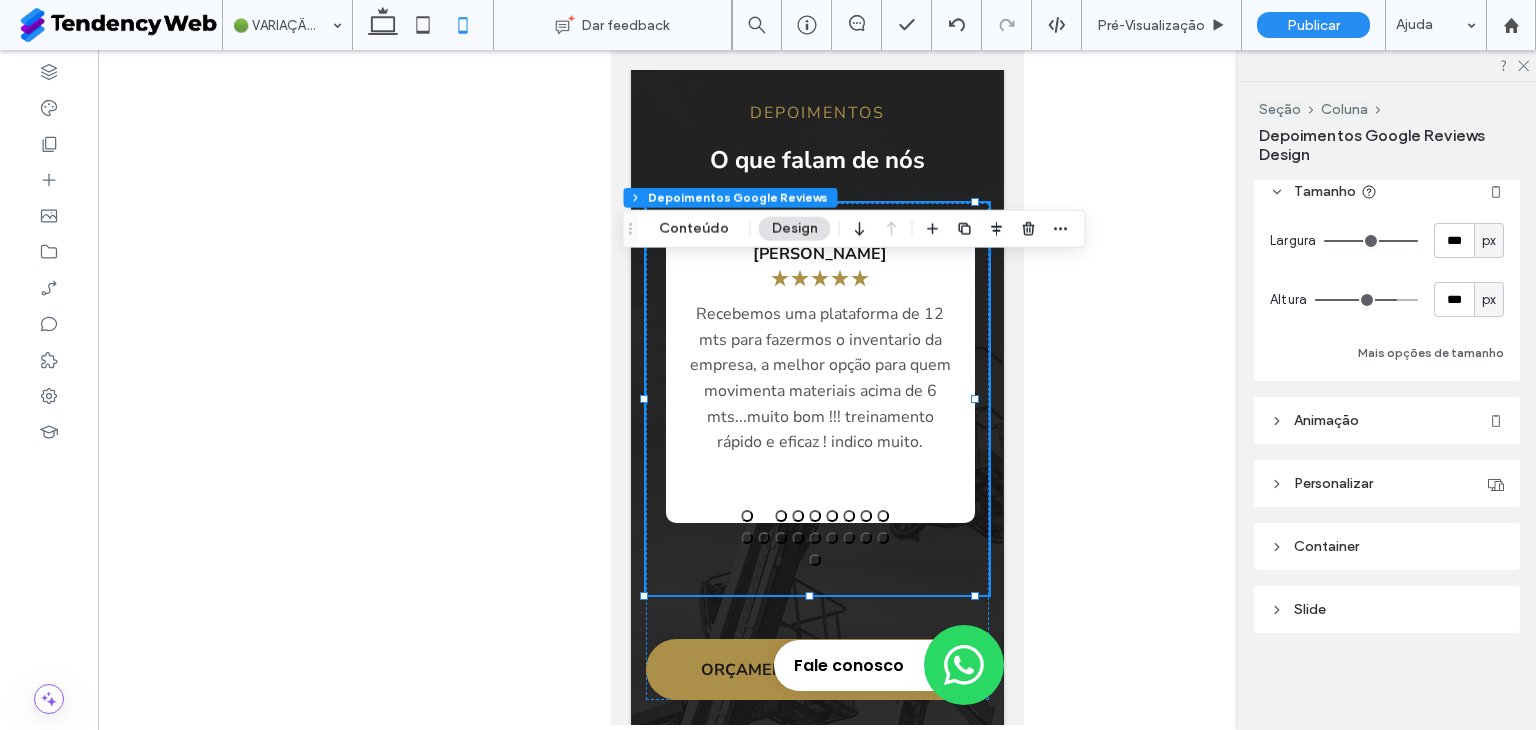 click on "Personalizar" at bounding box center (1333, 483) 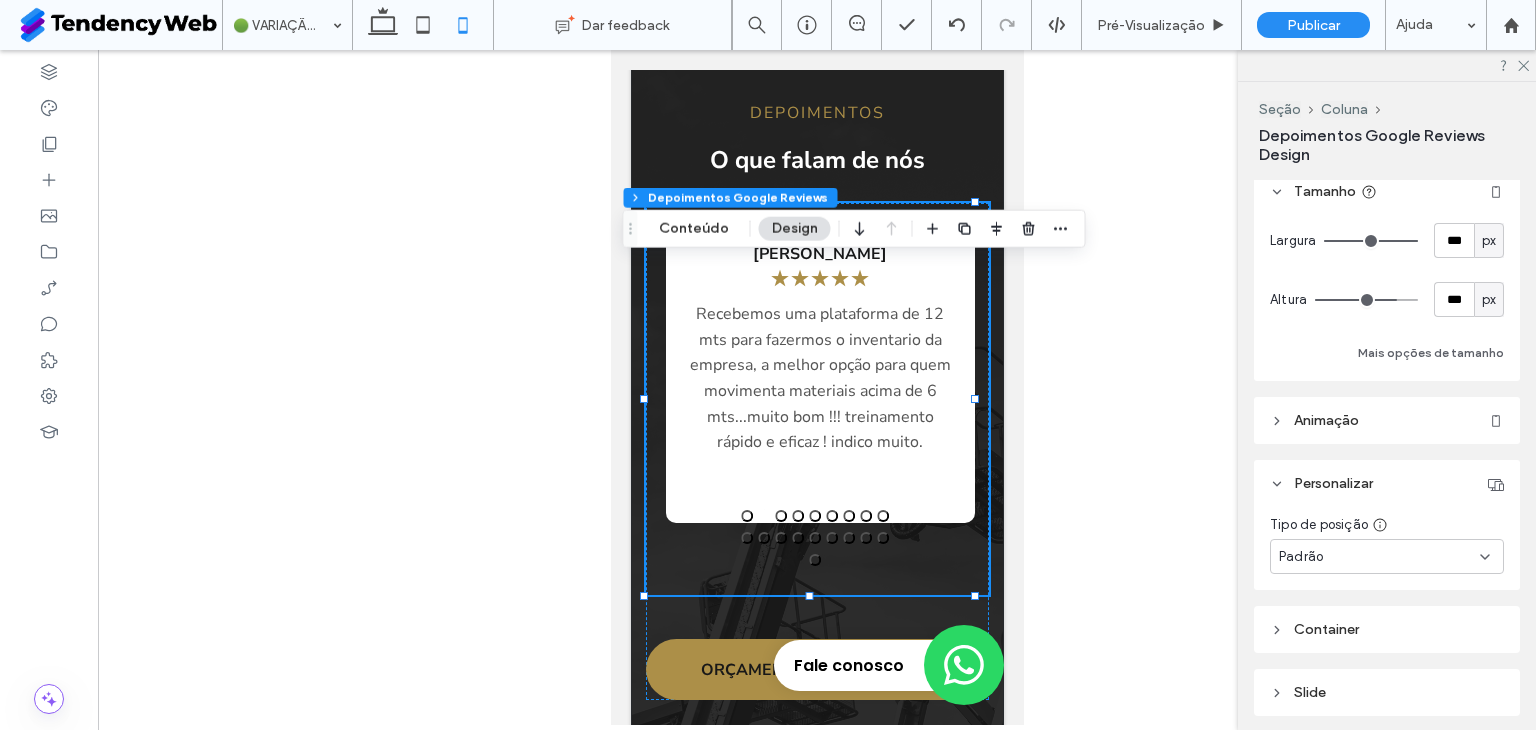 scroll, scrollTop: 220, scrollLeft: 0, axis: vertical 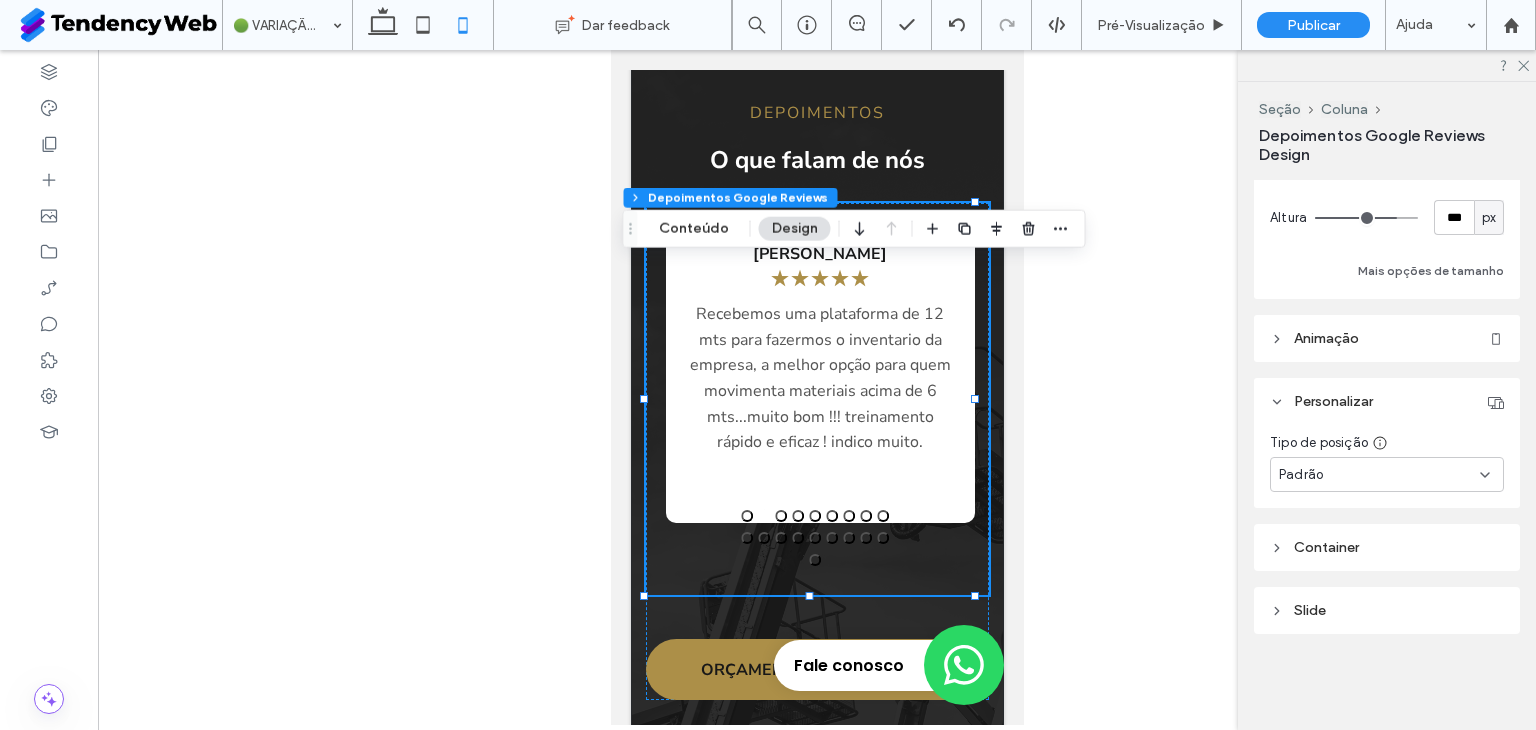 click on "Container" at bounding box center (1387, 547) 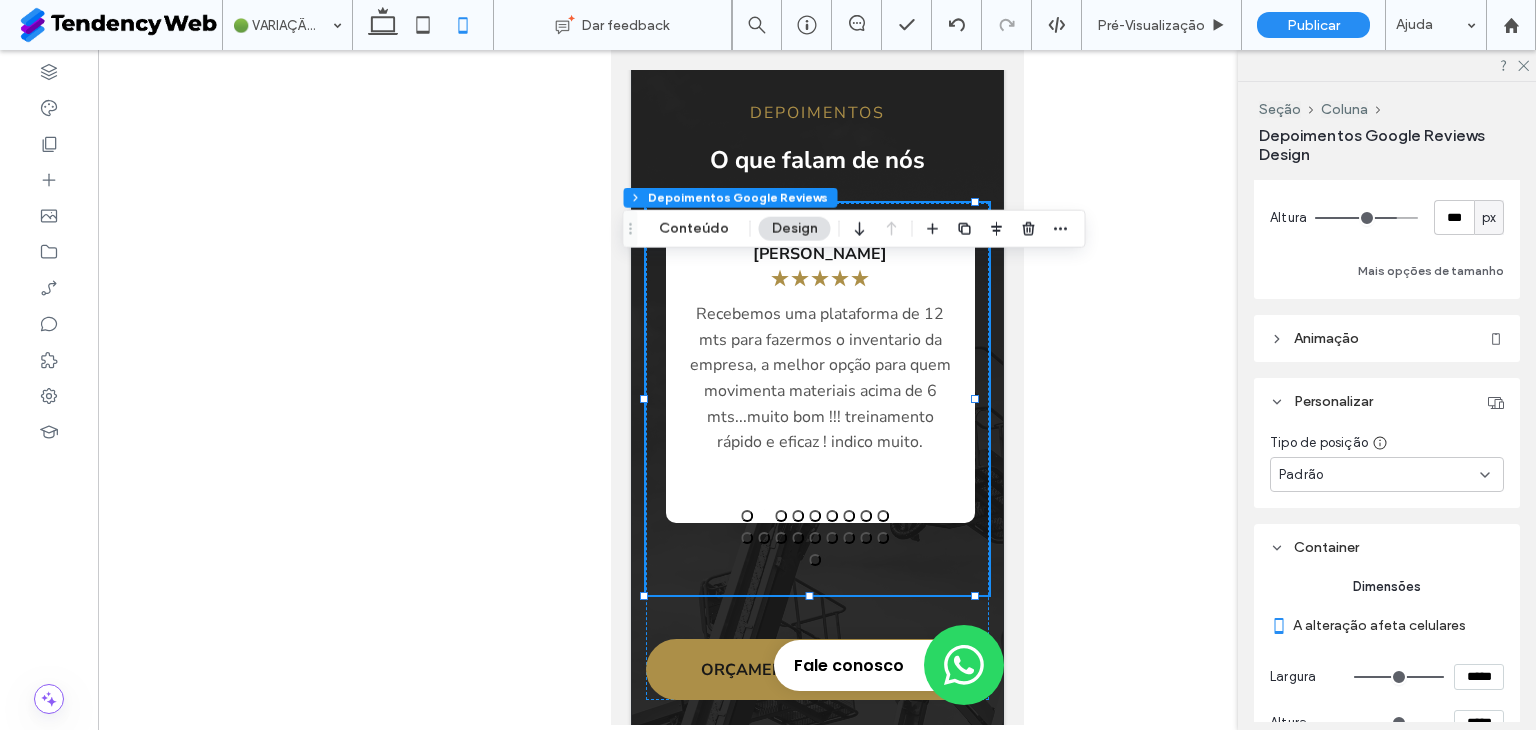 scroll, scrollTop: 370, scrollLeft: 0, axis: vertical 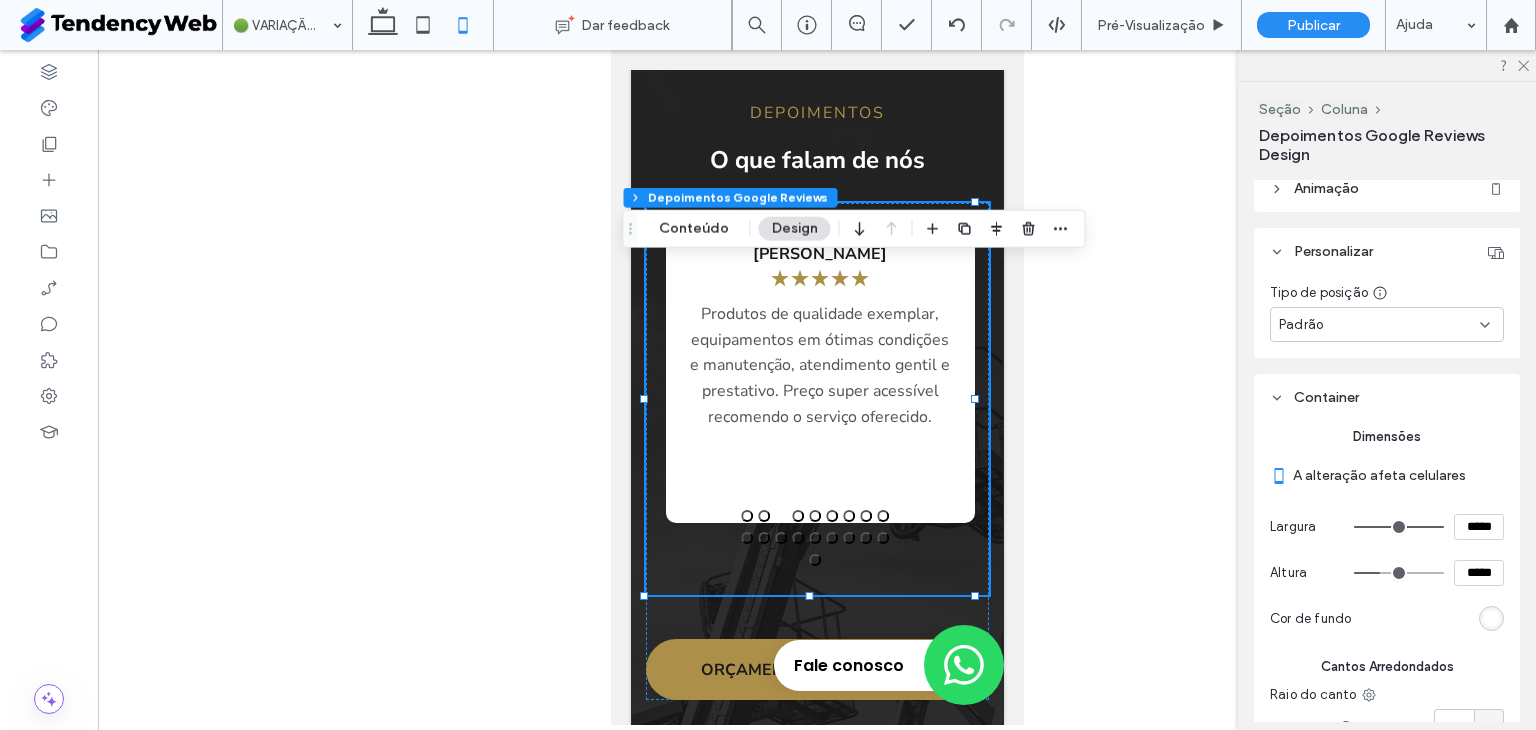 drag, startPoint x: 1461, startPoint y: 574, endPoint x: 1446, endPoint y: 575, distance: 15.033297 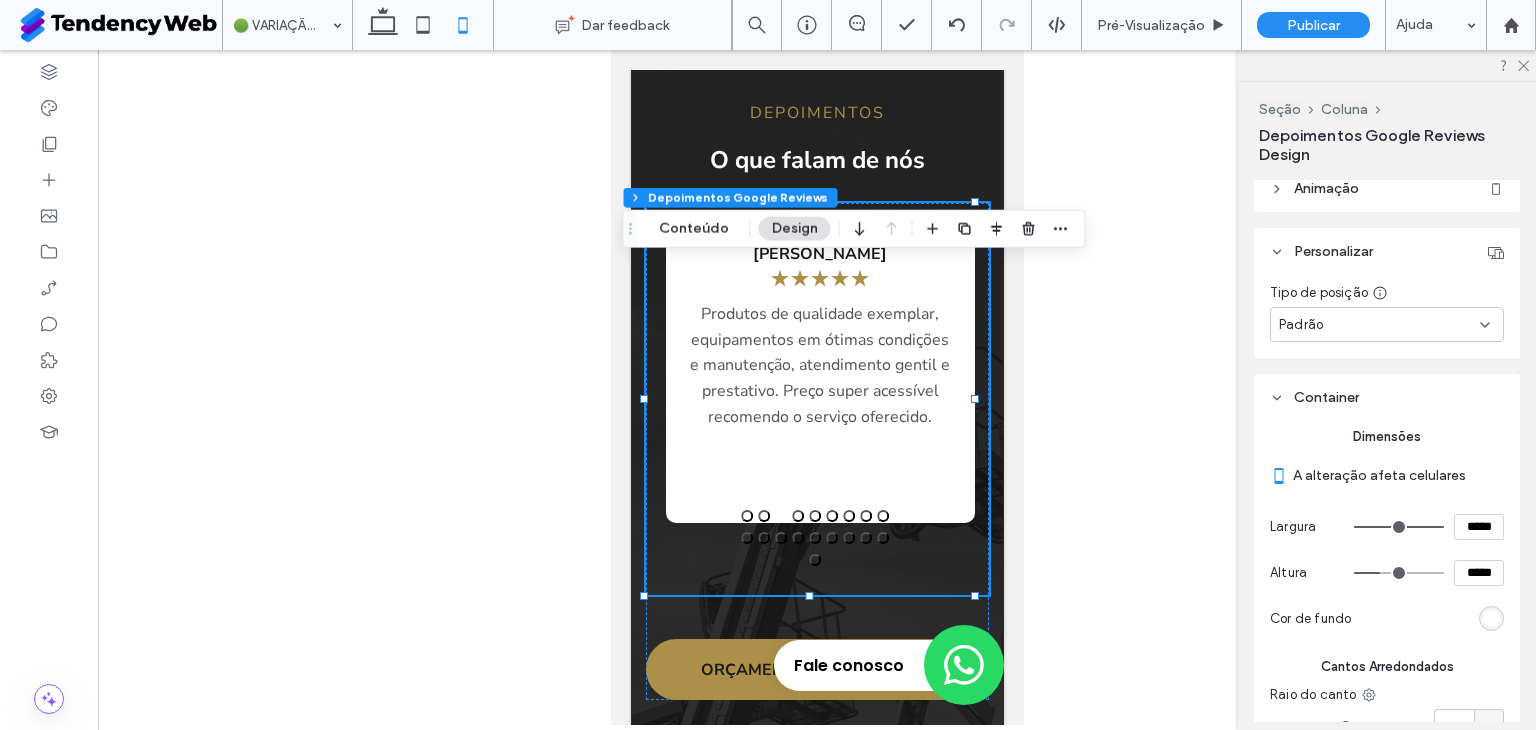 type on "*****" 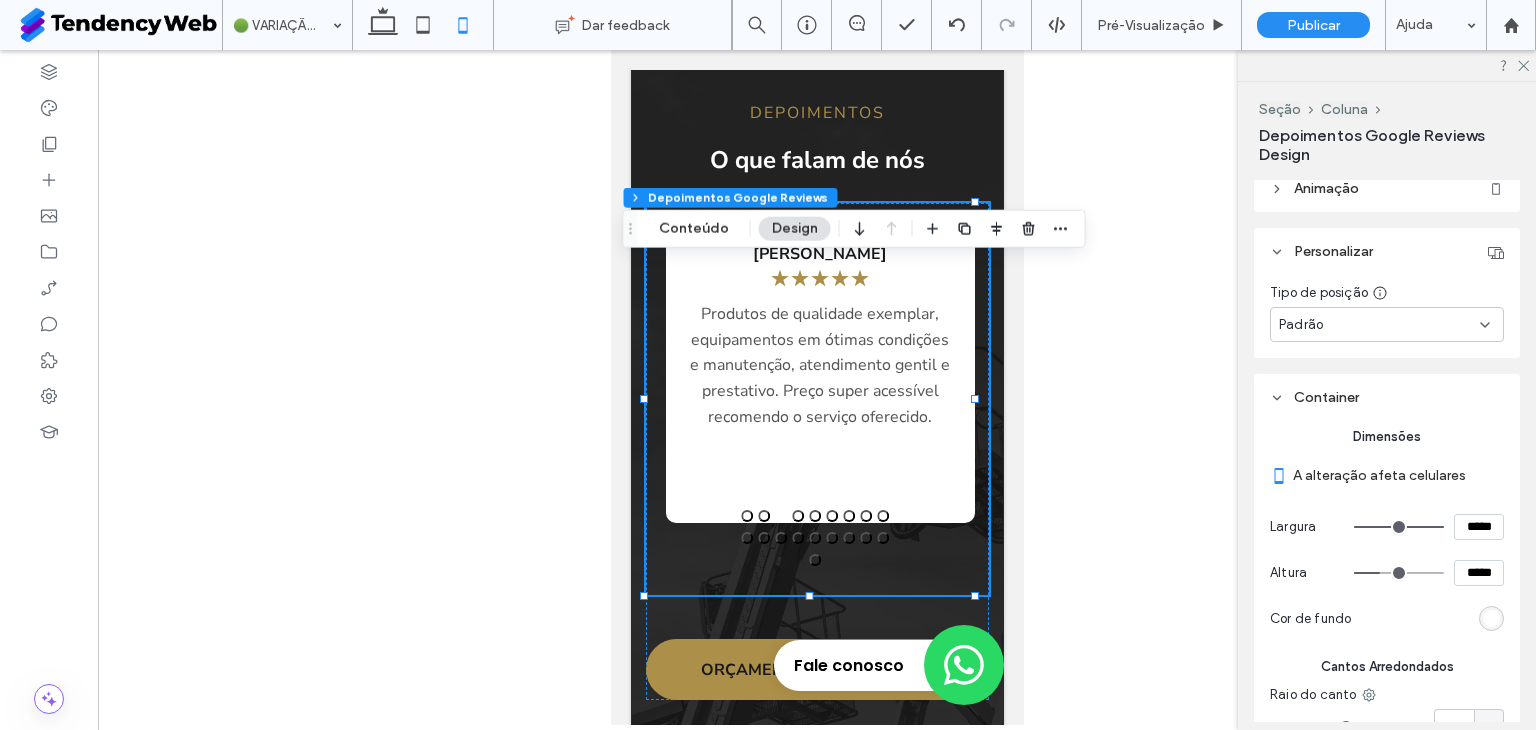 type on "***" 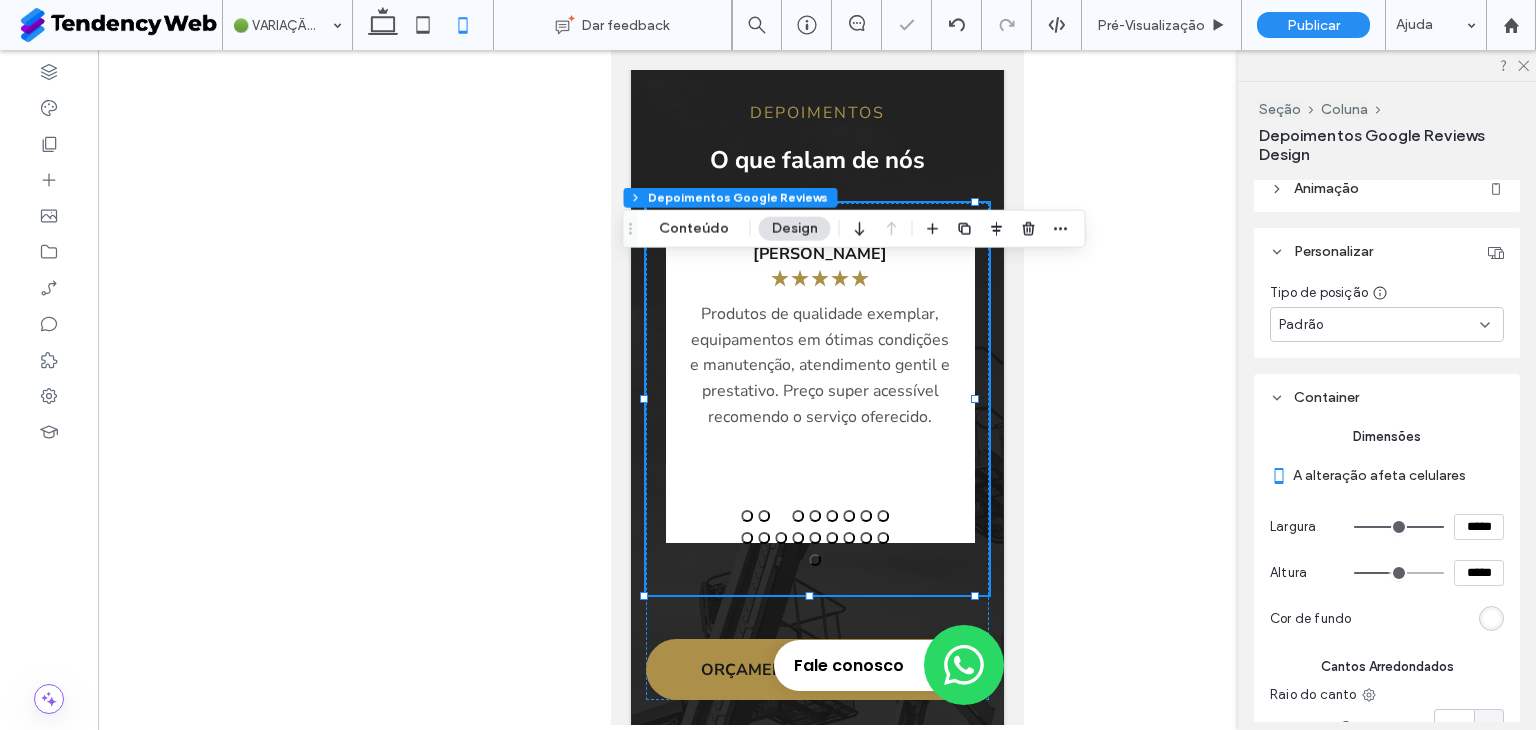 click on "*****" at bounding box center (1479, 573) 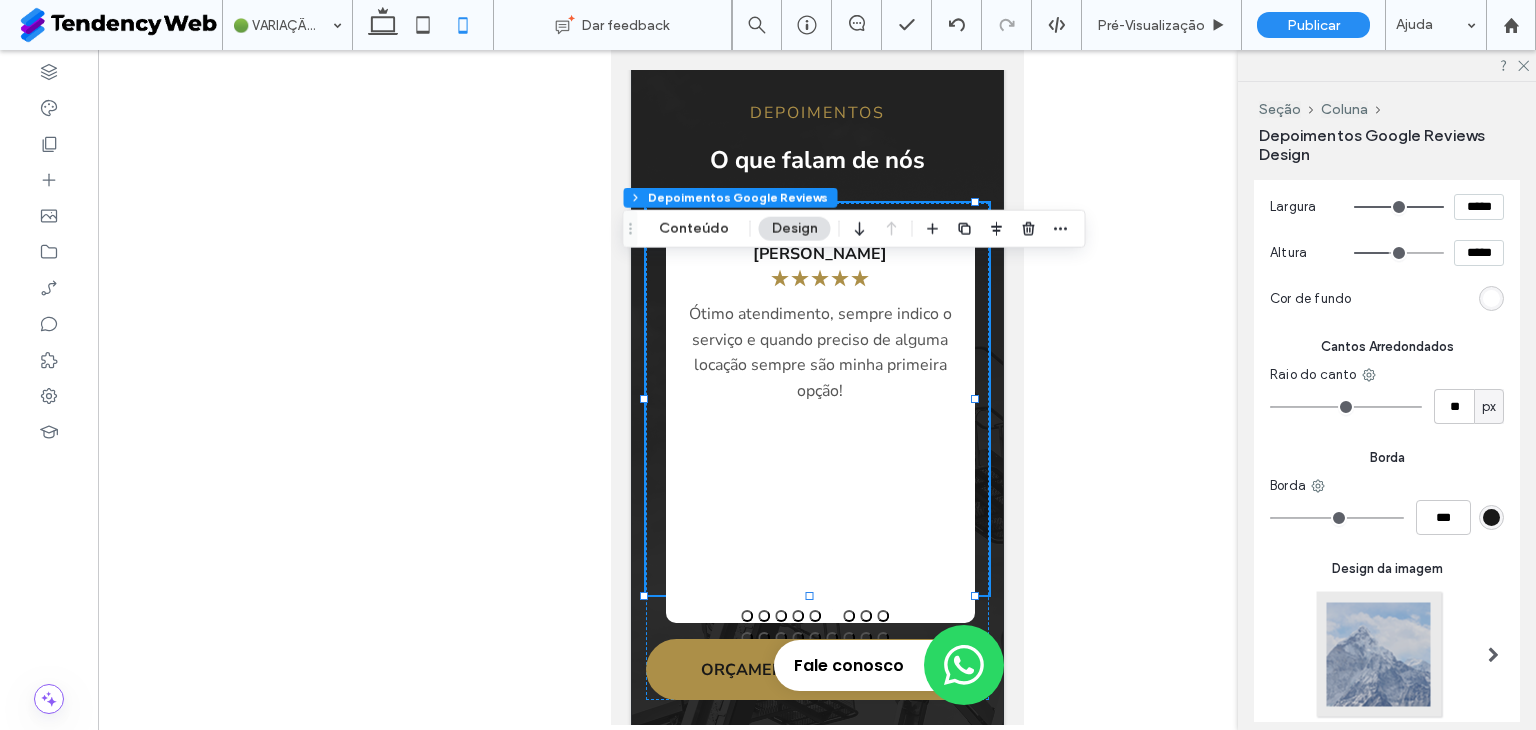 scroll, scrollTop: 370, scrollLeft: 0, axis: vertical 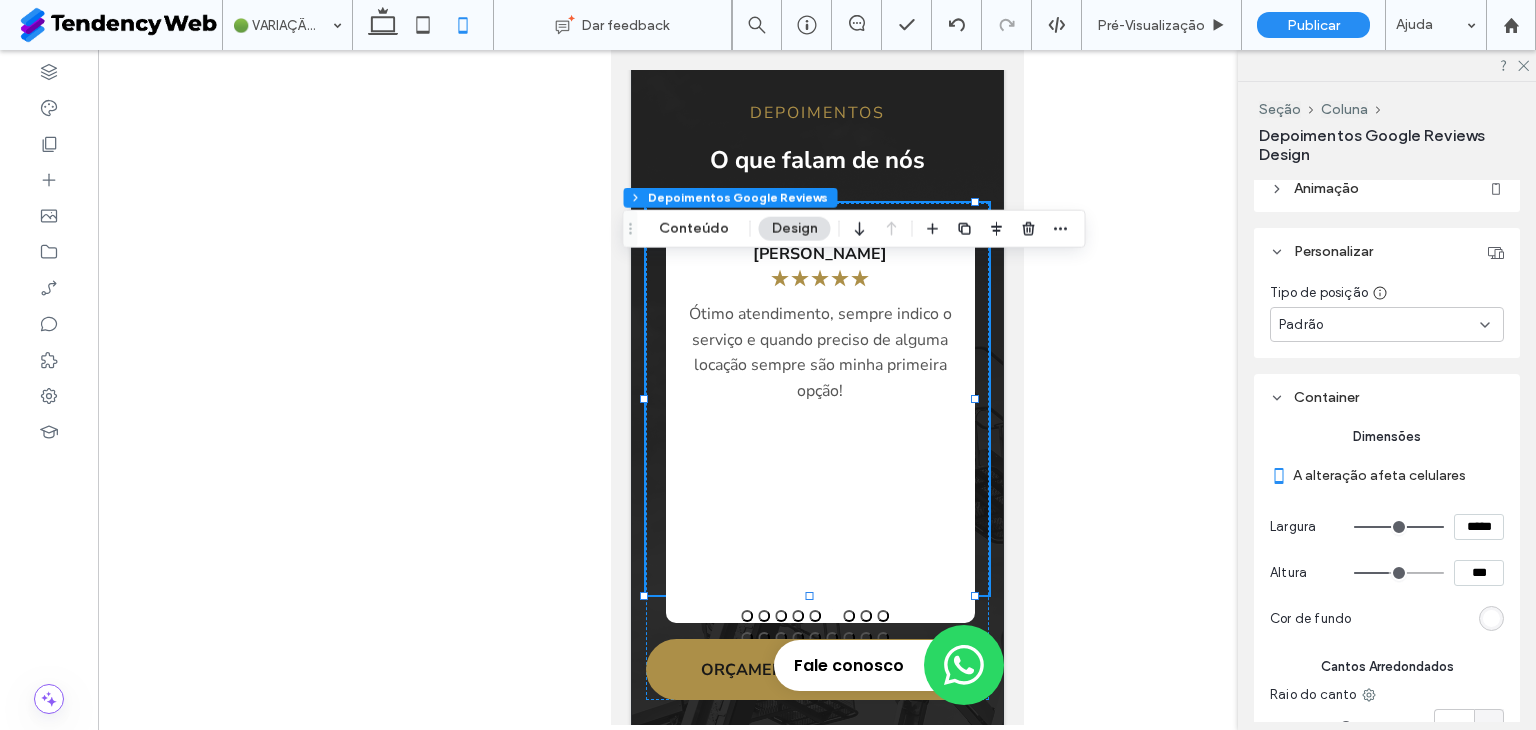 type on "*****" 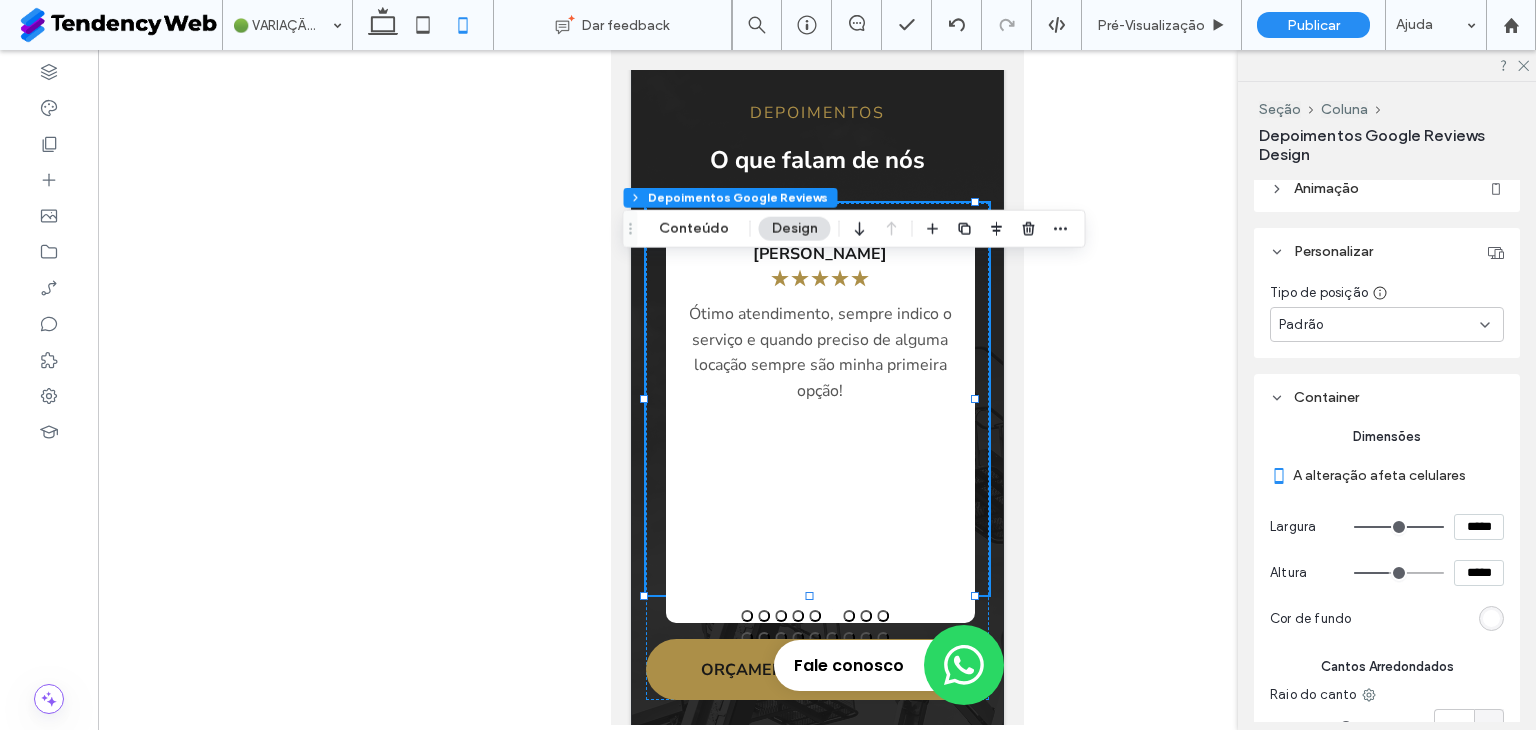 type on "***" 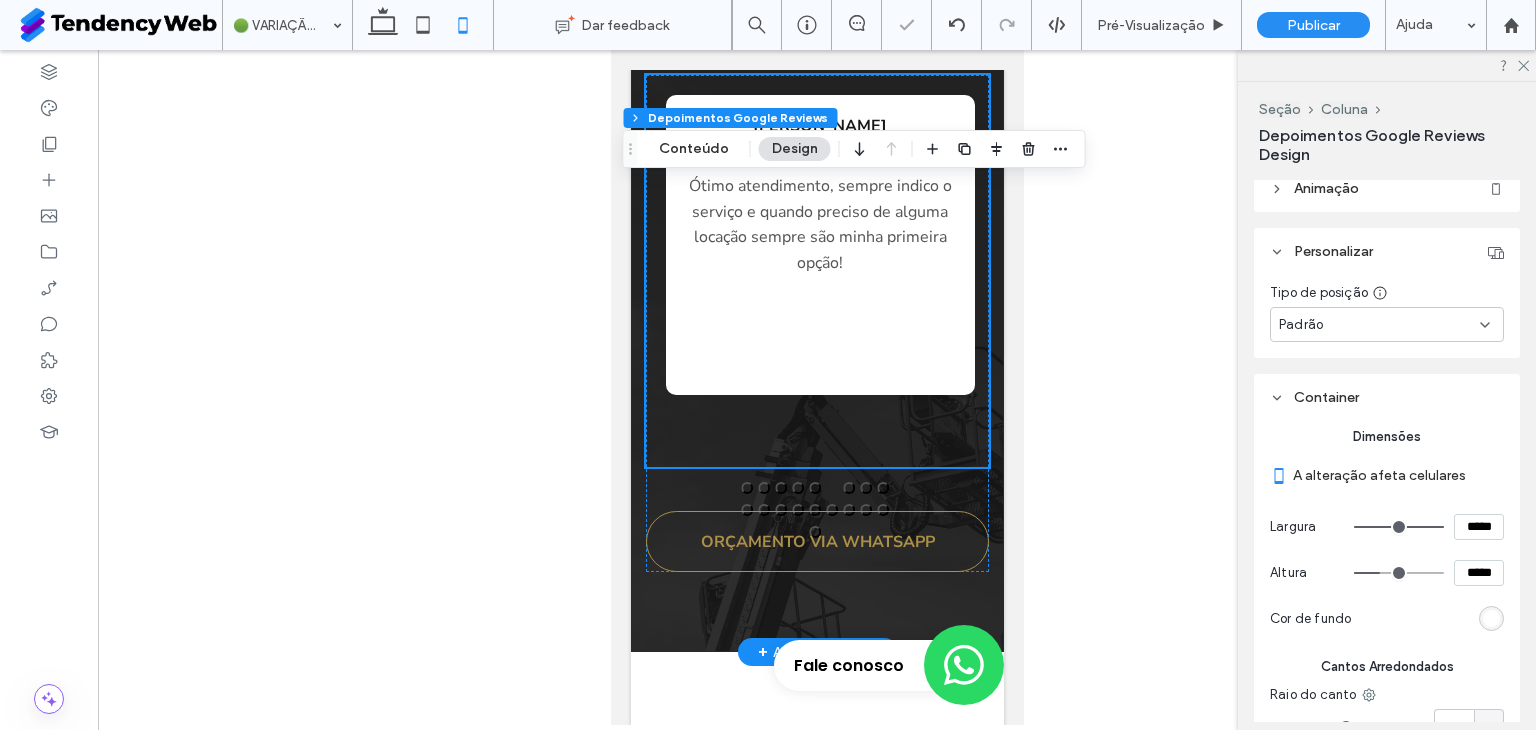 scroll, scrollTop: 8666, scrollLeft: 0, axis: vertical 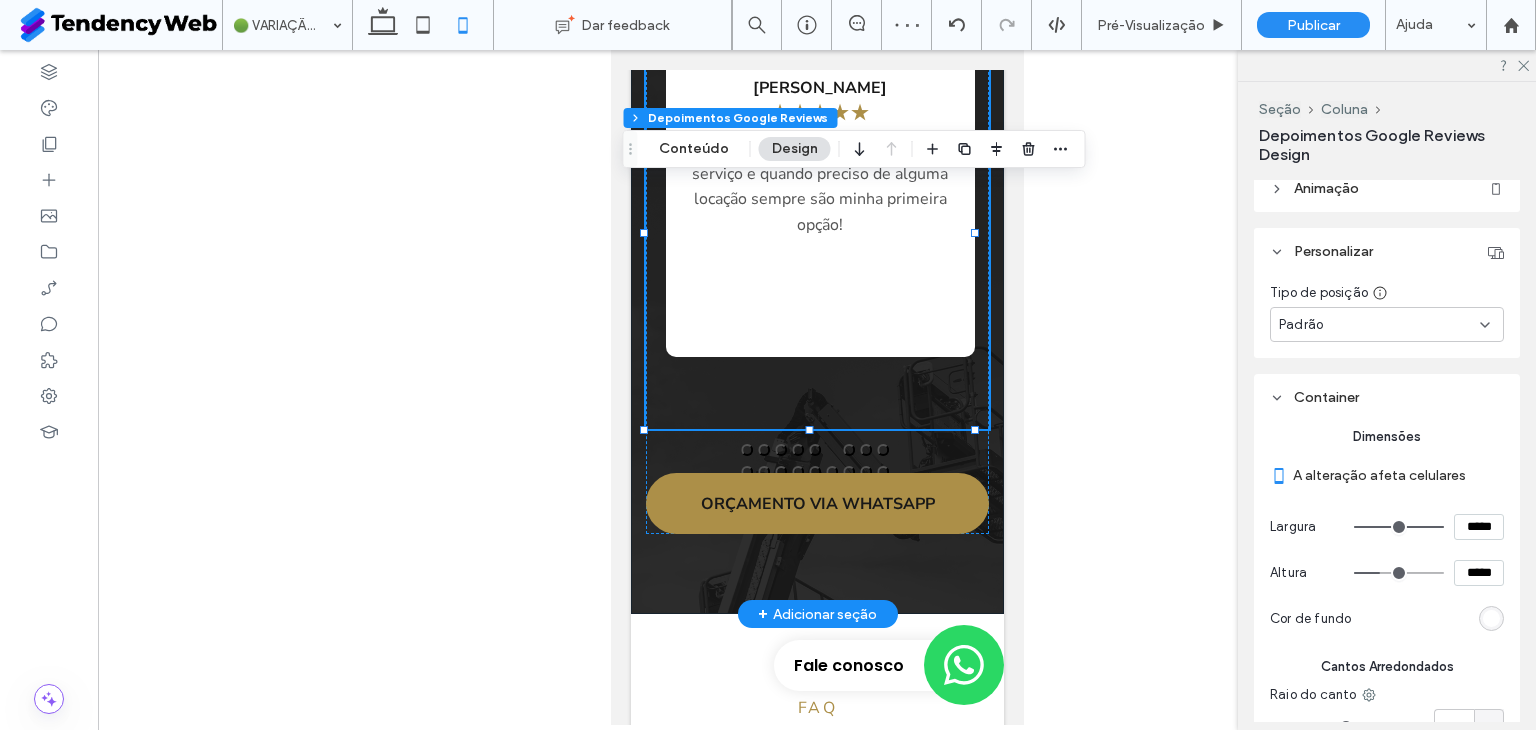 click on "Depoimentos
O que falam de nós
ORÇAMENTO VIA WHATSAPP
[PERSON_NAME]
★★★★★
As plataformas são impecável 👏
[PERSON_NAME]
★★★★★
Excelente atendimento!
HIDROJATO NACIONAL LIMPEZA TECNICA LTDA
★★★★★
Recebemos uma plataforma de 12 mts para fazermos o inventario da empresa, a melhor opção para quem movimenta materiais acima de 6 mts...muito bom !!! treinamento rápido e eficaz ! indico muito.
[PERSON_NAME]
★★★★★
Recebemos uma plataforma de 12 mts para fazermos o inventario da empresa, a melhor opção para quem movimenta materiais acima de 6 mts...muito bom !!! treinamento rápido e eficaz ! indico muito.
[PERSON_NAME]
★★★★★
[PERSON_NAME]
★★★★★
Vinicius SelfieMídia" at bounding box center [816, 233] 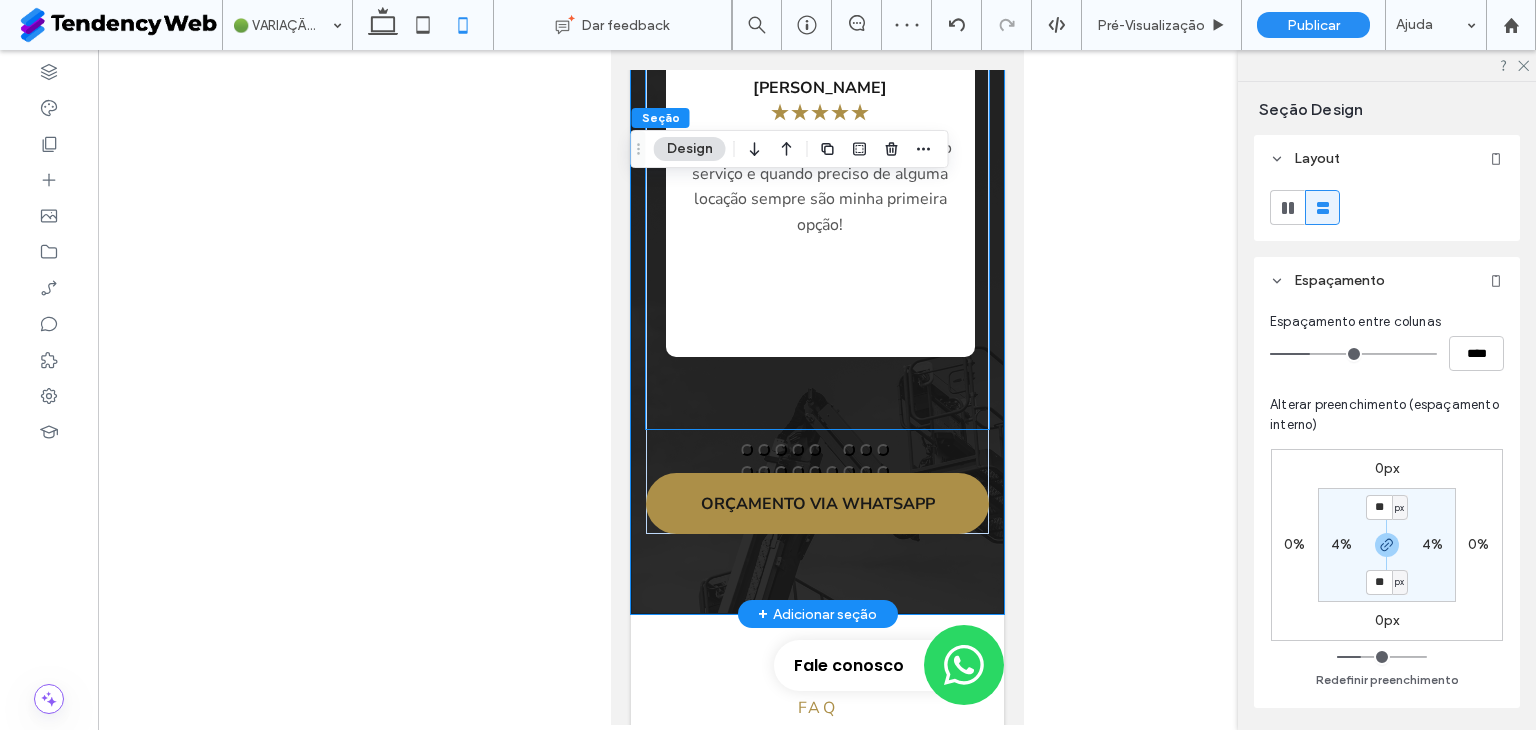 click on "5" at bounding box center [816, 445] 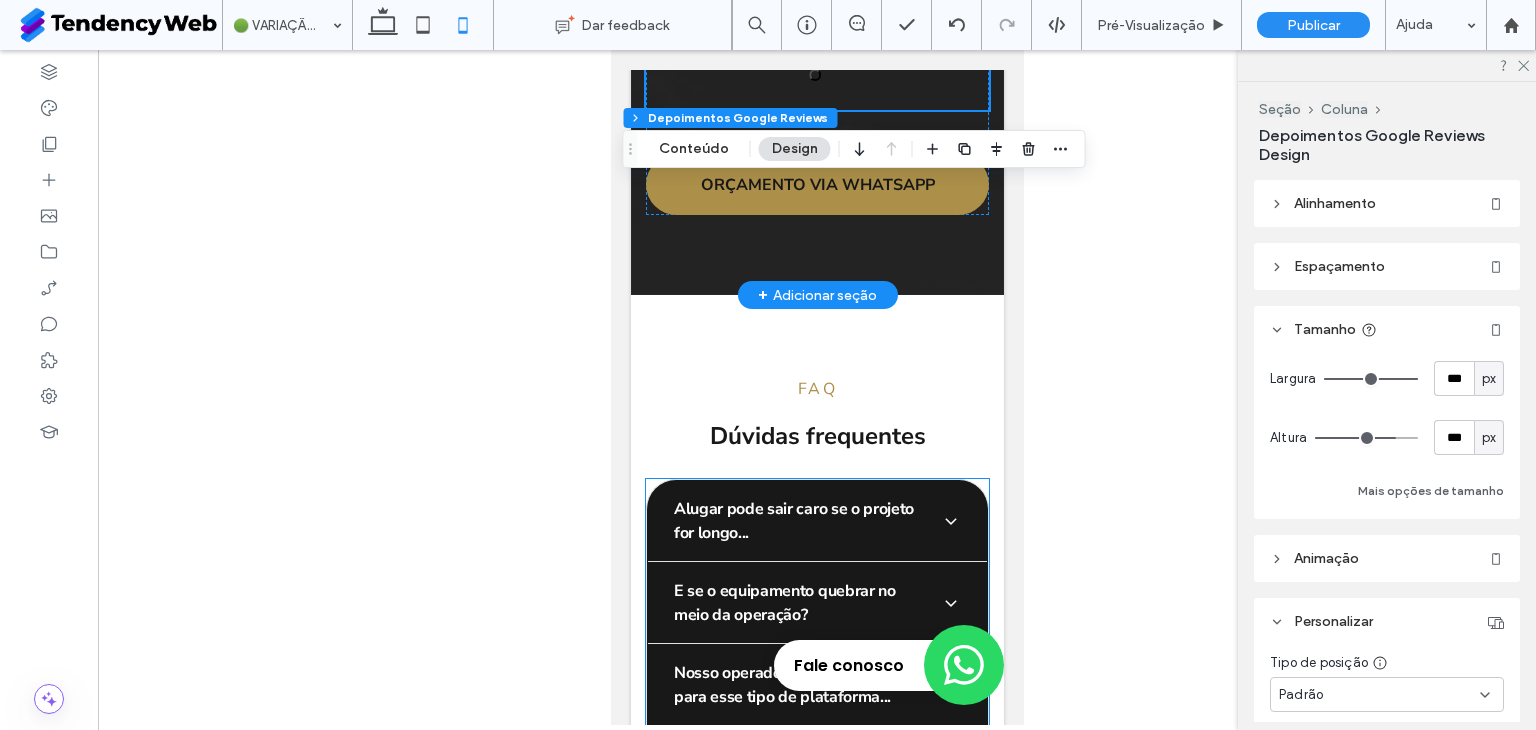 scroll, scrollTop: 8833, scrollLeft: 0, axis: vertical 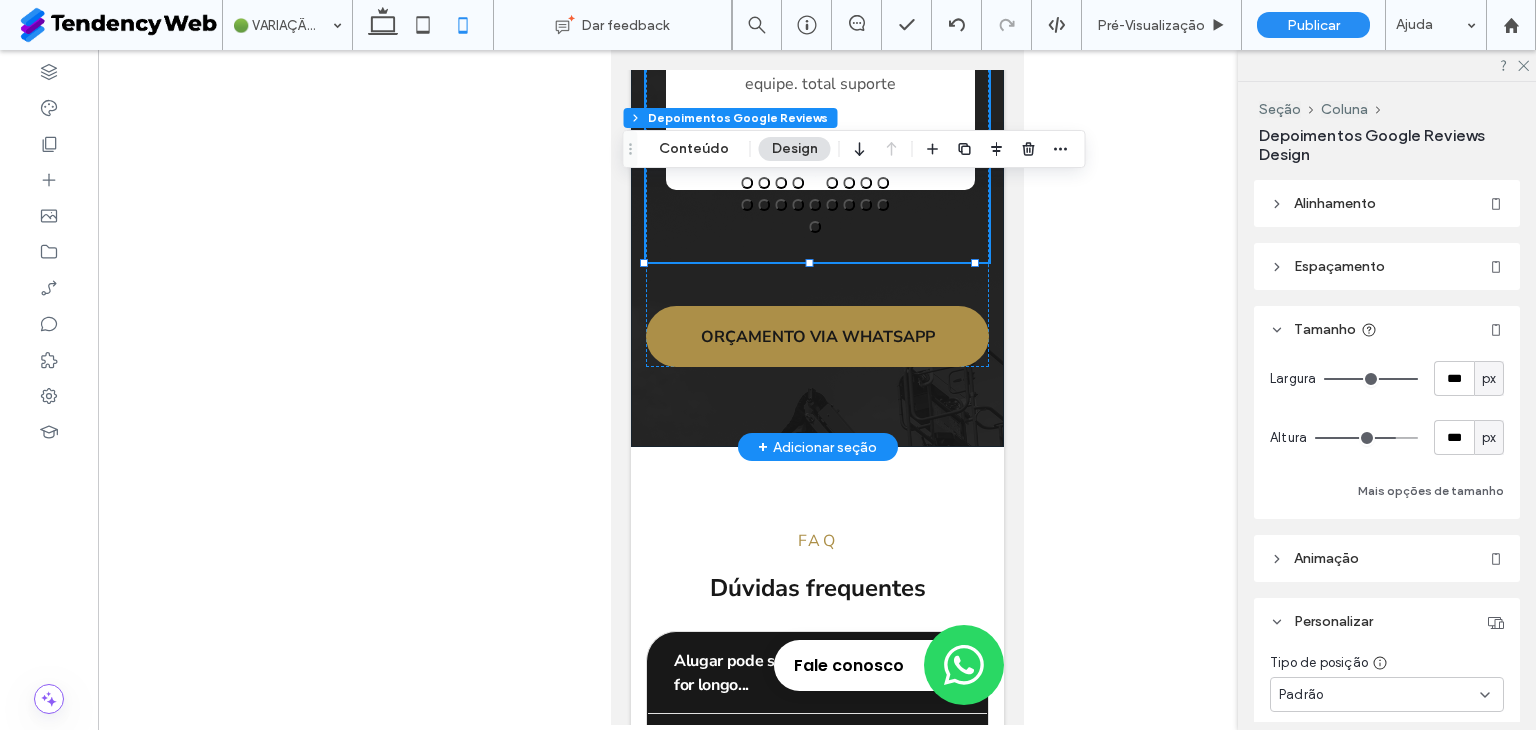 click on "Depoimentos
O que falam de nós
ORÇAMENTO VIA WHATSAPP
[PERSON_NAME]
★★★★★
As plataformas são impecável 👏
[PERSON_NAME]
★★★★★
Excelente atendimento!
HIDROJATO NACIONAL LIMPEZA TECNICA LTDA
★★★★★
Recebemos uma plataforma de 12 mts para fazermos o inventario da empresa, a melhor opção para quem movimenta materiais acima de 6 mts...muito bom !!! treinamento rápido e eficaz ! indico muito.
[PERSON_NAME]
★★★★★
Recebemos uma plataforma de 12 mts para fazermos o inventario da empresa, a melhor opção para quem movimenta materiais acima de 6 mts...muito bom !!! treinamento rápido e eficaz ! indico muito.
[PERSON_NAME]
★★★★★
[PERSON_NAME]
★★★★★
Vinicius SelfieMídia" at bounding box center [816, 66] 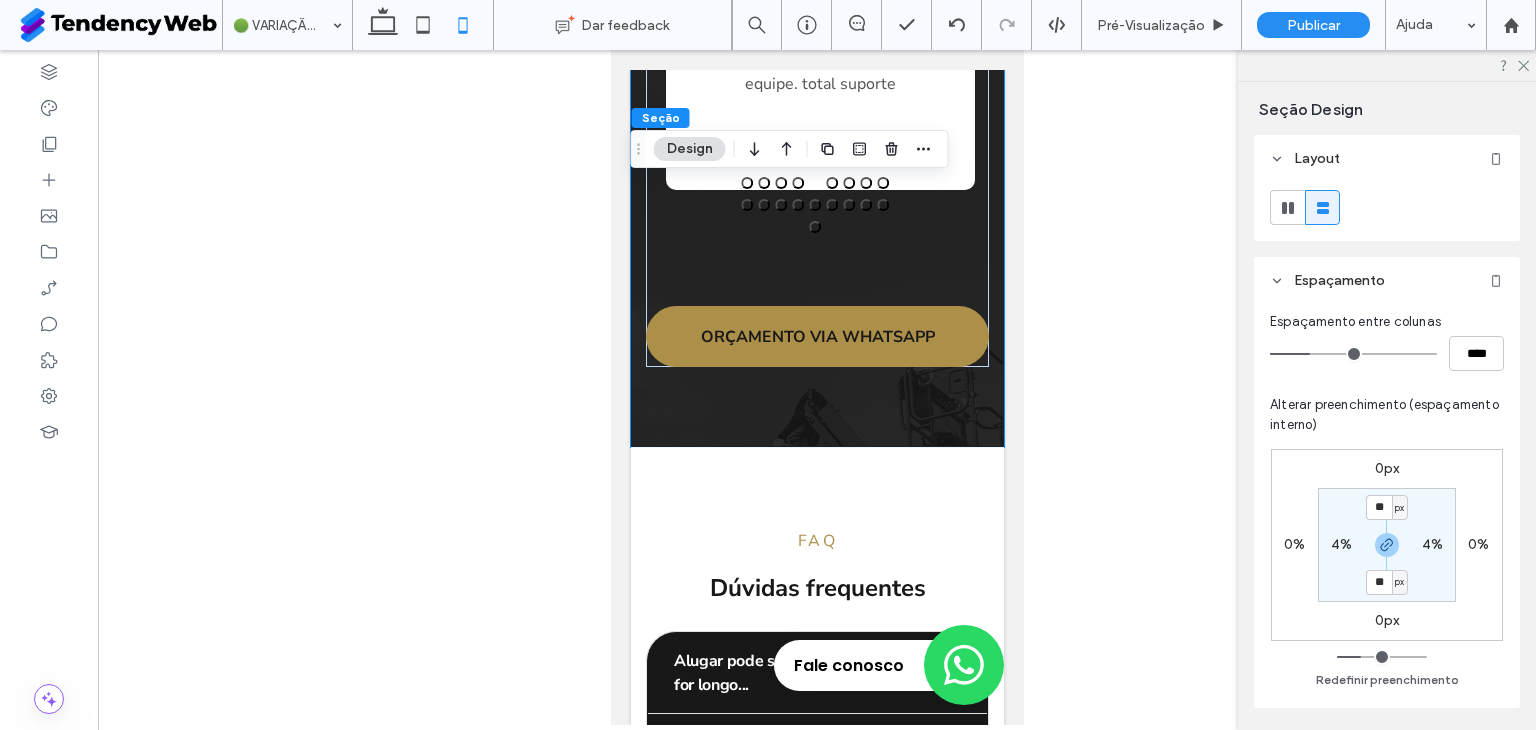 type on "**" 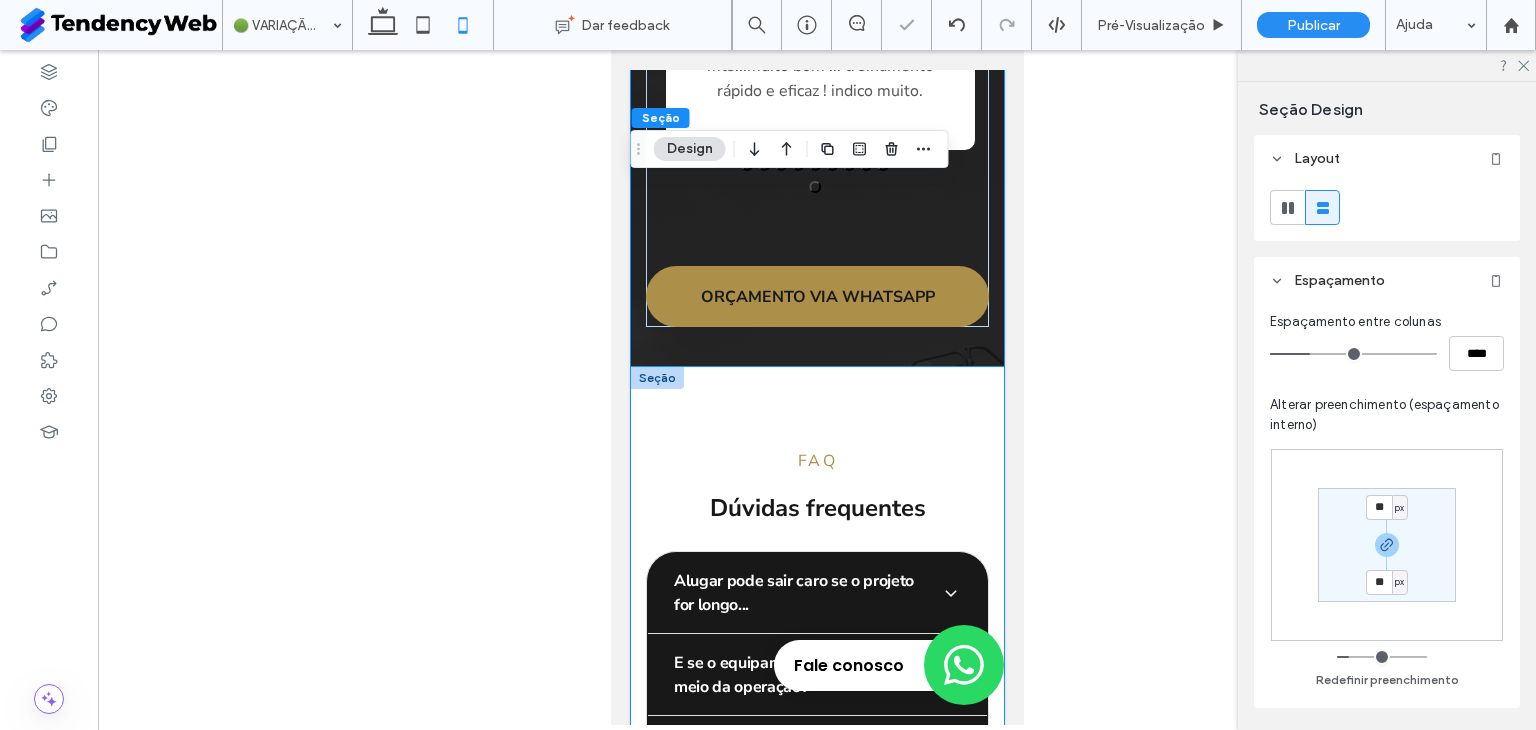 click on "Alugar pode sair caro se o projeto for longo... Na verdade, não. Mostramos na prática o comparativo entre compra e aluguel: sem investimento inicial, sem manutenção, sem depreciação e com flexibilidade total para ajustar o contrato conforme o ritmo da obra. Você só paga pelo tempo real de uso. E se o equipamento quebrar no meio da operação? Você não para. Oferecemos manutenção preventiva, assistência técnica 24h e substituição imediata, caso necessário. Nossa frota é revisada constantemente para evitar imprevistos — e temos equipamentos reserva à disposição. Nosso operador não é habilitado para esse tipo de plataforma... Sem problema. Você pode escolher entre um treinamento rápido incluso para seu operador ou contratar diretamente nosso profissional habilitado. A operação acontece de forma segura, dentro das normas. Nunca ouvi falar da empresa de vocês... Nós entendemos e mostramos resultado. Temos pouco tempo e não queremos lidar com burocracia. Title or Question" at bounding box center [816, 757] 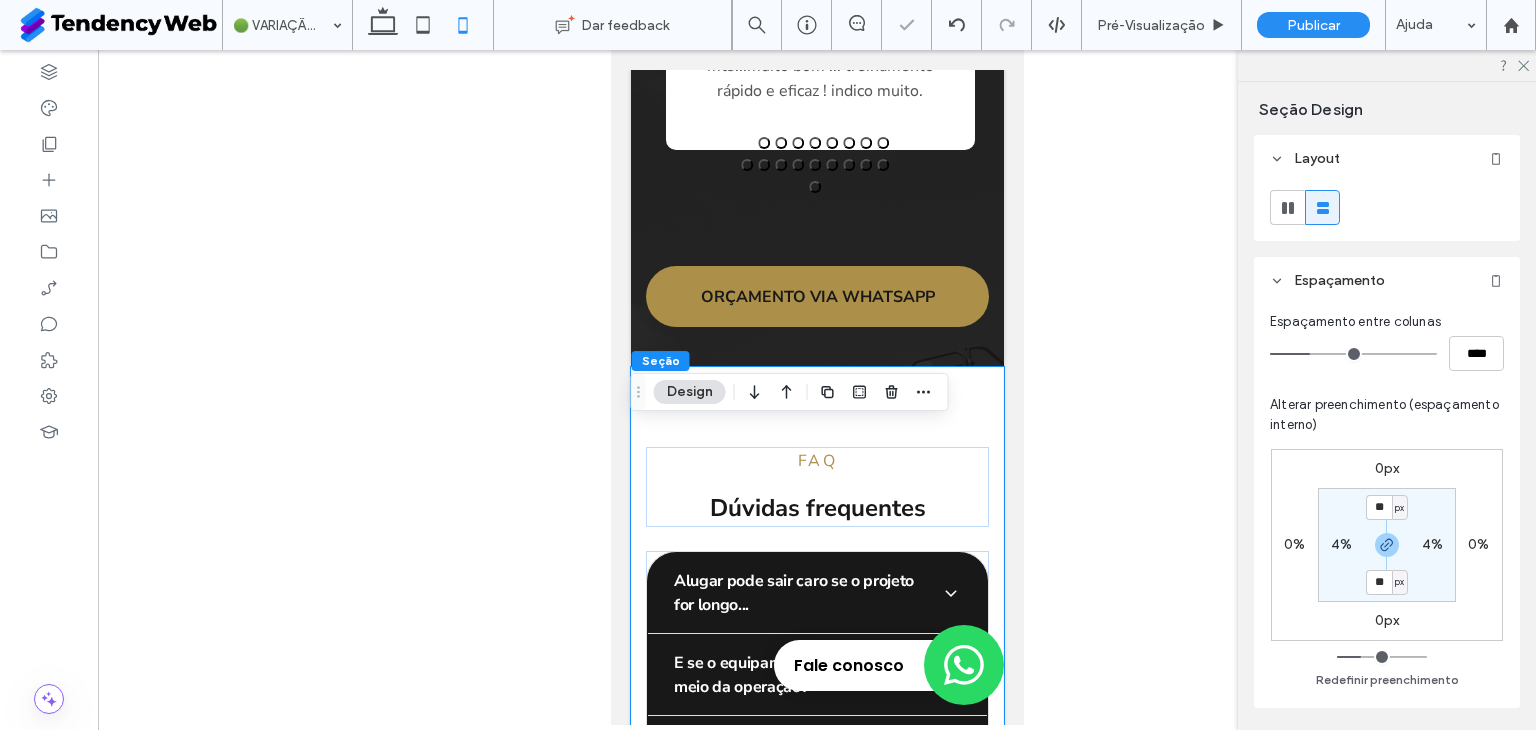 type on "**" 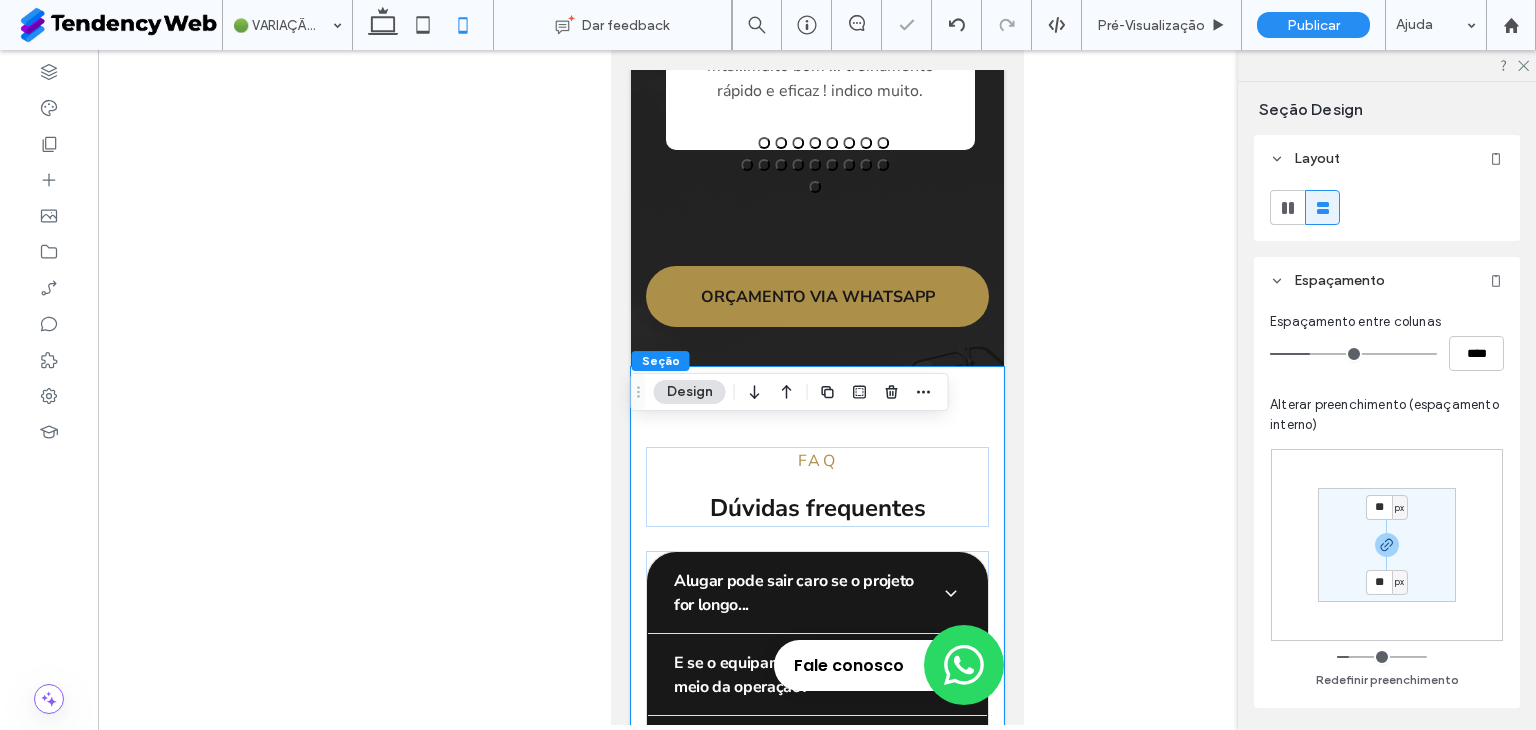 type on "**" 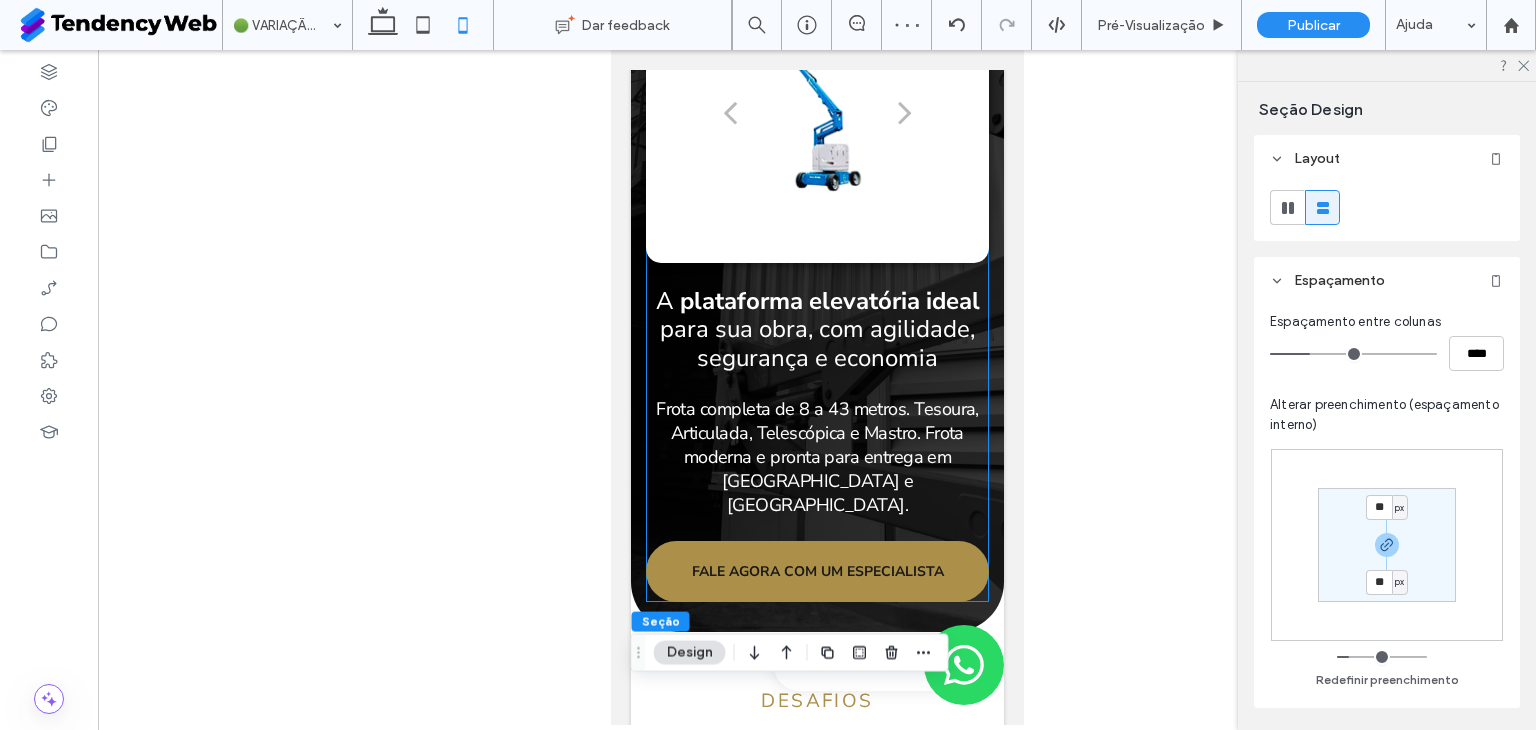 scroll, scrollTop: 0, scrollLeft: 0, axis: both 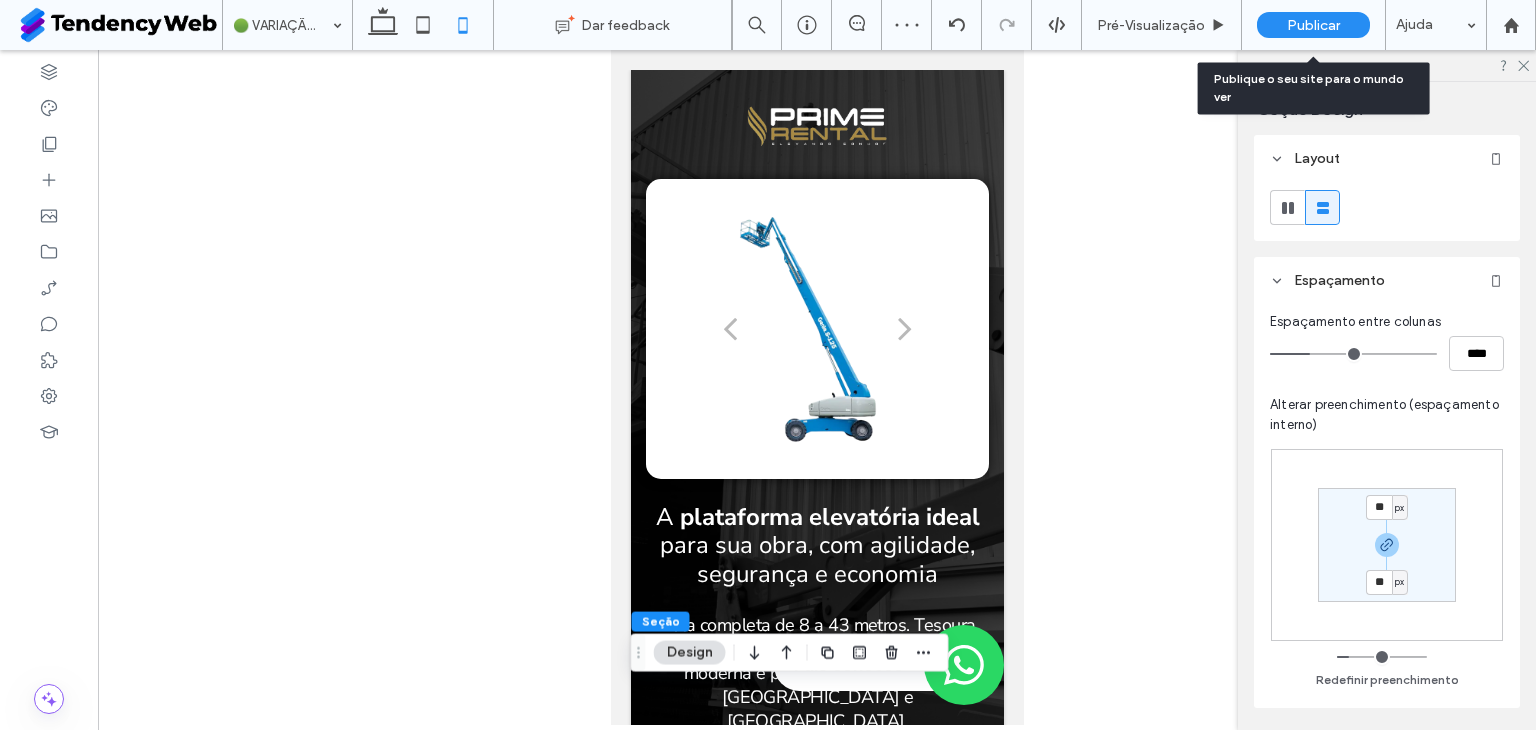 click on "Publicar" at bounding box center [1313, 25] 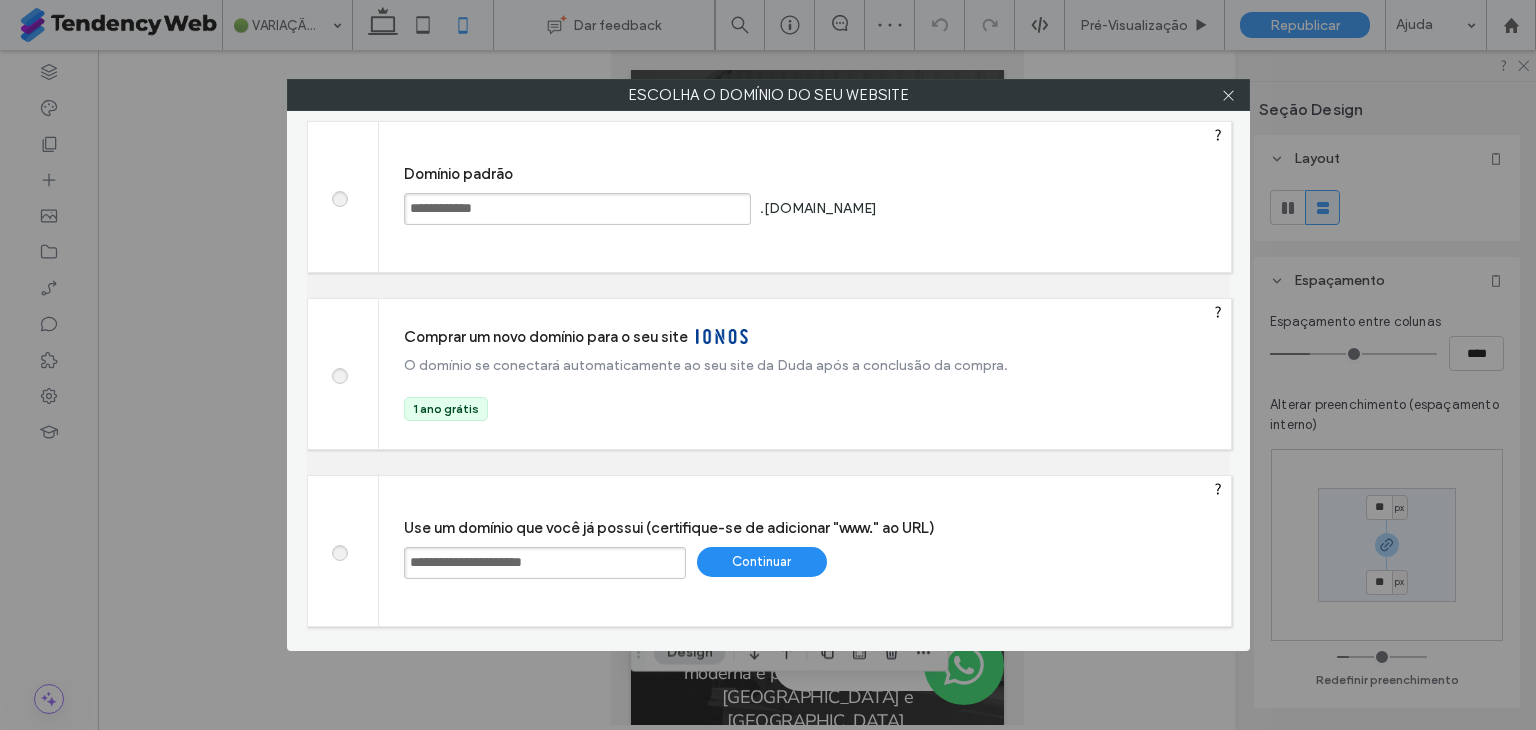 click on "**********" at bounding box center (577, 209) 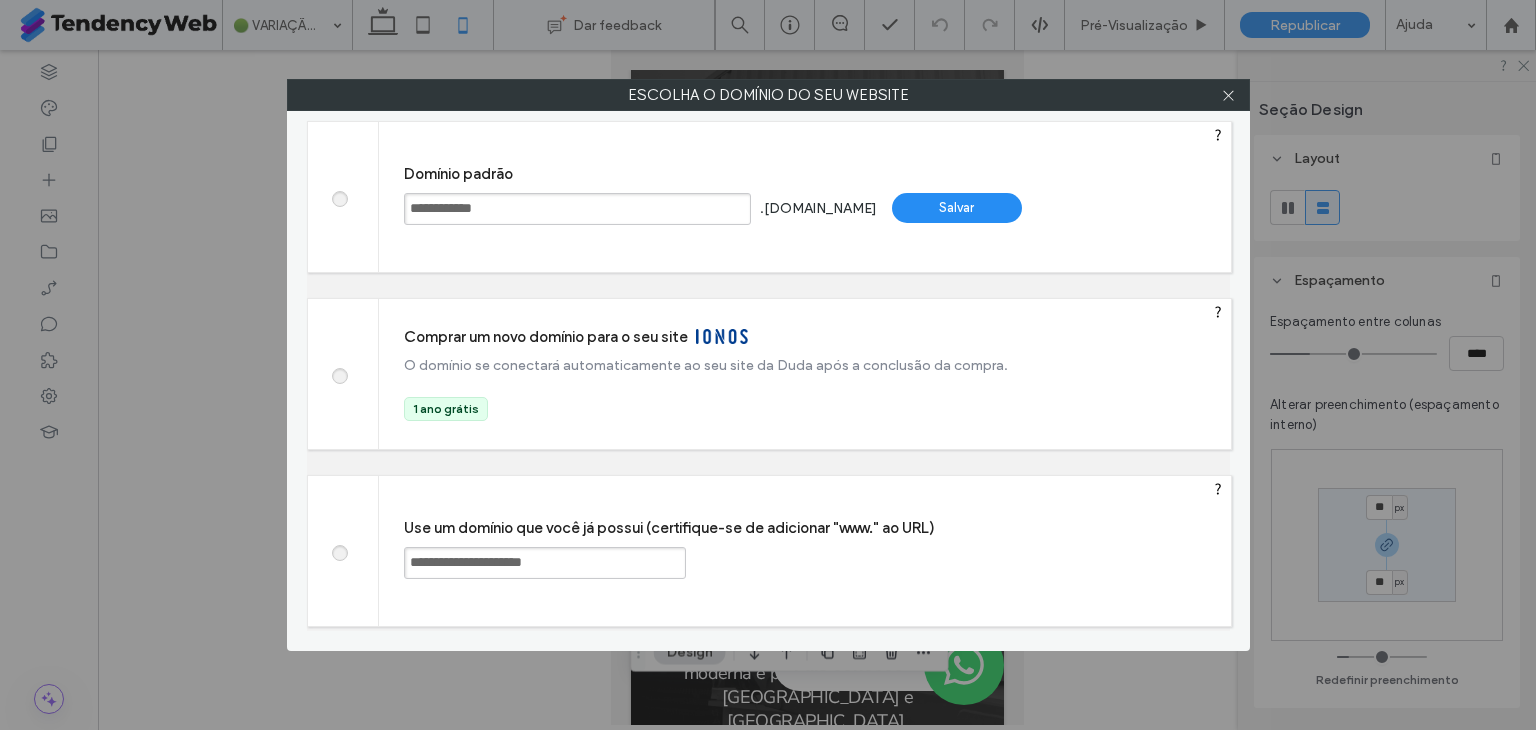 click on "Salvar" at bounding box center [957, 208] 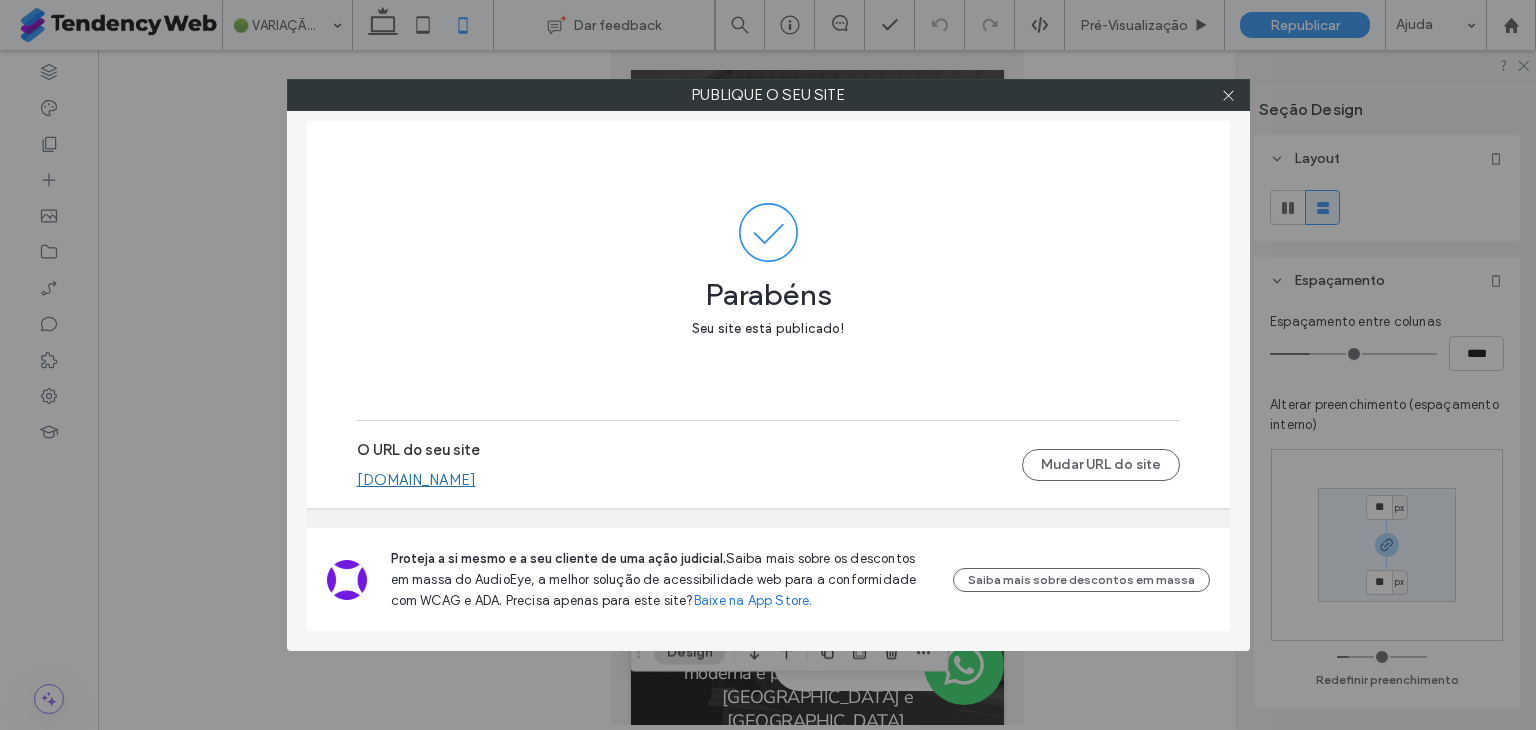 click on "[DOMAIN_NAME]" at bounding box center [416, 480] 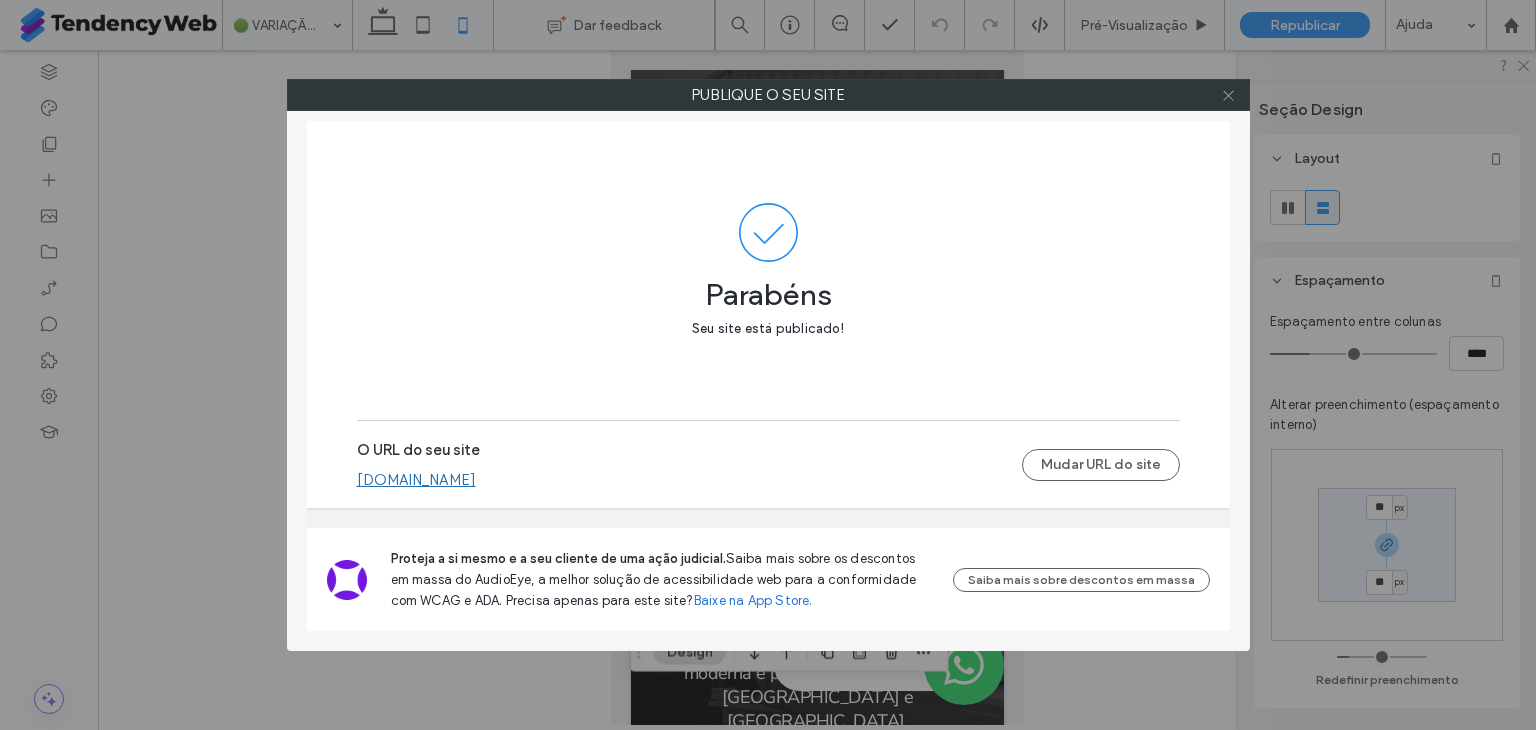 click 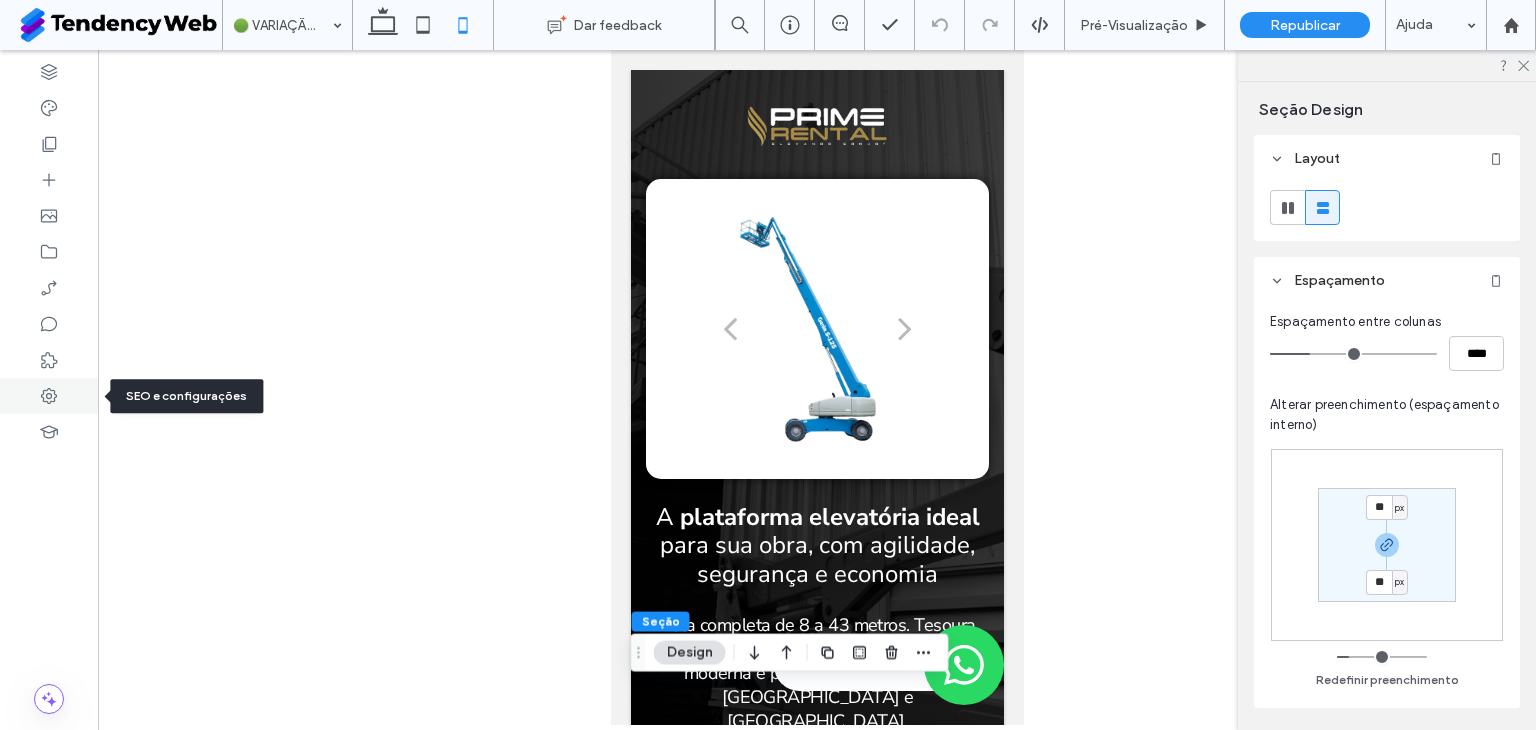 click at bounding box center (49, 396) 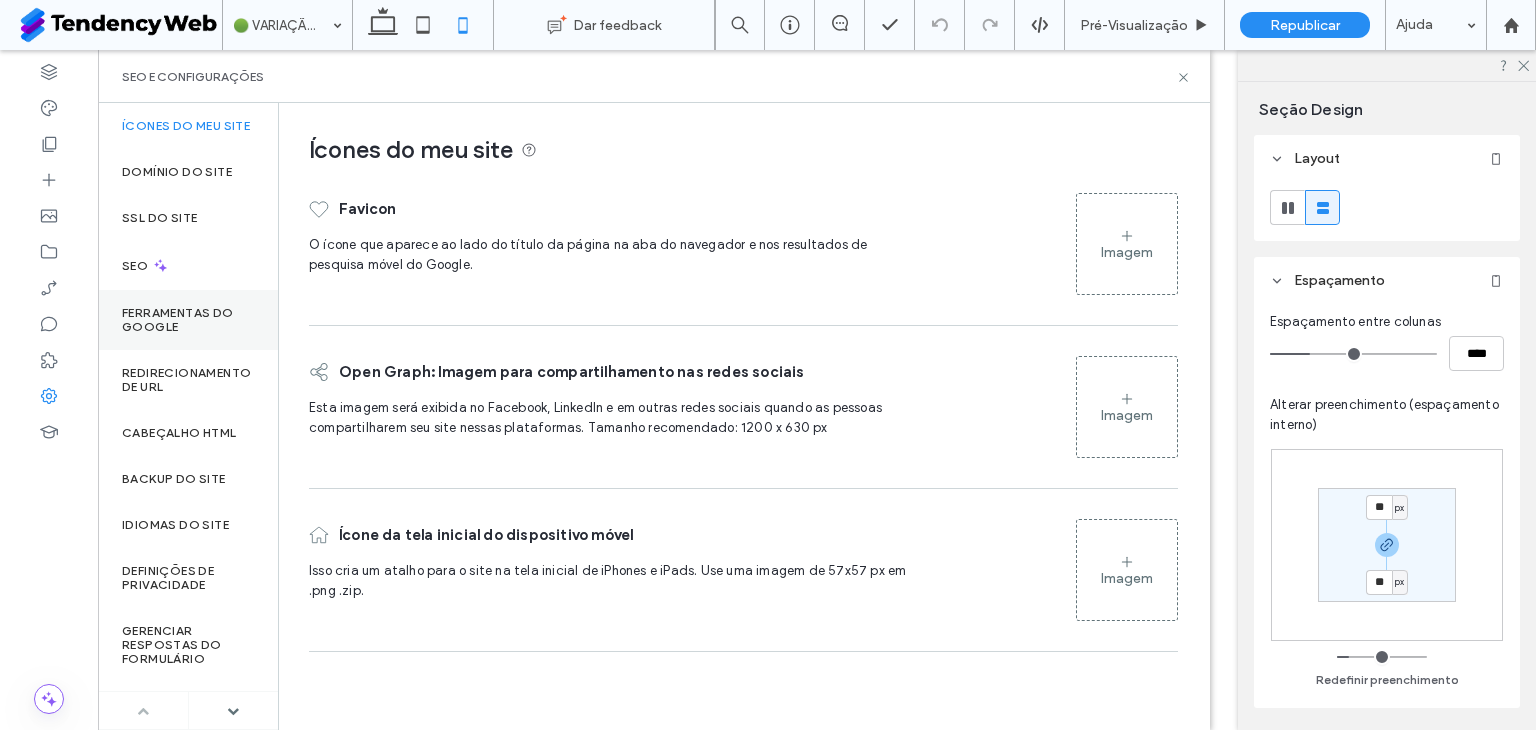 click on "Ferramentas do Google" at bounding box center [188, 320] 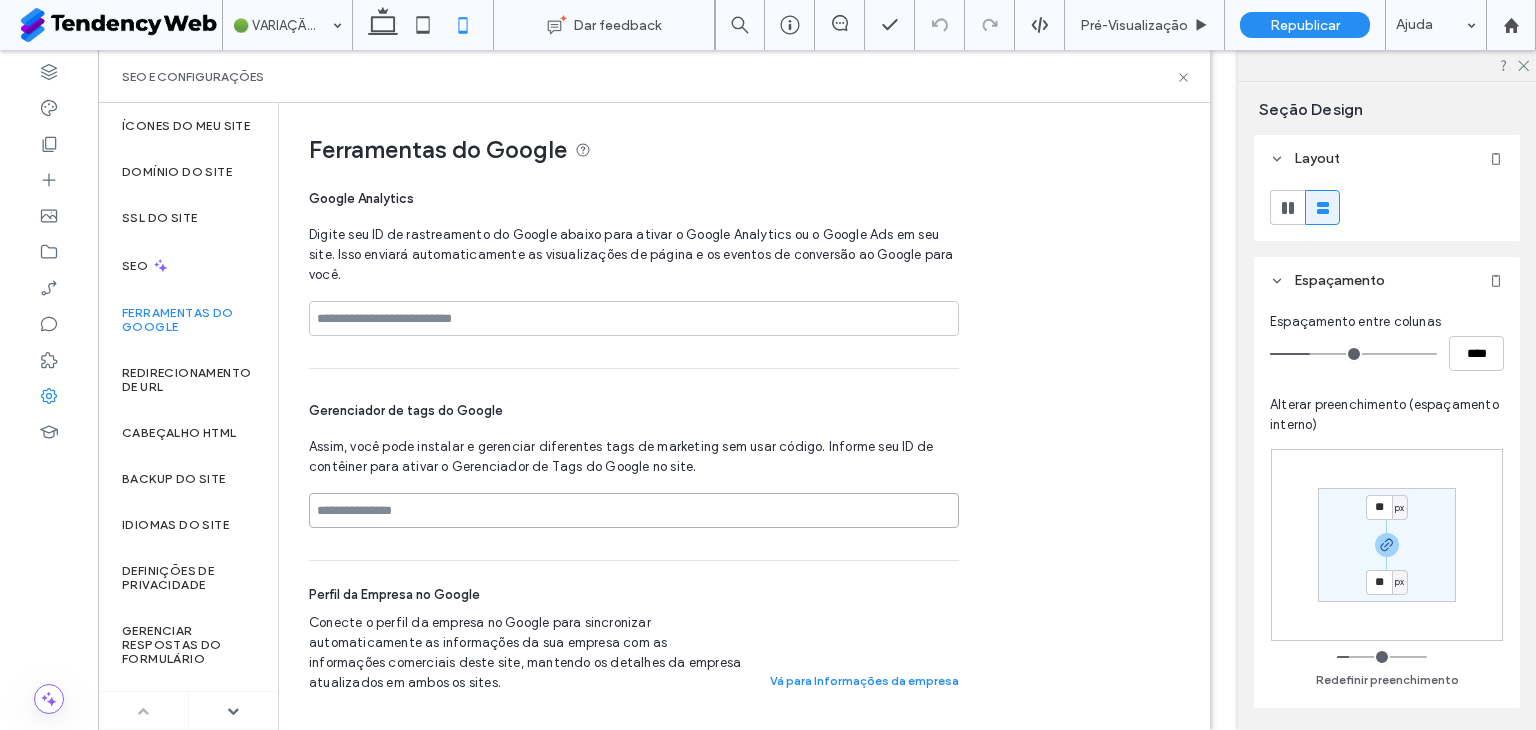 click at bounding box center [634, 510] 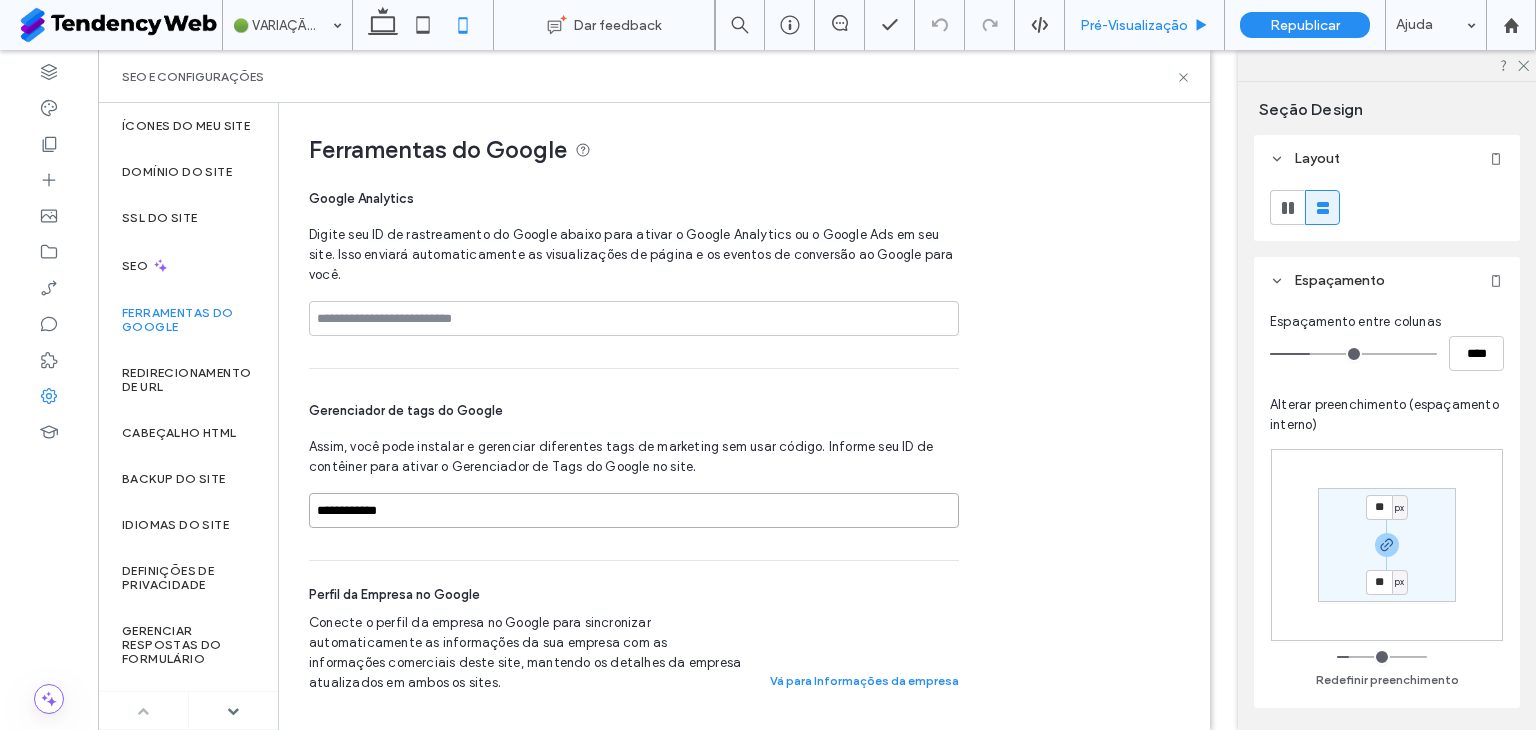 type on "**********" 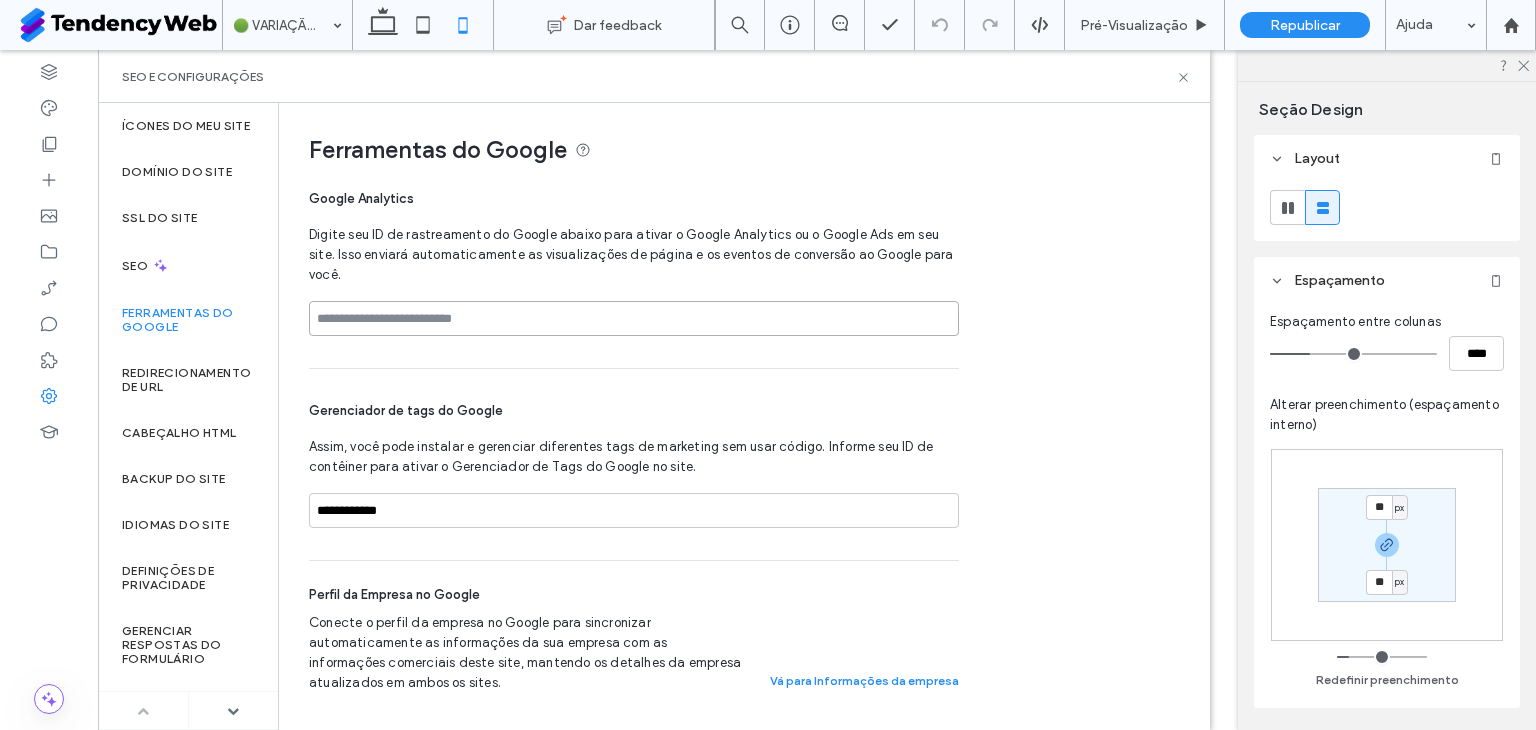 click at bounding box center (634, 318) 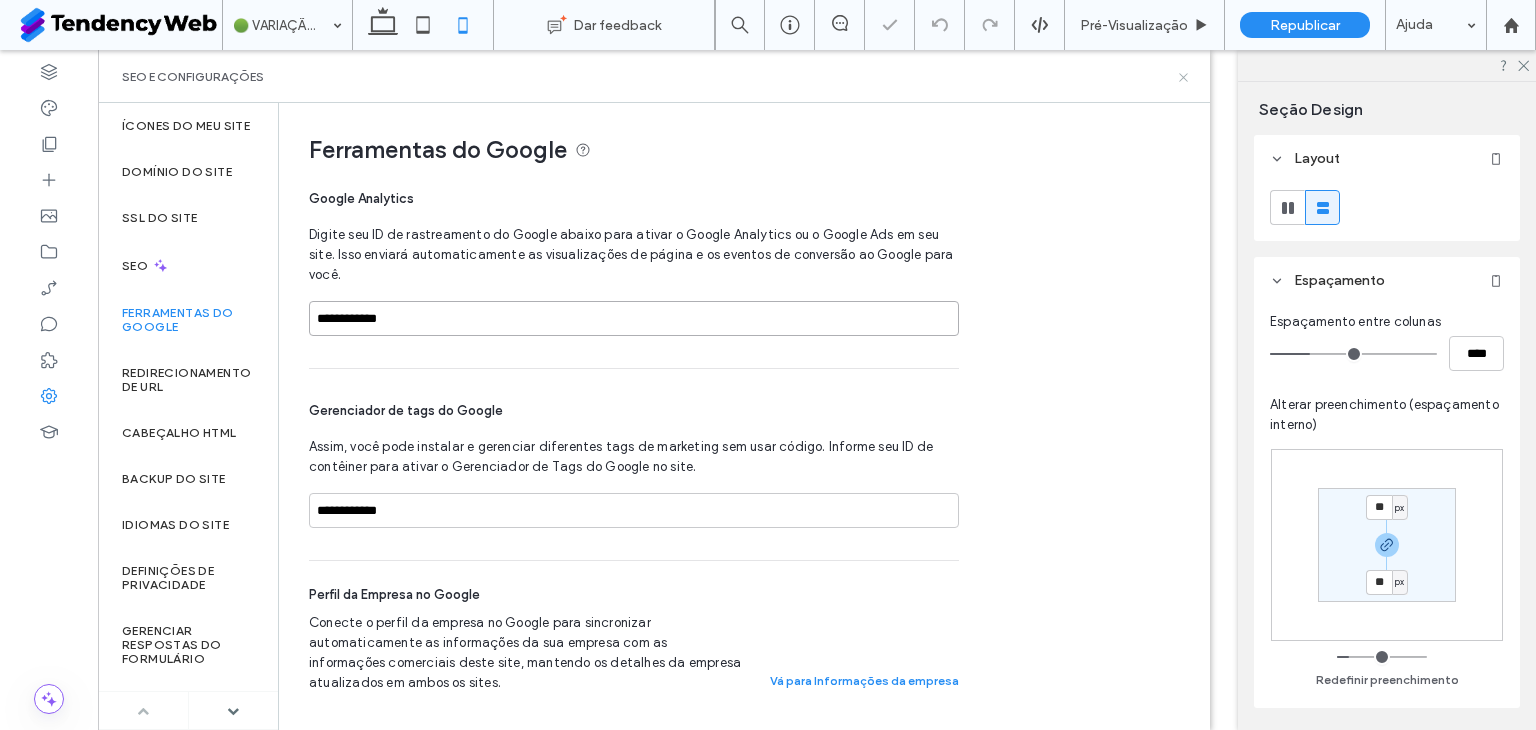 type on "**********" 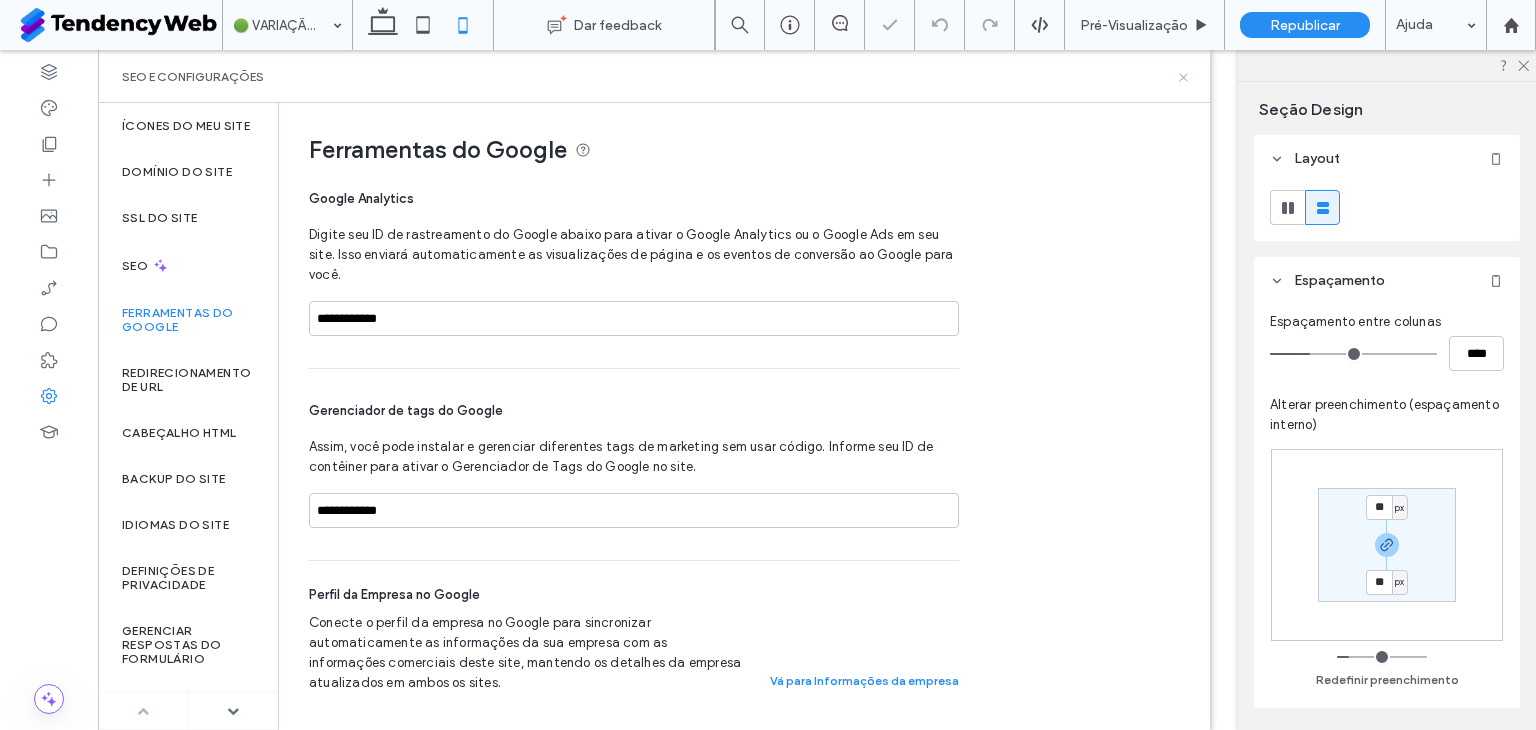 click 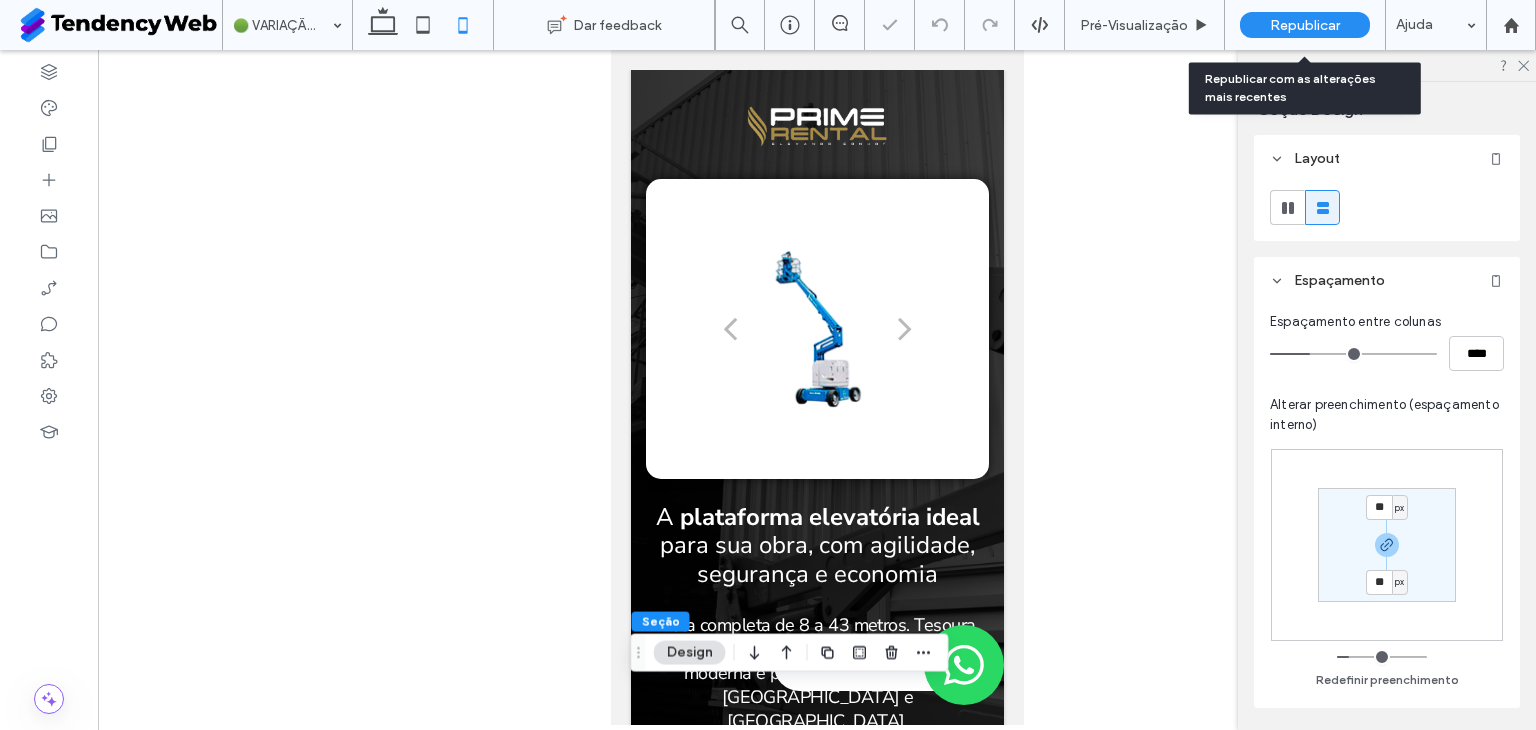 click on "Republicar" at bounding box center [1305, 25] 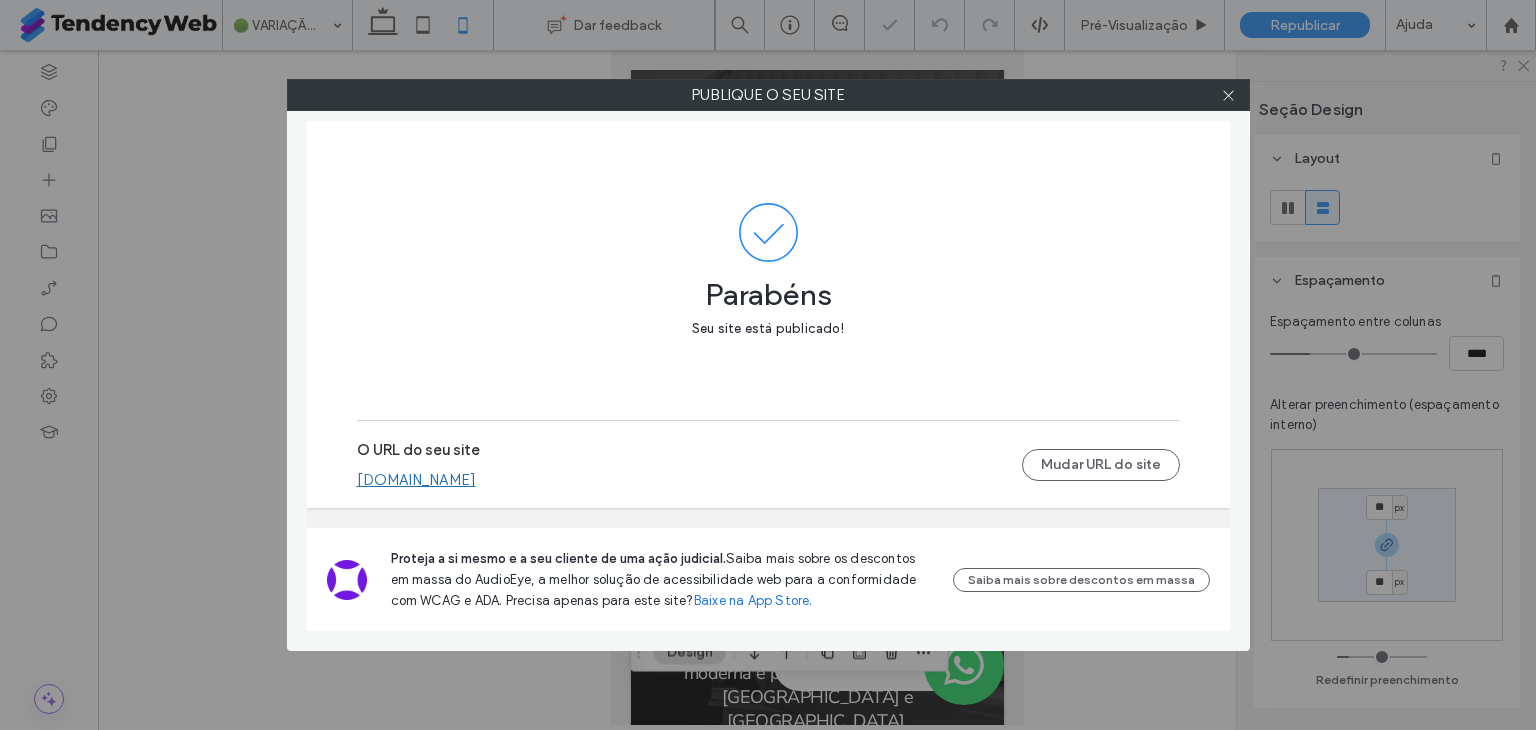 click on "[DOMAIN_NAME]" at bounding box center (416, 480) 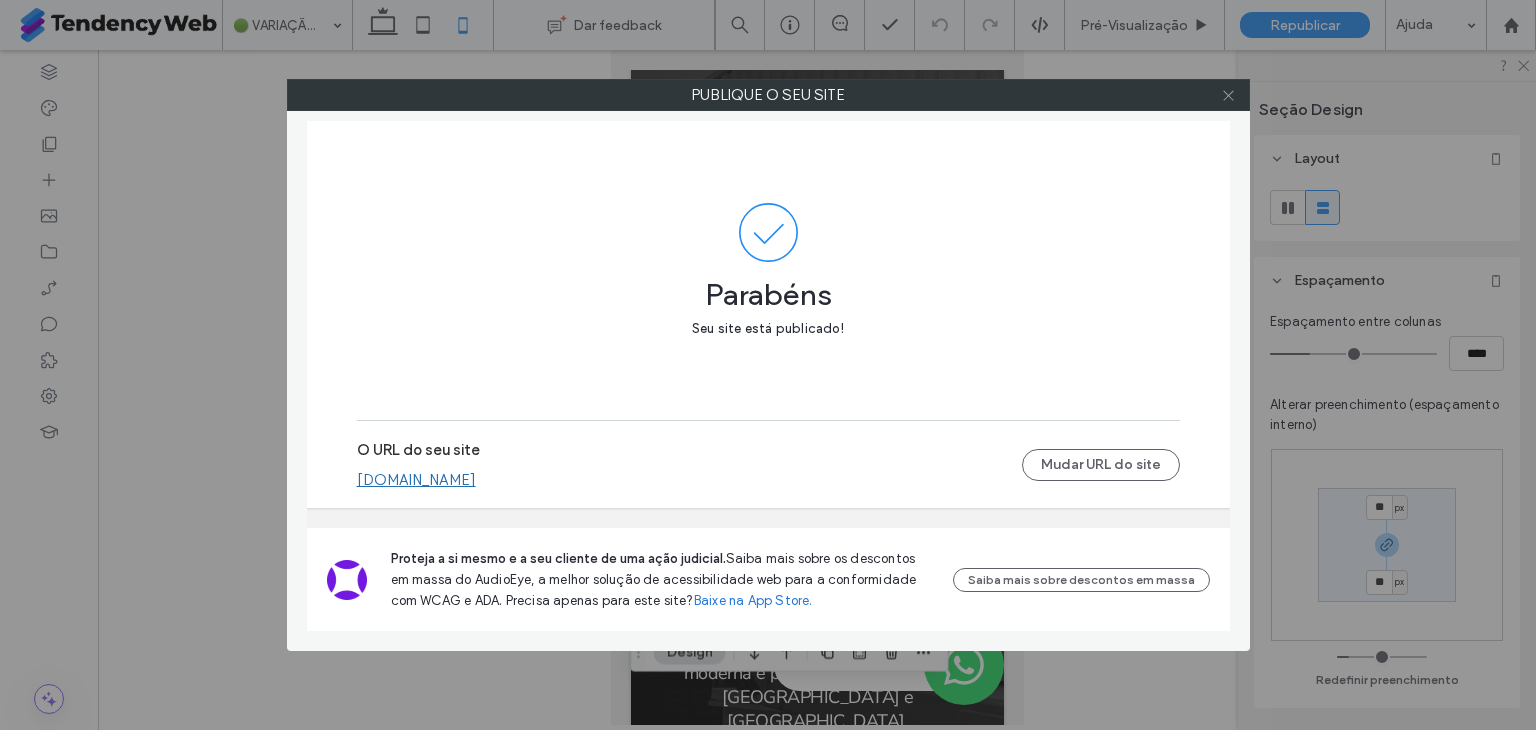 click 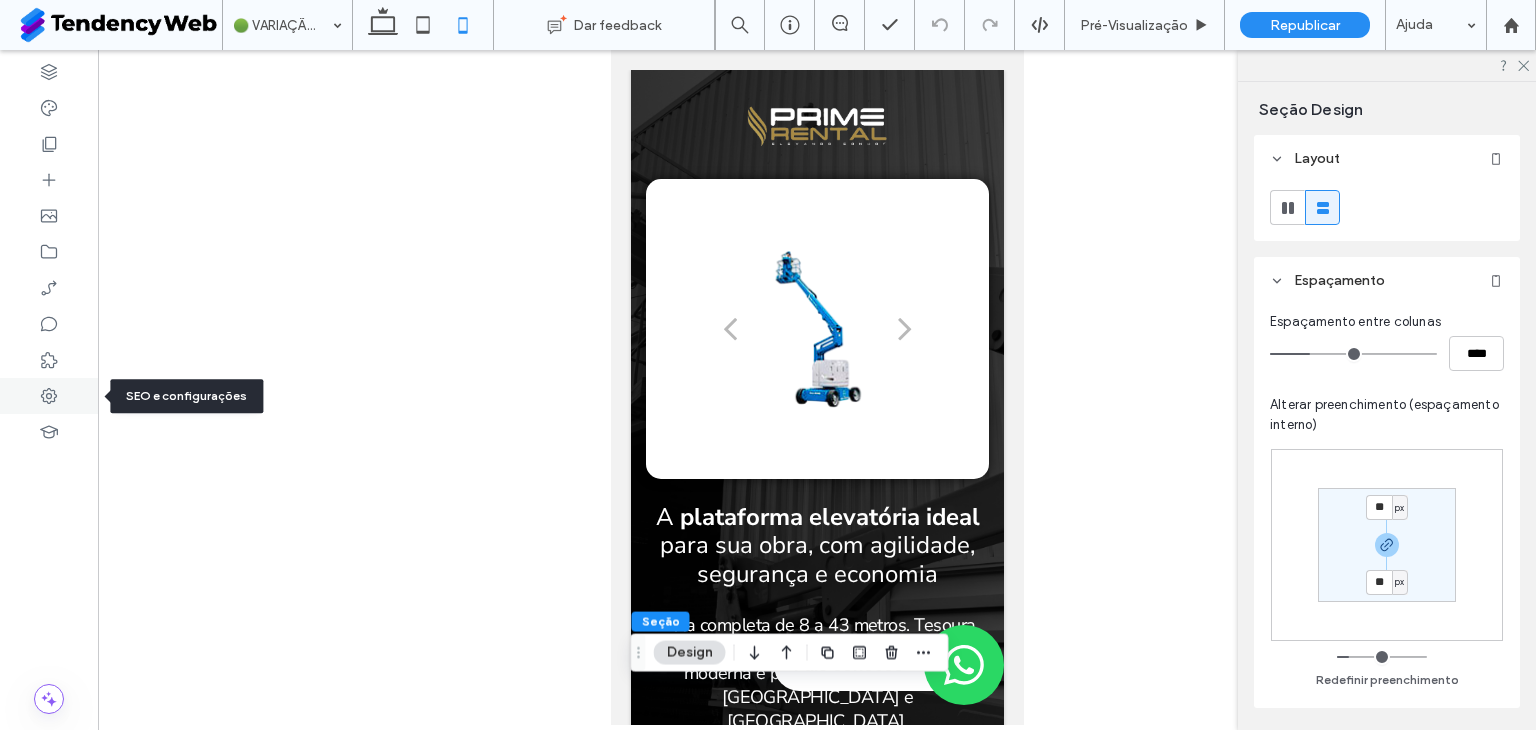 click at bounding box center [49, 396] 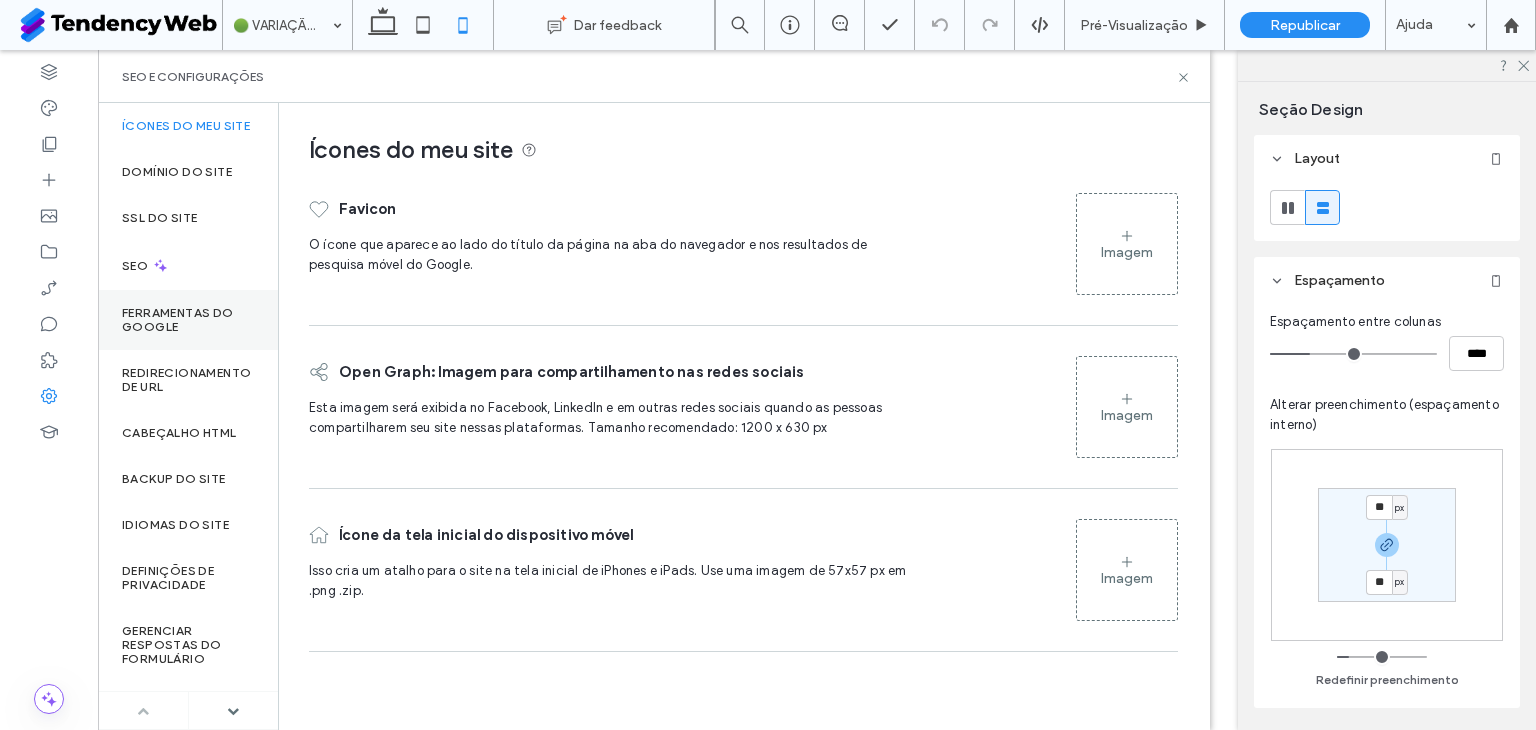 click on "Ferramentas do Google" at bounding box center (188, 320) 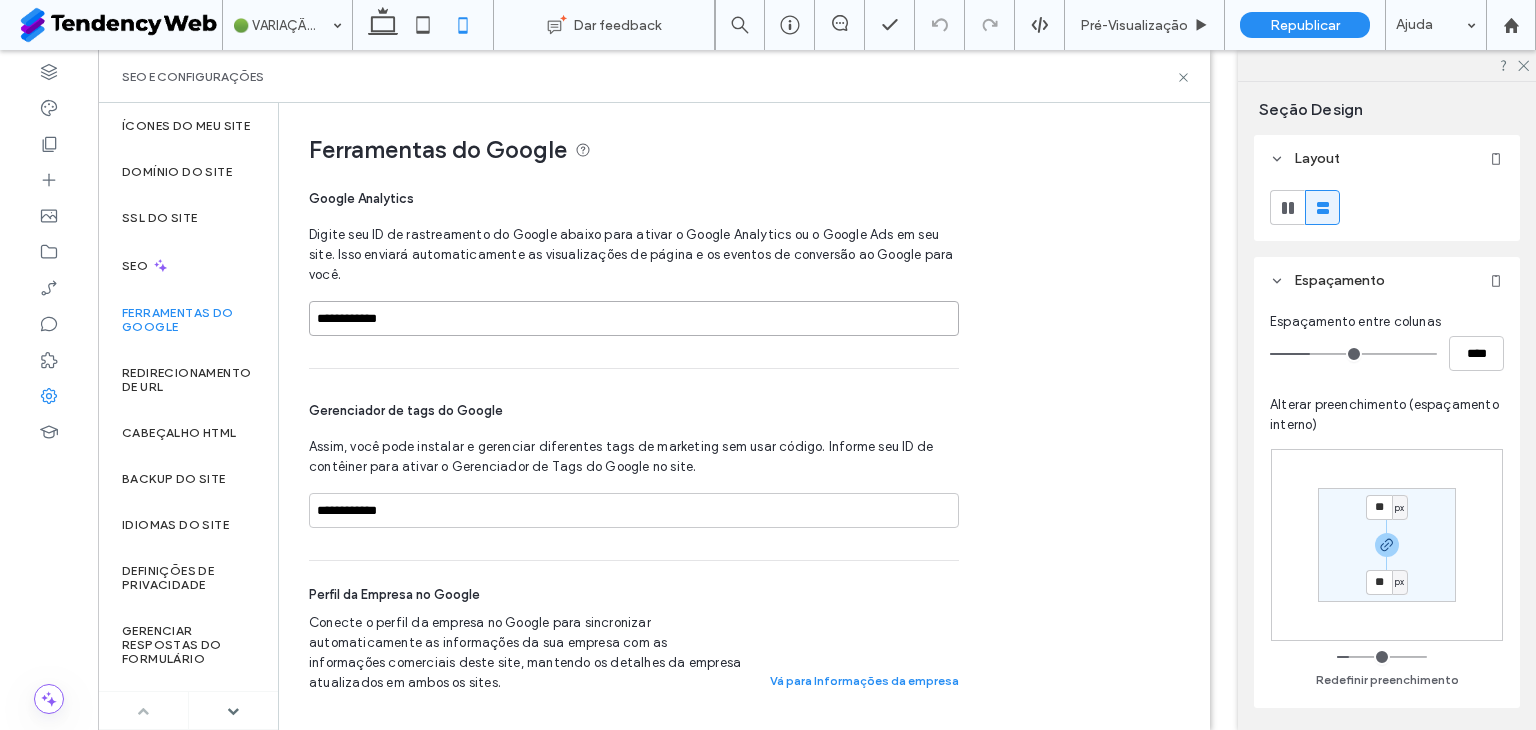 click on "**********" at bounding box center [634, 318] 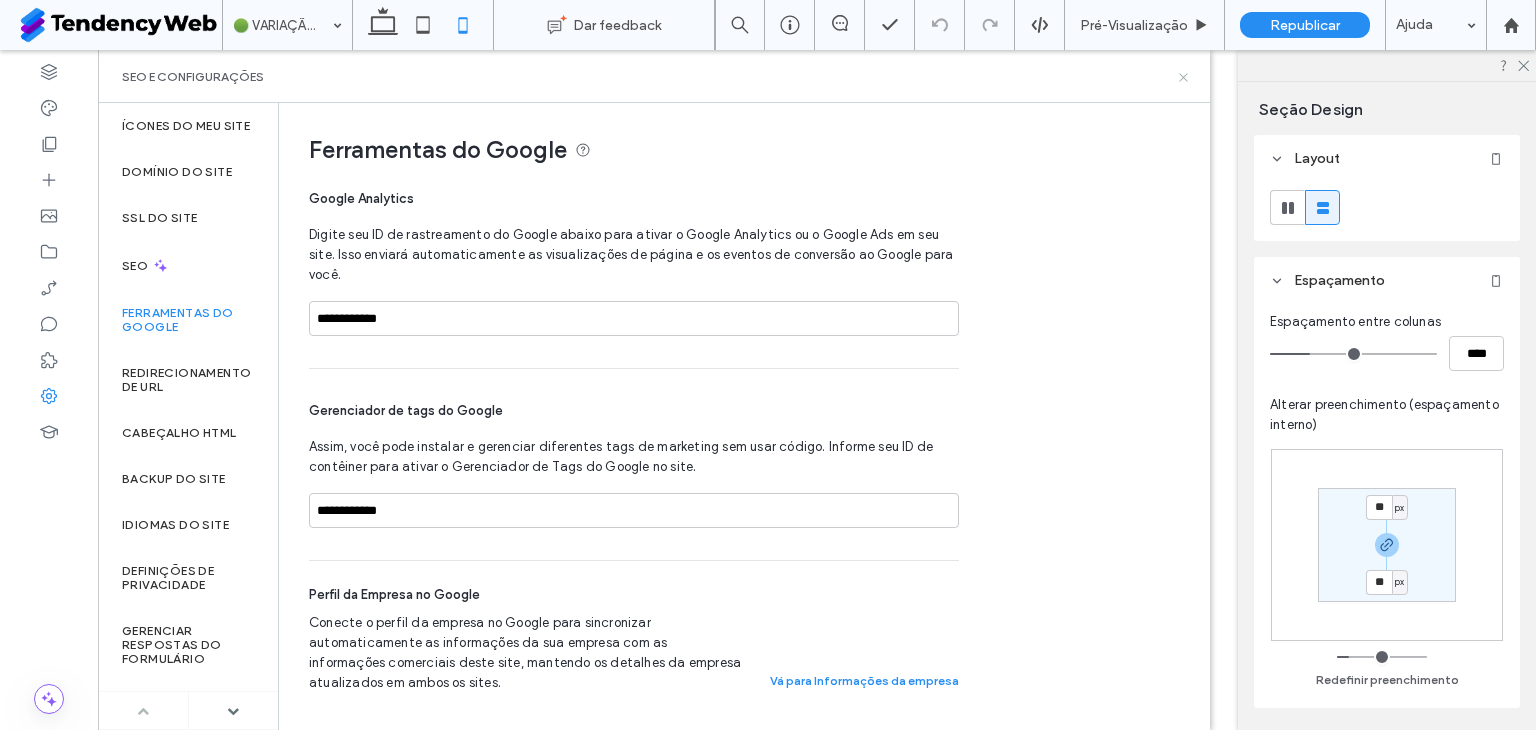 click 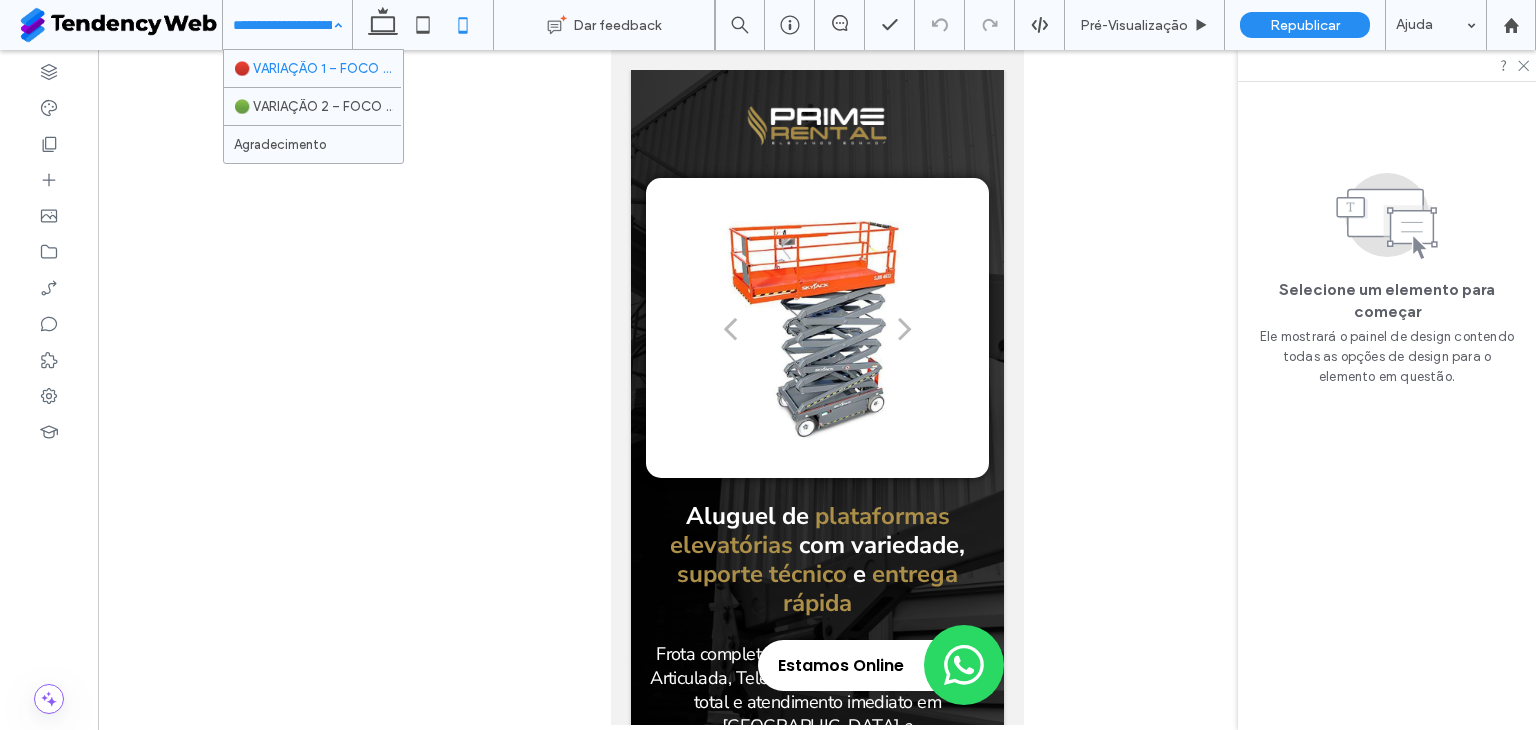 scroll, scrollTop: 0, scrollLeft: 0, axis: both 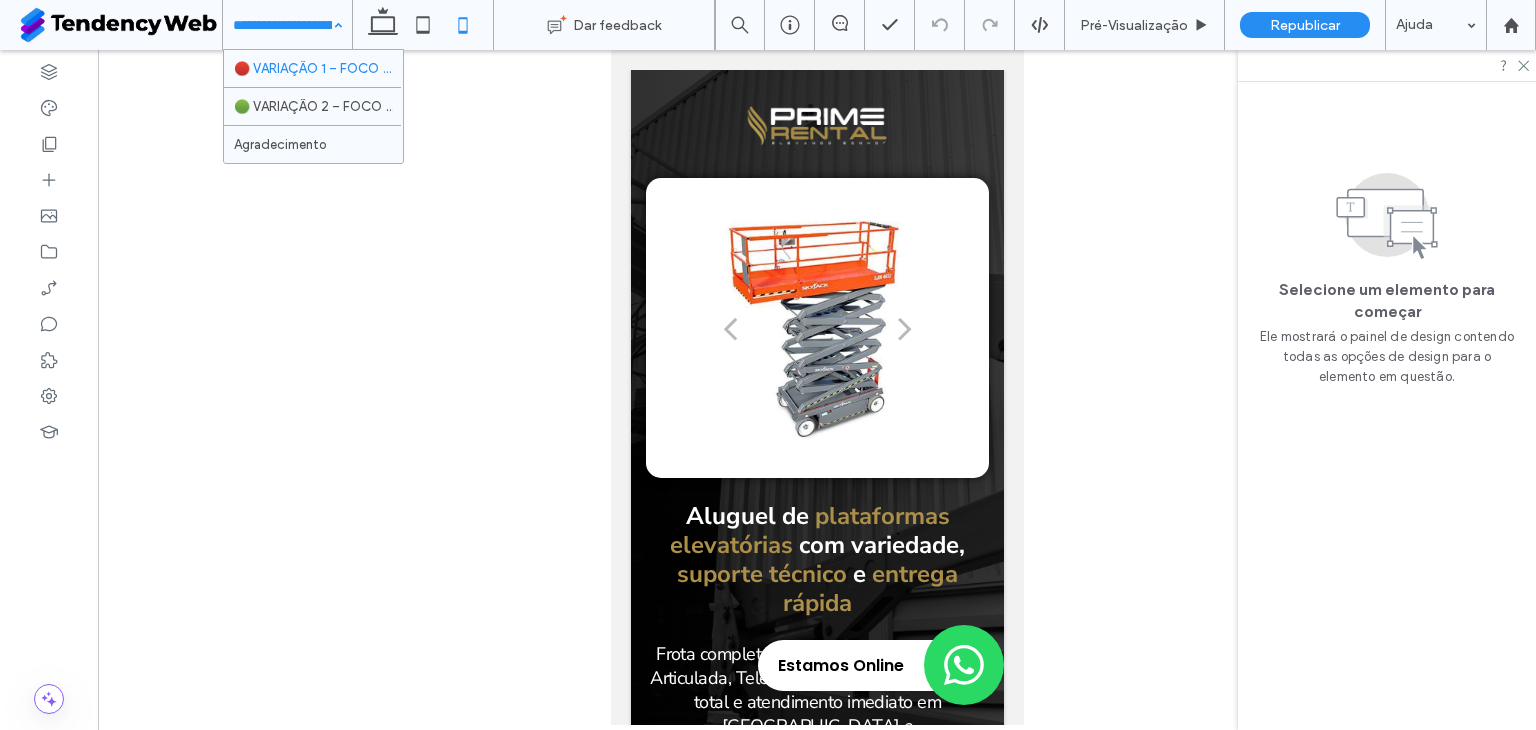 click 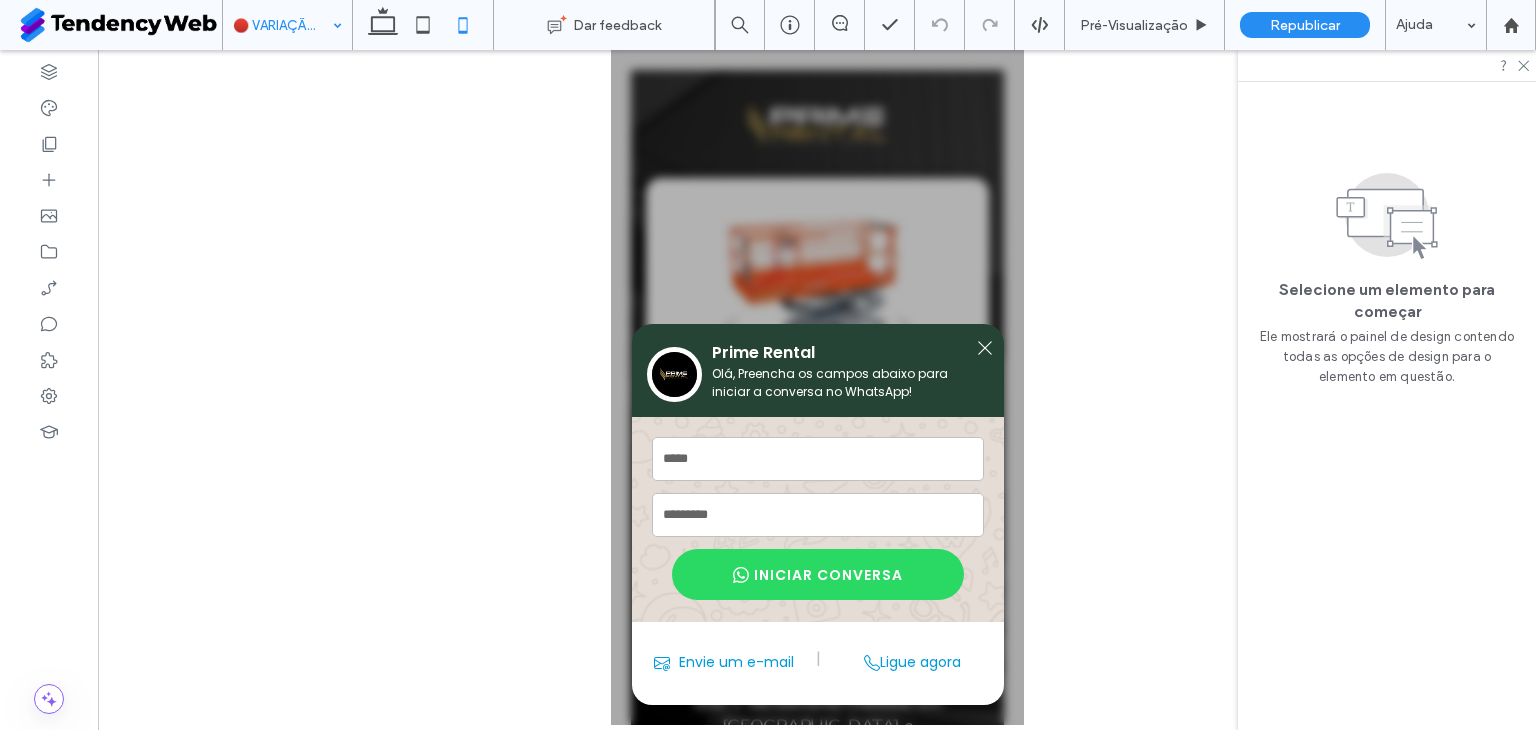 scroll, scrollTop: 166, scrollLeft: 0, axis: vertical 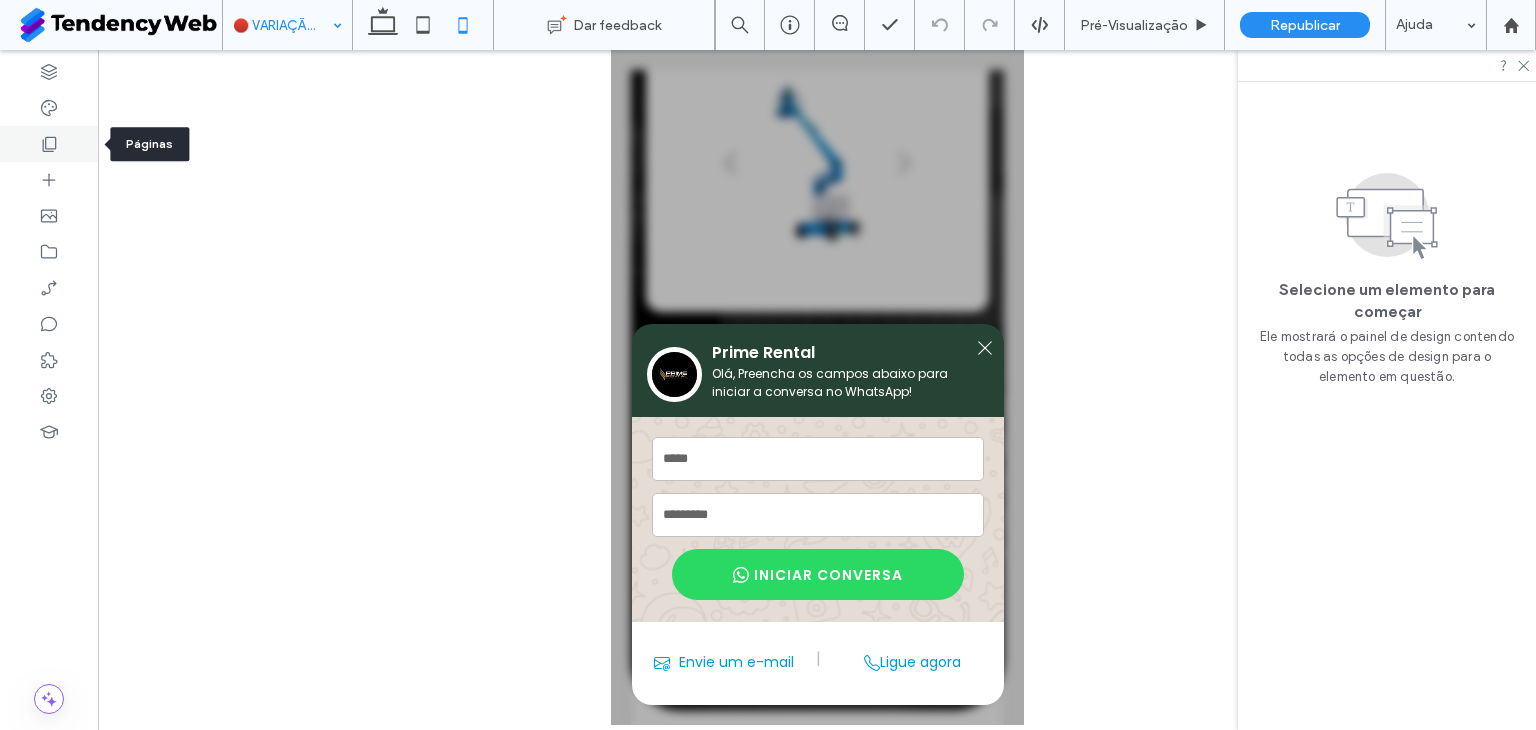 click 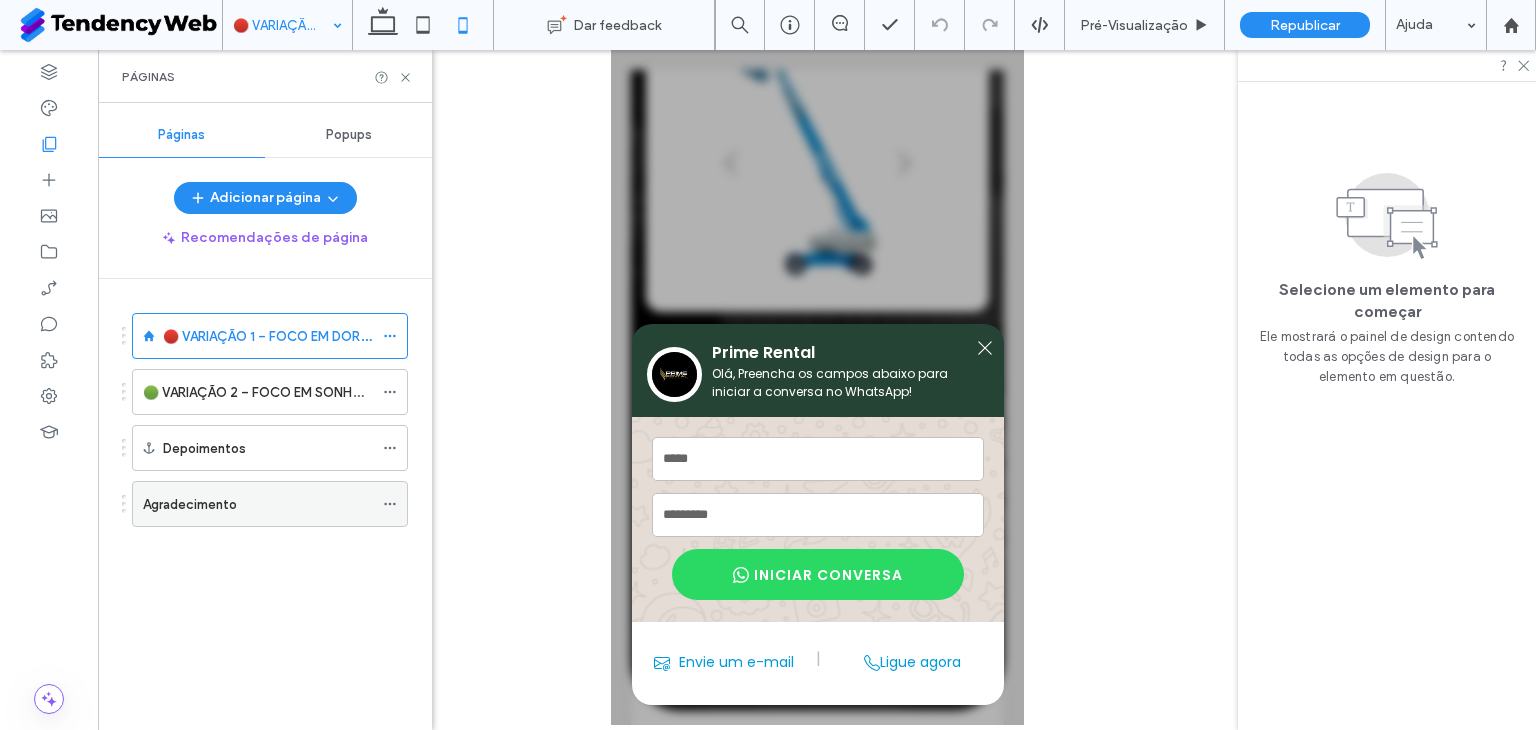 click on "Agradecimento" at bounding box center (190, 504) 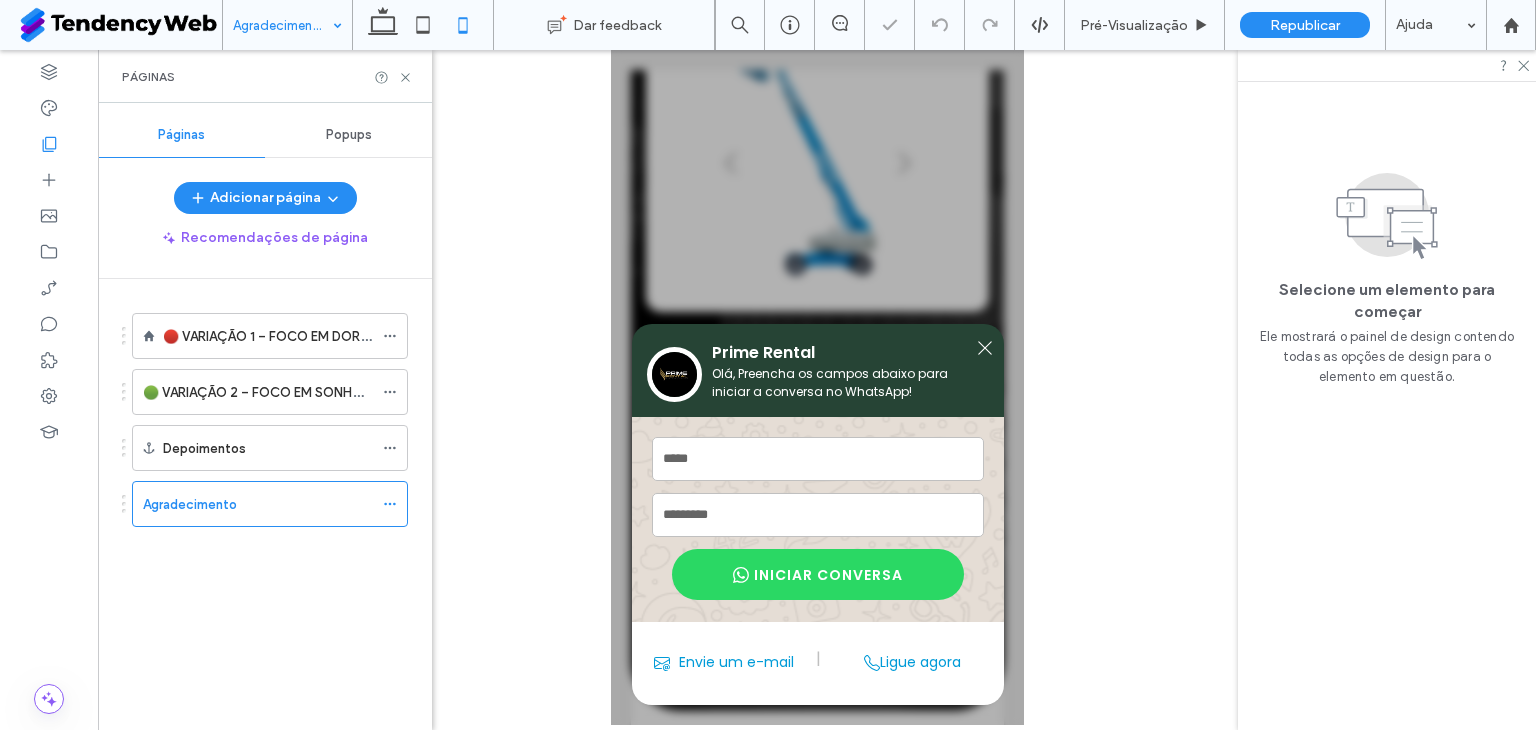click 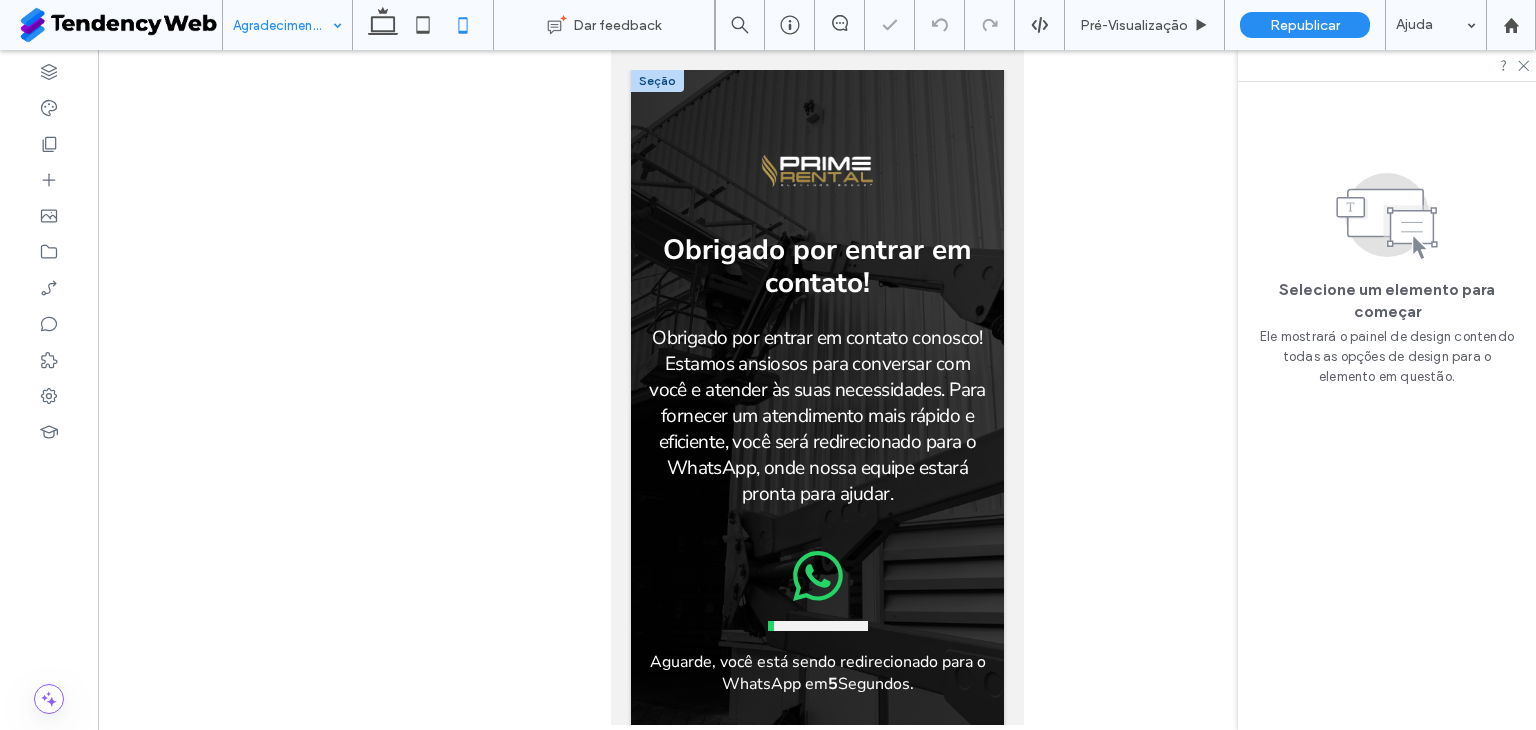 scroll, scrollTop: 0, scrollLeft: 0, axis: both 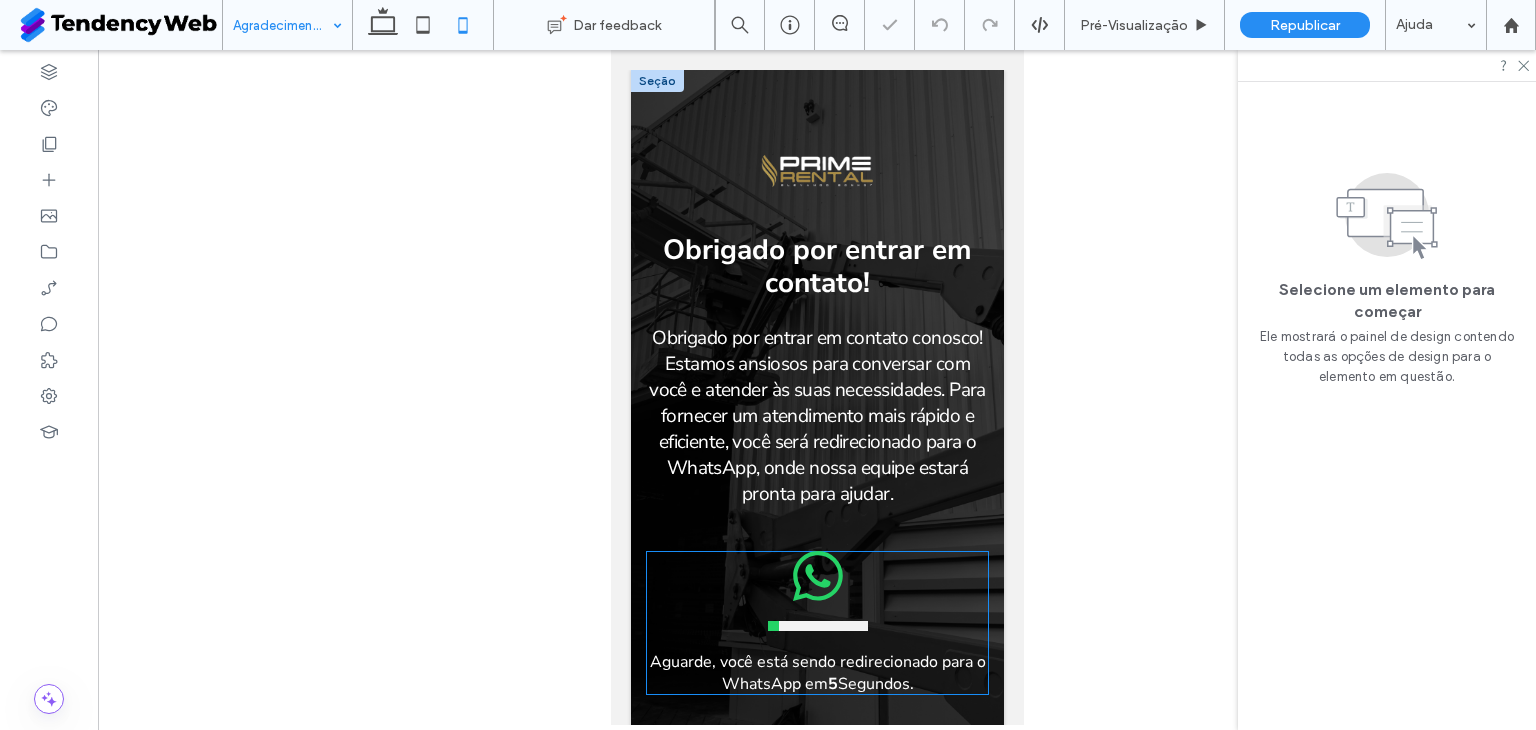 click 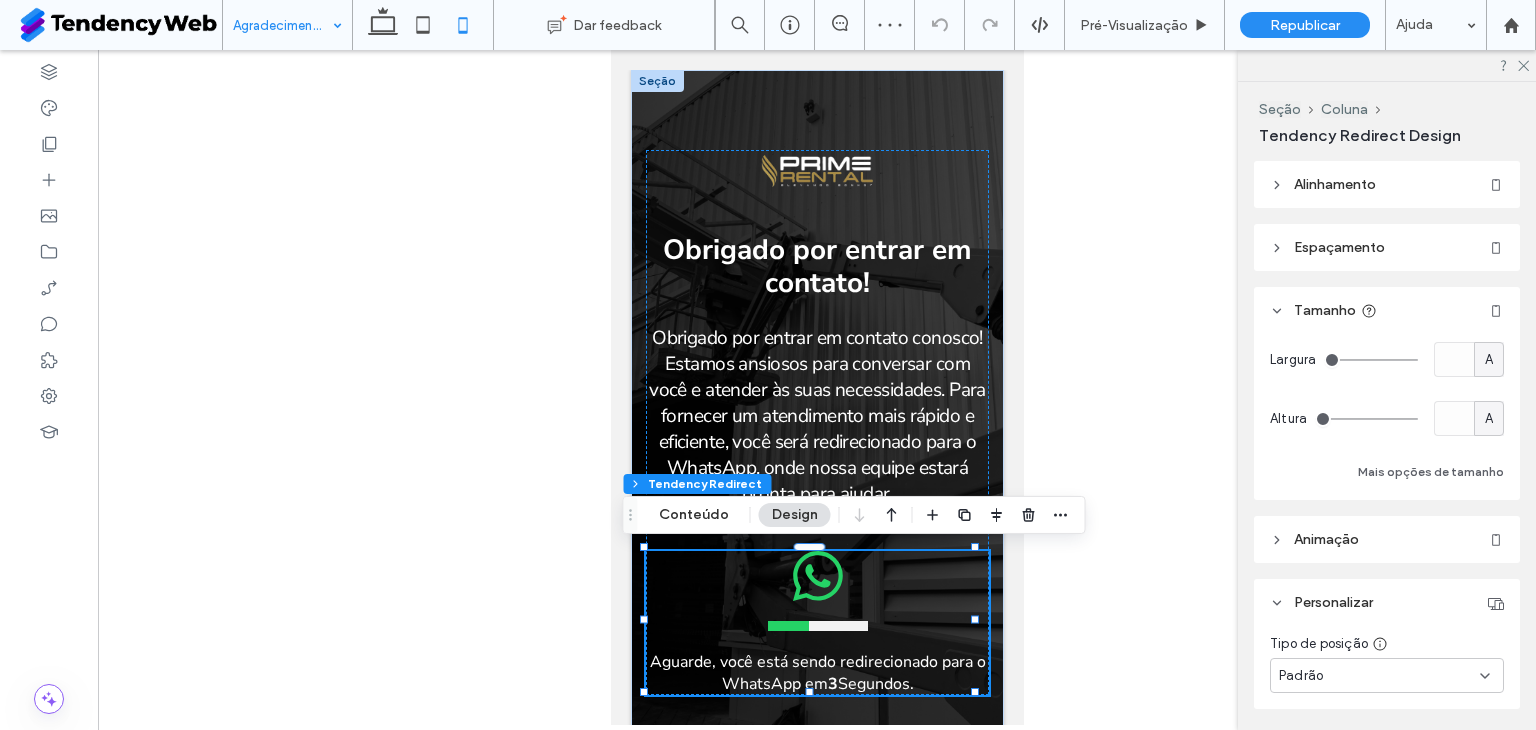 click on "Seção Coluna Tendency Redirect Conteúdo Design" at bounding box center (854, 515) 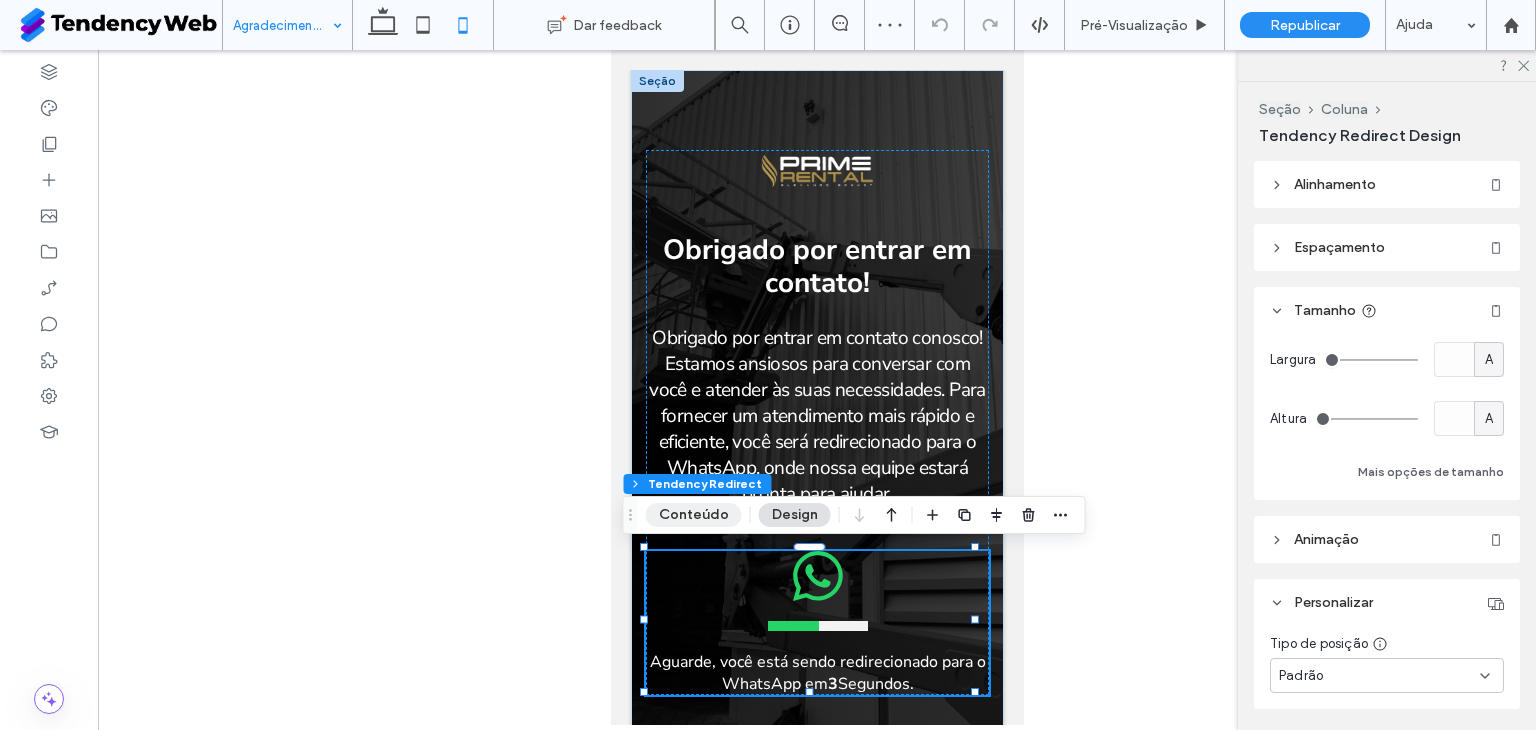 click on "Conteúdo" at bounding box center [694, 515] 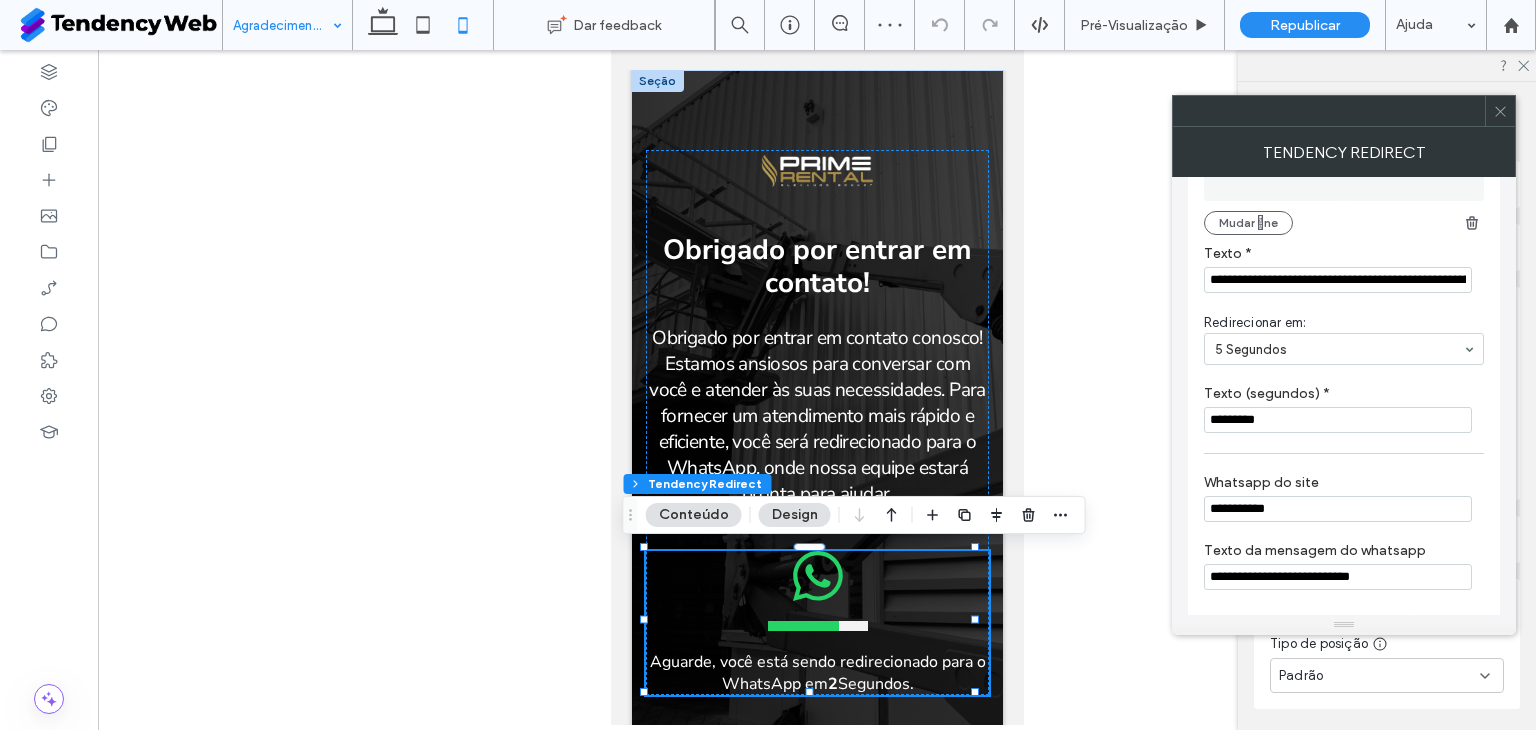 scroll, scrollTop: 267, scrollLeft: 0, axis: vertical 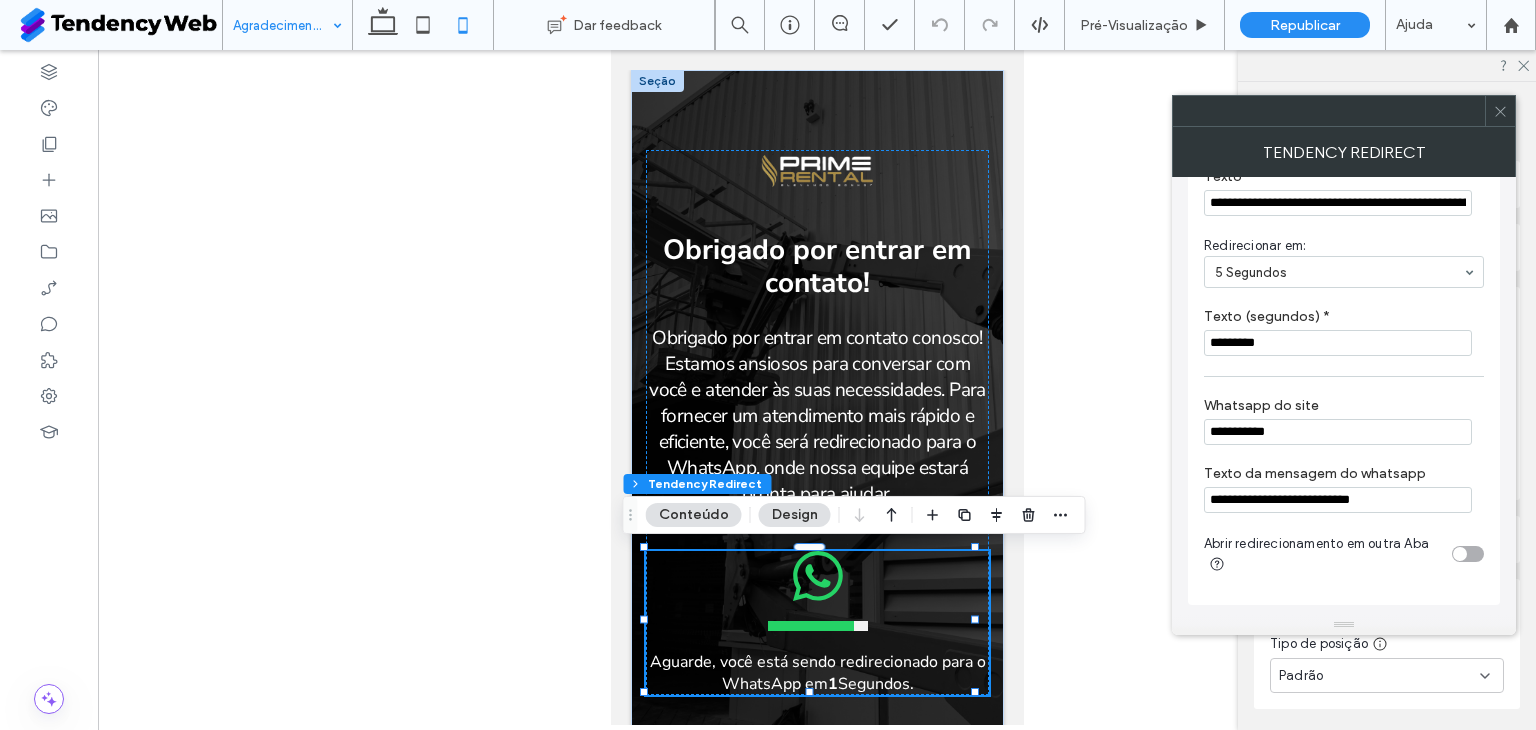 click on "Redirecionar em:" at bounding box center [1340, 246] 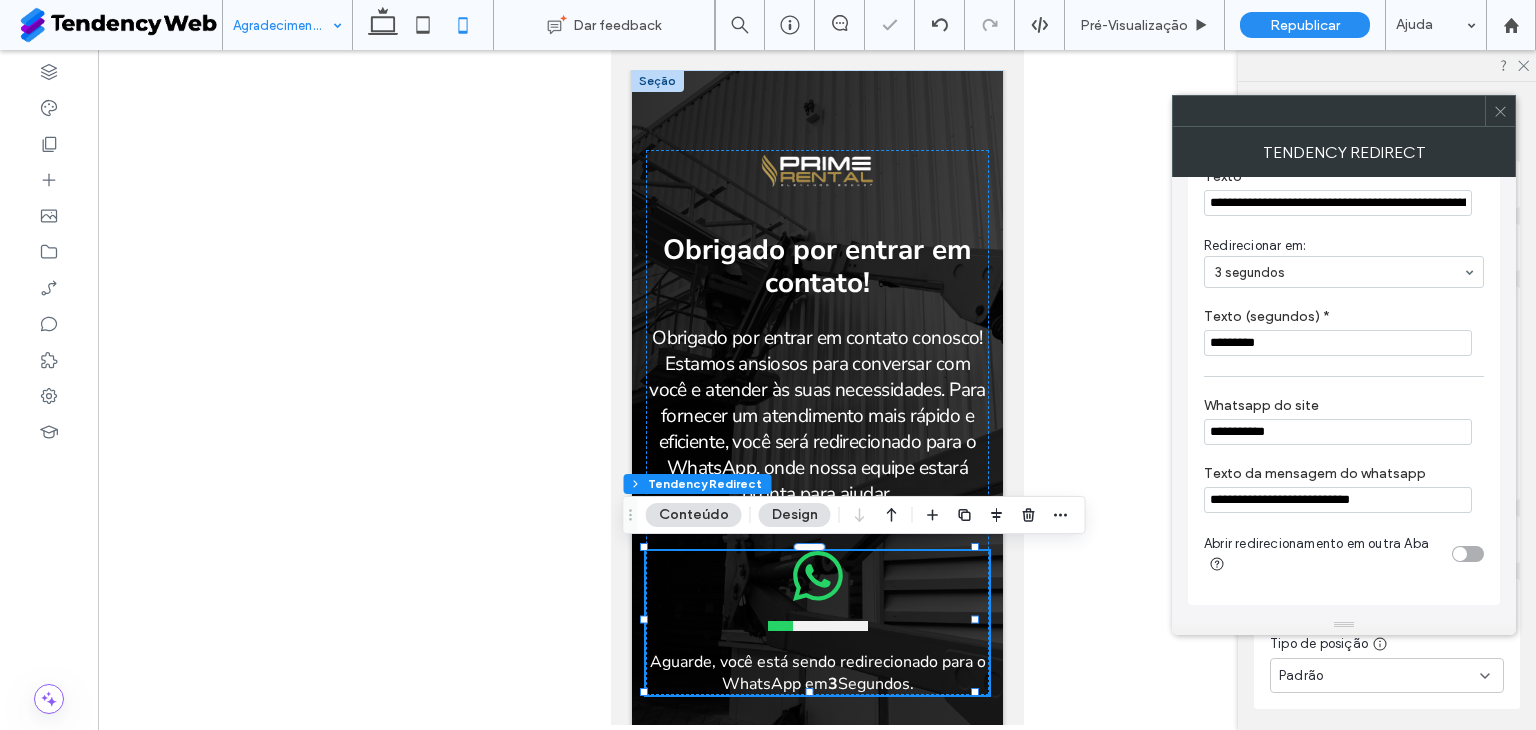 click on "**********" at bounding box center [1338, 432] 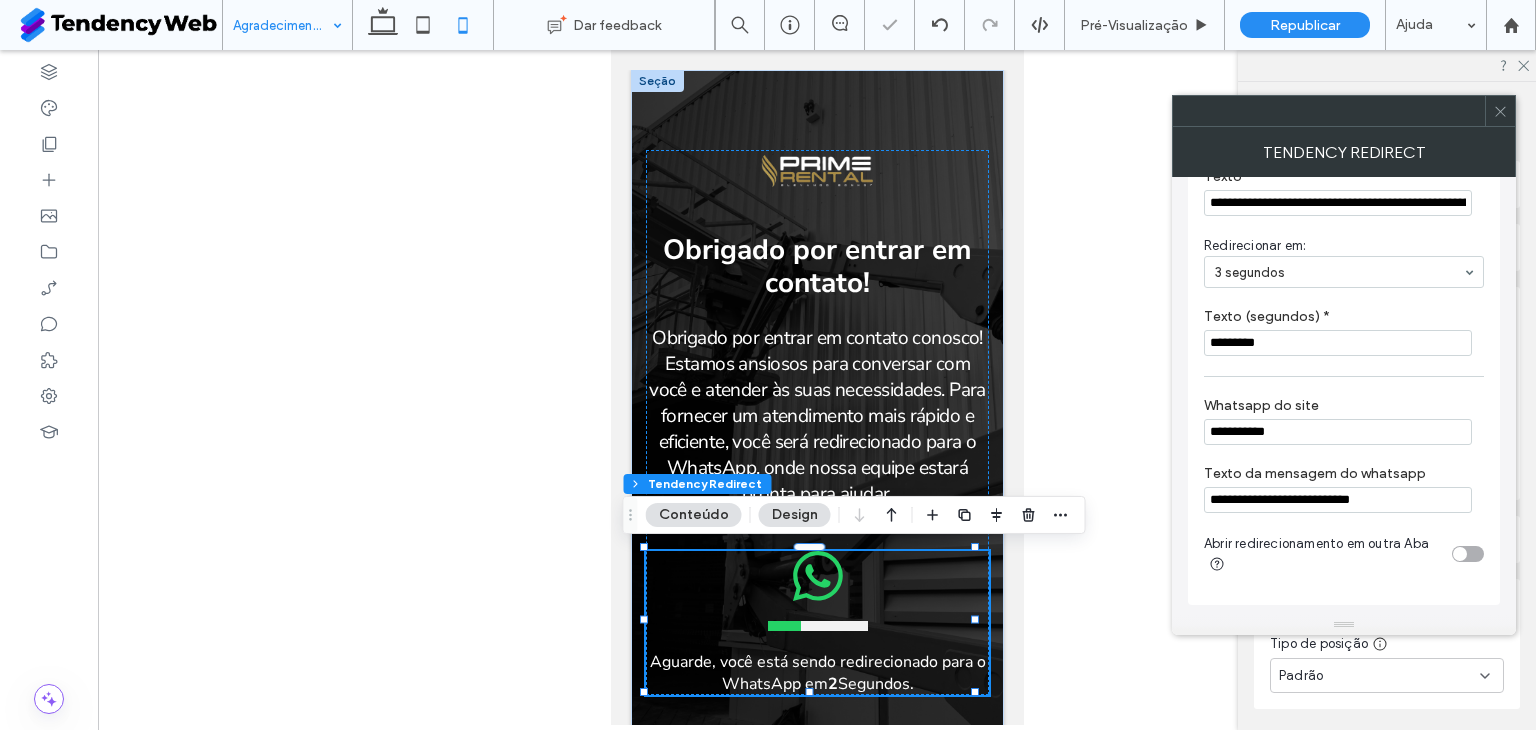 click on "**********" at bounding box center (1338, 432) 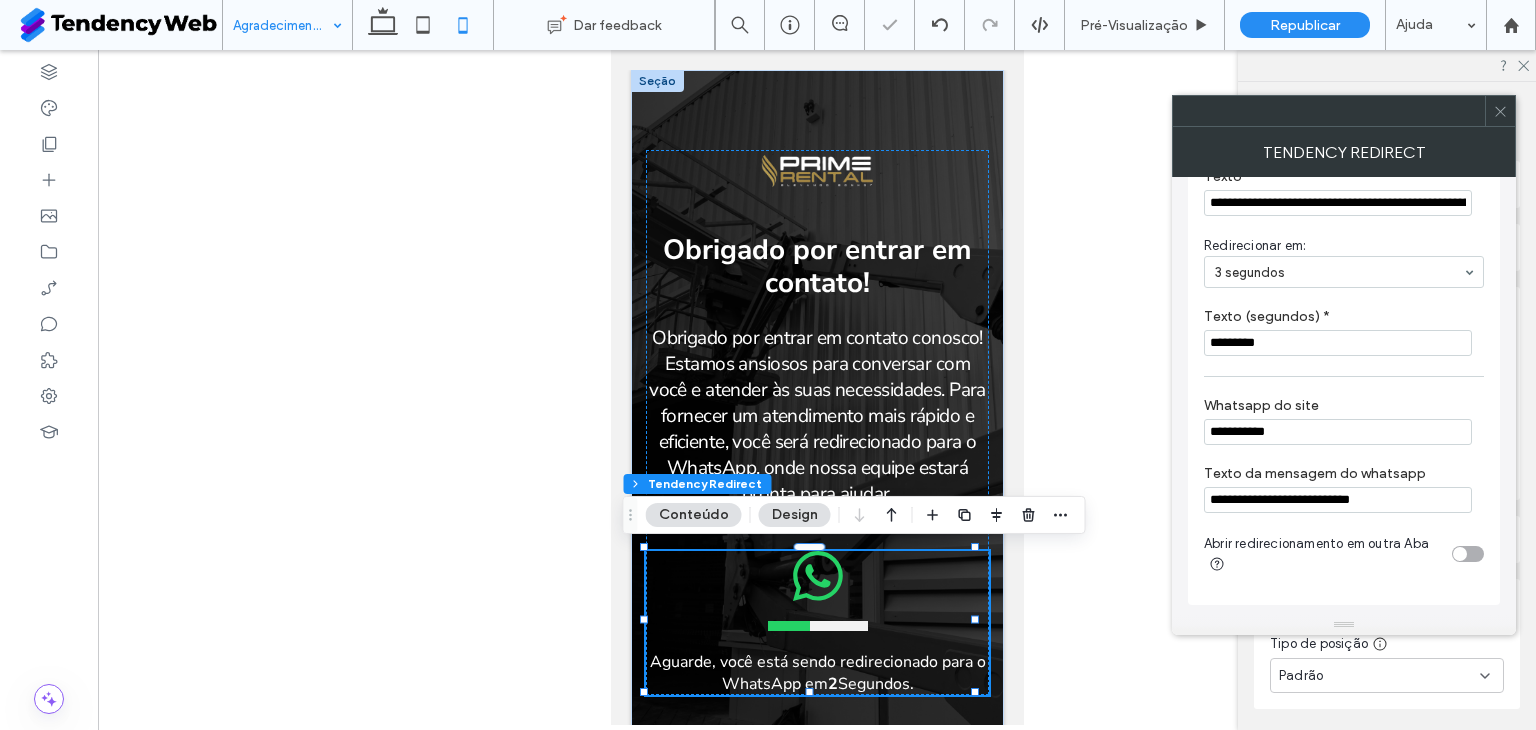 click on "**********" at bounding box center [1338, 432] 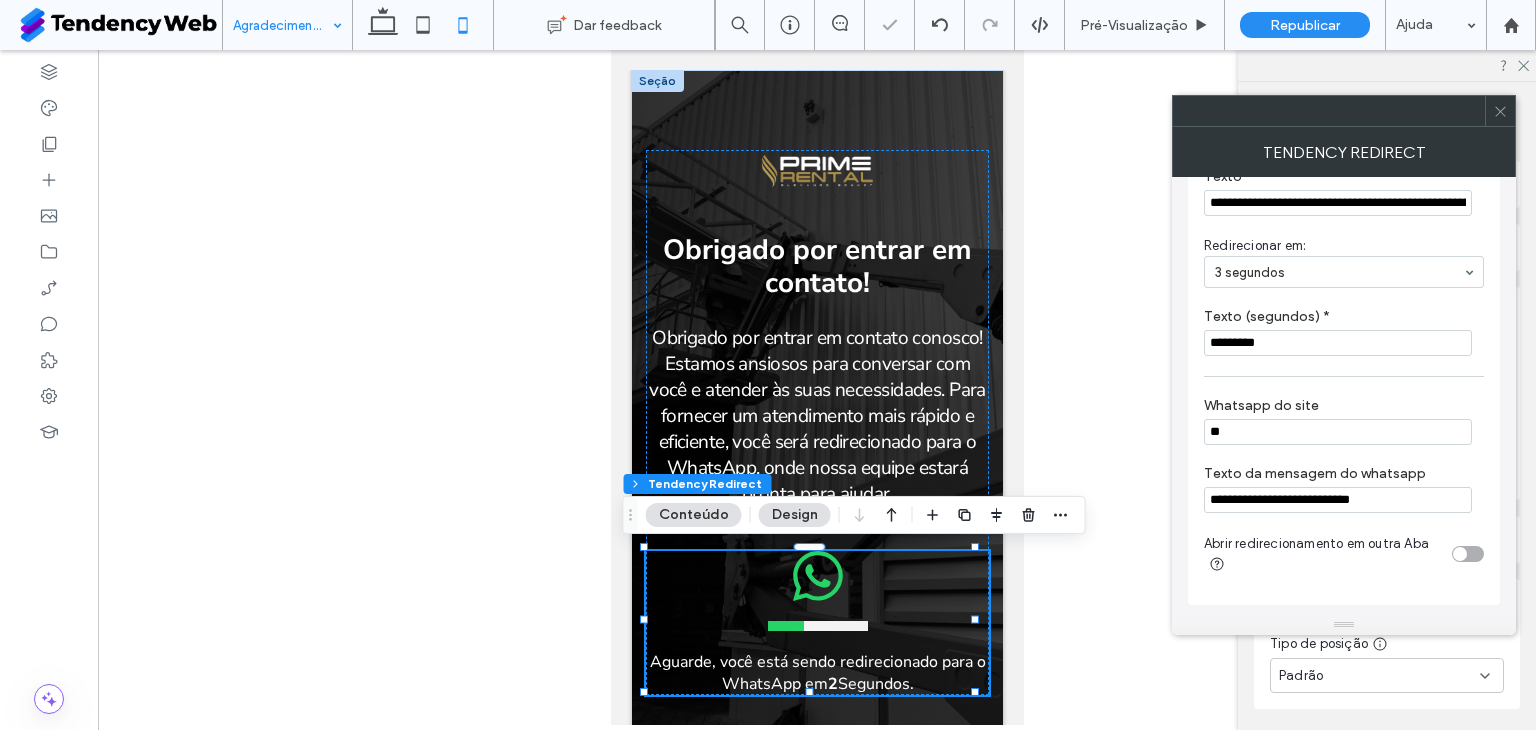 paste on "**********" 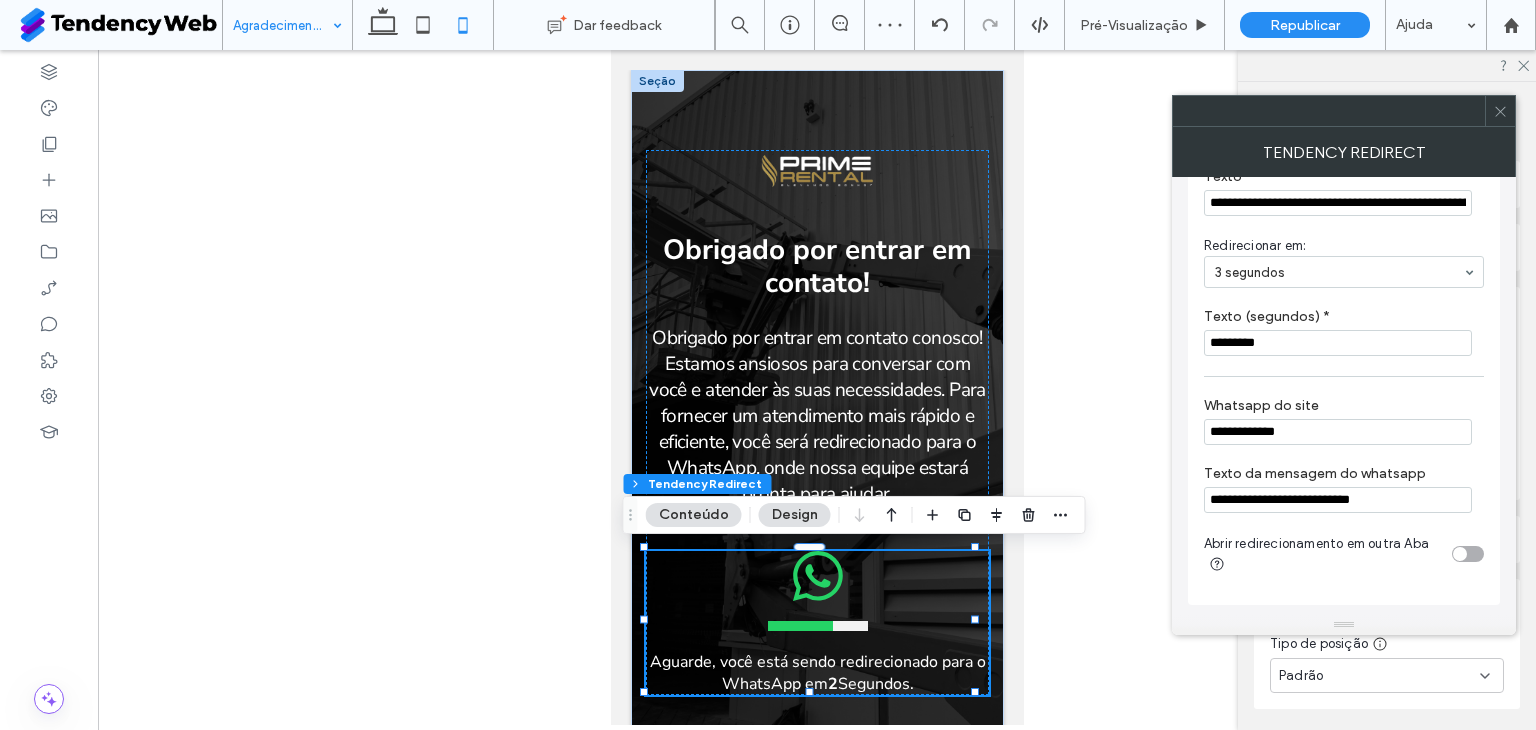 type on "**********" 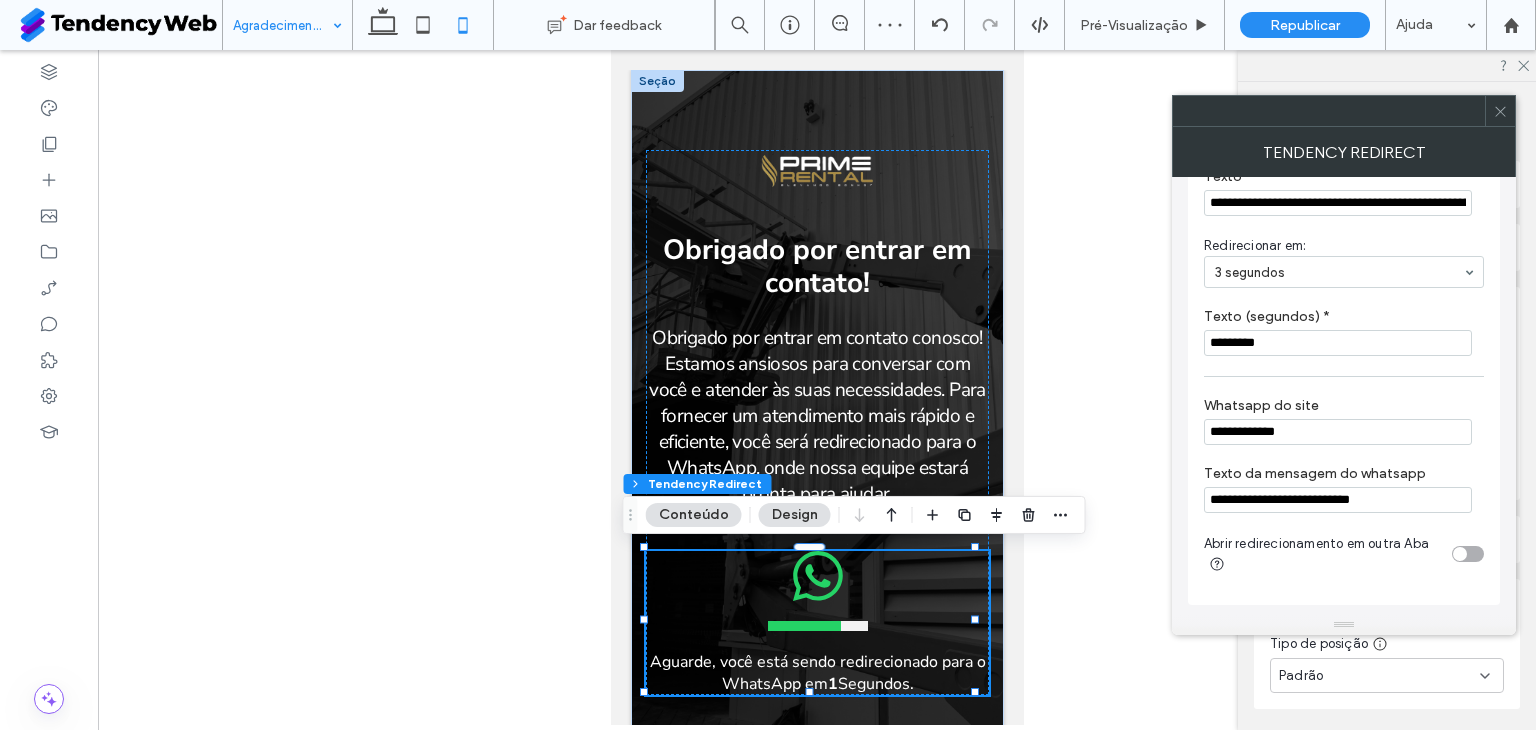 drag, startPoint x: 1292, startPoint y: 499, endPoint x: 1444, endPoint y: 499, distance: 152 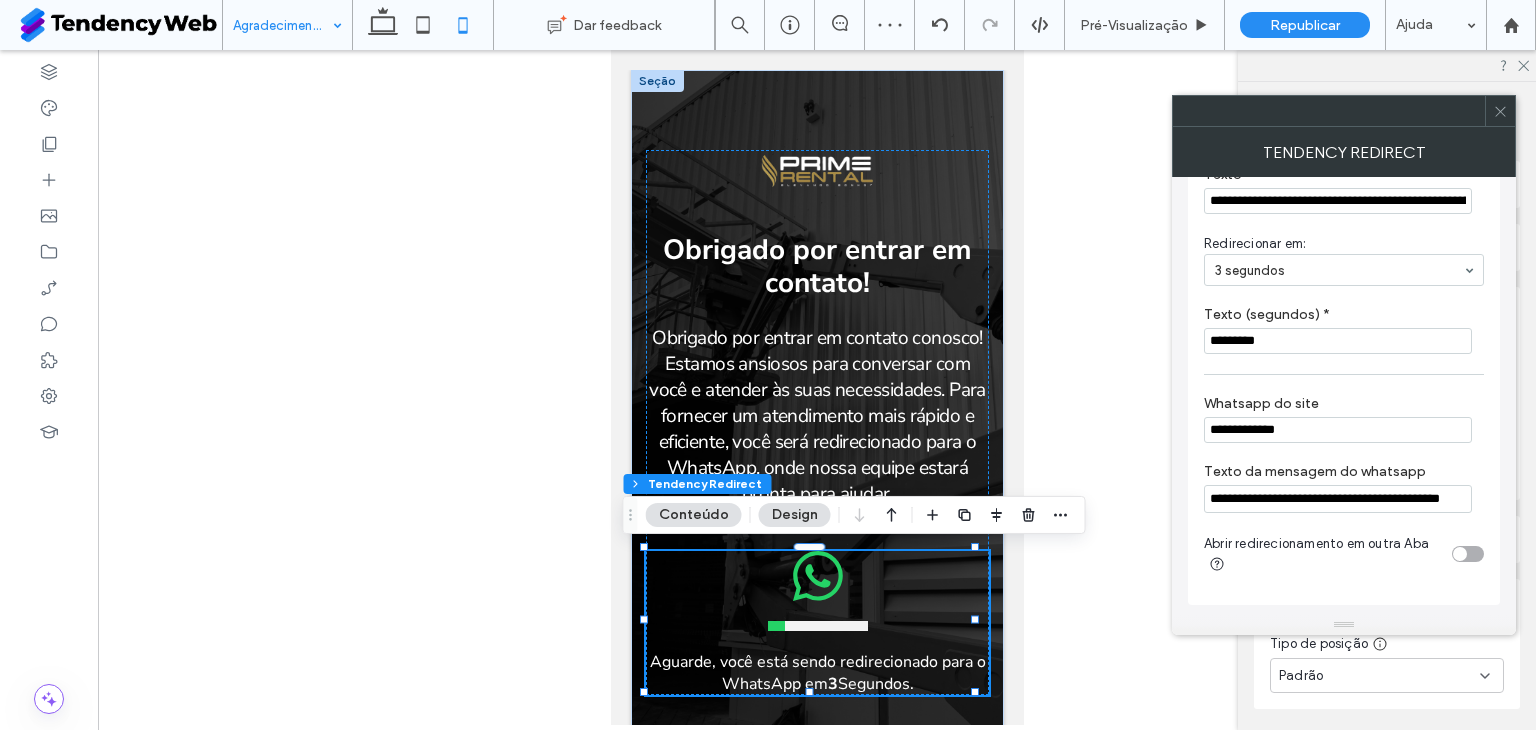 scroll, scrollTop: 0, scrollLeft: 17, axis: horizontal 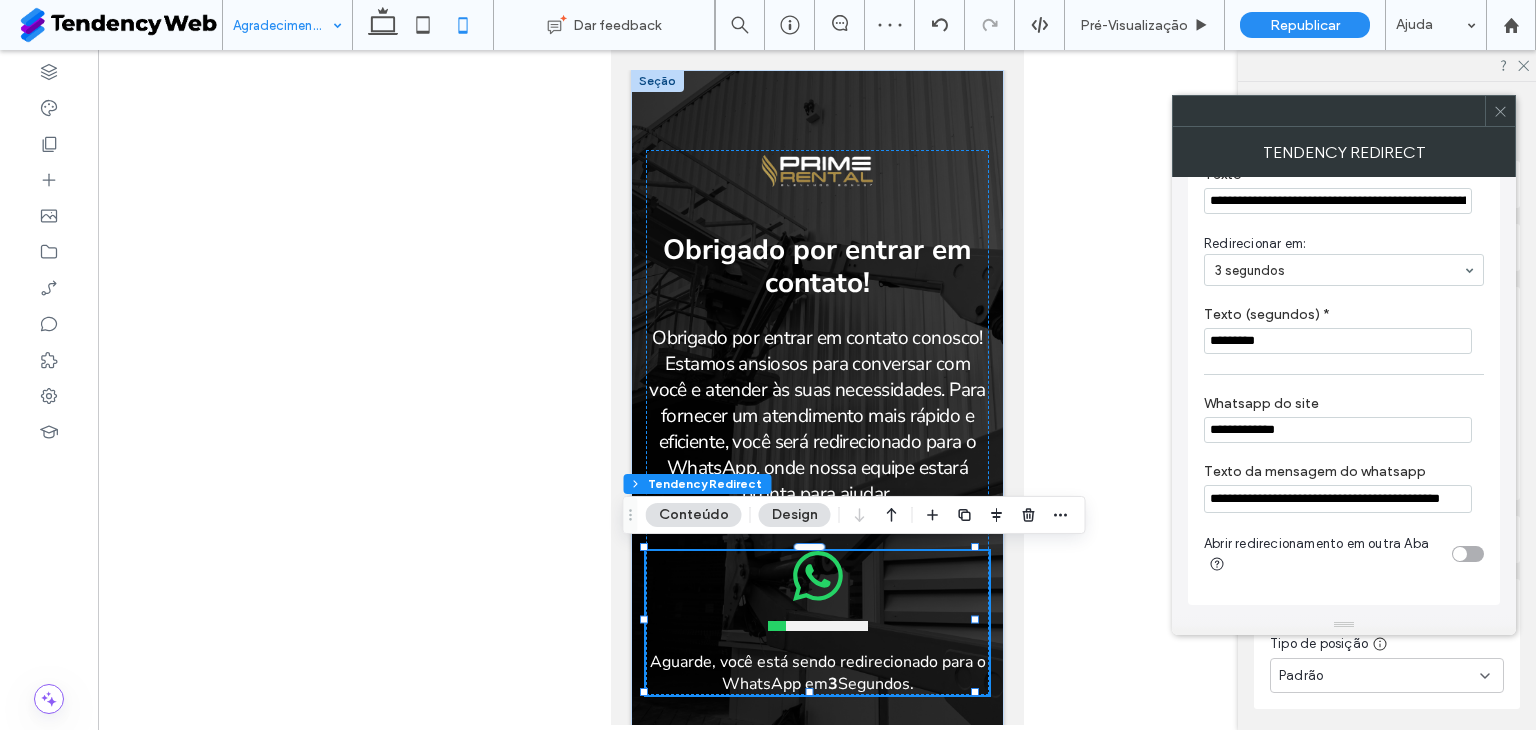 type on "**********" 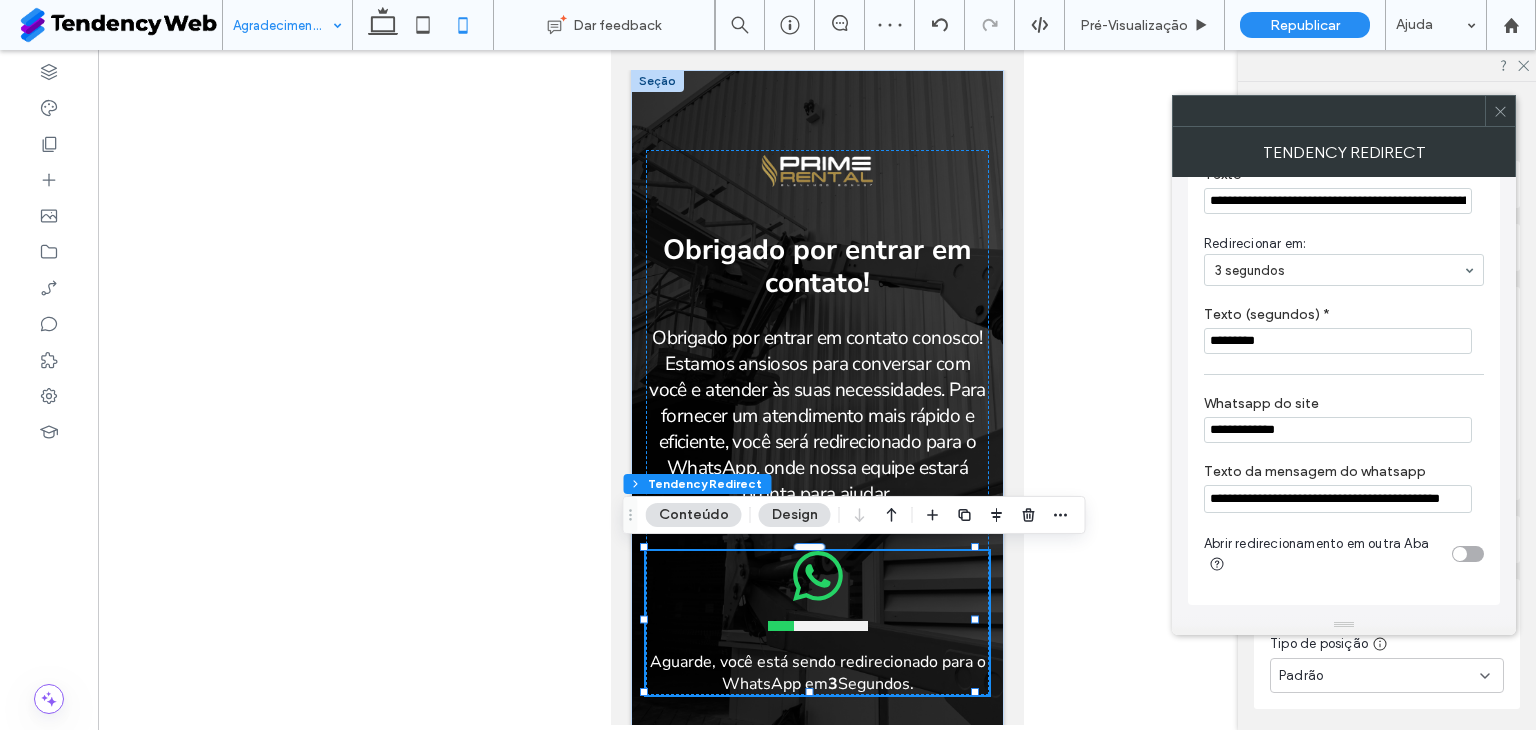click on "**********" at bounding box center (1344, 266) 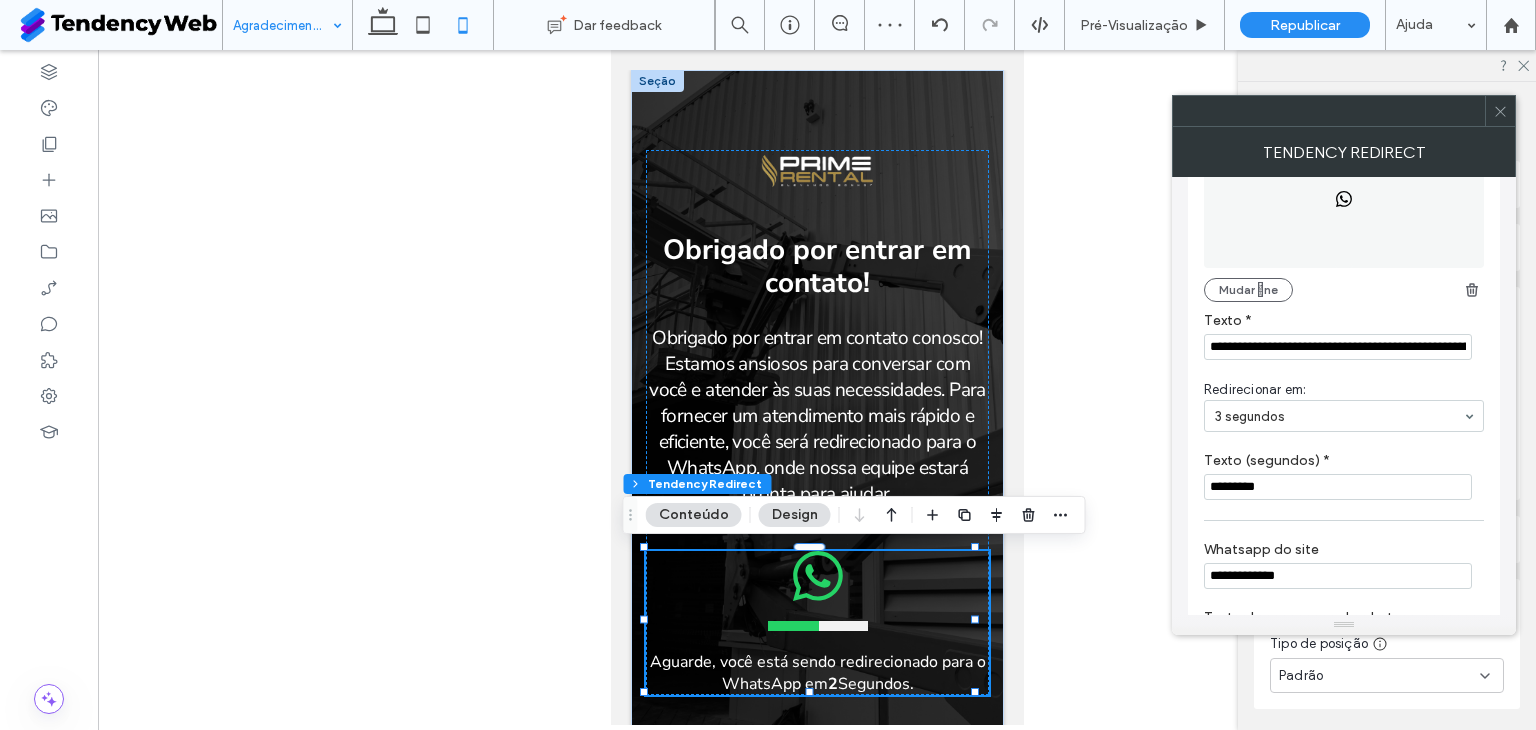 scroll, scrollTop: 0, scrollLeft: 0, axis: both 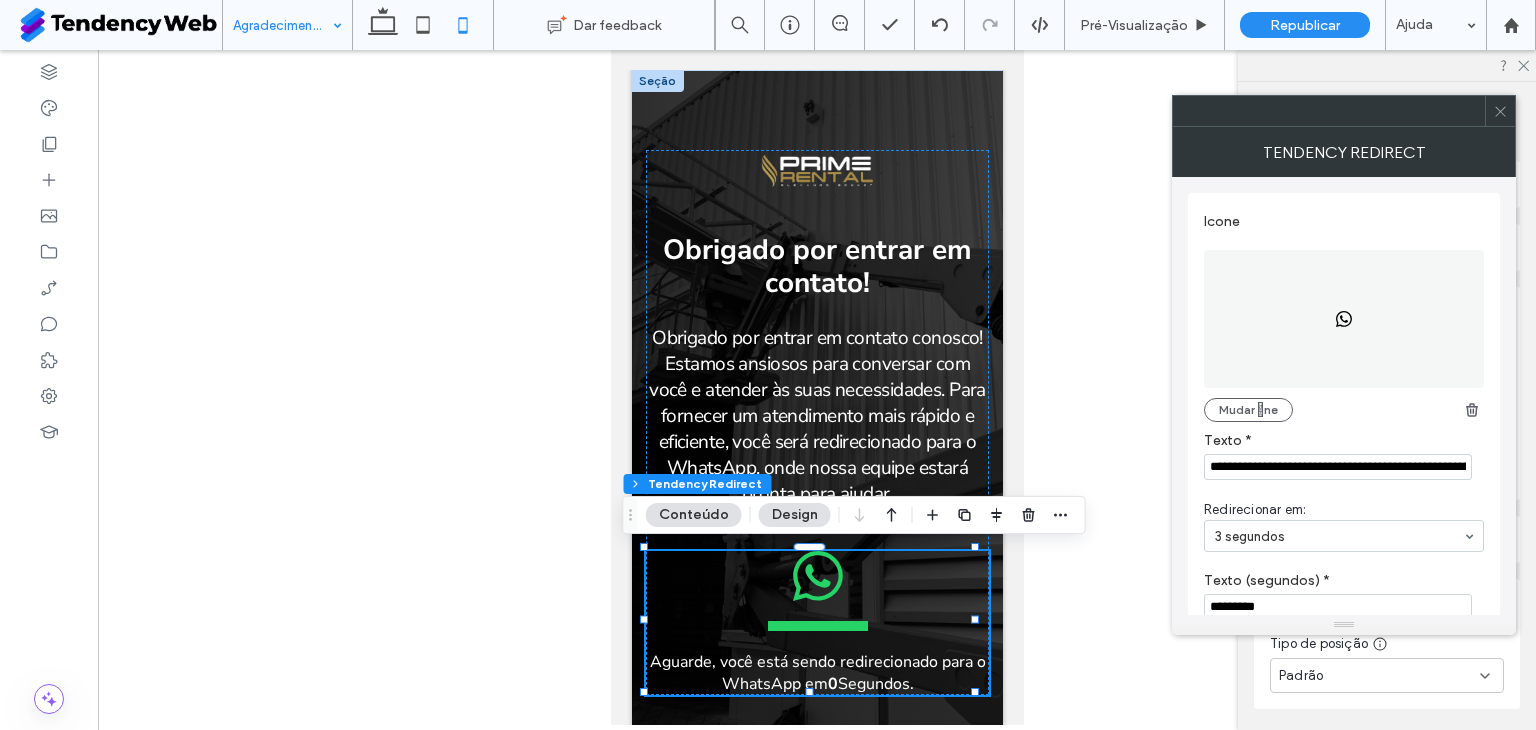 click 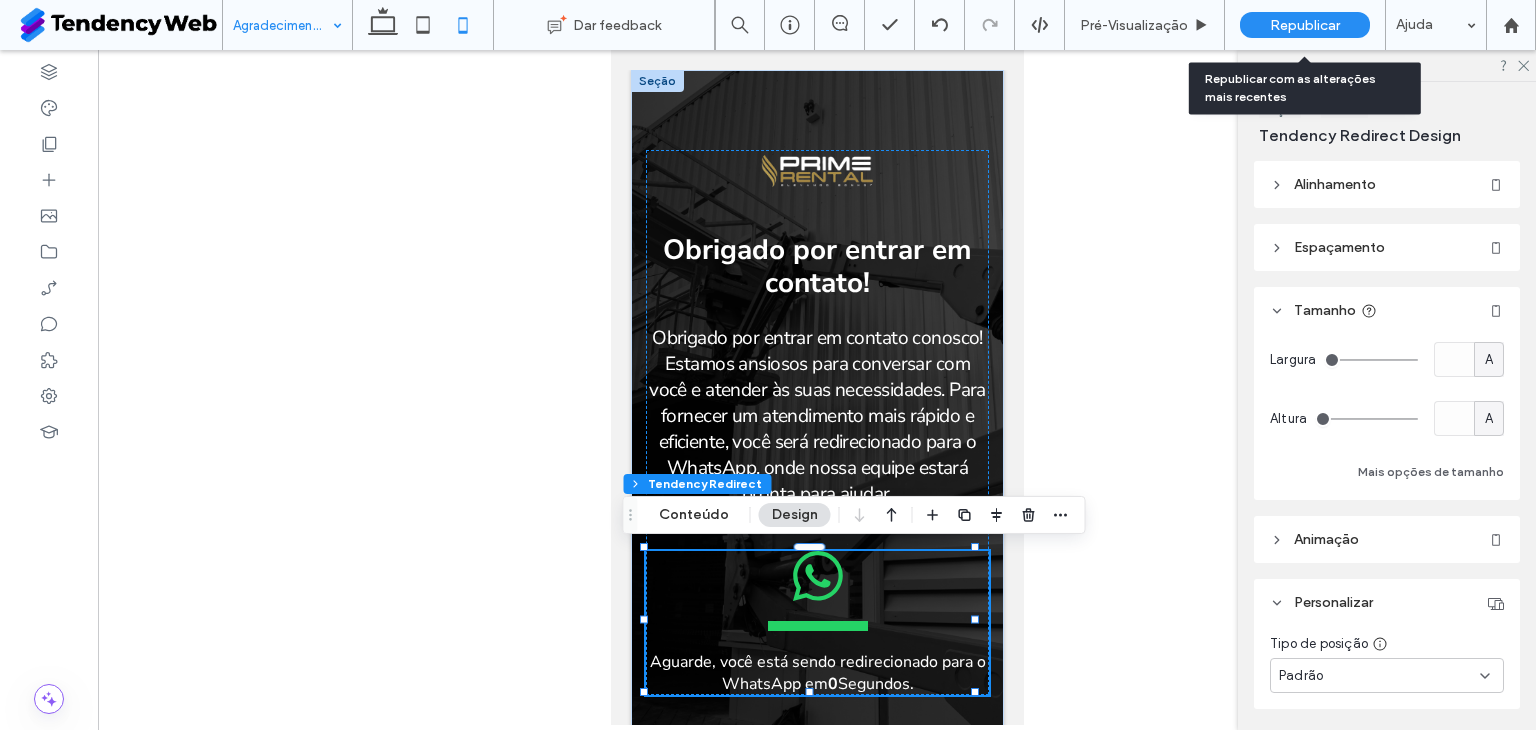 click on "Republicar" at bounding box center [1305, 25] 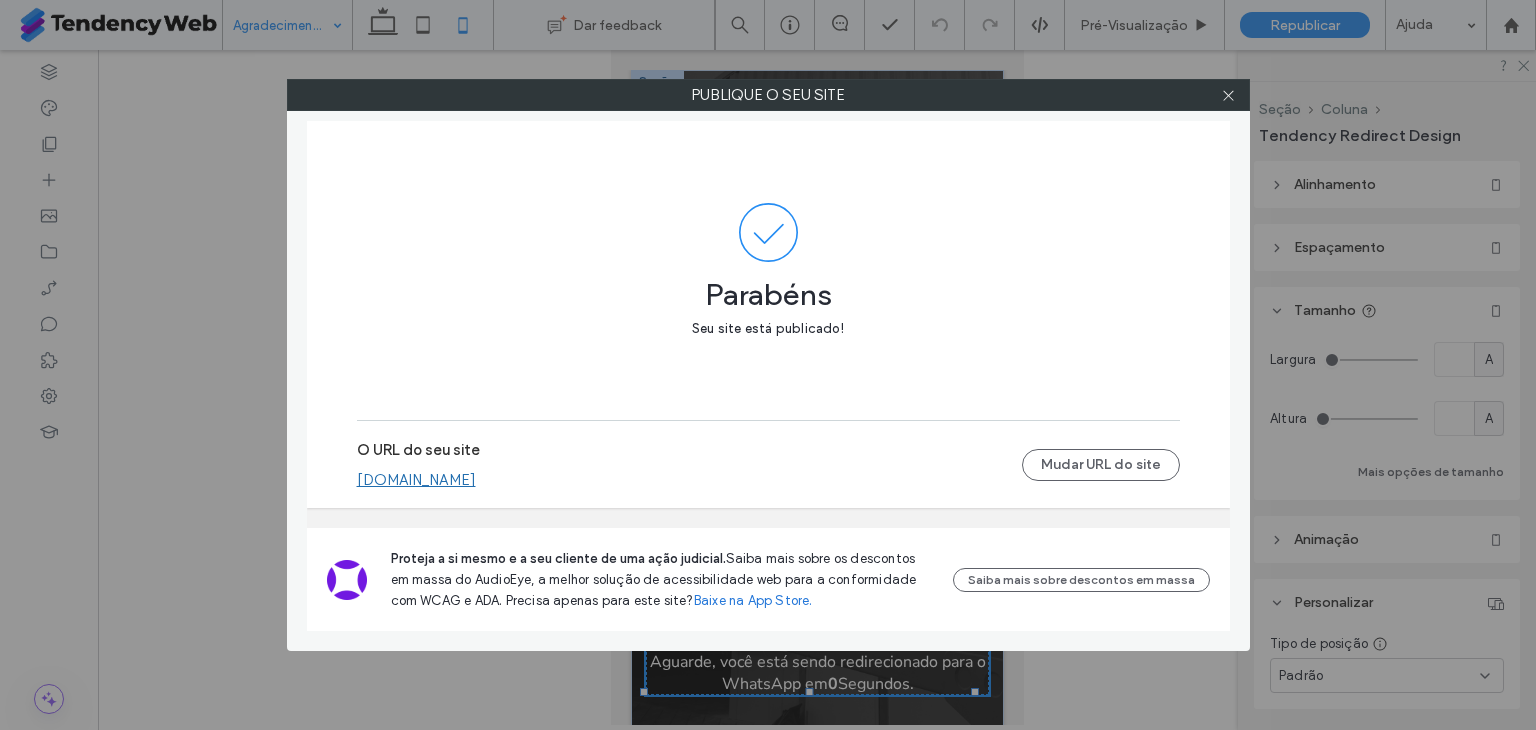 click 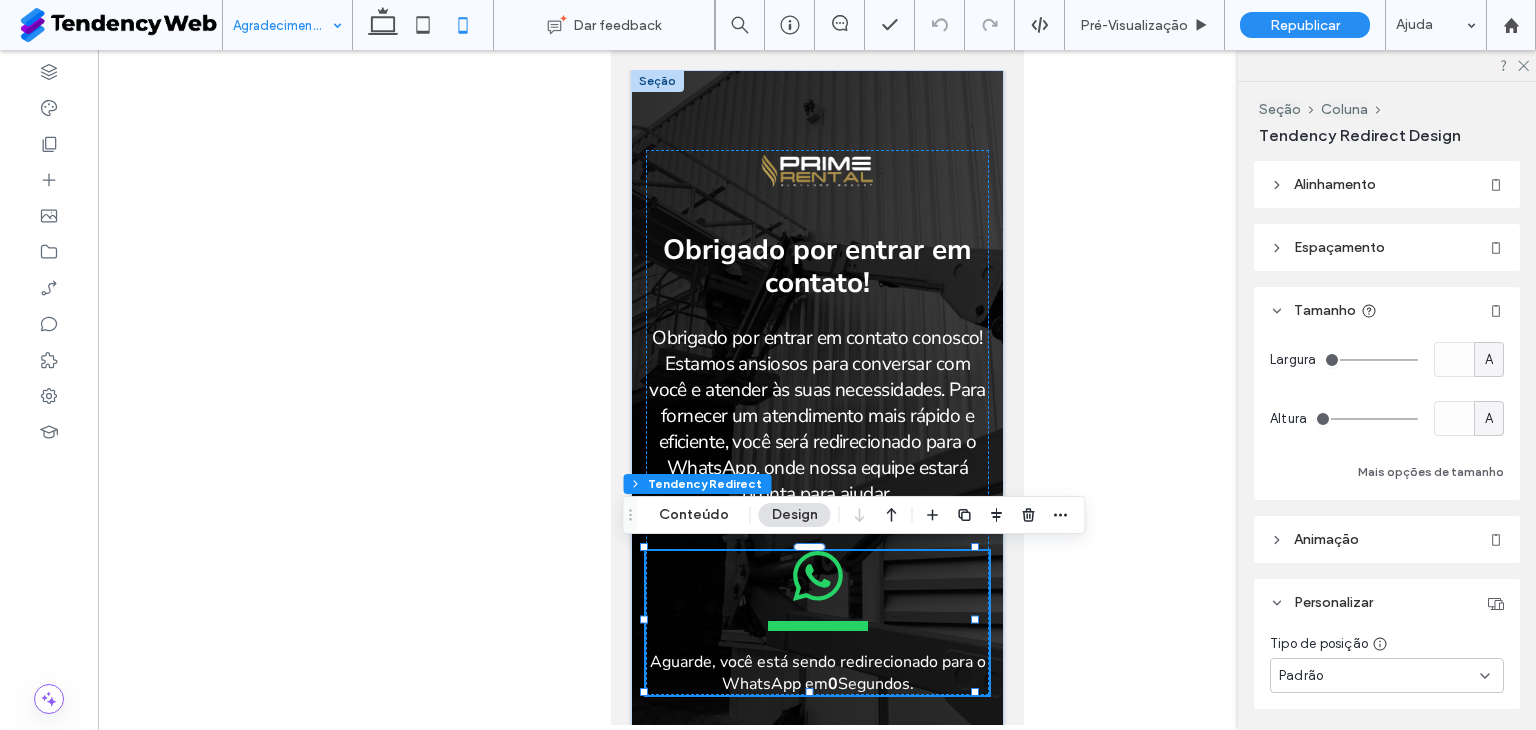 click on "Seção Coluna Tendency Redirect Conteúdo Design" at bounding box center (854, 515) 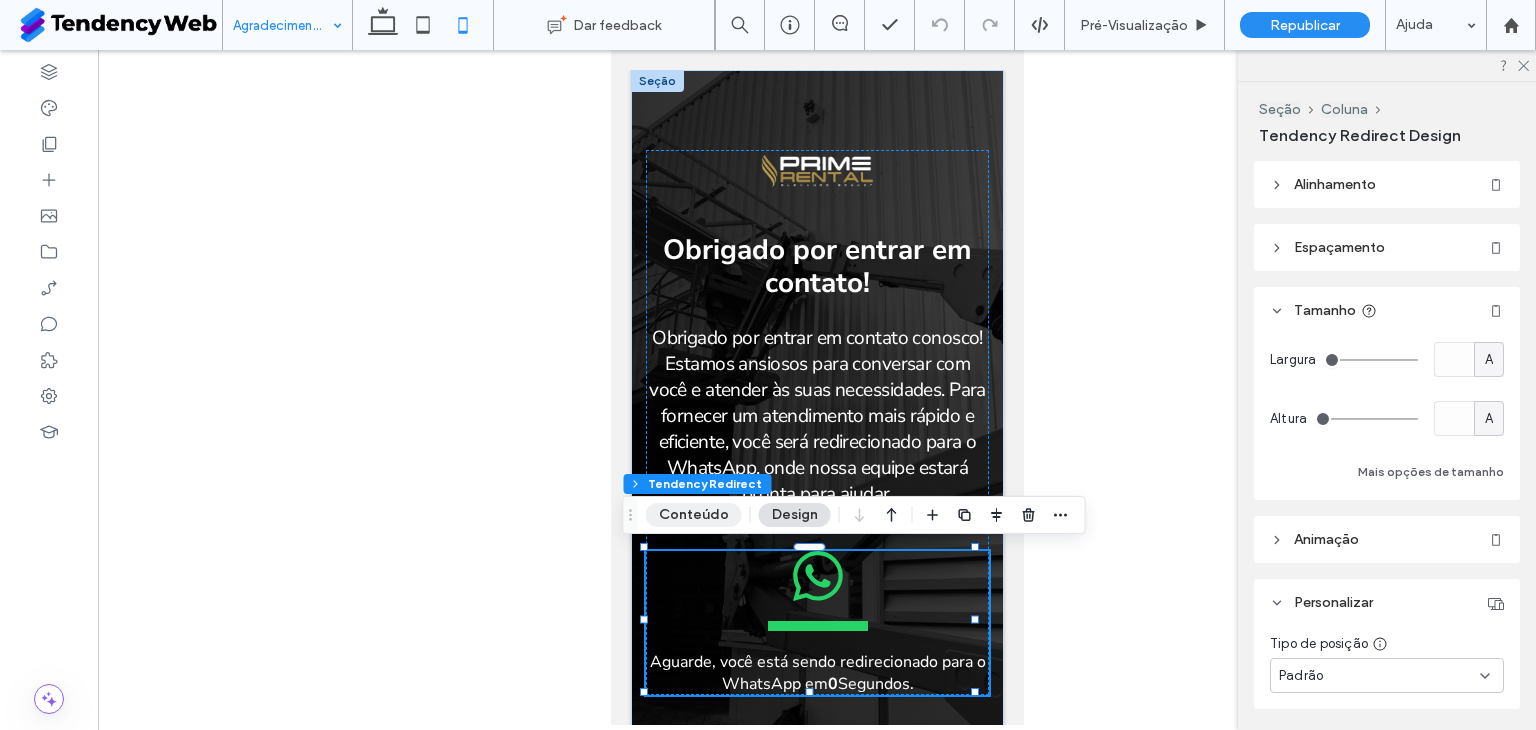 click on "Conteúdo" at bounding box center (694, 515) 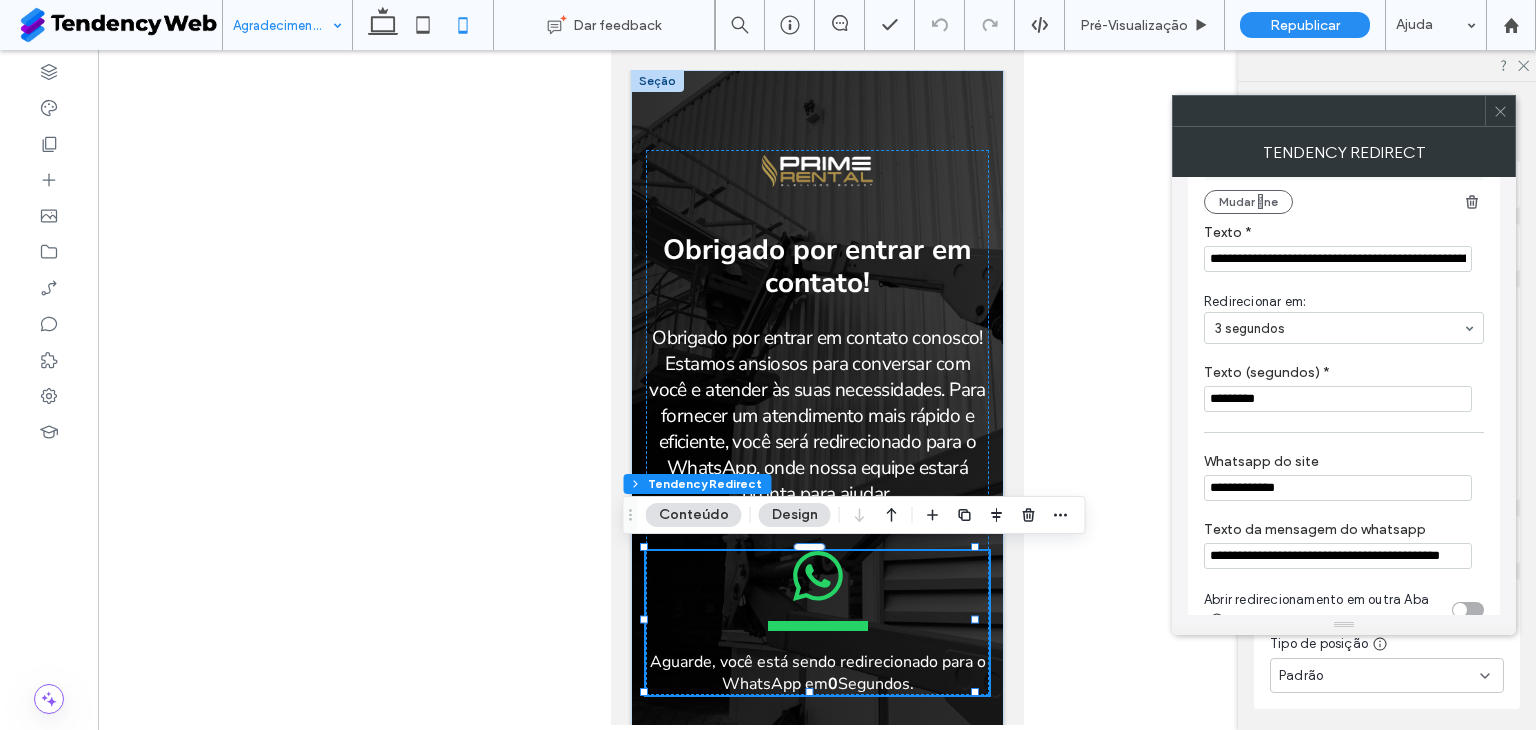scroll, scrollTop: 267, scrollLeft: 0, axis: vertical 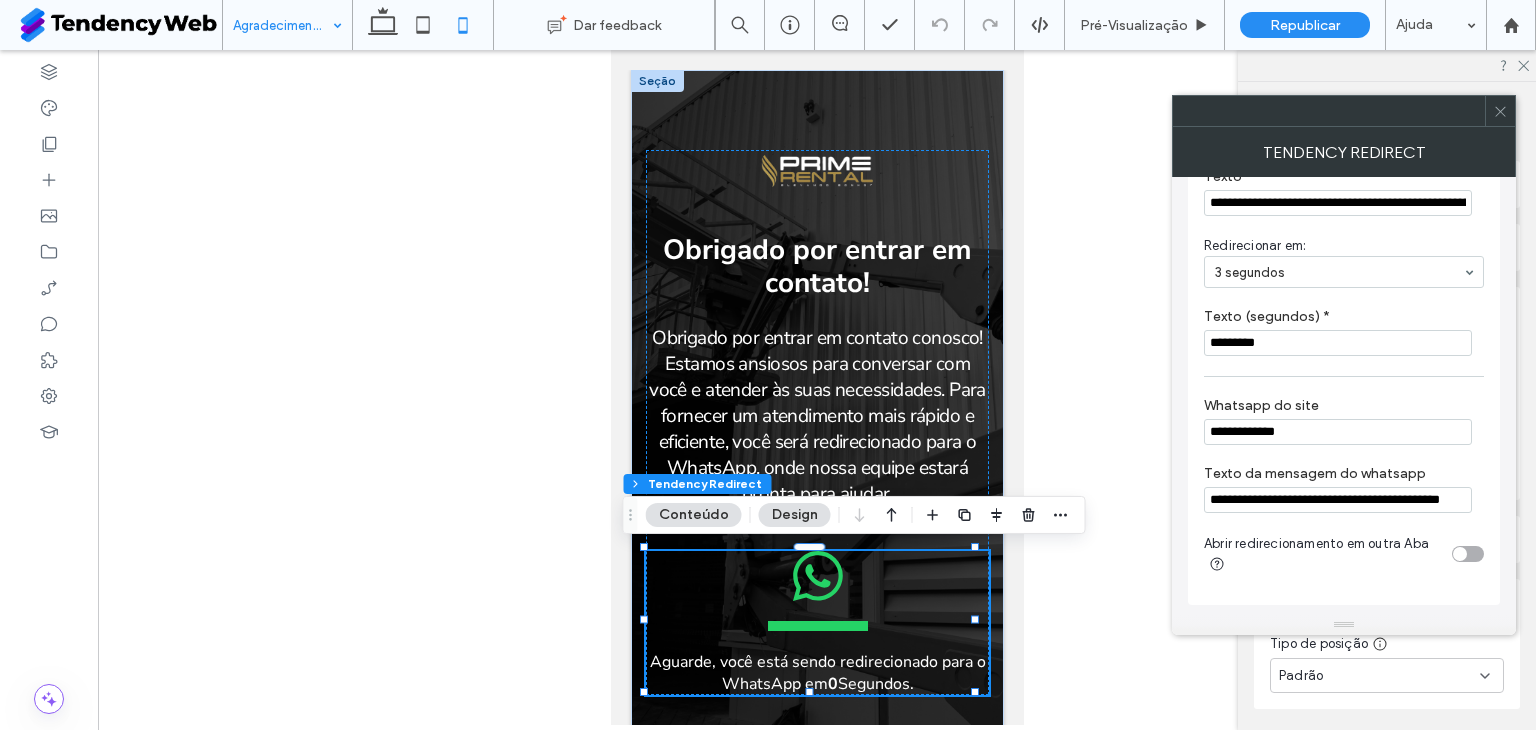 click on "**********" at bounding box center (1338, 500) 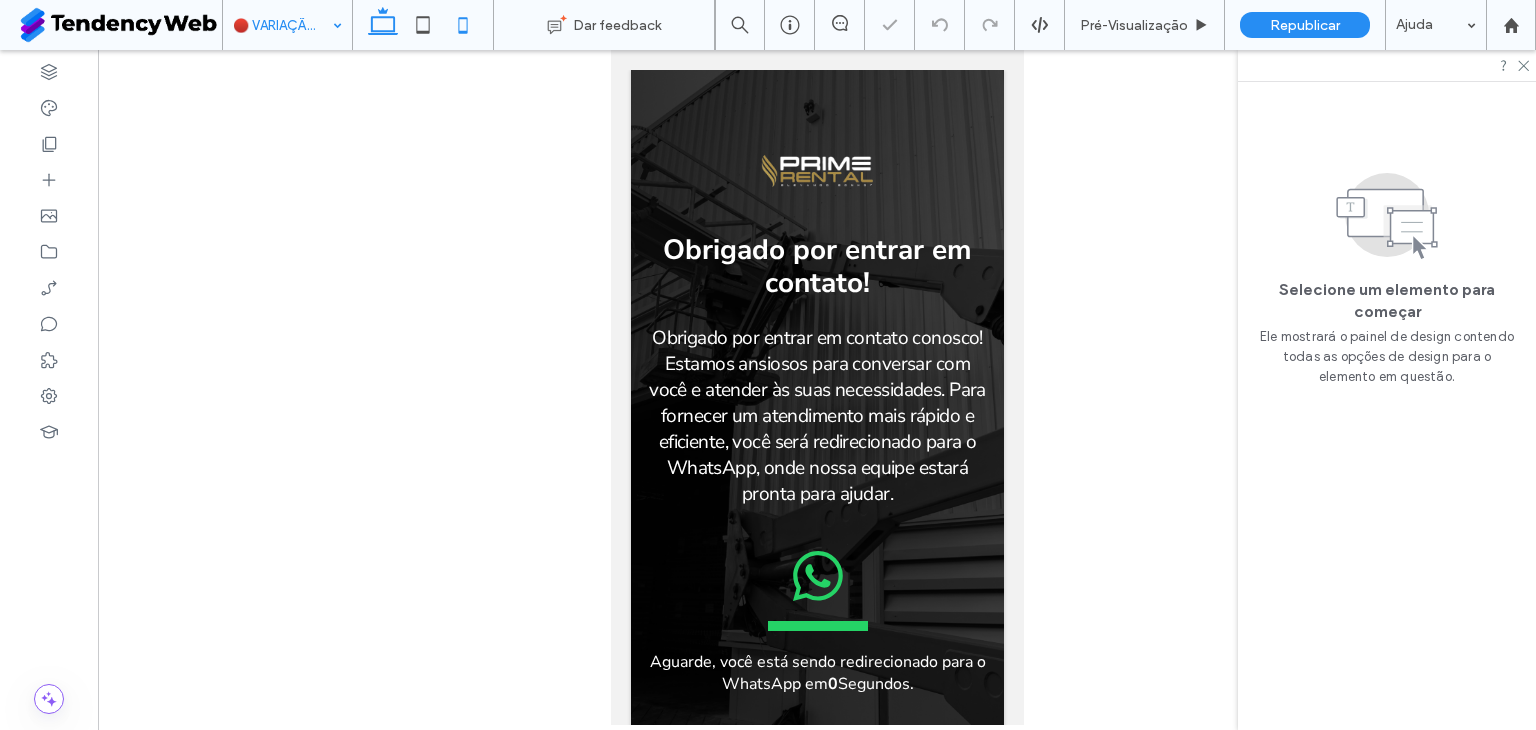 click at bounding box center [383, 25] 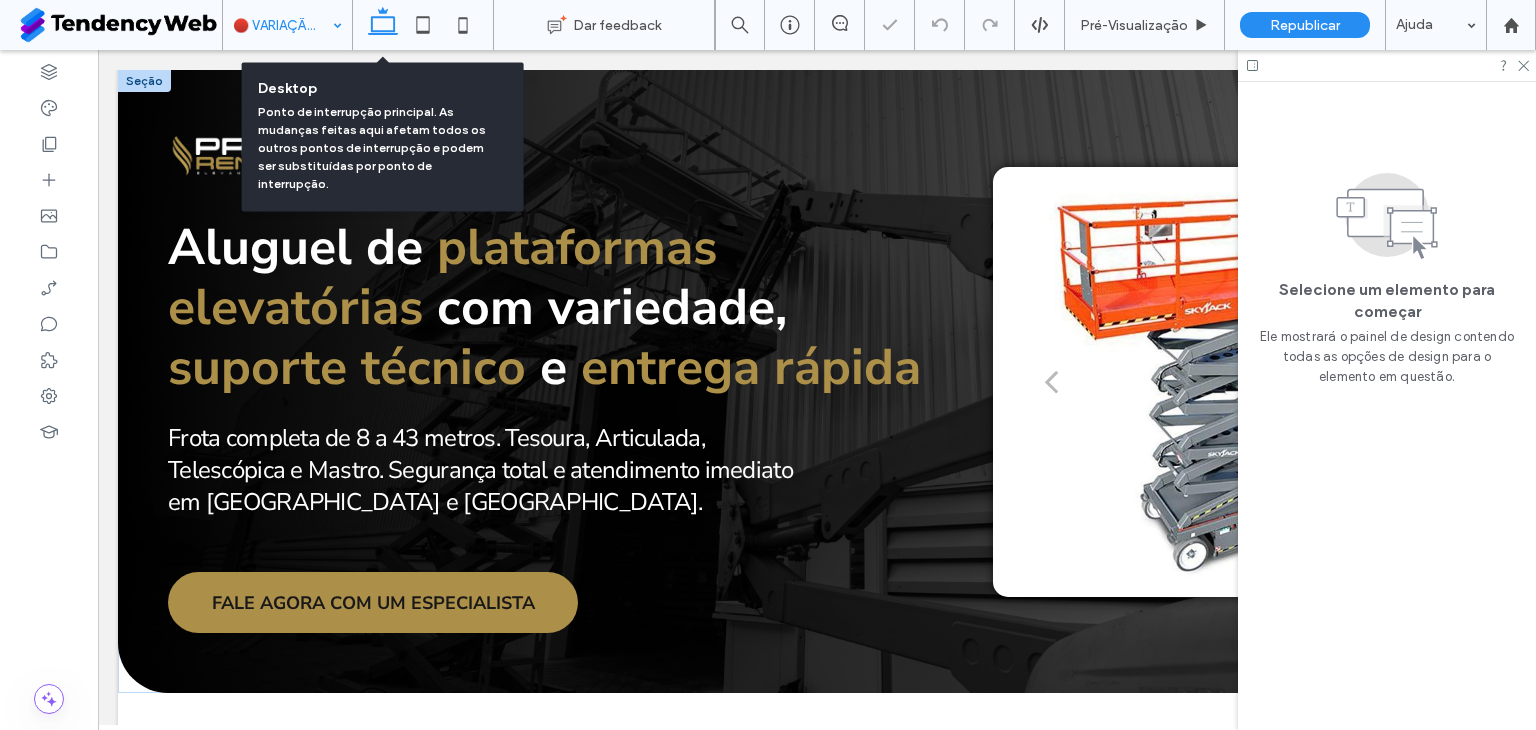 scroll, scrollTop: 0, scrollLeft: 0, axis: both 